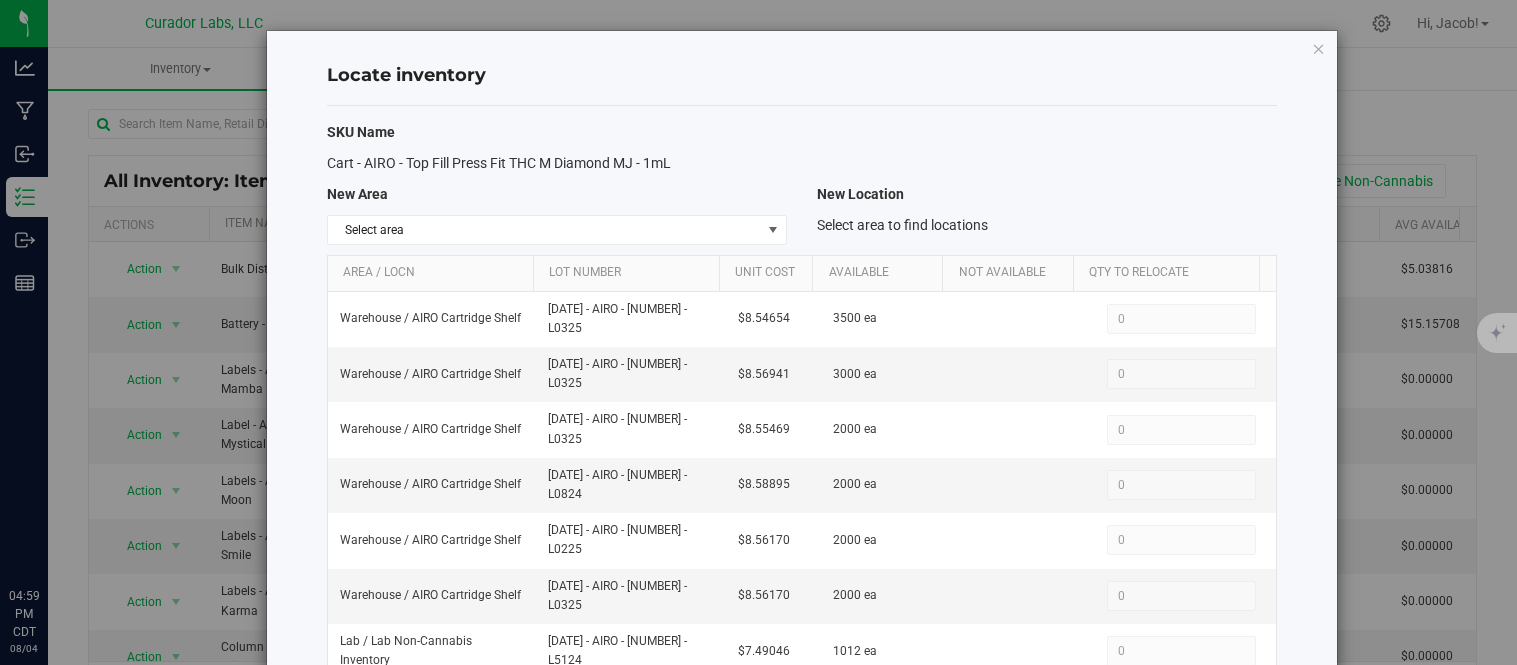 scroll, scrollTop: 0, scrollLeft: 0, axis: both 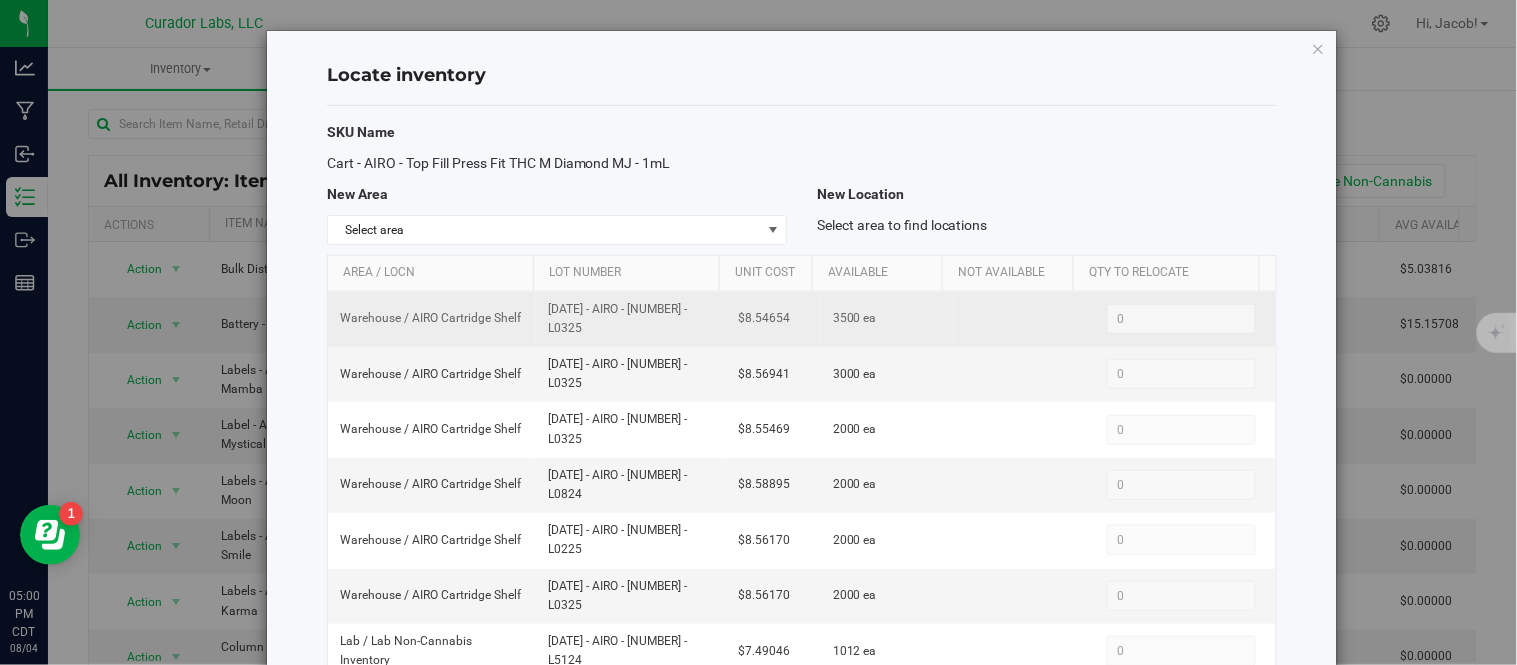 drag, startPoint x: 531, startPoint y: 324, endPoint x: 692, endPoint y: 324, distance: 161 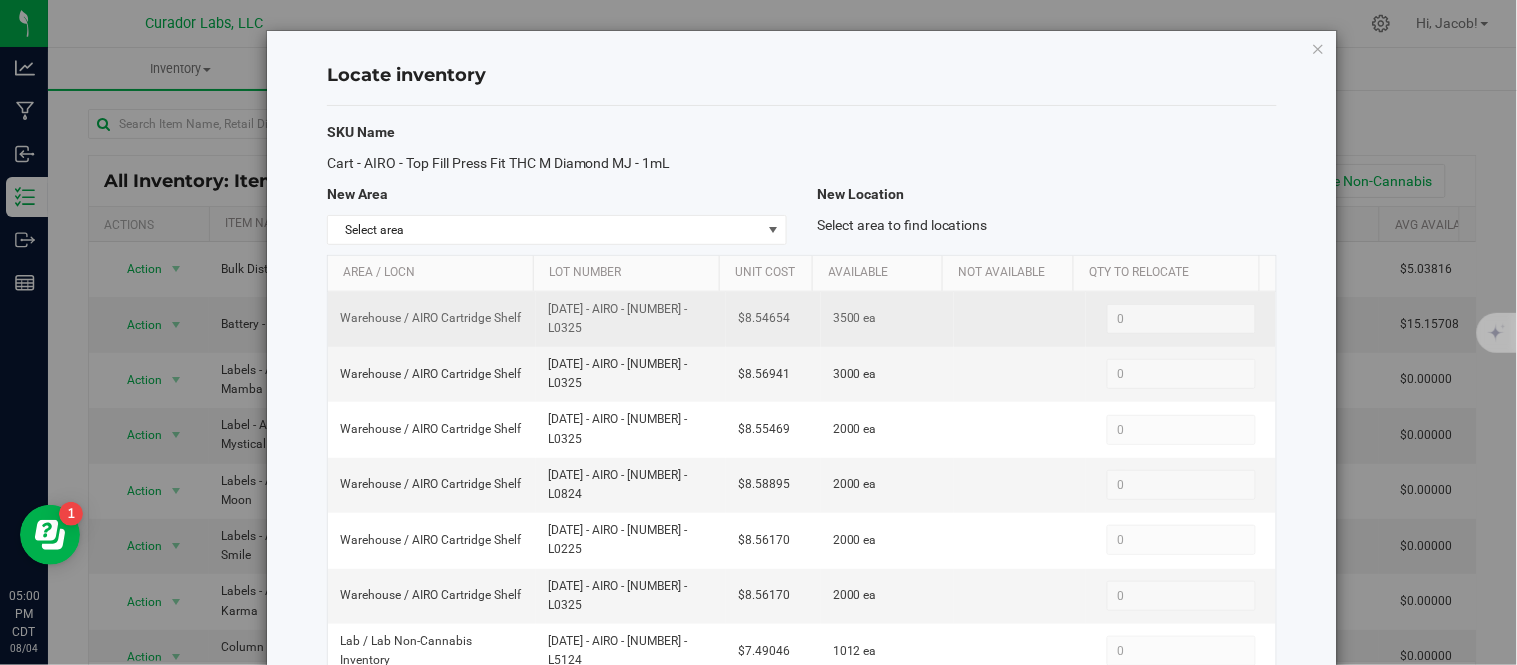 click on "[DATE] - AIRO - [NUMBER] - L0325" at bounding box center [631, 319] 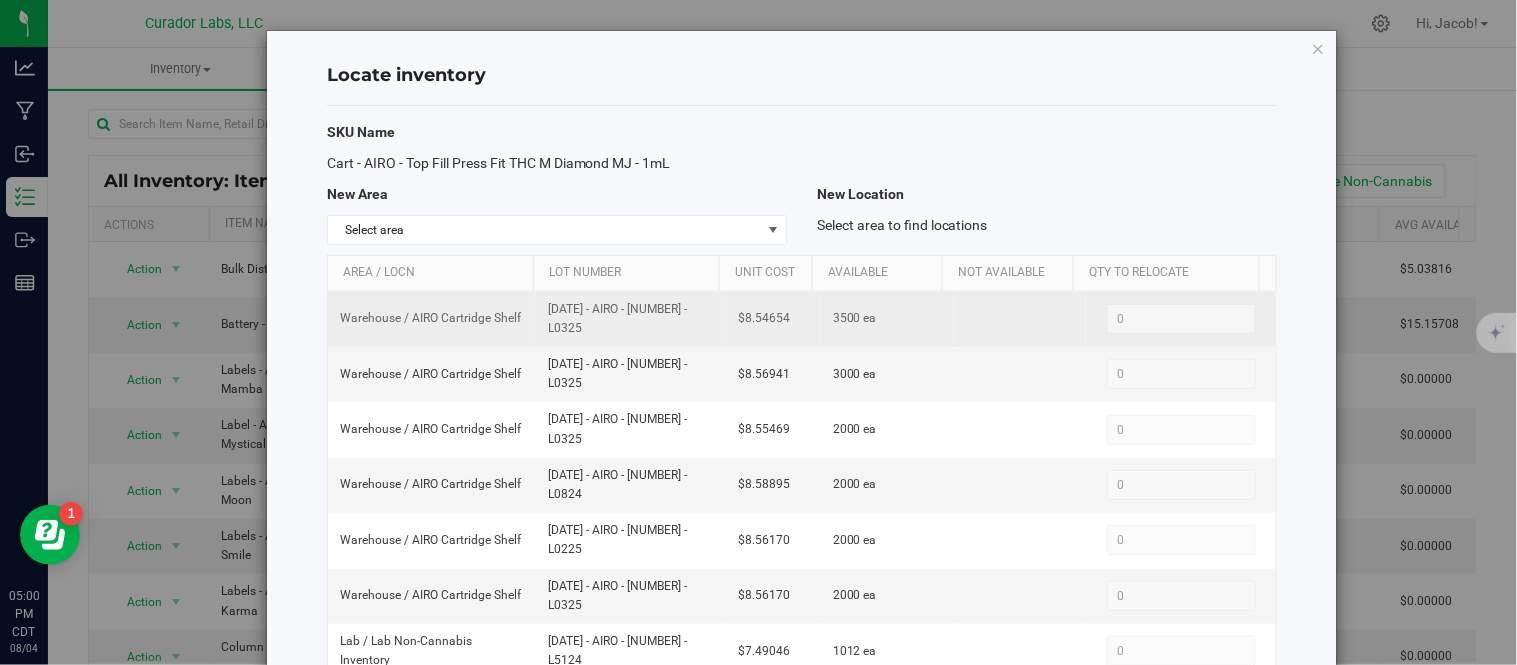 copy on "[DATE] - AIRO - [NUMBER] - L0325" 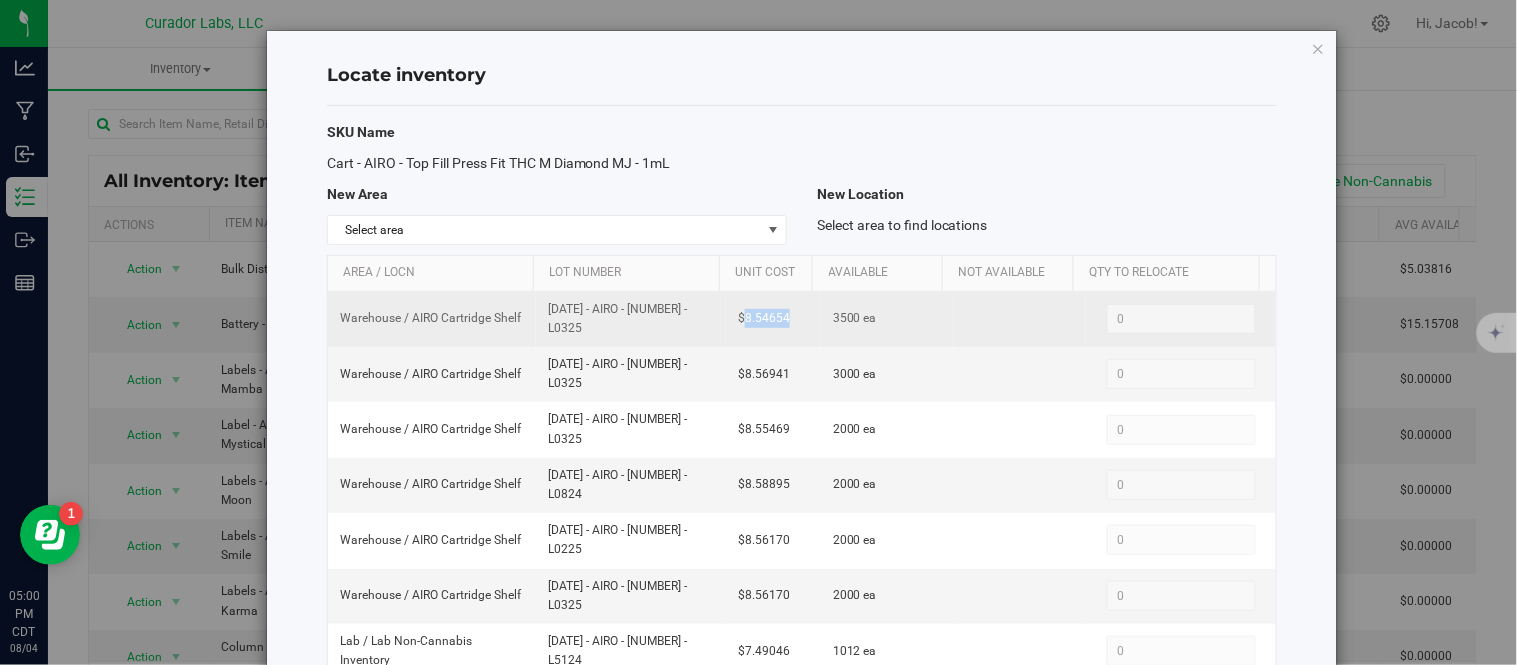 drag, startPoint x: 784, startPoint y: 315, endPoint x: 727, endPoint y: 316, distance: 57.00877 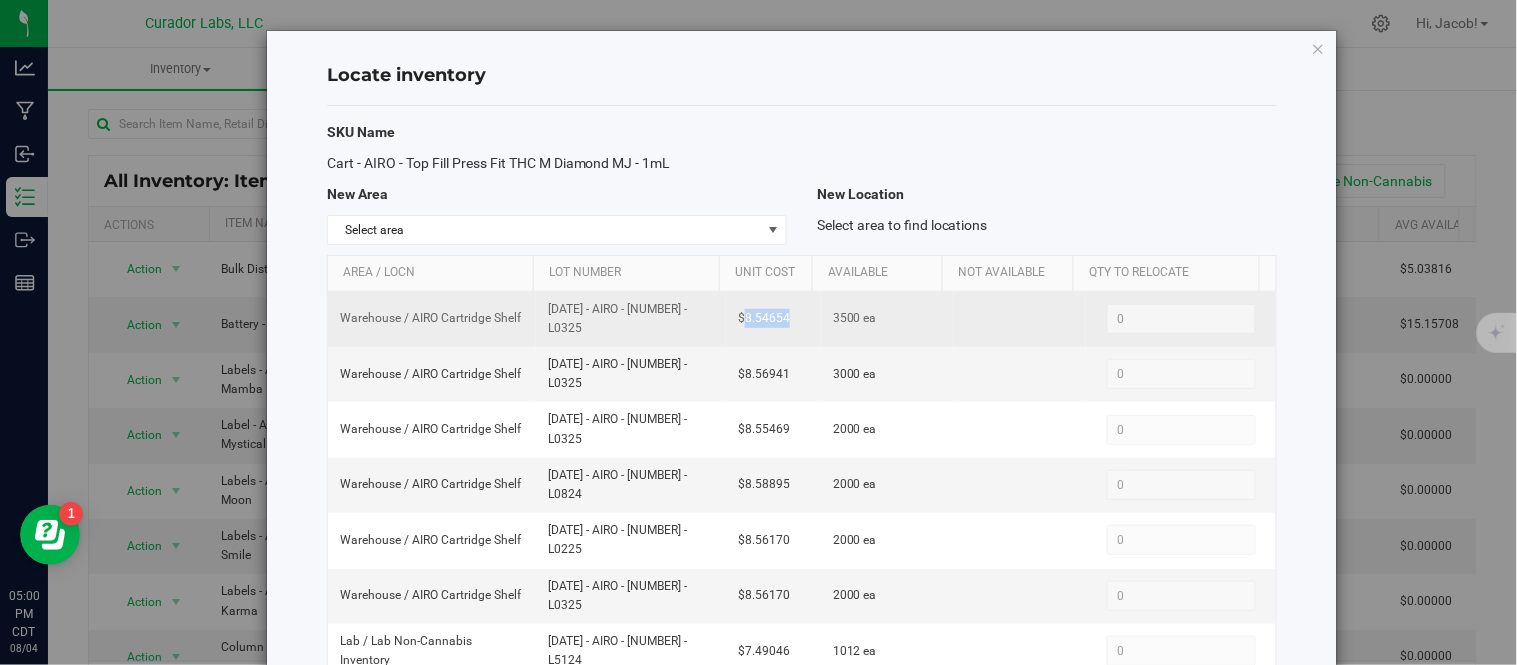 click on "$8.54654" at bounding box center (773, 319) 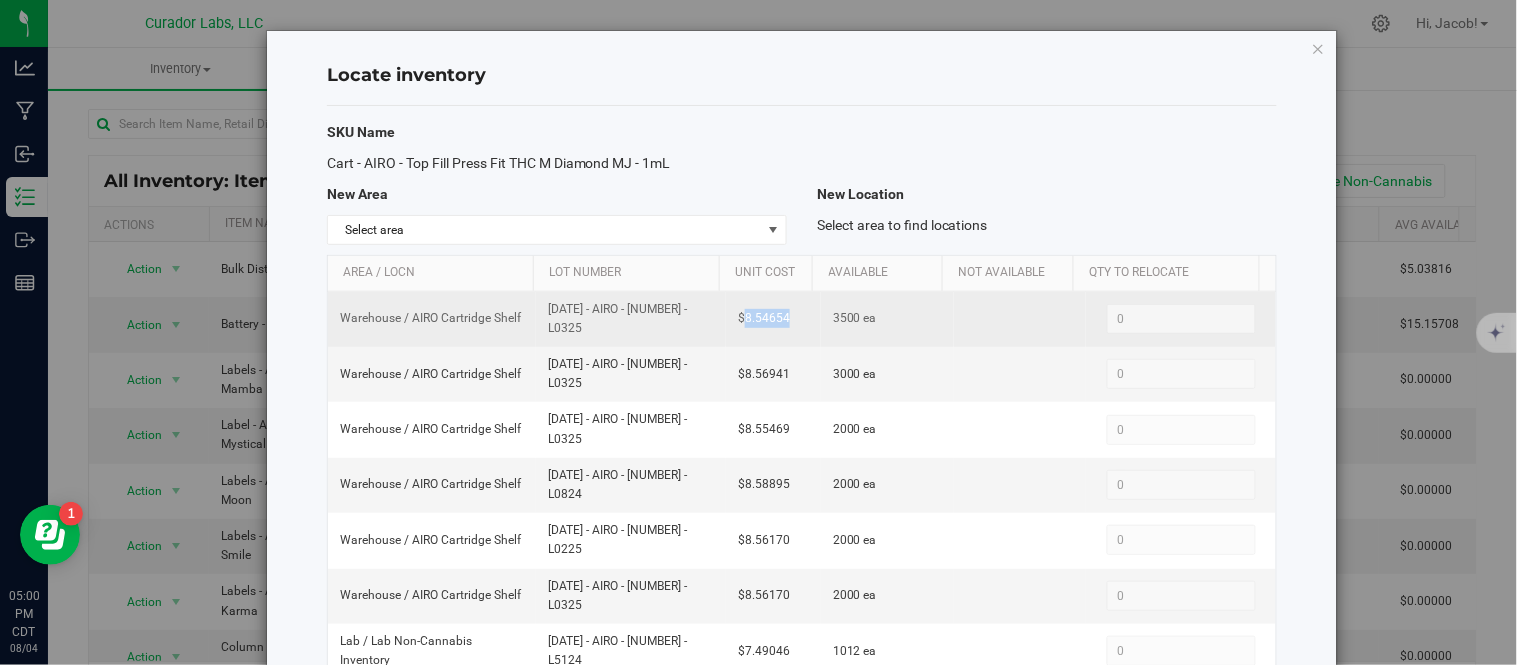 copy on "[NUMBER].[NUMBER]" 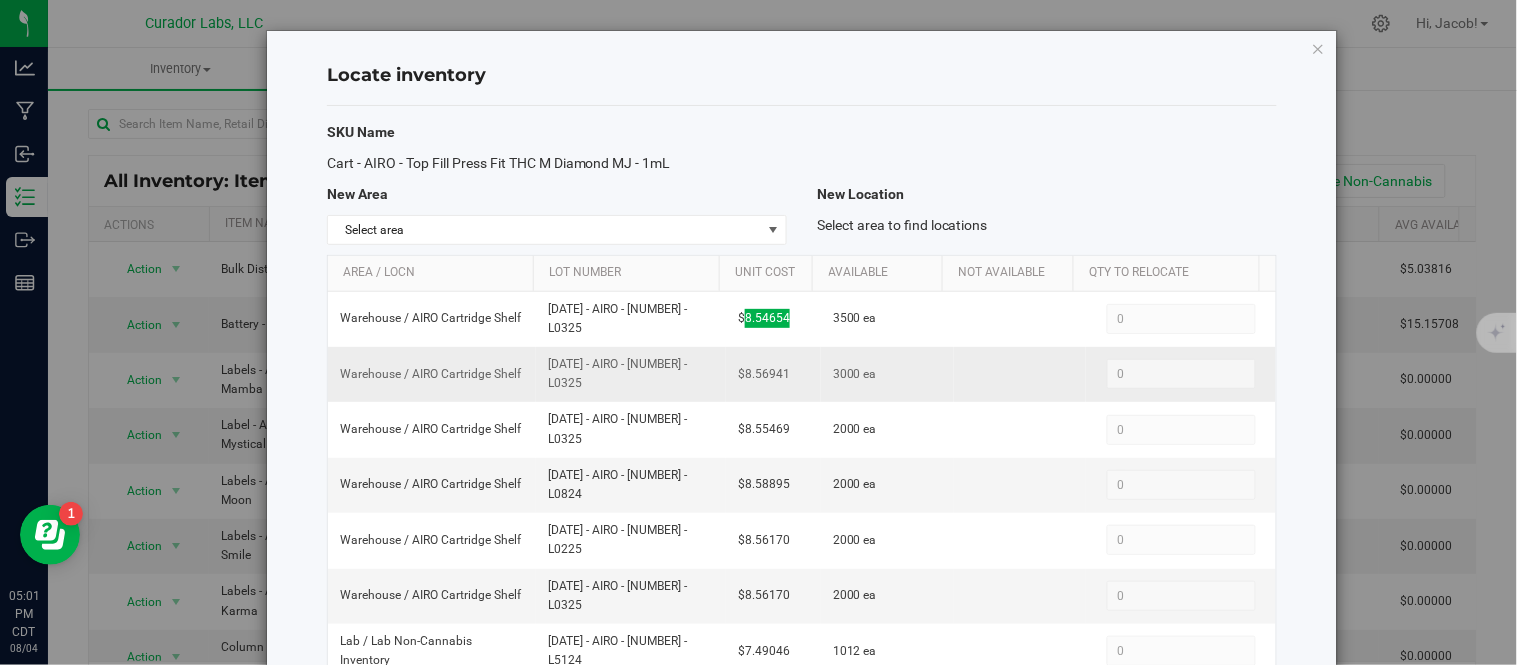 click on "[DATE] - AIRO - [NUMBER] - L0325" at bounding box center [631, 374] 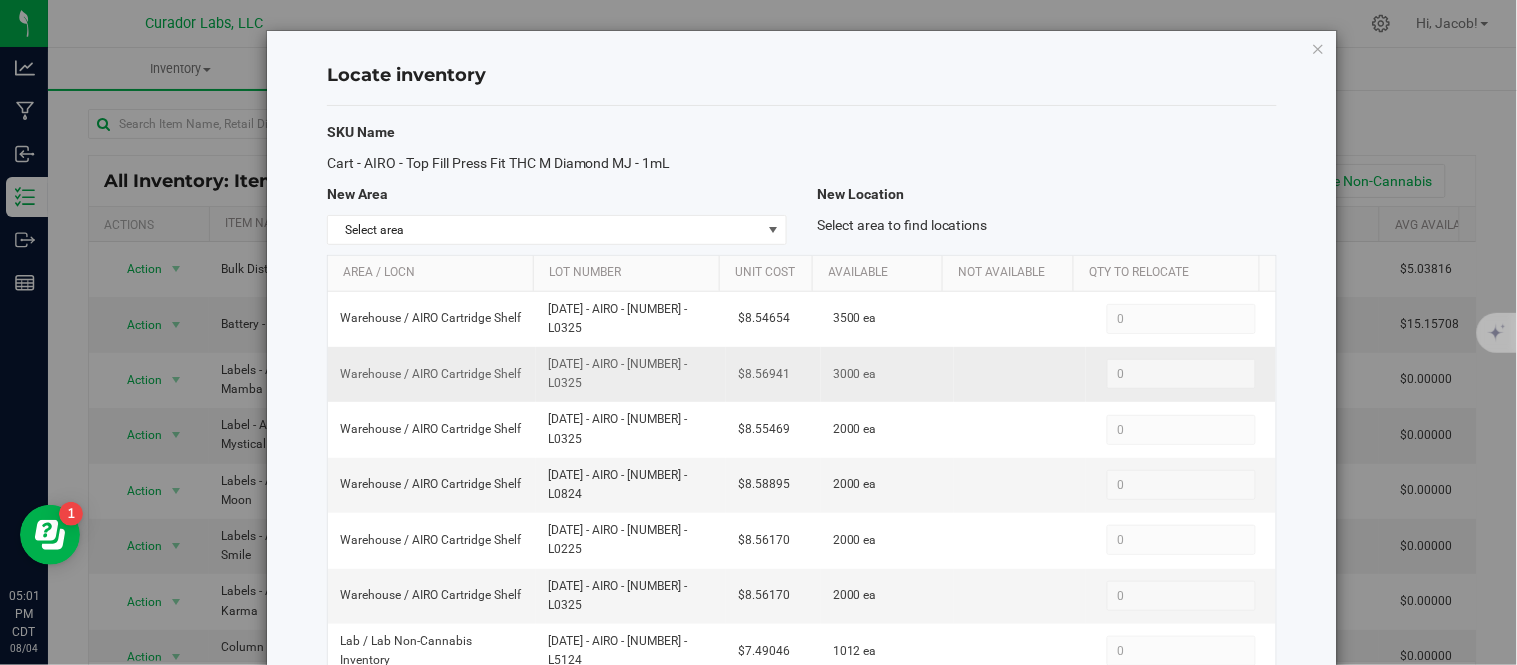drag, startPoint x: 695, startPoint y: 371, endPoint x: 532, endPoint y: 383, distance: 163.44112 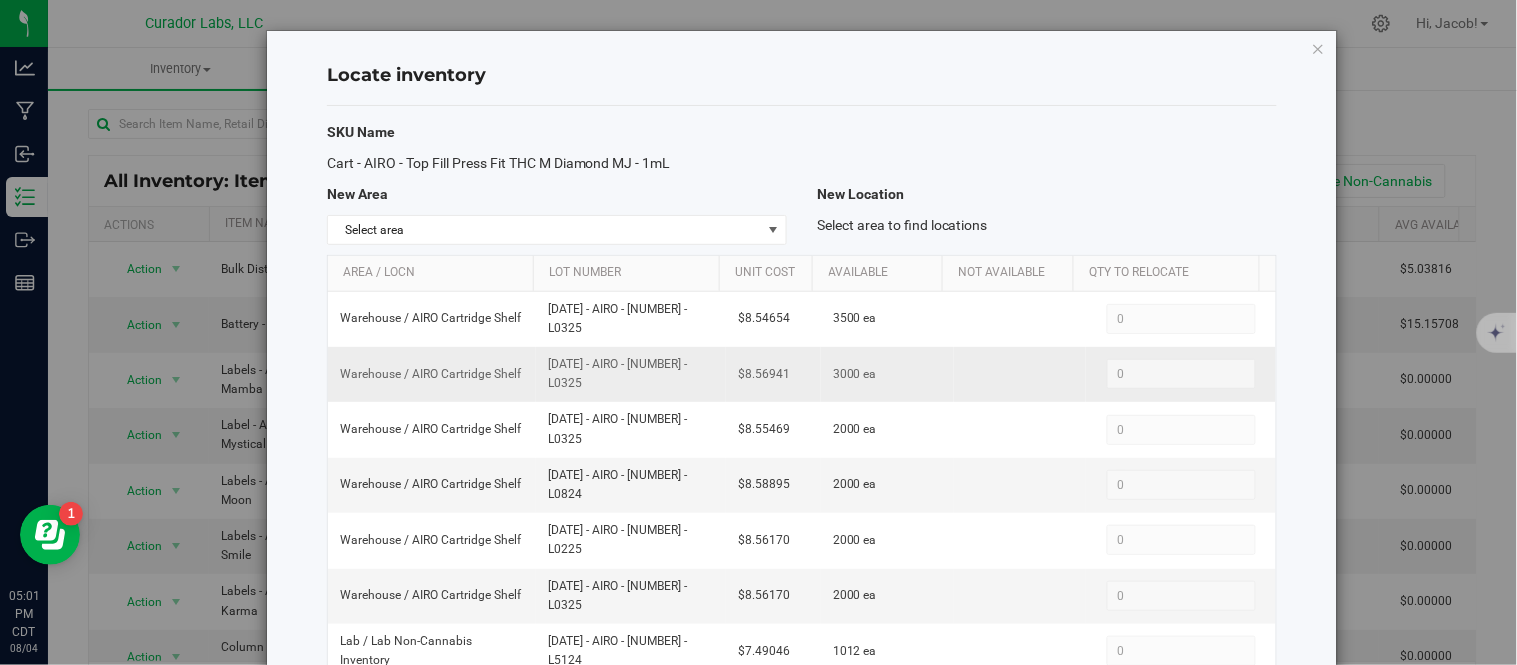 click on "[DATE] - AIRO - [NUMBER] - L0325" at bounding box center [631, 374] 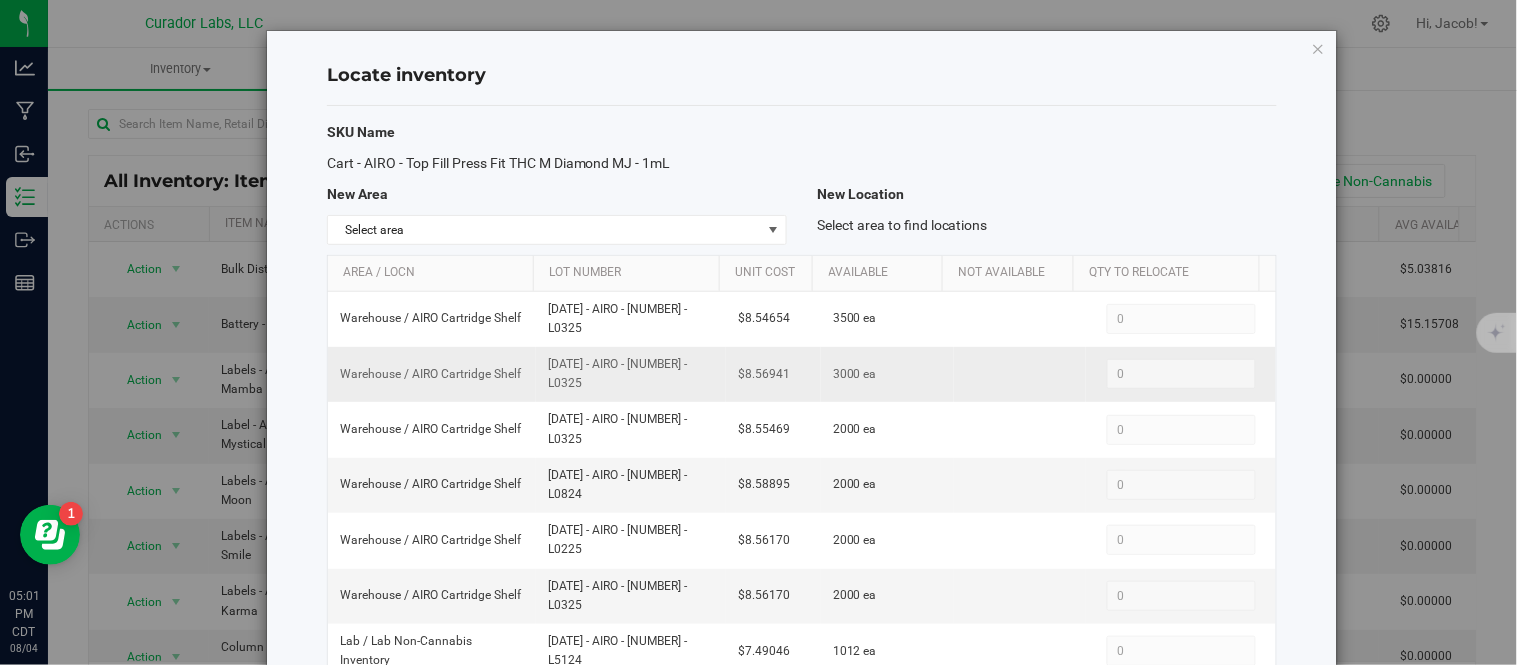 copy on "[DATE] - AIRO - [NUMBER] - L0325" 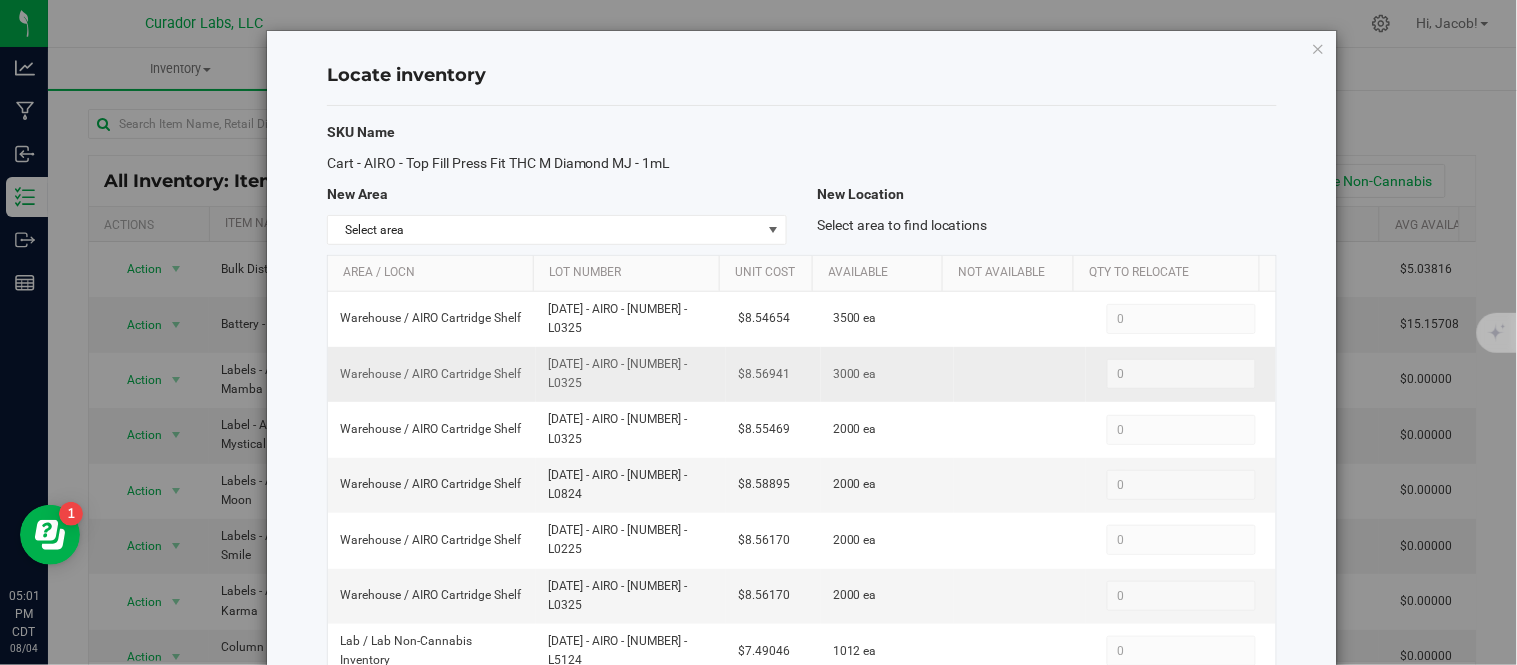 drag, startPoint x: 783, startPoint y: 373, endPoint x: 706, endPoint y: 372, distance: 77.00649 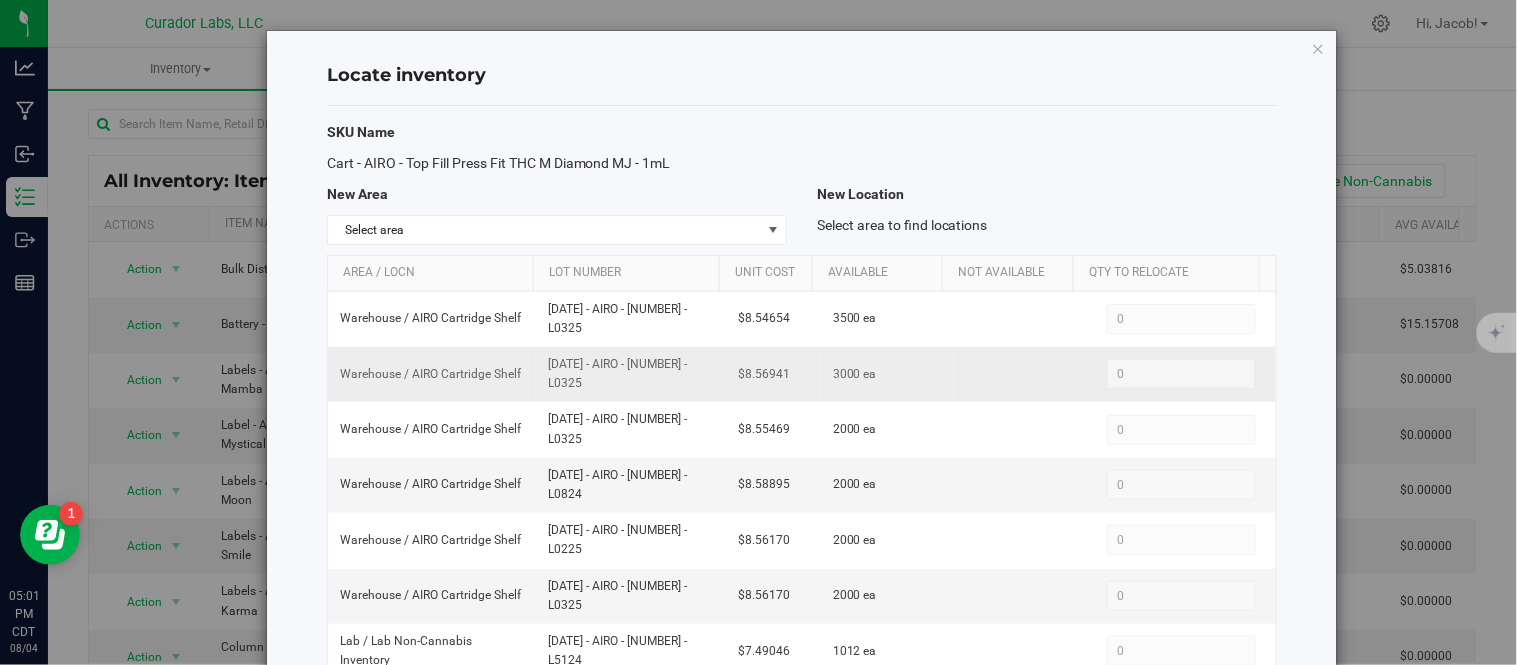 click on "Warehouse / AIRO Cartridge Shelf
[DATE] - AIRO - [NUMBER] - L0325
[PRICE] 3000 ea 0 0" at bounding box center (802, 374) 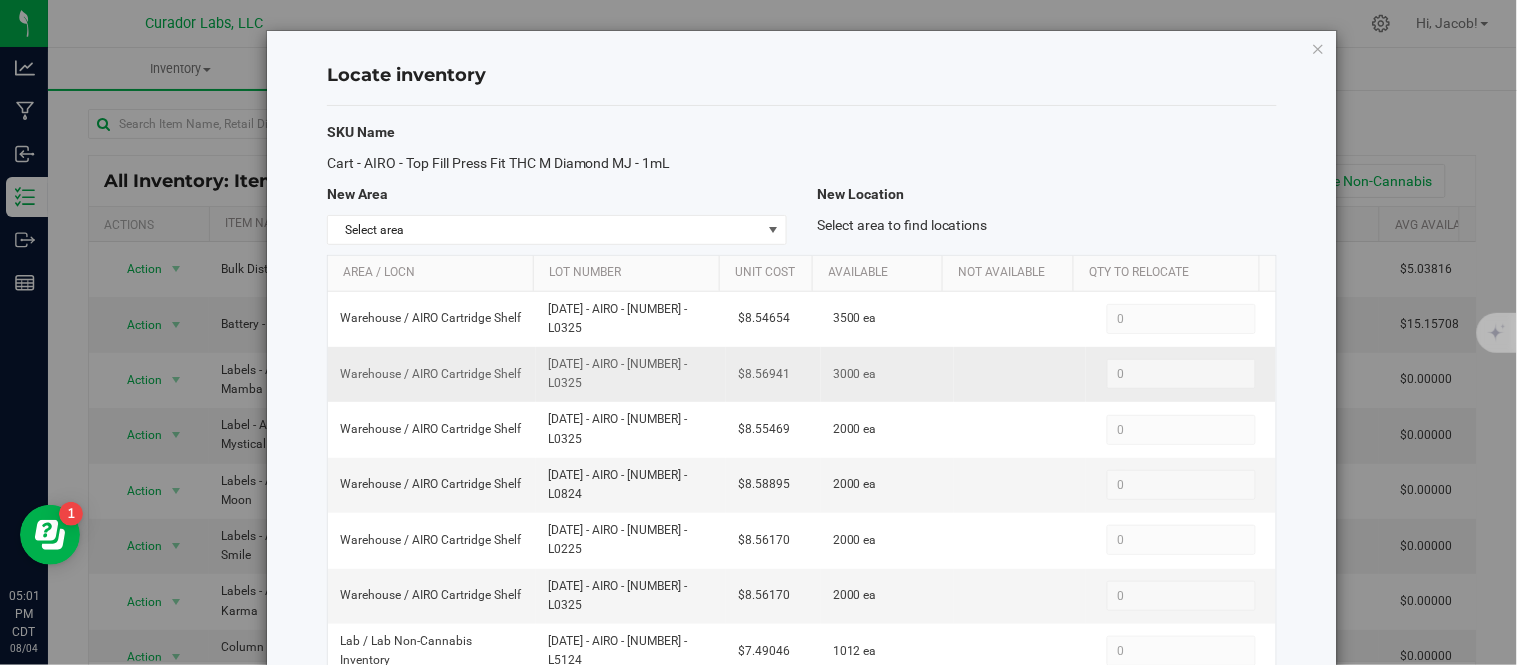 copy on "$8.56941" 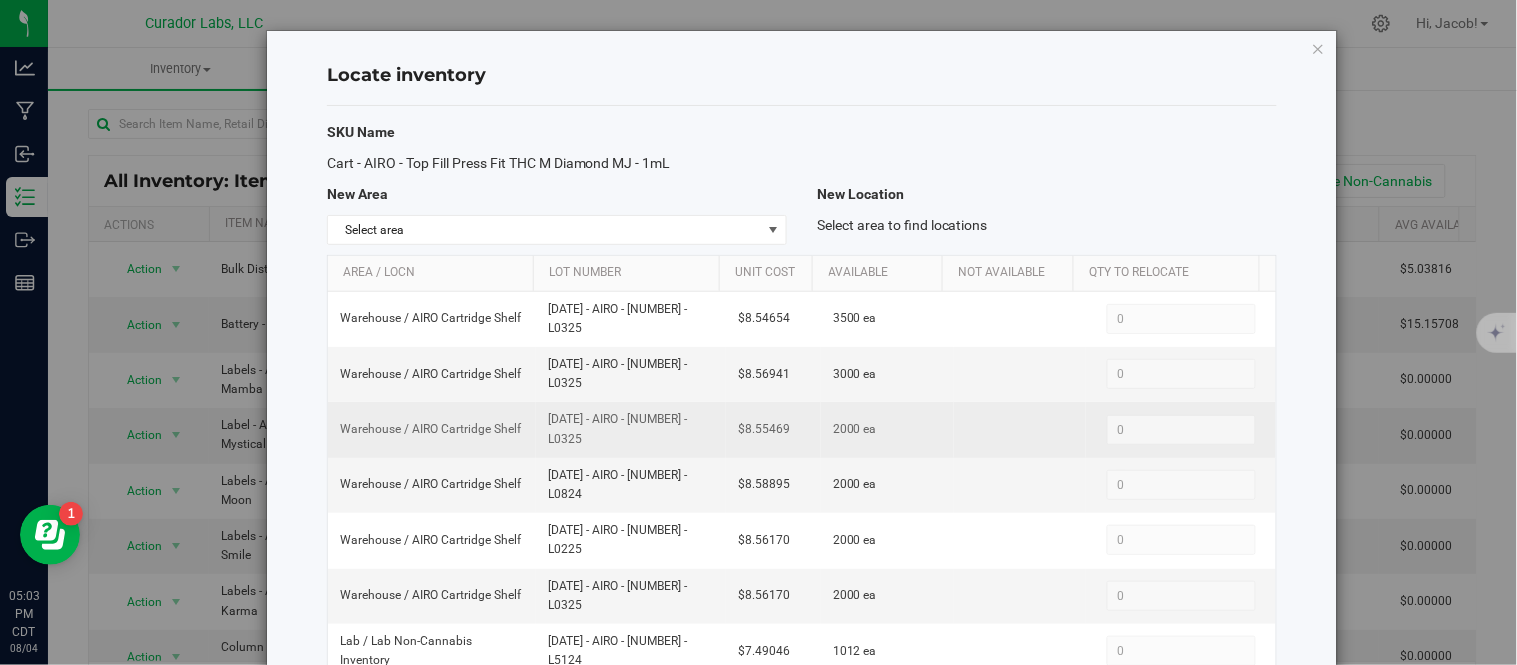drag, startPoint x: 695, startPoint y: 430, endPoint x: 526, endPoint y: 451, distance: 170.29973 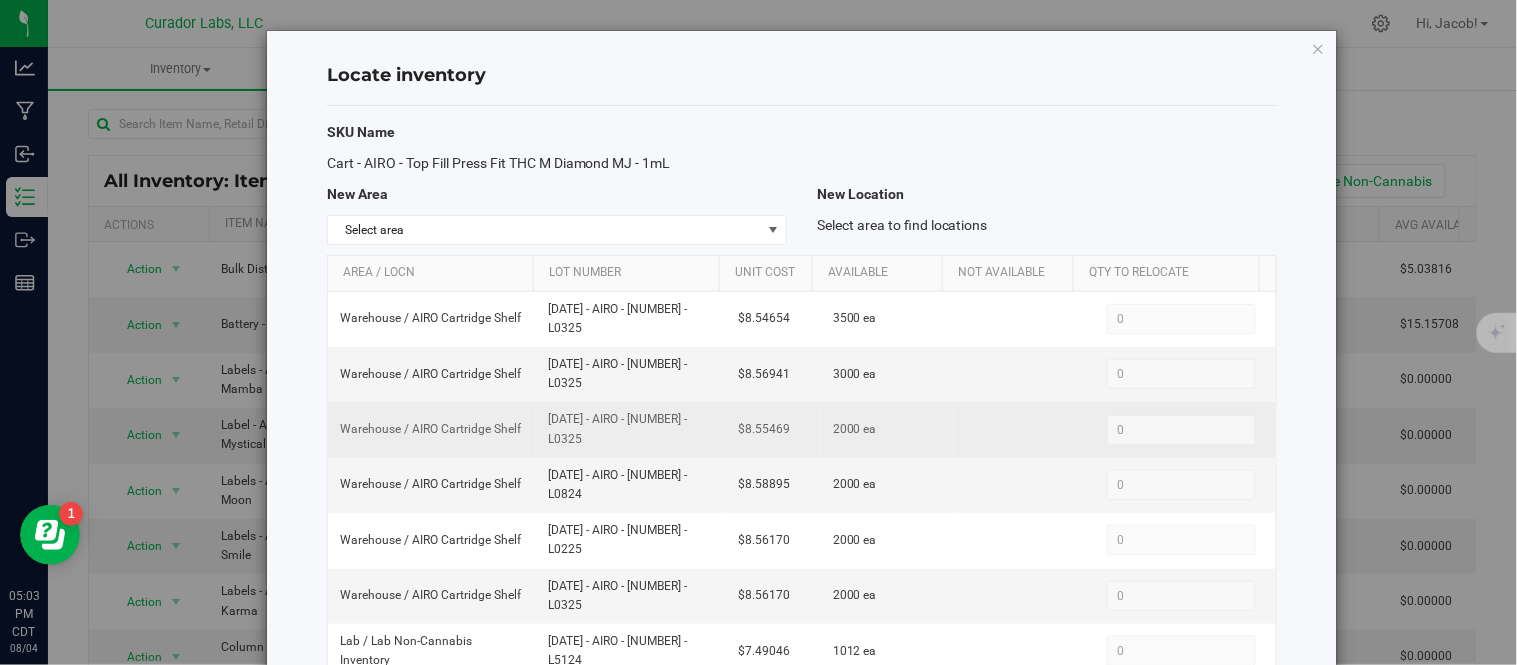 click on "Warehouse / AIRO Cartridge Shelf
[DATE] - AIRO - [NUMBER] - L0325
[PRICE] 2000 ea 0 0" at bounding box center [802, 429] 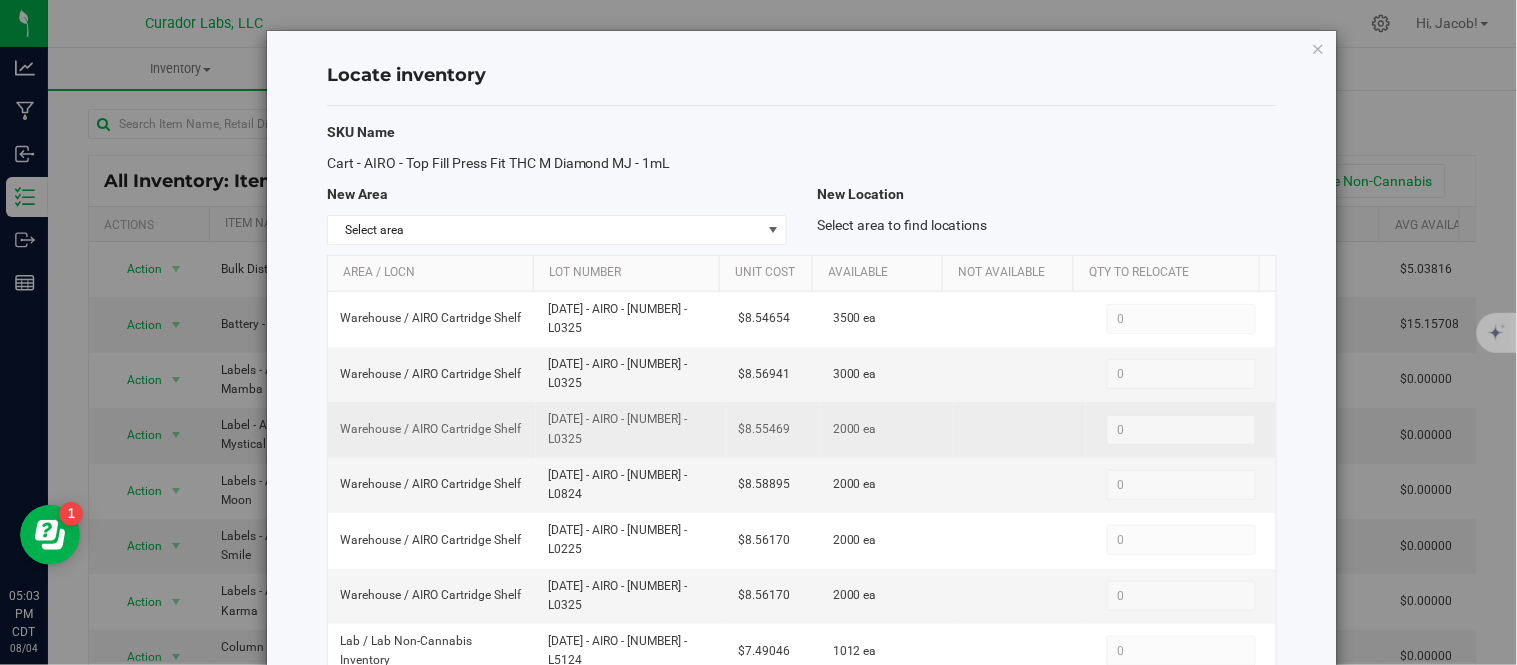 copy on "[DATE] - AIRO - [NUMBER] - L0325" 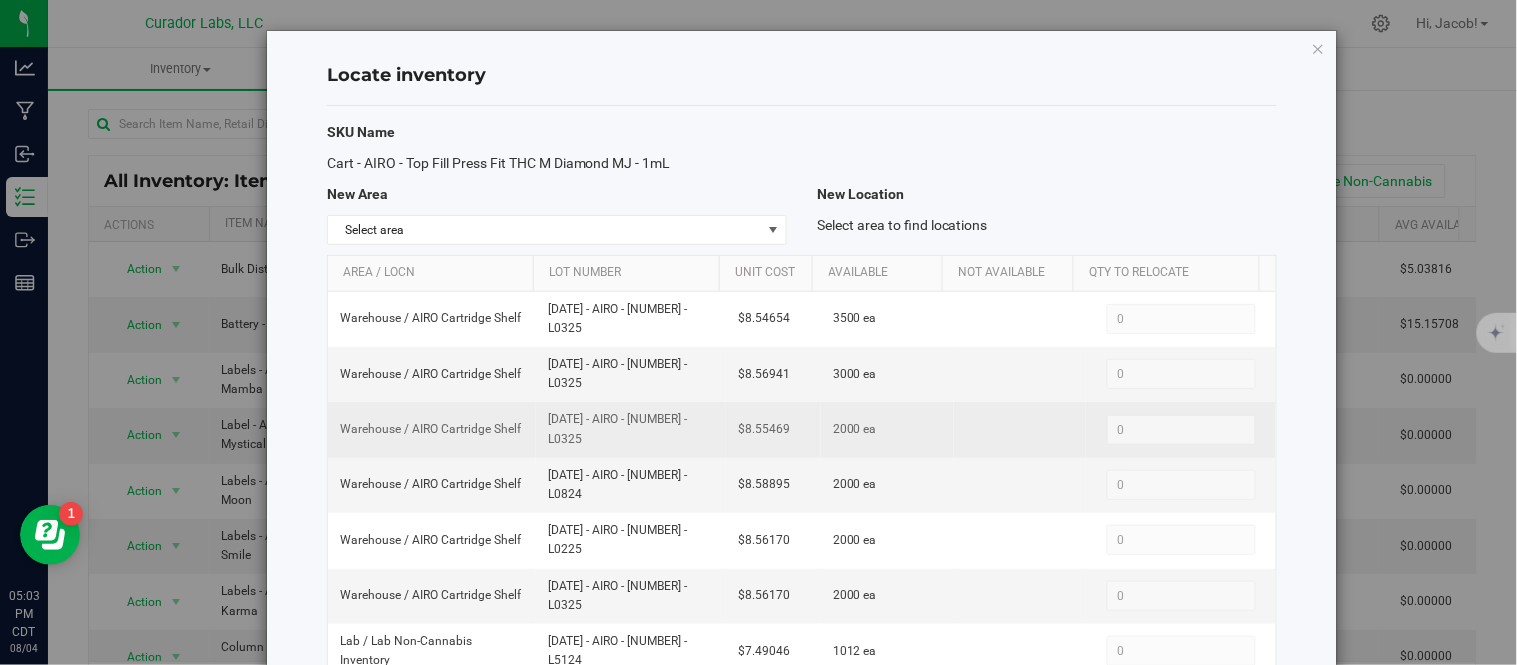 drag, startPoint x: 785, startPoint y: 428, endPoint x: 696, endPoint y: 428, distance: 89 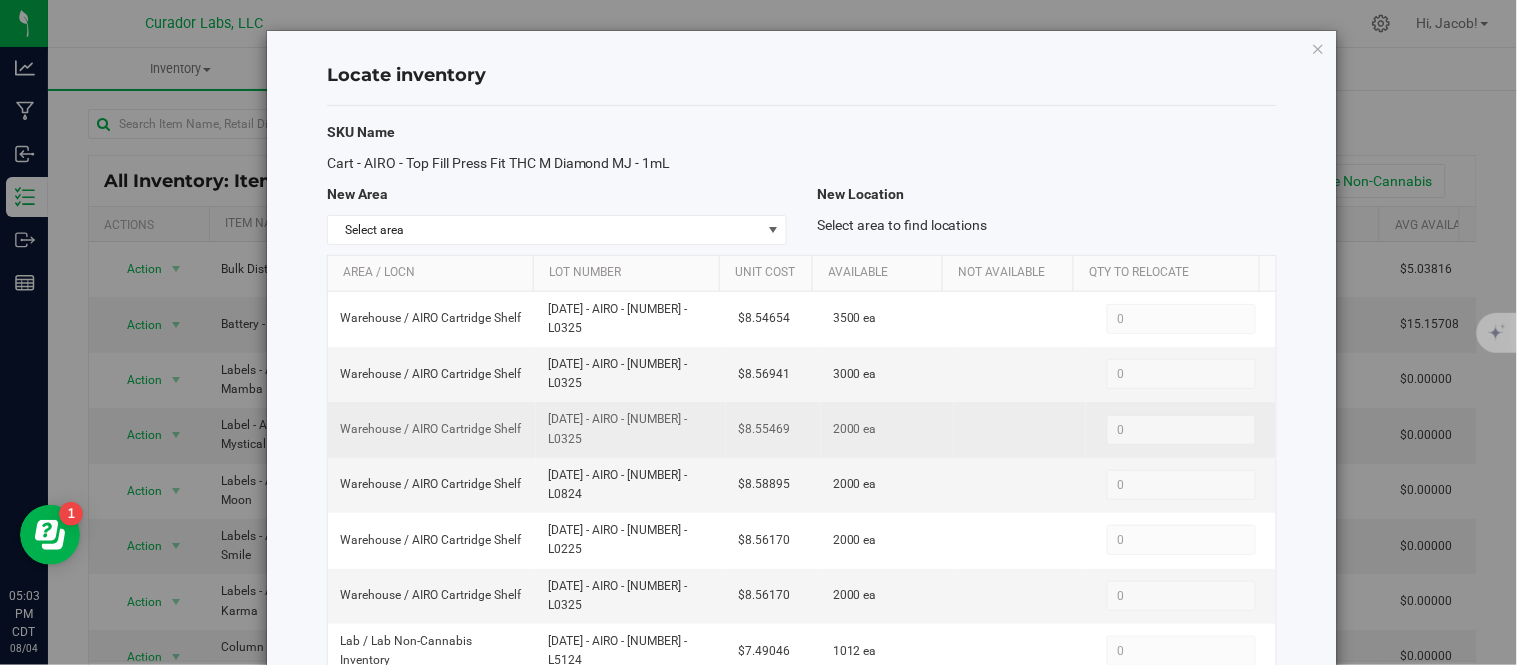 click on "Warehouse / AIRO Cartridge Shelf
[DATE] - AIRO - [NUMBER] - L0325
[PRICE] 2000 ea 0 0" at bounding box center [802, 429] 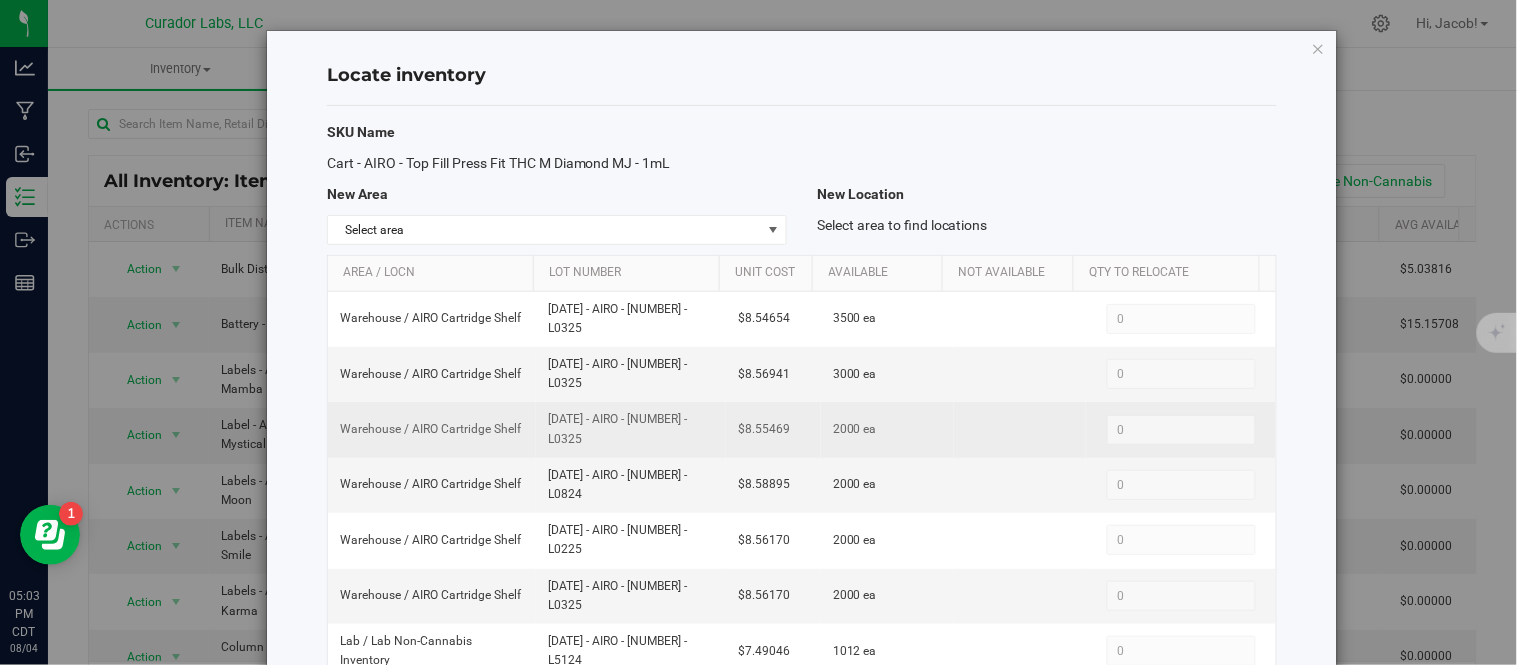 copy on "$8.55469" 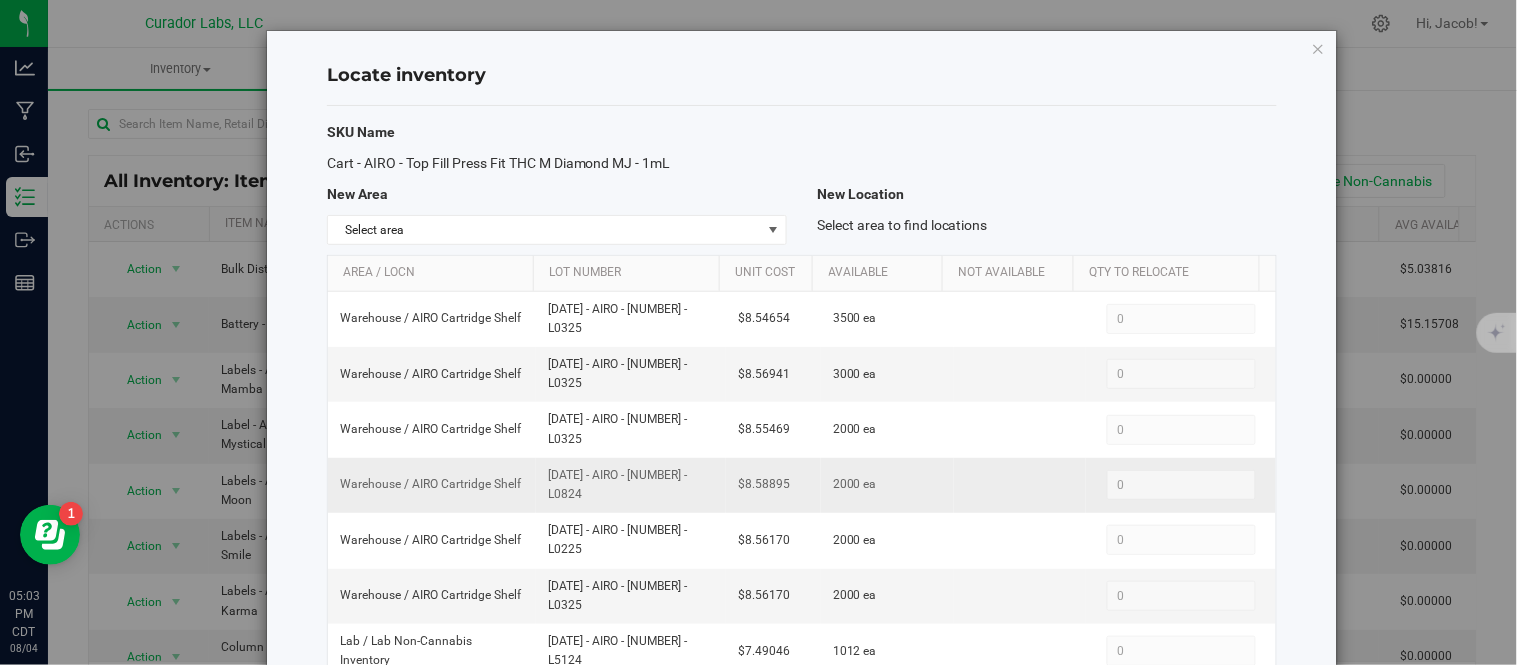 drag, startPoint x: 697, startPoint y: 484, endPoint x: 531, endPoint y: 498, distance: 166.58931 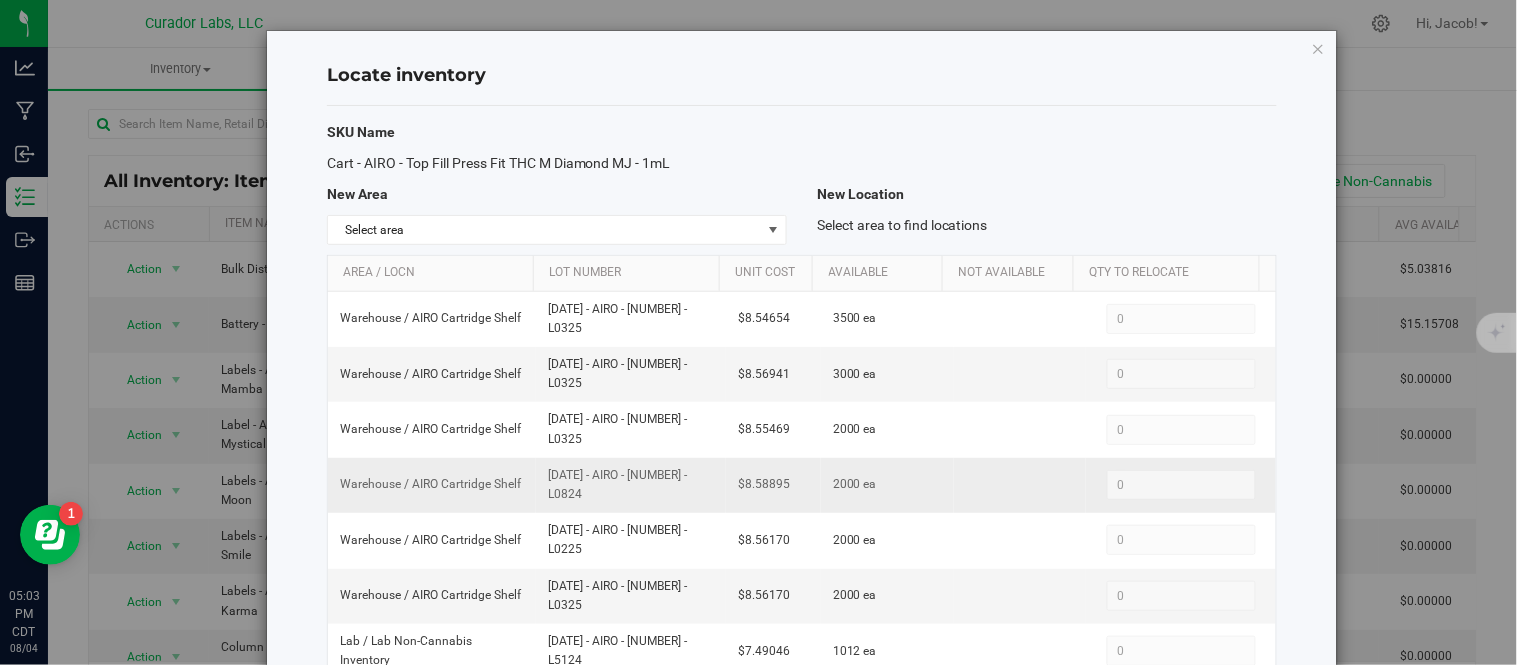 click on "[DATE] - AIRO - [NUMBER] - L0824" at bounding box center [631, 485] 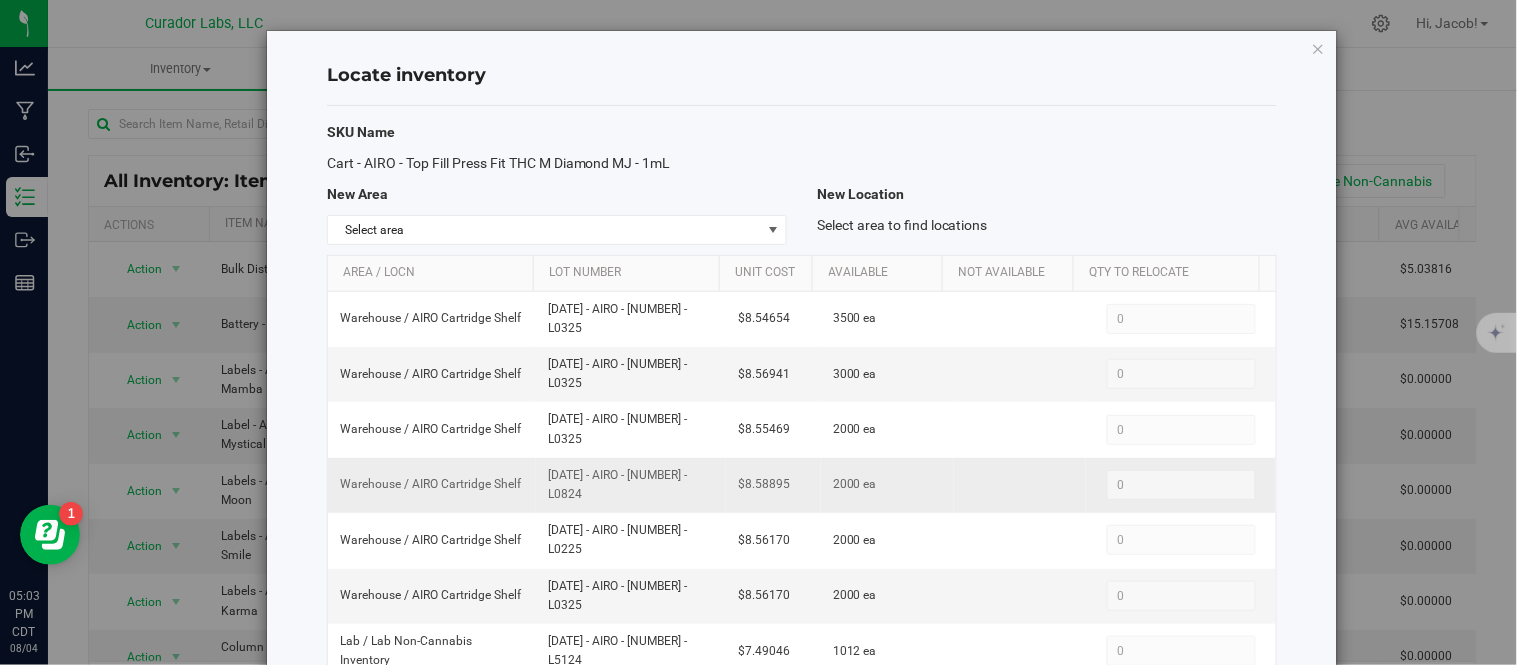 copy on "[DATE] - AIRO - [NUMBER] - L0824" 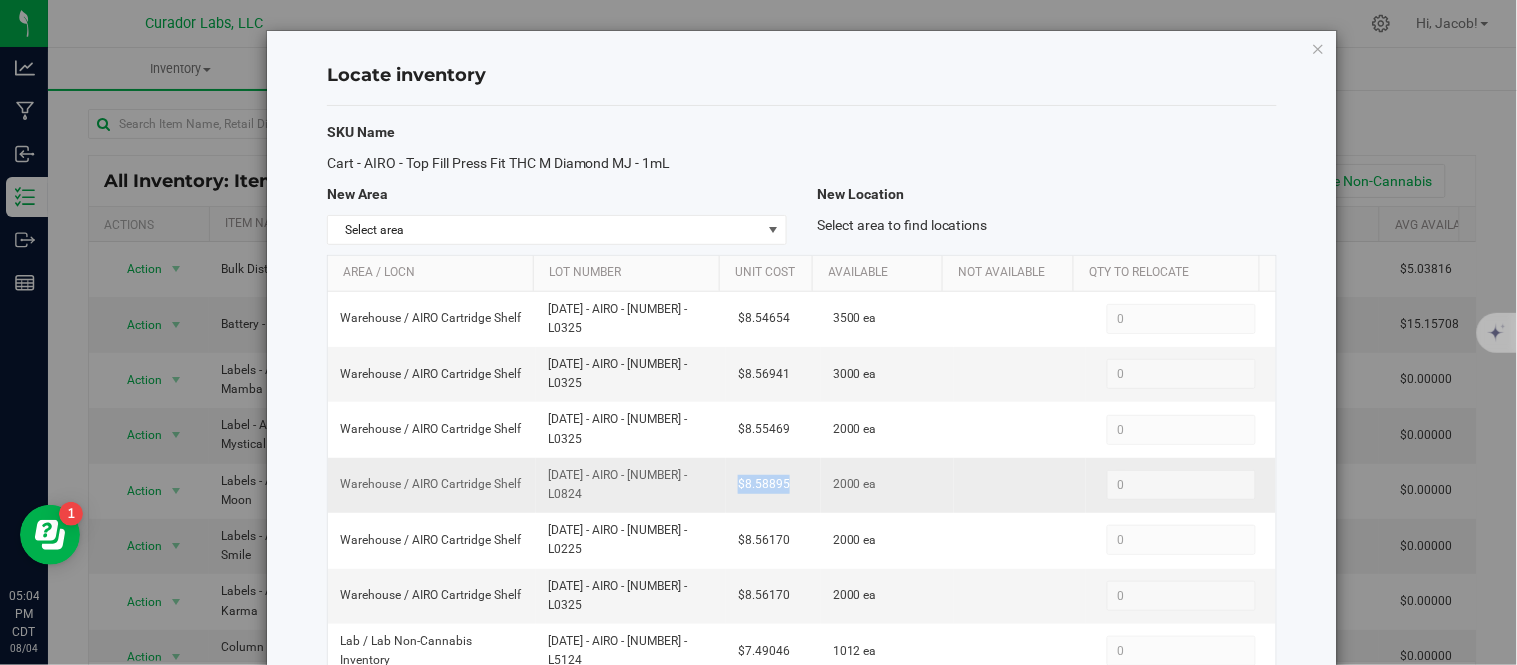 drag, startPoint x: 786, startPoint y: 483, endPoint x: 723, endPoint y: 491, distance: 63.505905 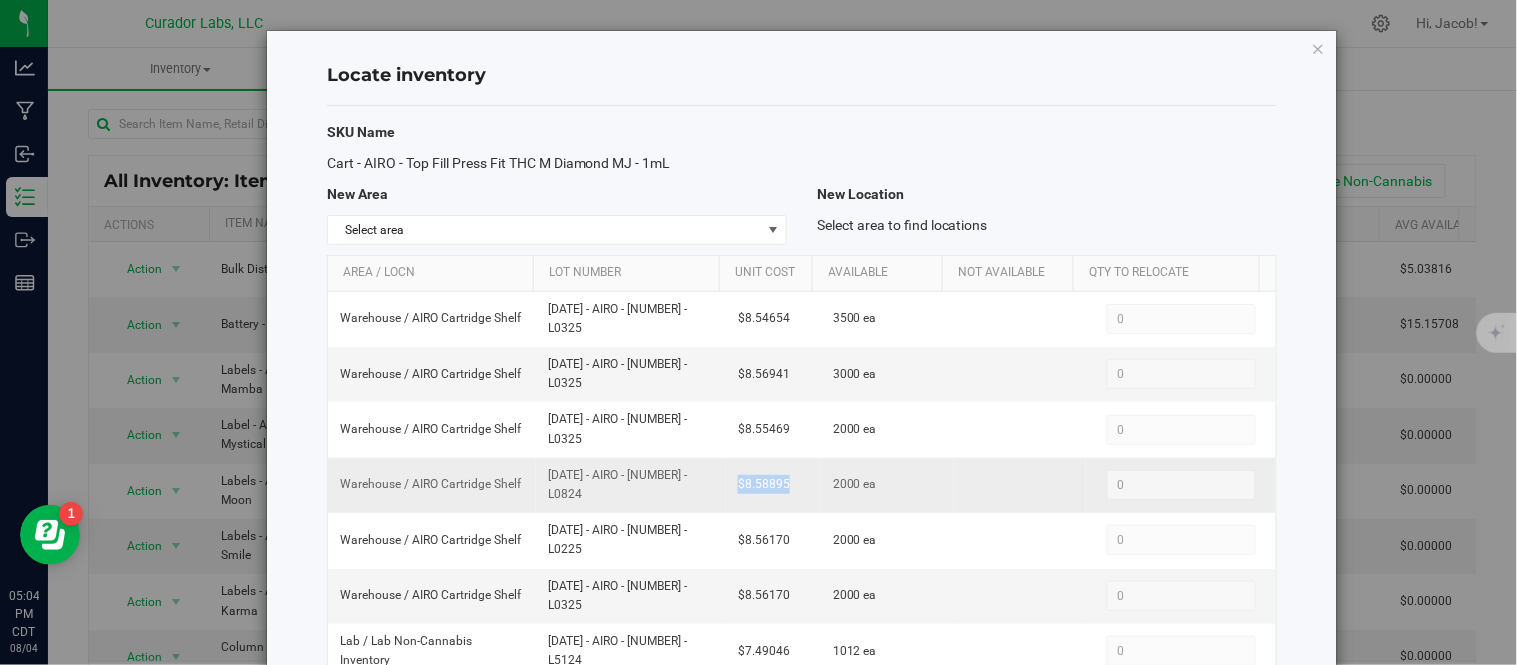 click on "$8.58895" at bounding box center [773, 485] 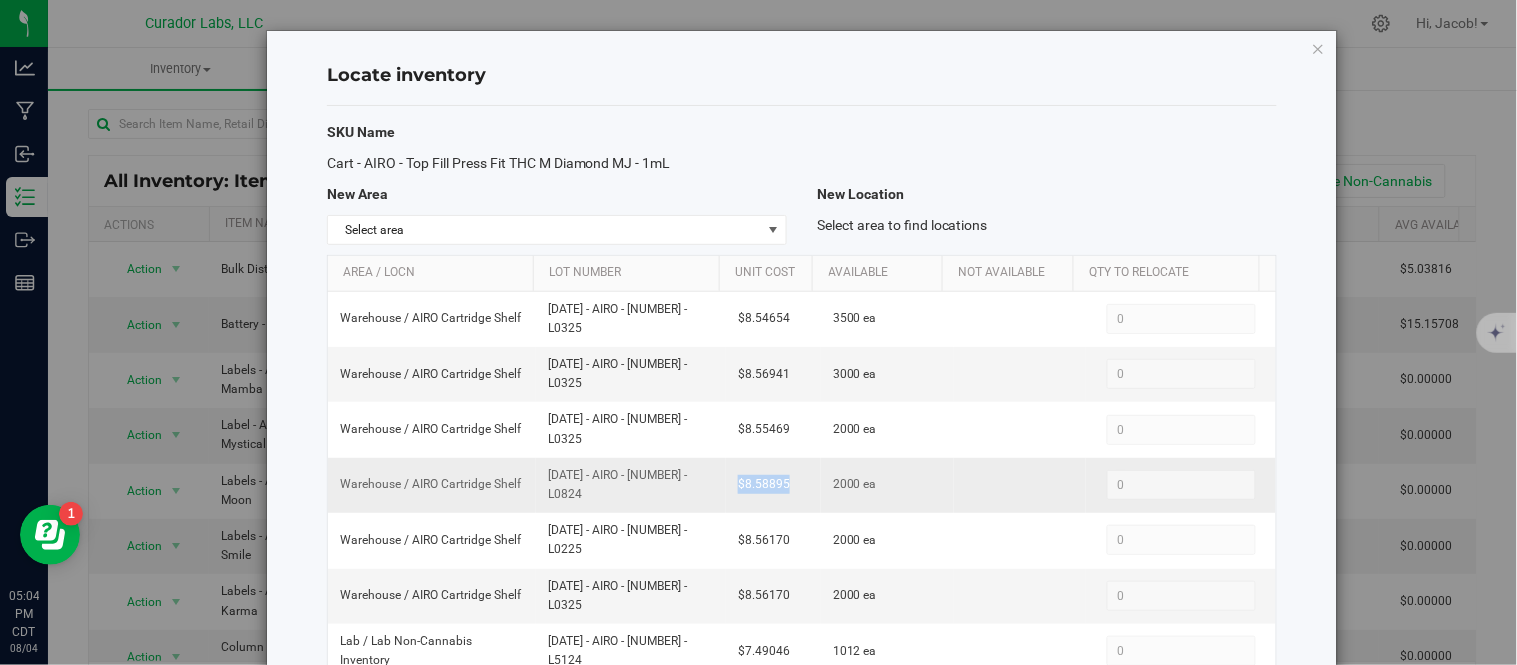copy on "$8.58895" 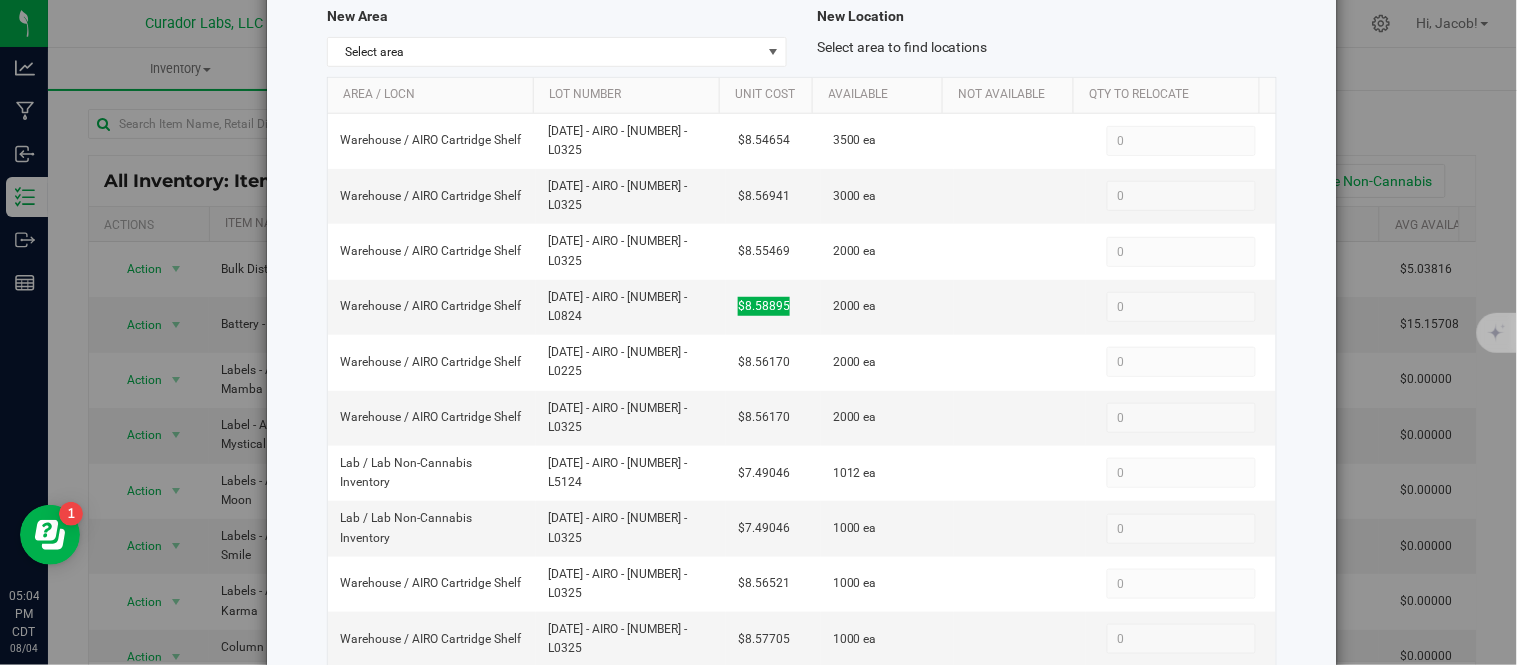 scroll, scrollTop: 182, scrollLeft: 0, axis: vertical 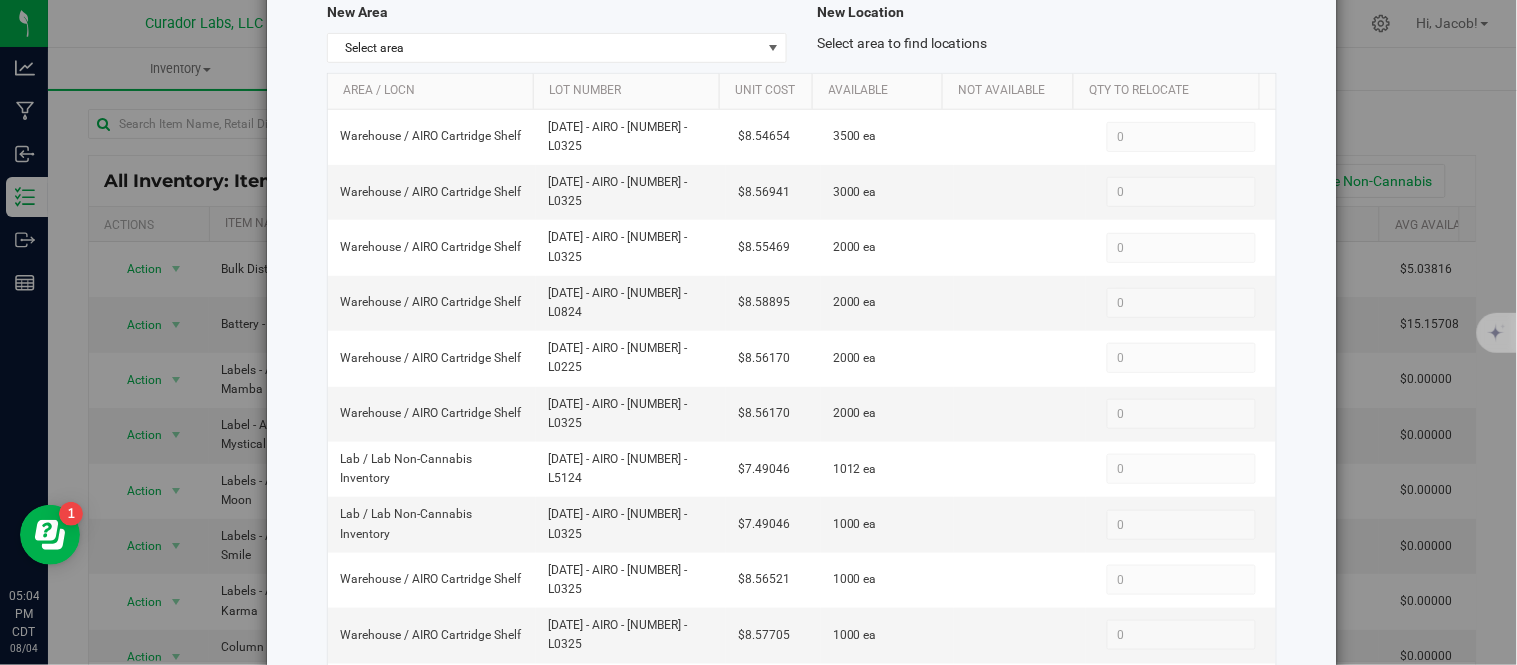 click on "Lot Number" at bounding box center [626, 92] 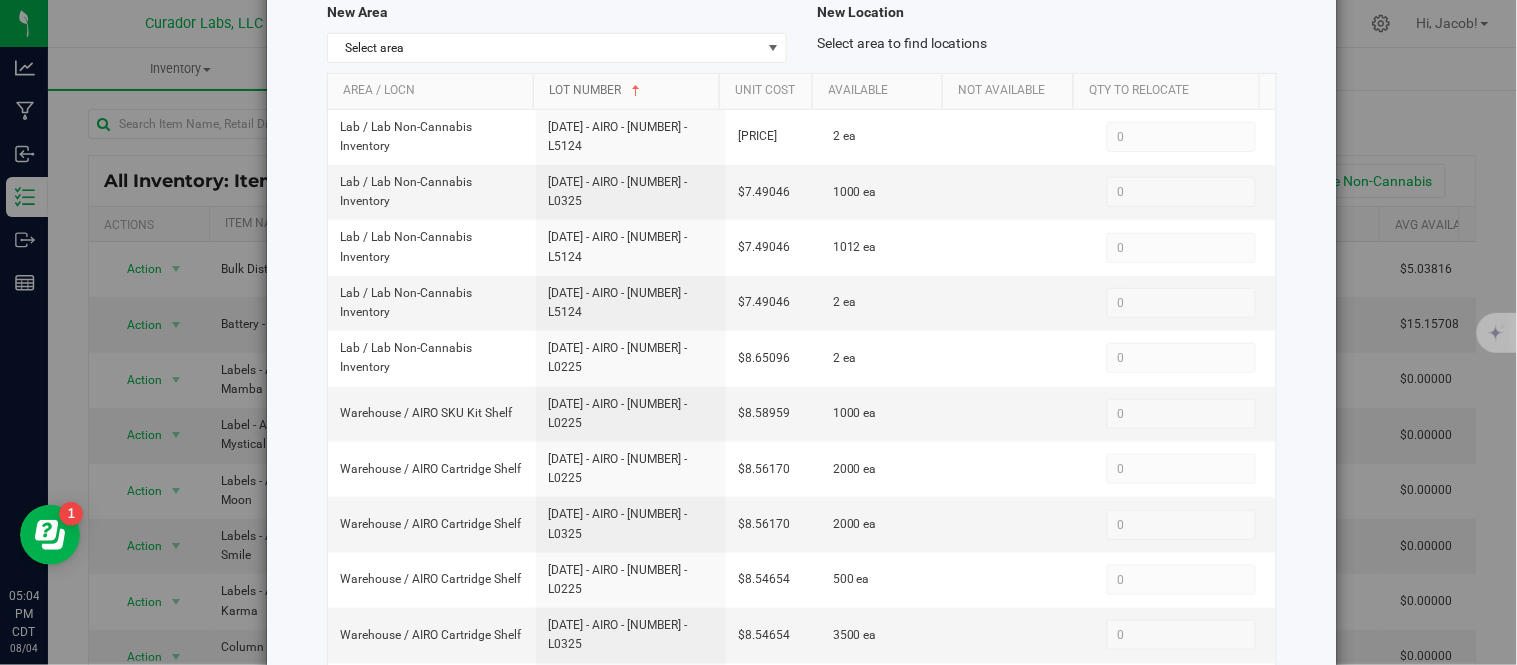 click on "Lot Number" at bounding box center [630, 91] 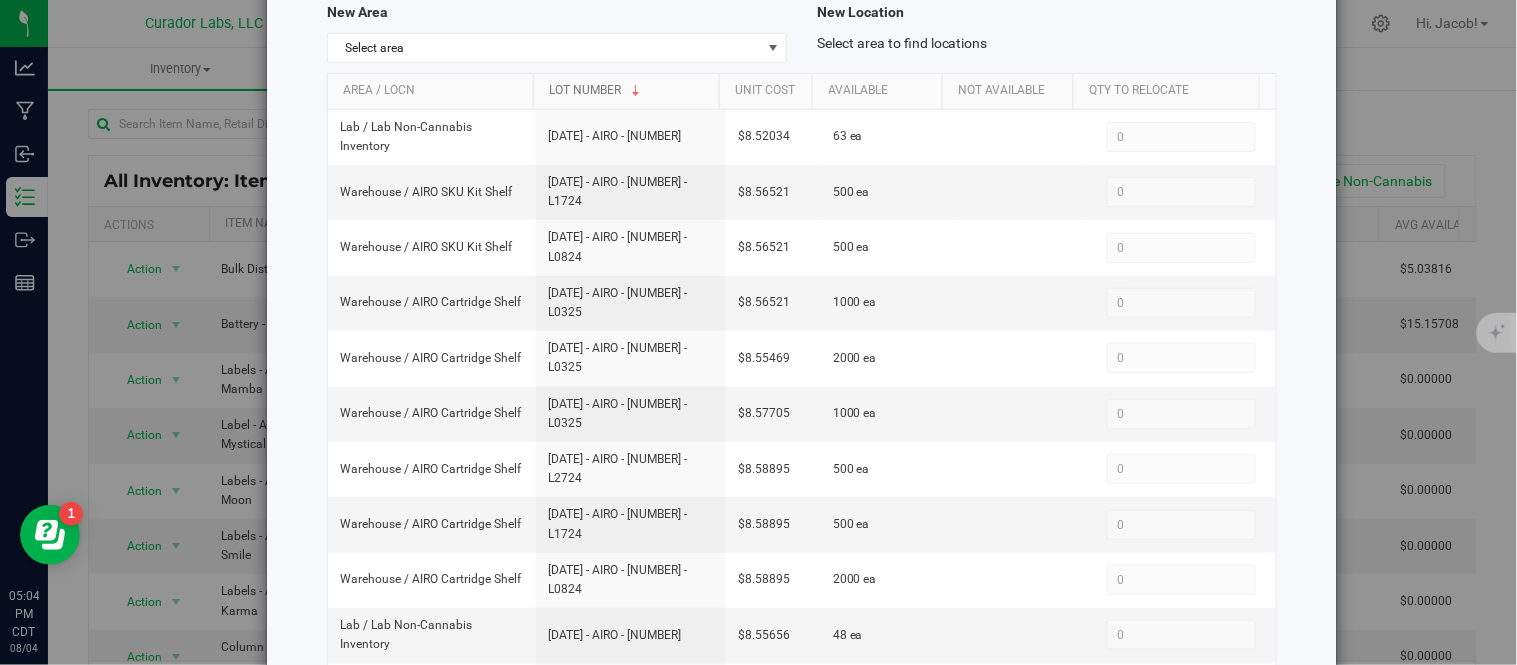 click on "Lot Number" at bounding box center (630, 91) 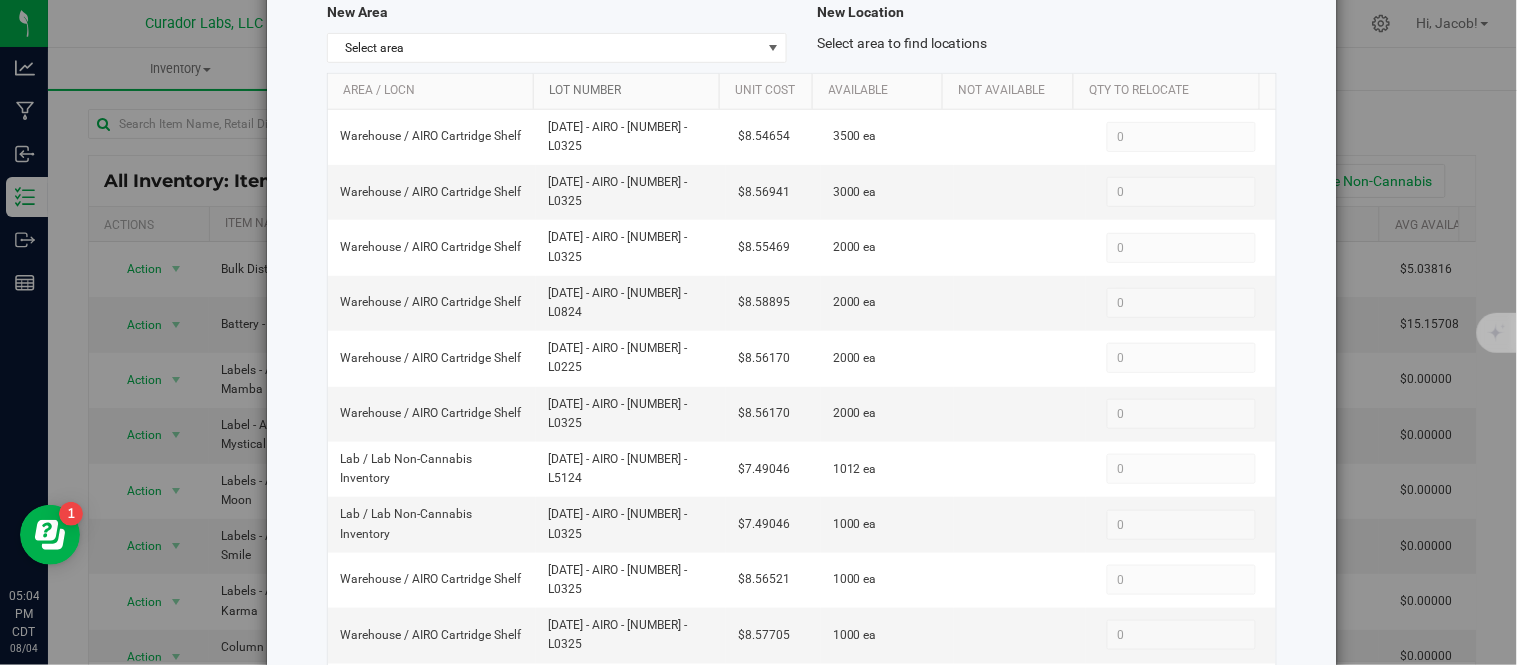 click on "Lot Number" at bounding box center [630, 91] 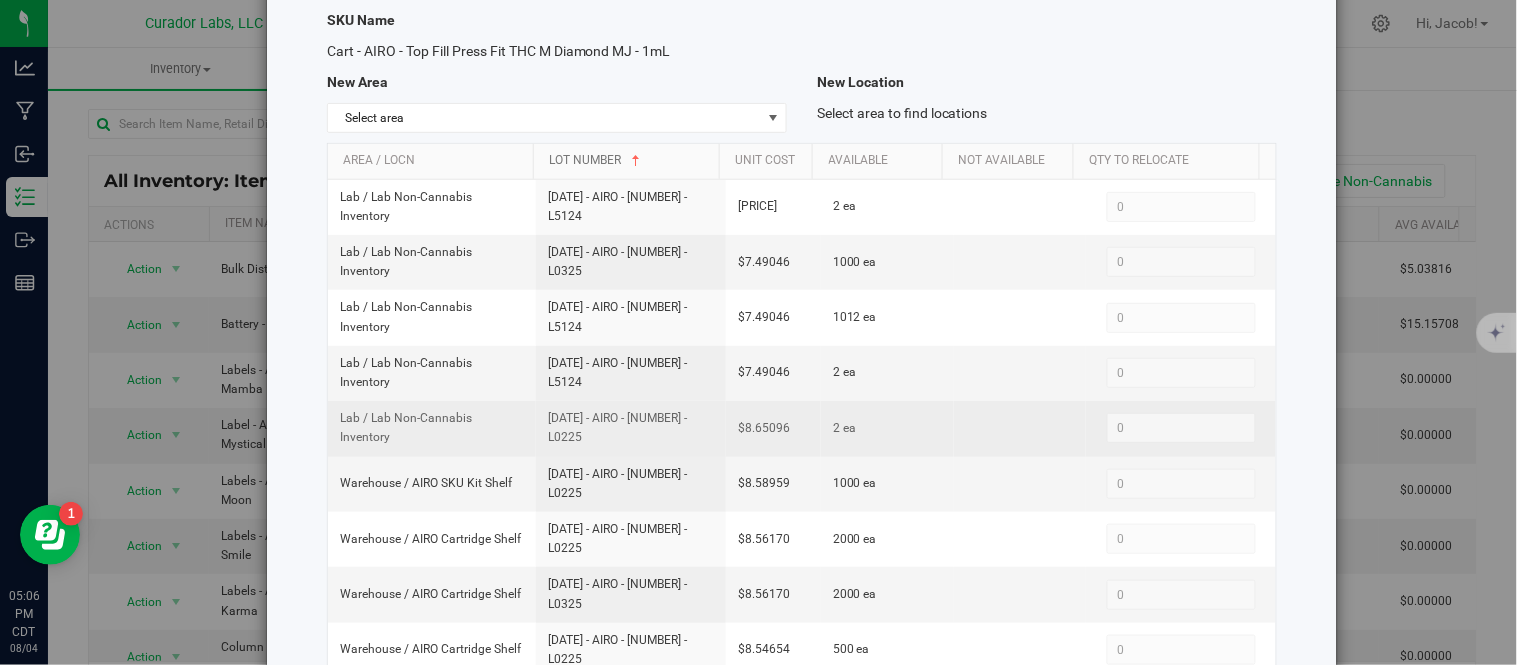 scroll, scrollTop: 0, scrollLeft: 0, axis: both 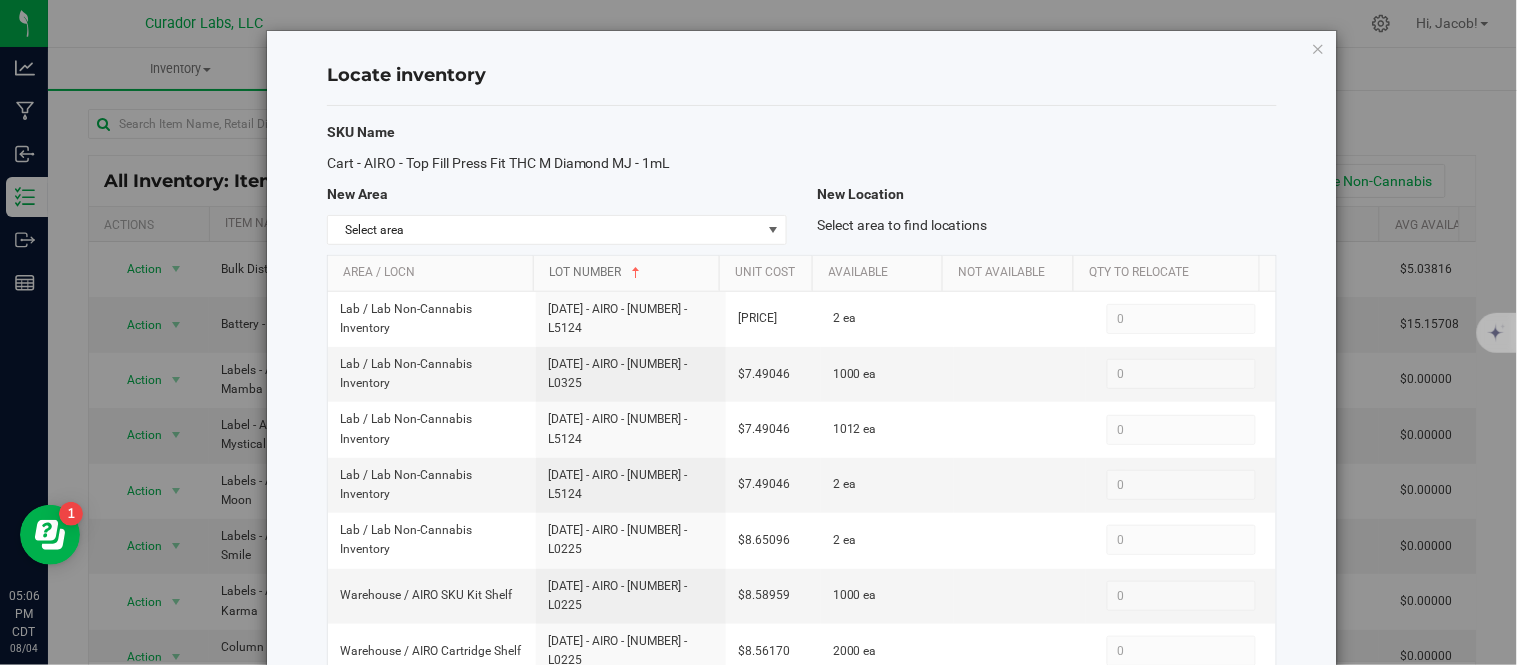 click at bounding box center (636, 273) 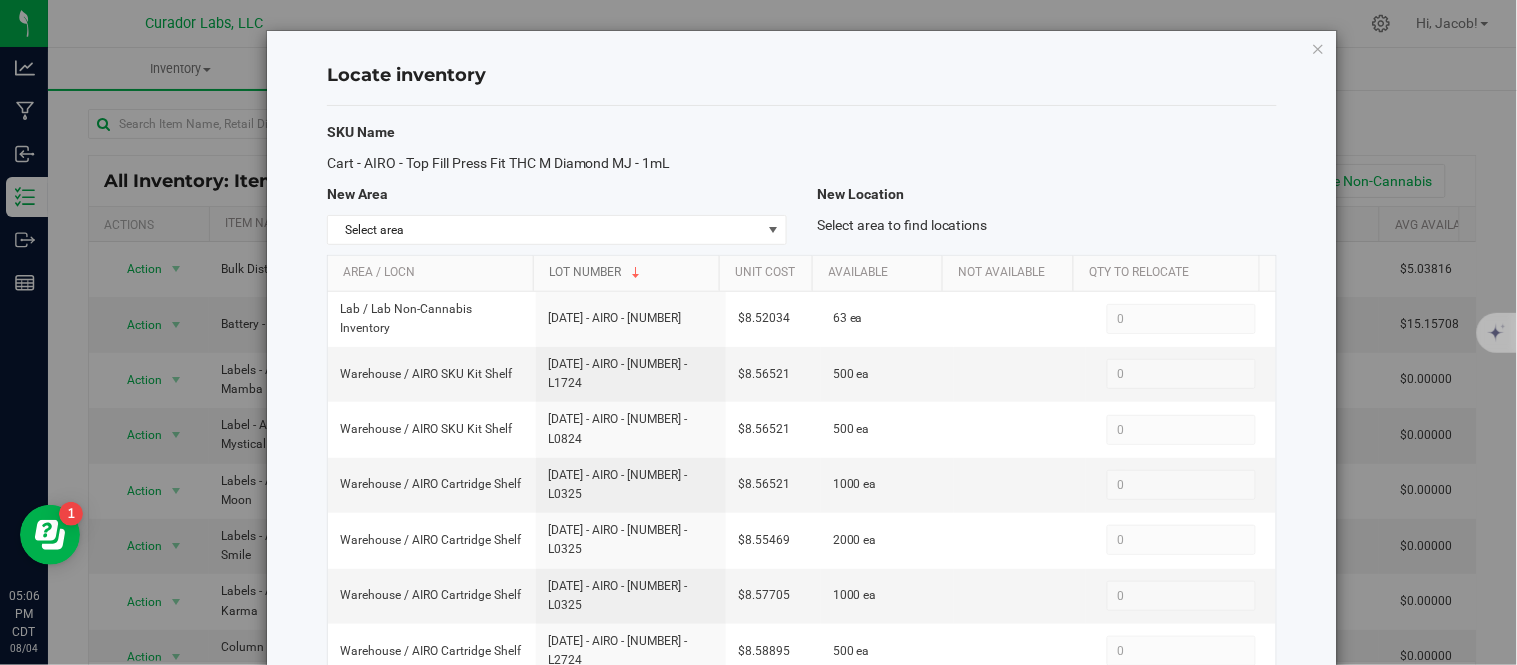 click at bounding box center (636, 273) 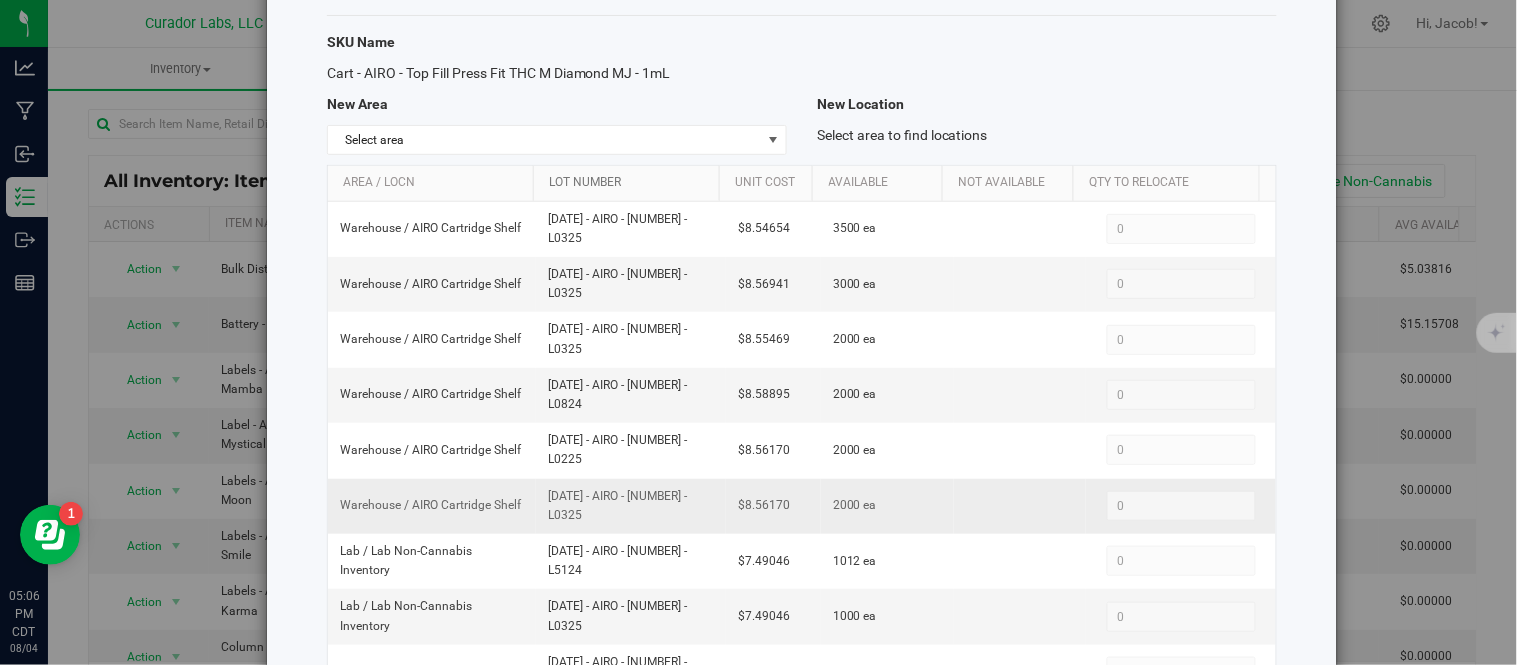 scroll, scrollTop: 94, scrollLeft: 0, axis: vertical 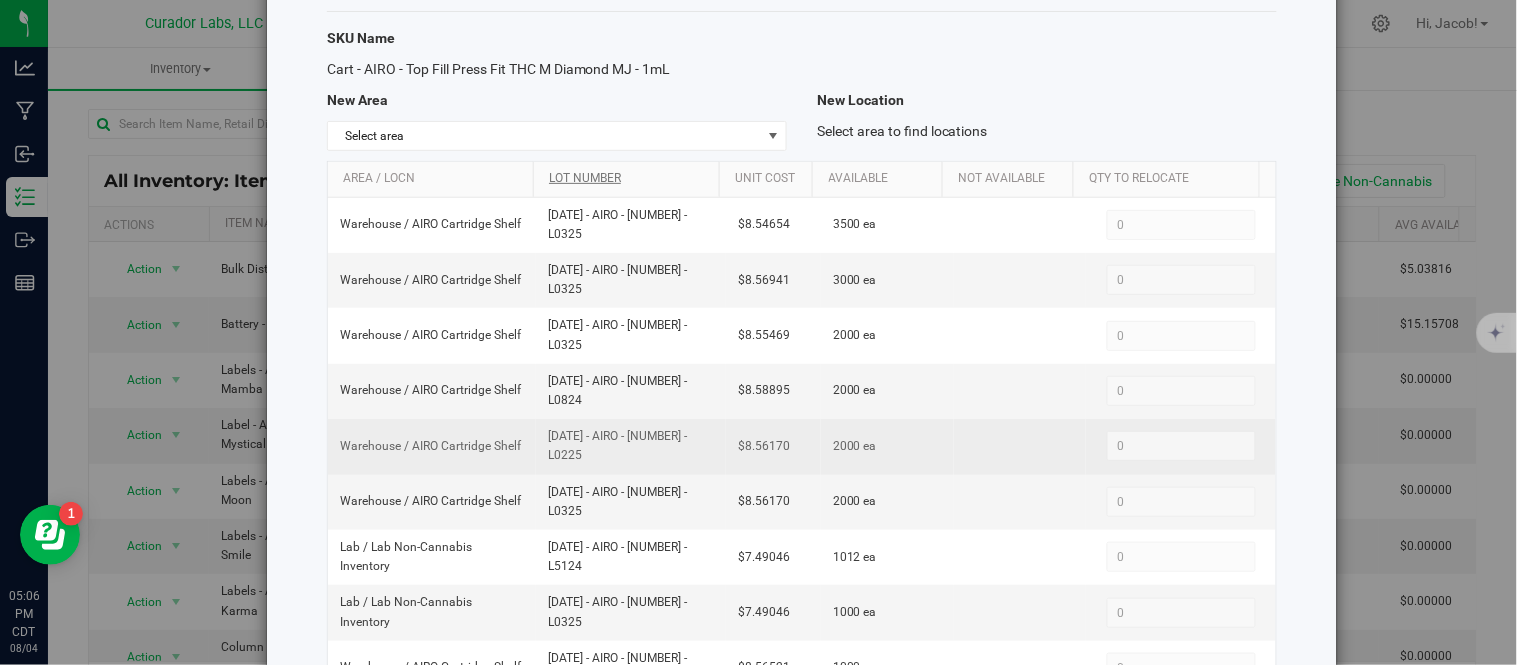 drag, startPoint x: 703, startPoint y: 450, endPoint x: 537, endPoint y: 448, distance: 166.01205 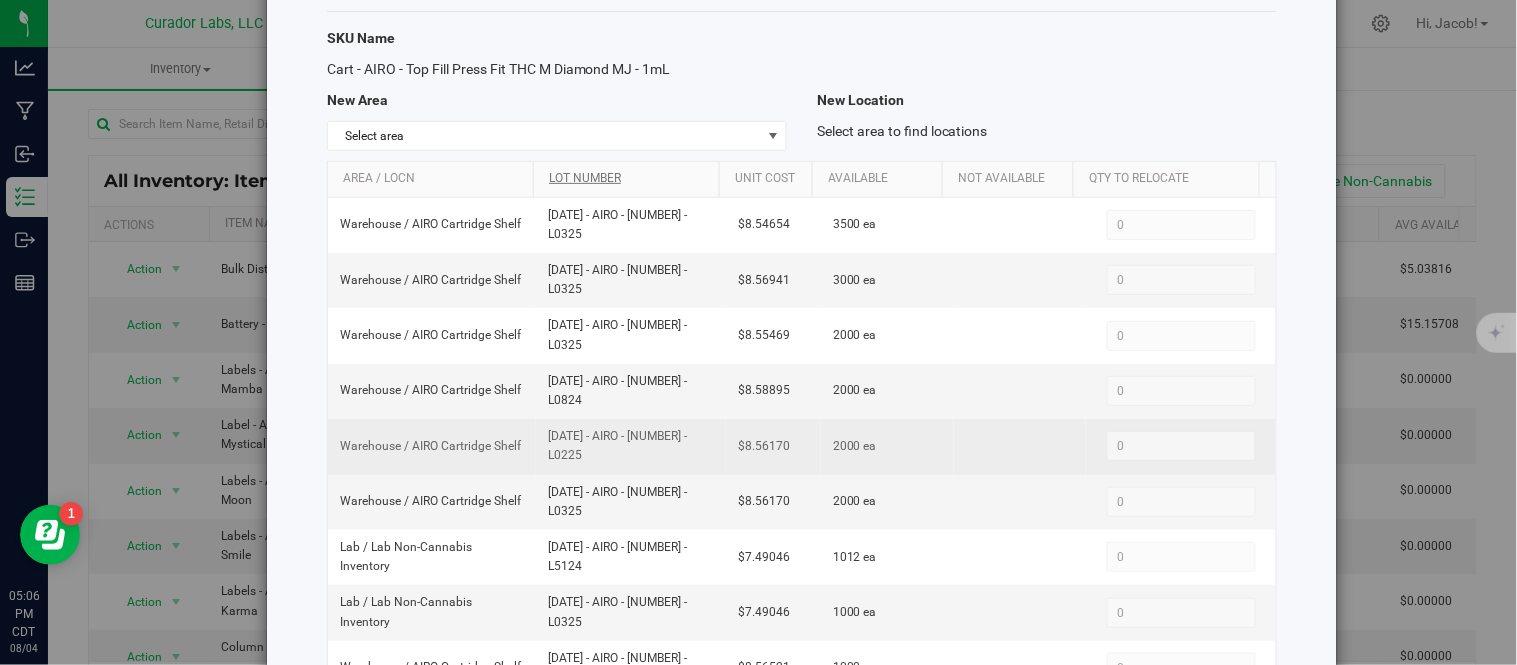 click on "[DATE] - AIRO - [NUMBER] - L0225" at bounding box center (631, 446) 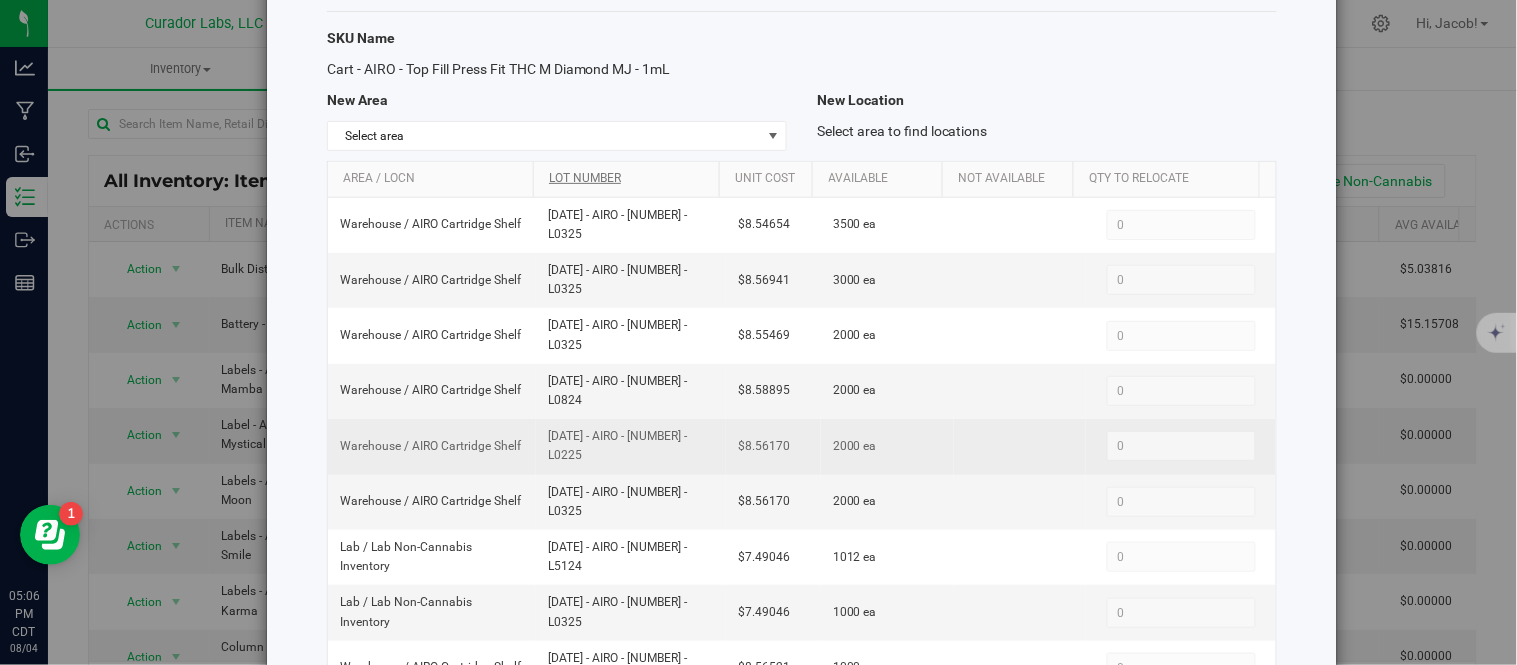 copy on "[DATE] - AIRO - [NUMBER] - L0225" 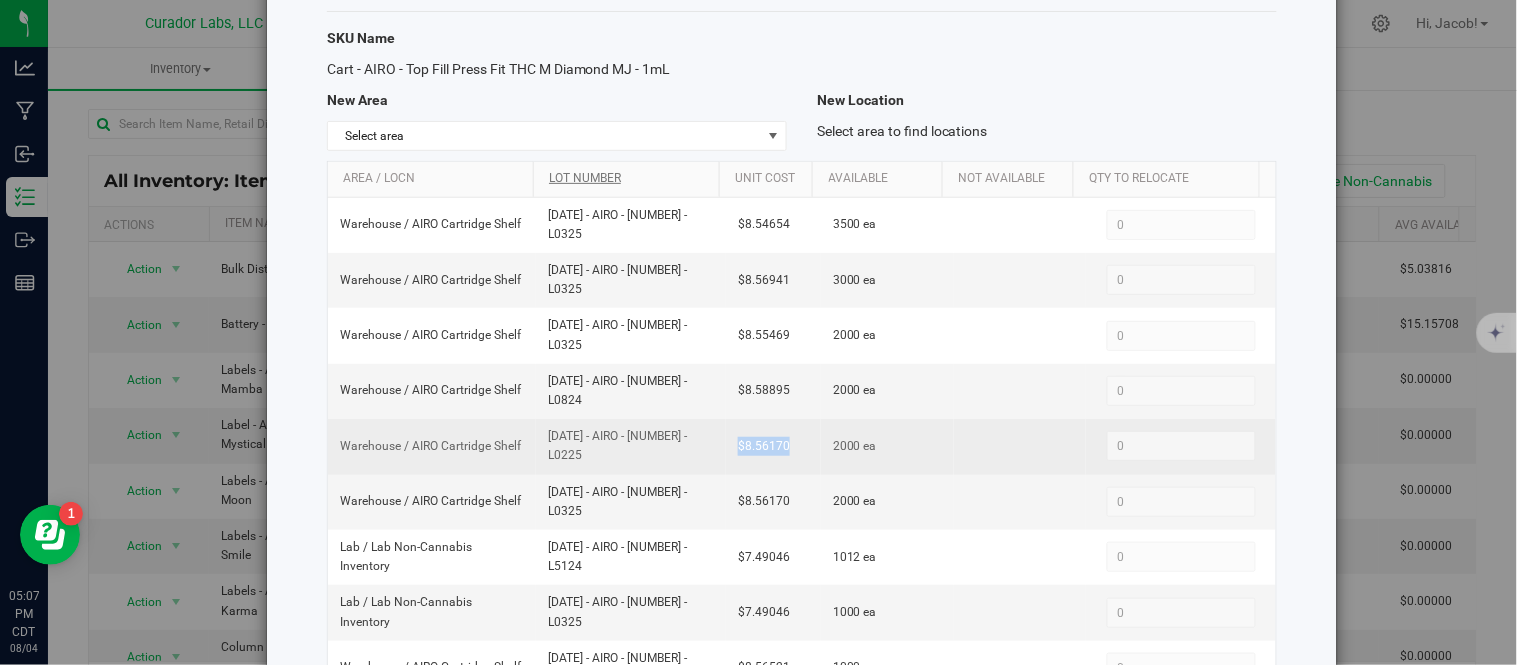 drag, startPoint x: 791, startPoint y: 446, endPoint x: 715, endPoint y: 444, distance: 76.02631 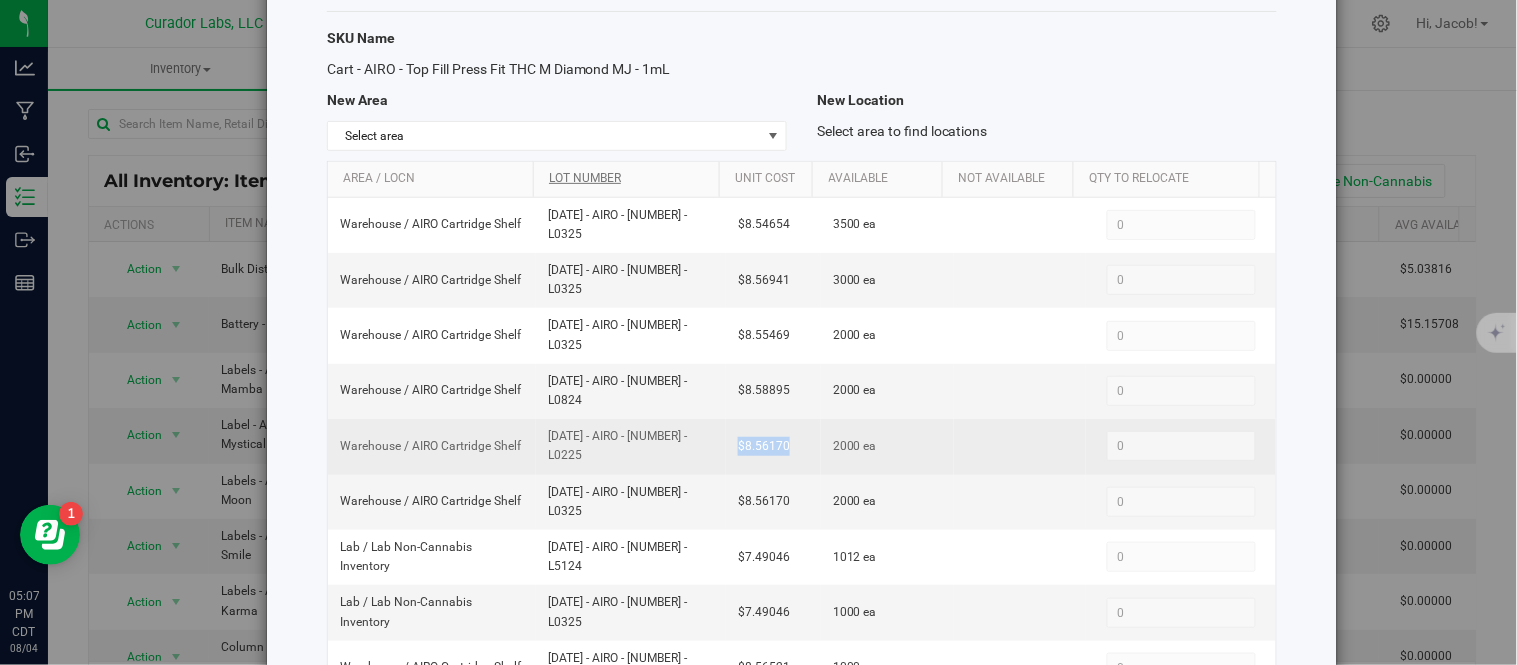 click on "$8.56170" at bounding box center [773, 446] 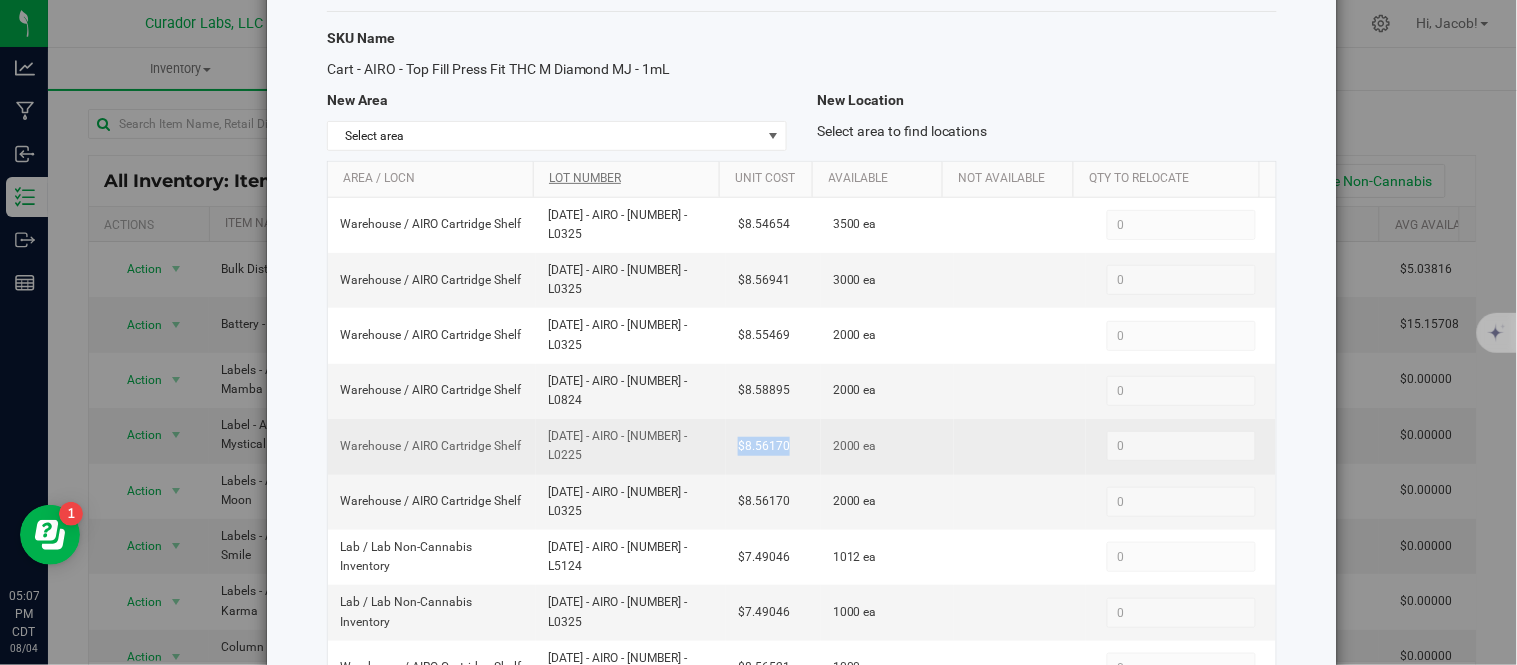 copy on "$8.56170" 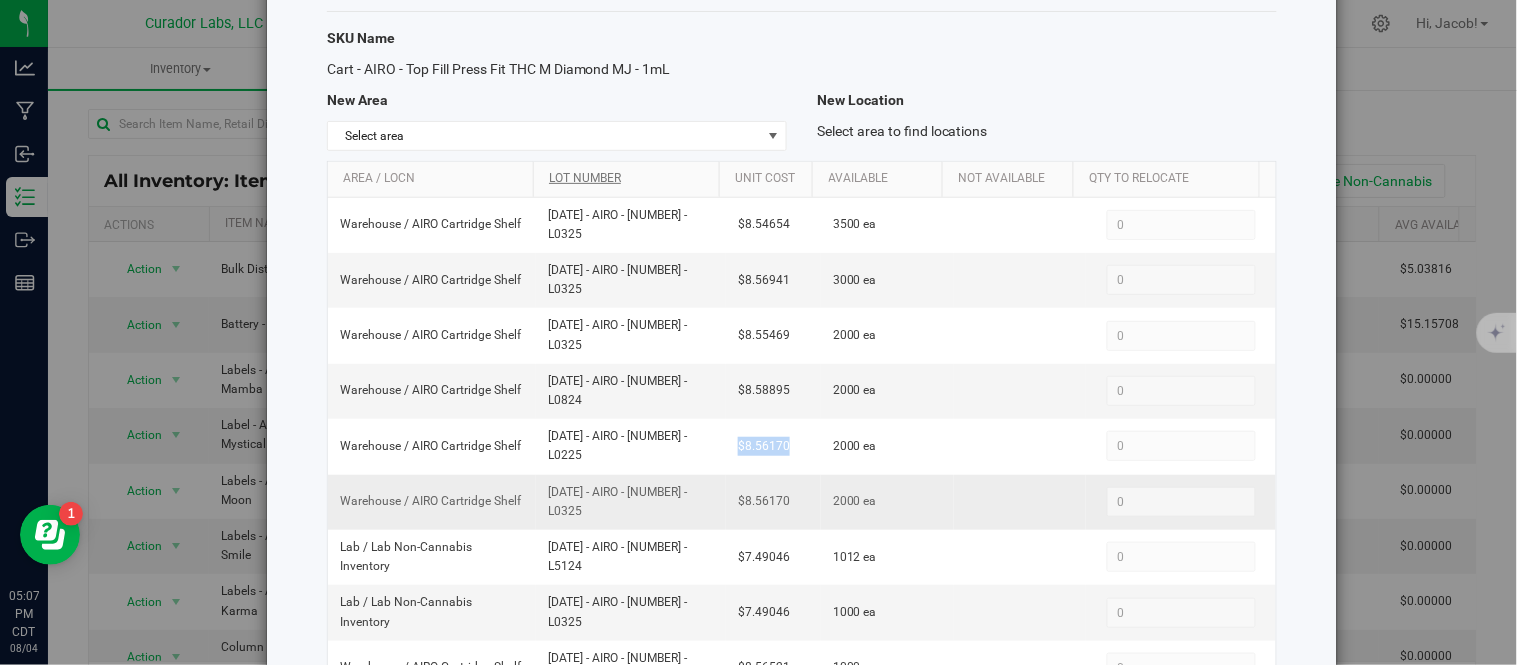 drag, startPoint x: 693, startPoint y: 500, endPoint x: 542, endPoint y: 503, distance: 151.0298 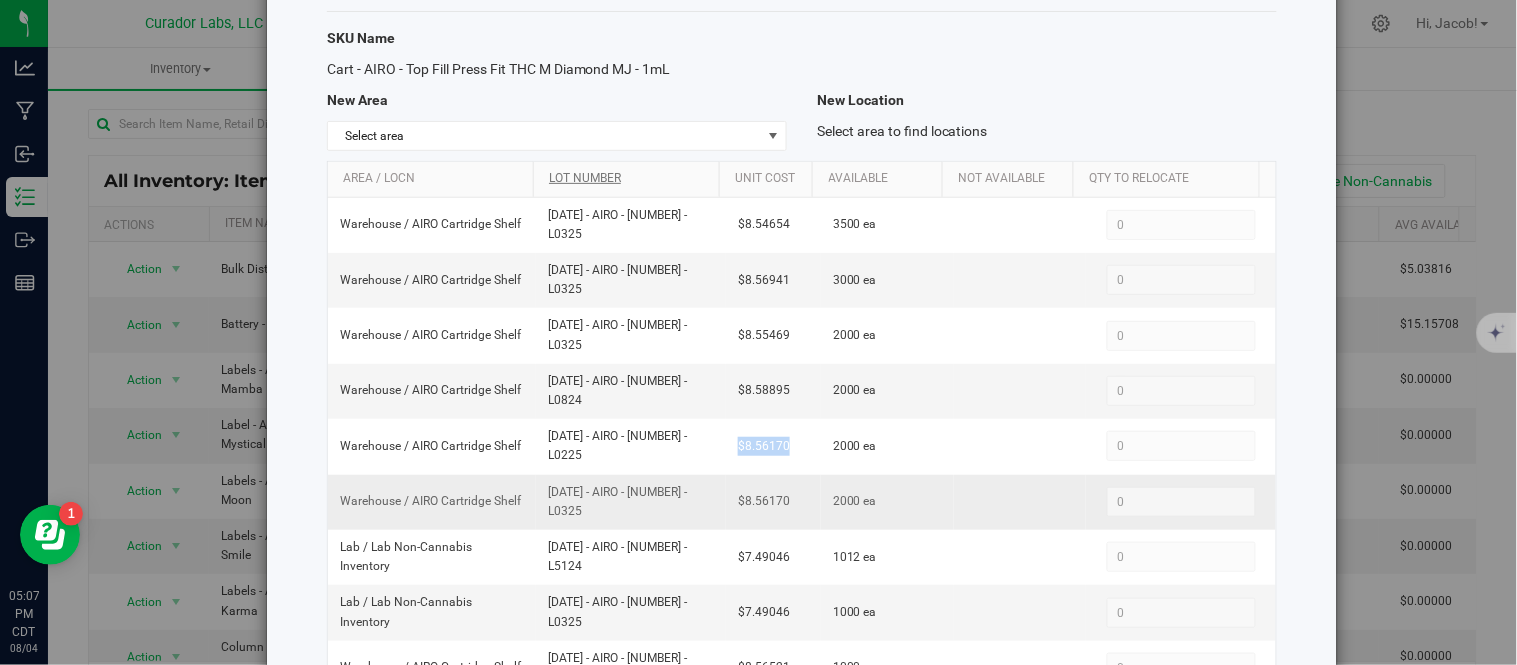 click on "[DATE] - AIRO - [NUMBER] - L0325" at bounding box center (631, 502) 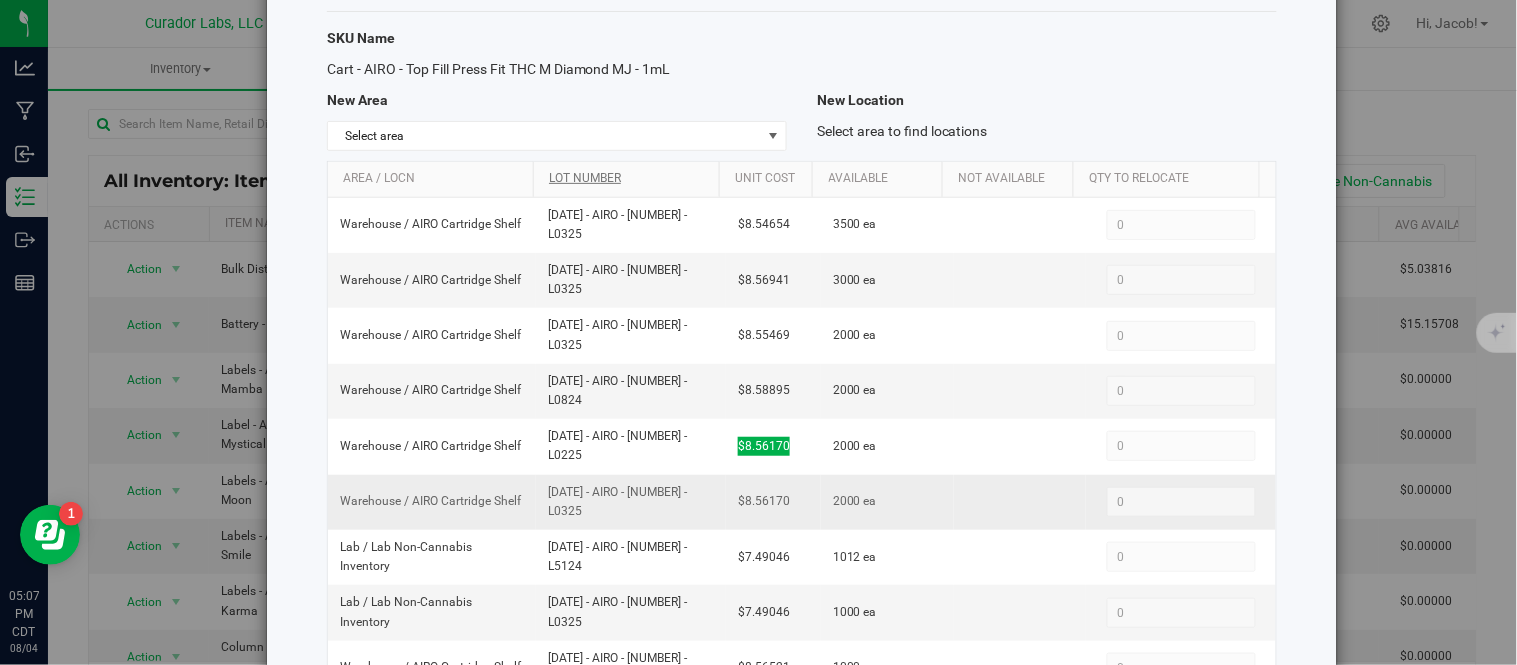 click on "$8.56170" at bounding box center [773, 502] 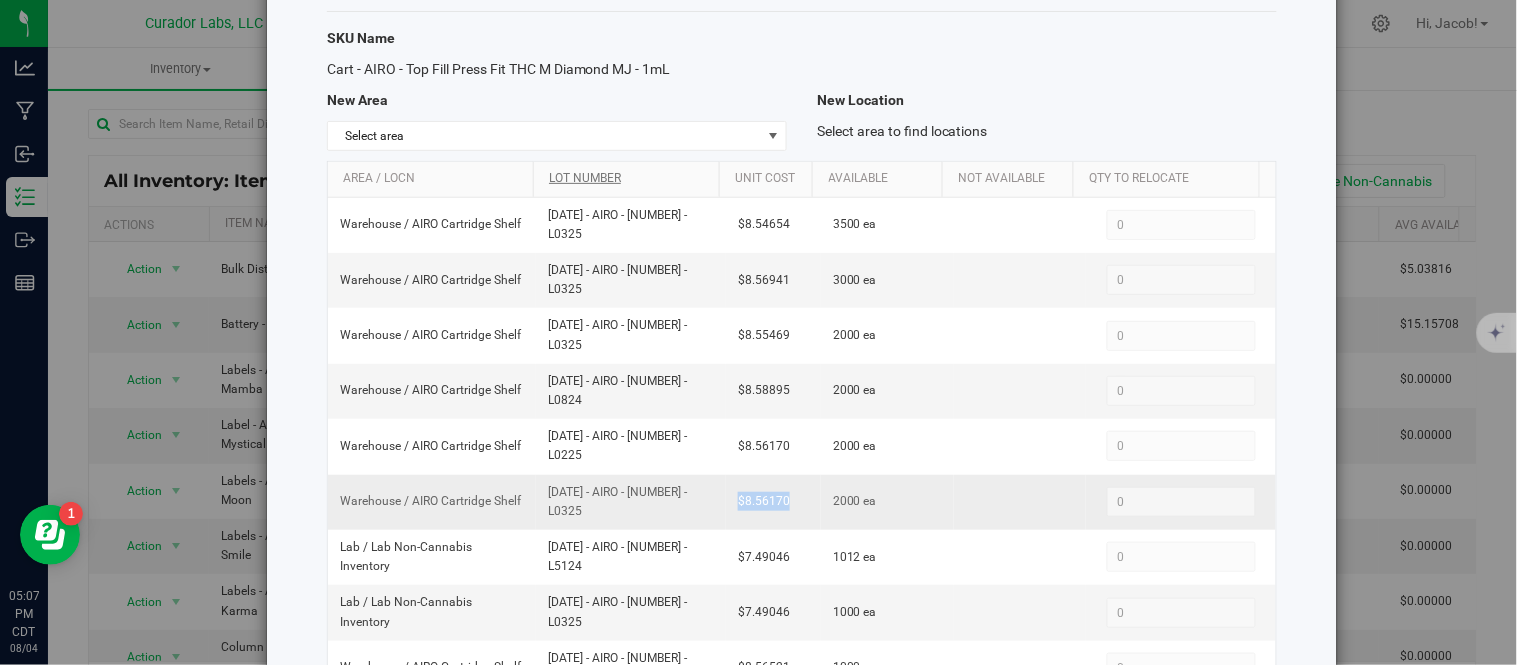 drag, startPoint x: 778, startPoint y: 503, endPoint x: 718, endPoint y: 505, distance: 60.033325 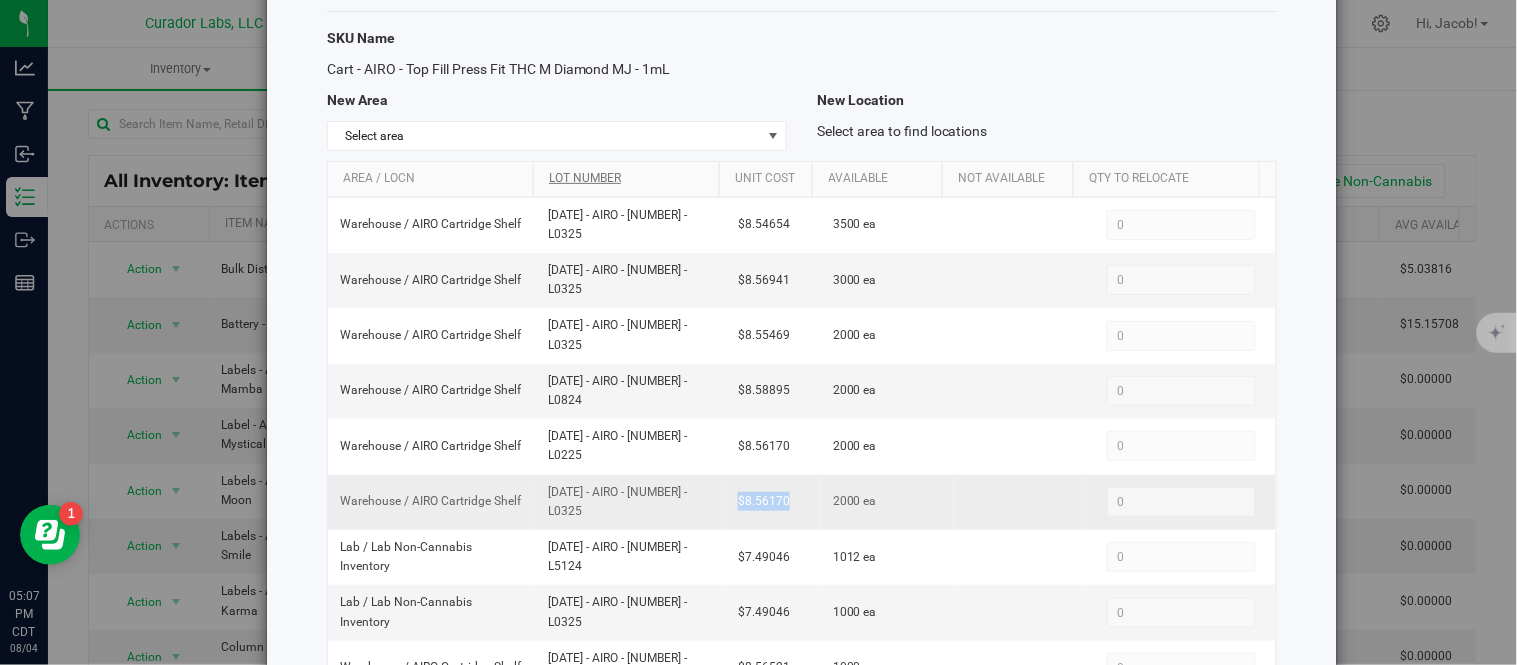 click on "$8.56170" at bounding box center [773, 502] 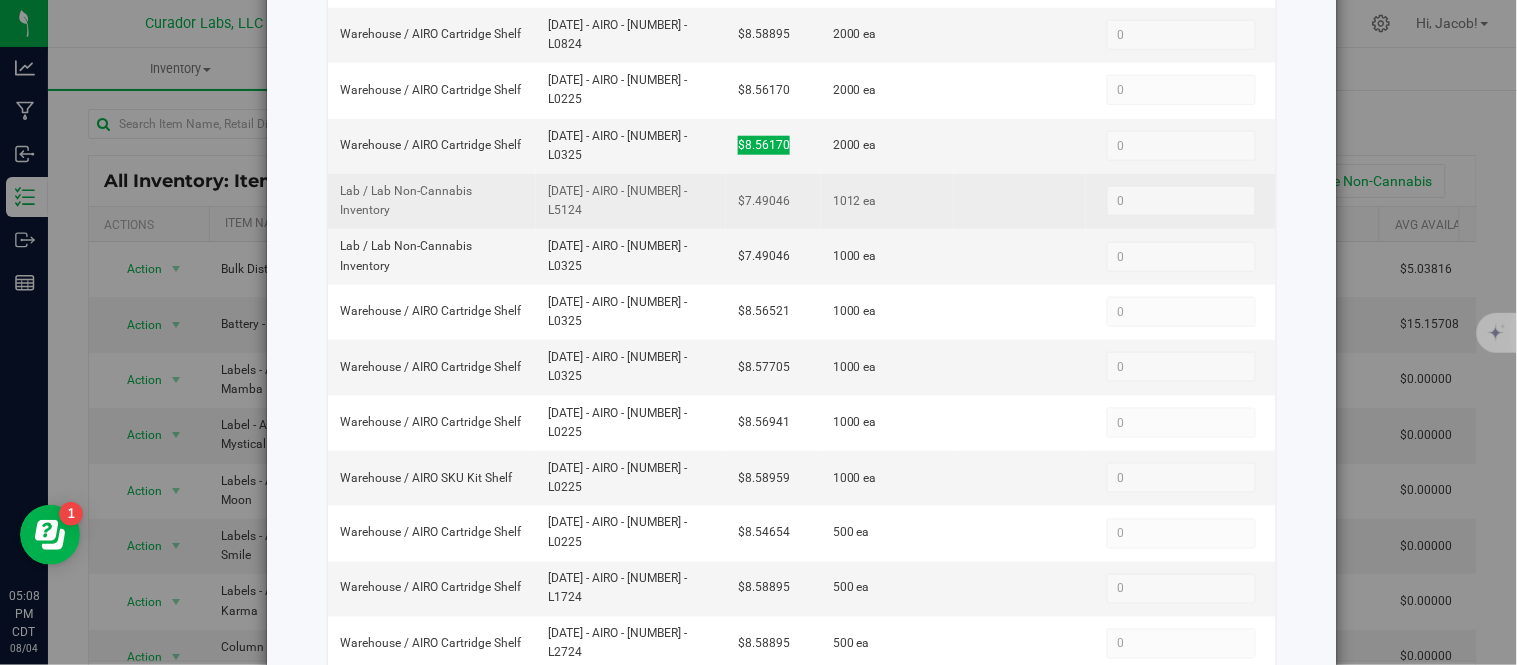 scroll, scrollTop: 451, scrollLeft: 0, axis: vertical 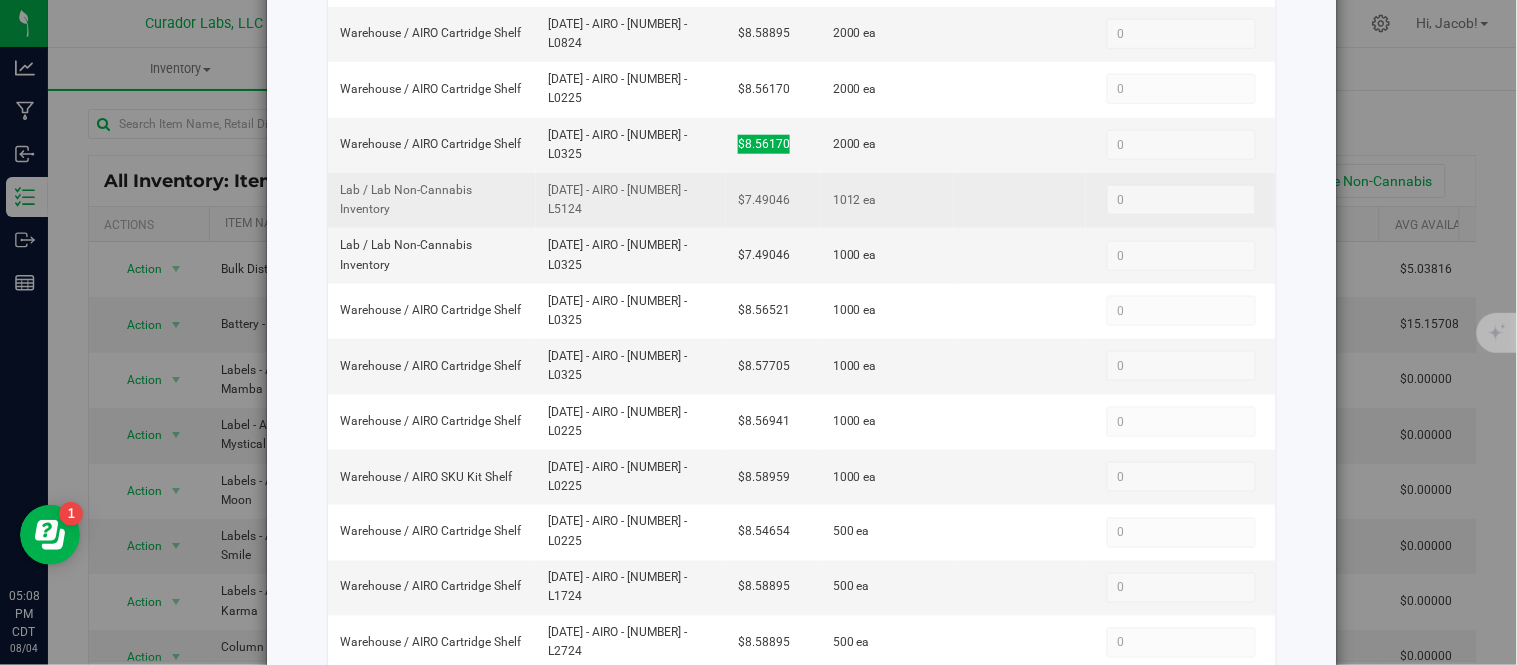 click on "[DATE] - AIRO - [NUMBER] - L5124" at bounding box center [631, 200] 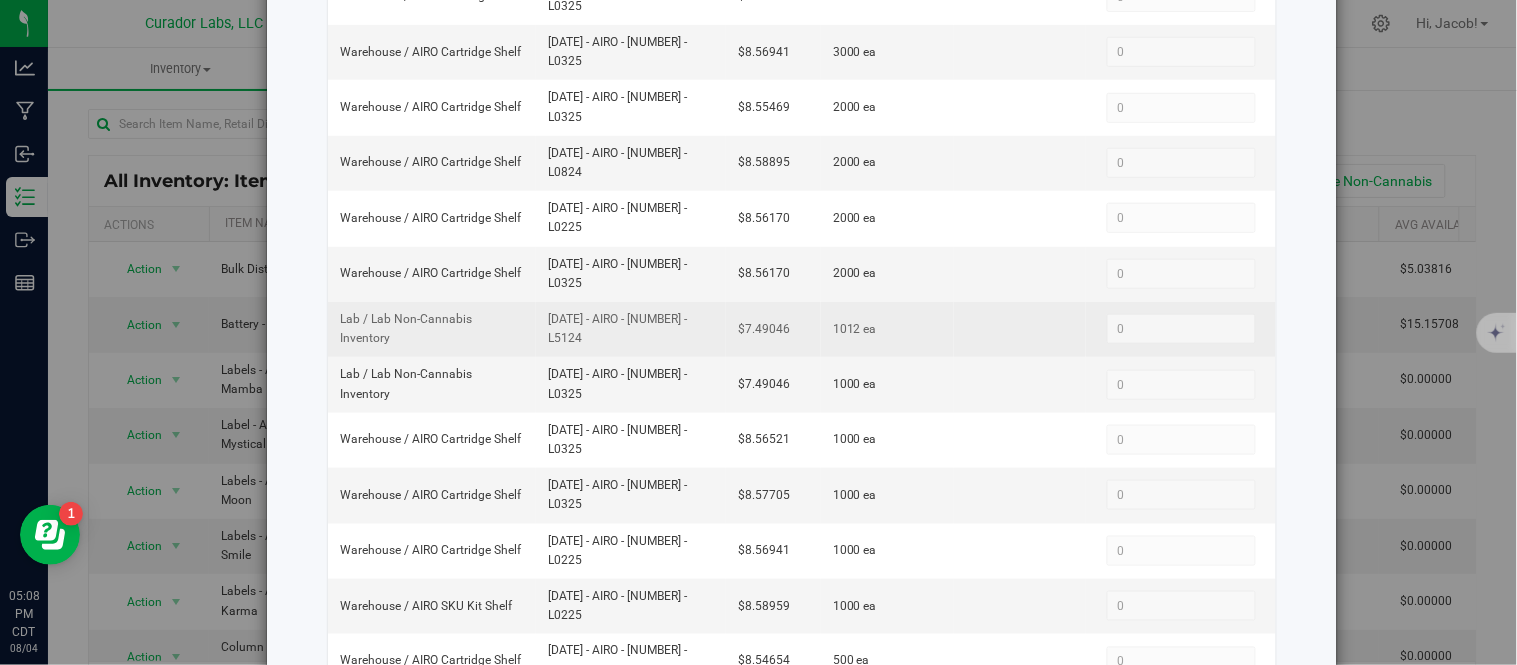 scroll, scrollTop: 324, scrollLeft: 0, axis: vertical 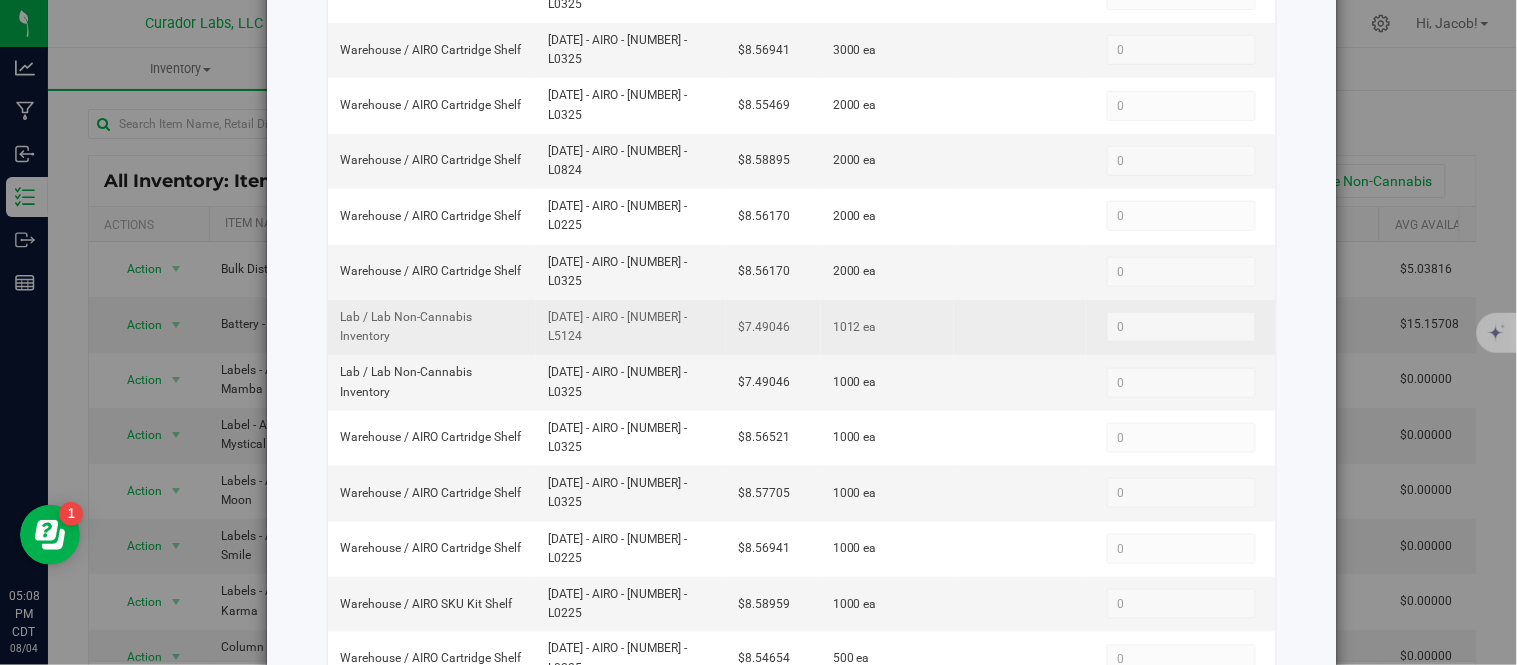 click on "[DATE] - AIRO - [NUMBER] - L5124" at bounding box center (631, 327) 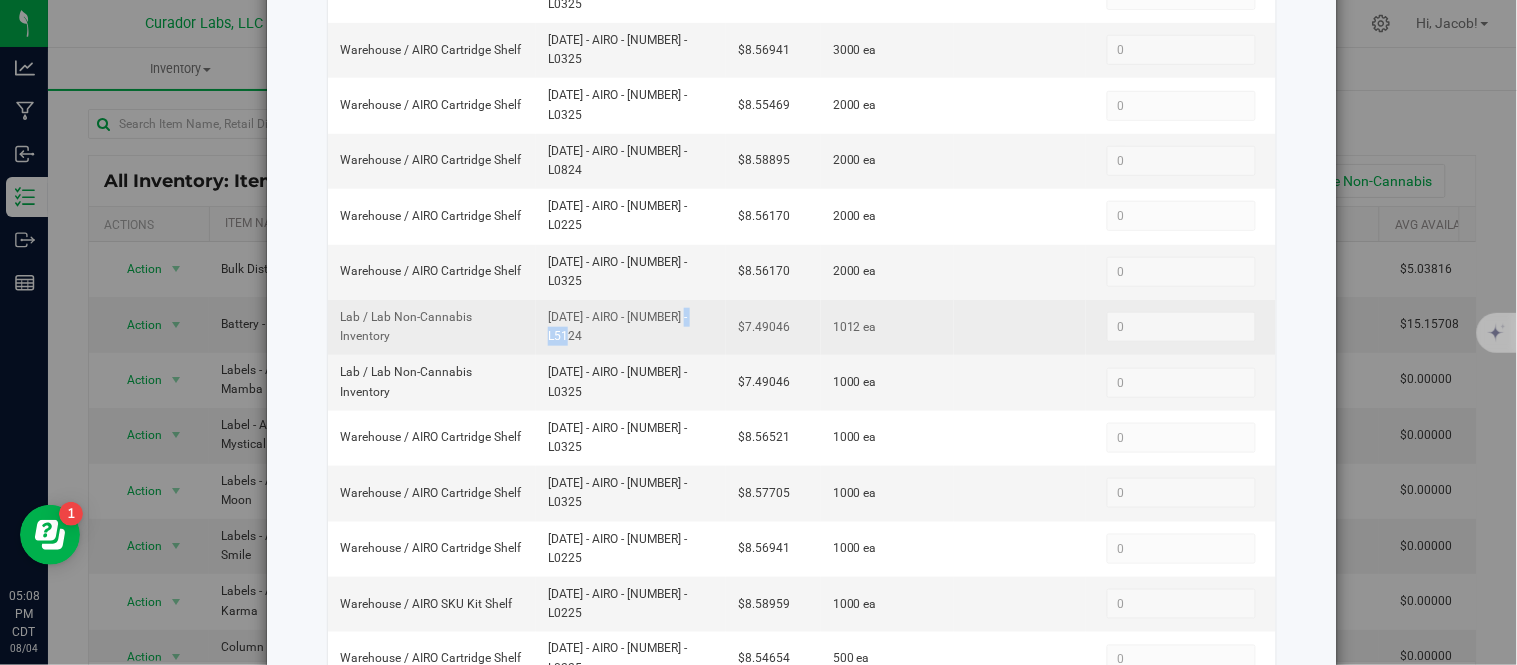click on "[DATE] - AIRO - [NUMBER] - L5124" at bounding box center [631, 327] 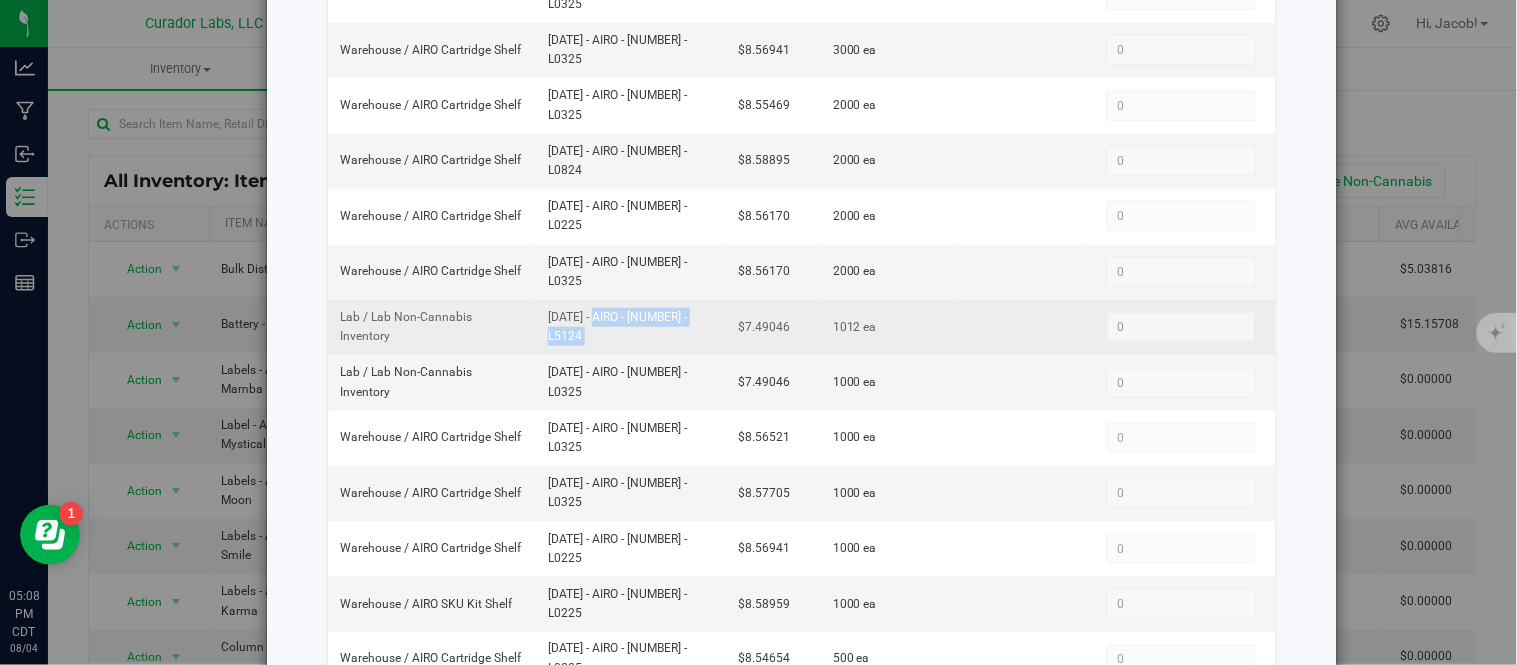 click on "[DATE] - AIRO - [NUMBER] - L5124" at bounding box center [631, 327] 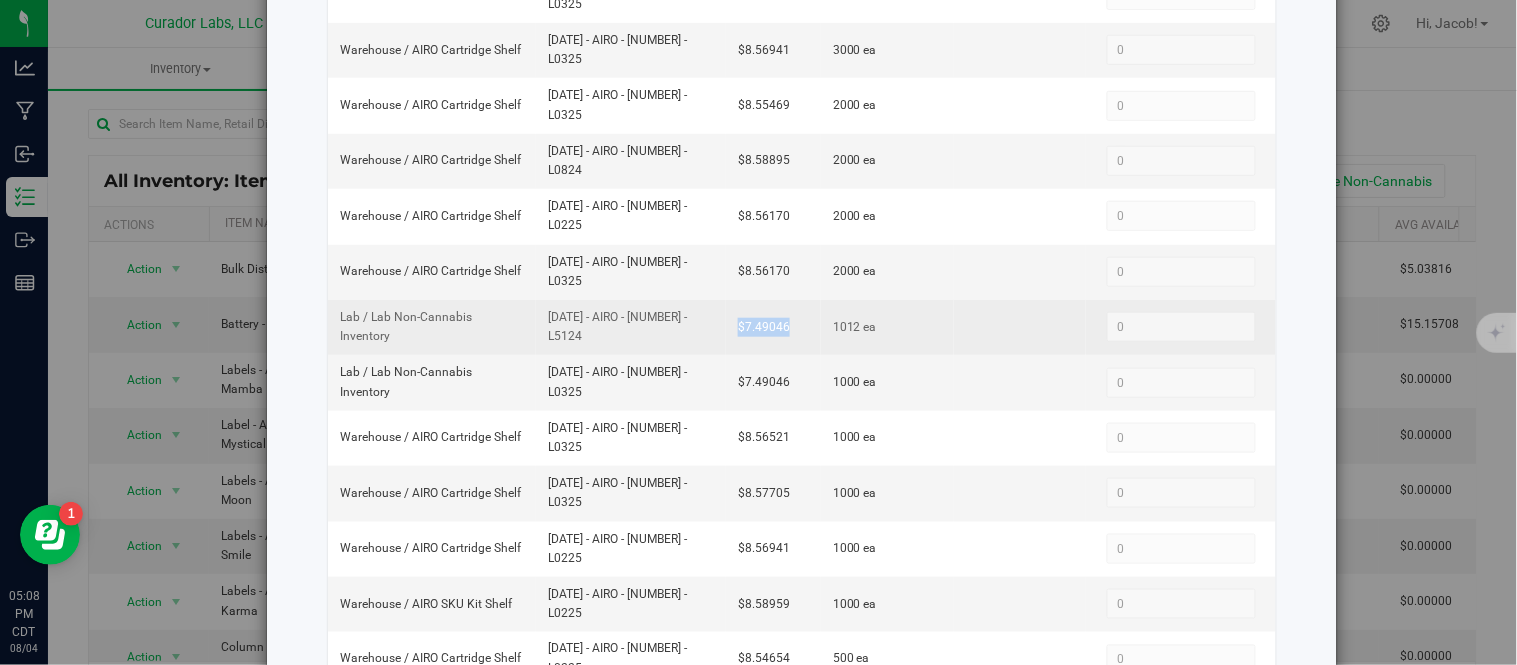 drag, startPoint x: 777, startPoint y: 321, endPoint x: 722, endPoint y: 326, distance: 55.226807 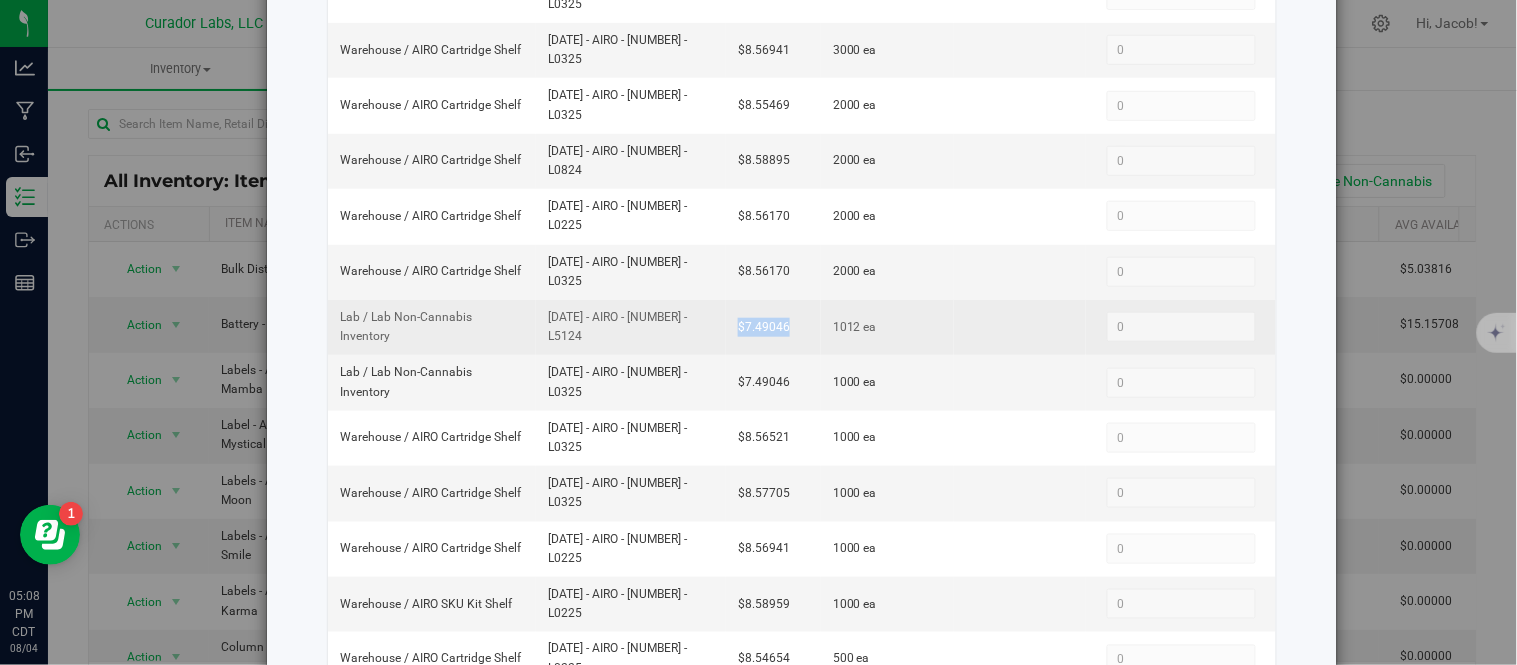 click on "$7.49046" at bounding box center [773, 327] 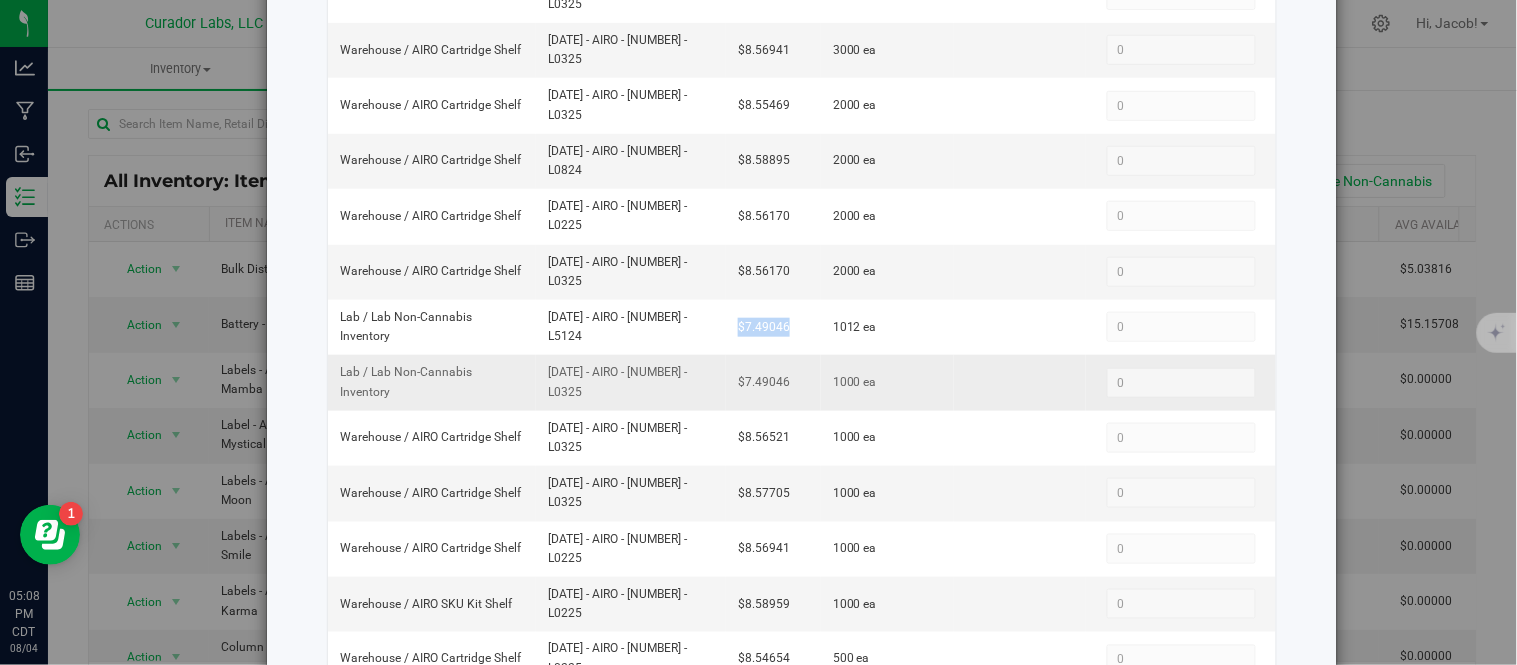 drag, startPoint x: 704, startPoint y: 383, endPoint x: 546, endPoint y: 400, distance: 158.91193 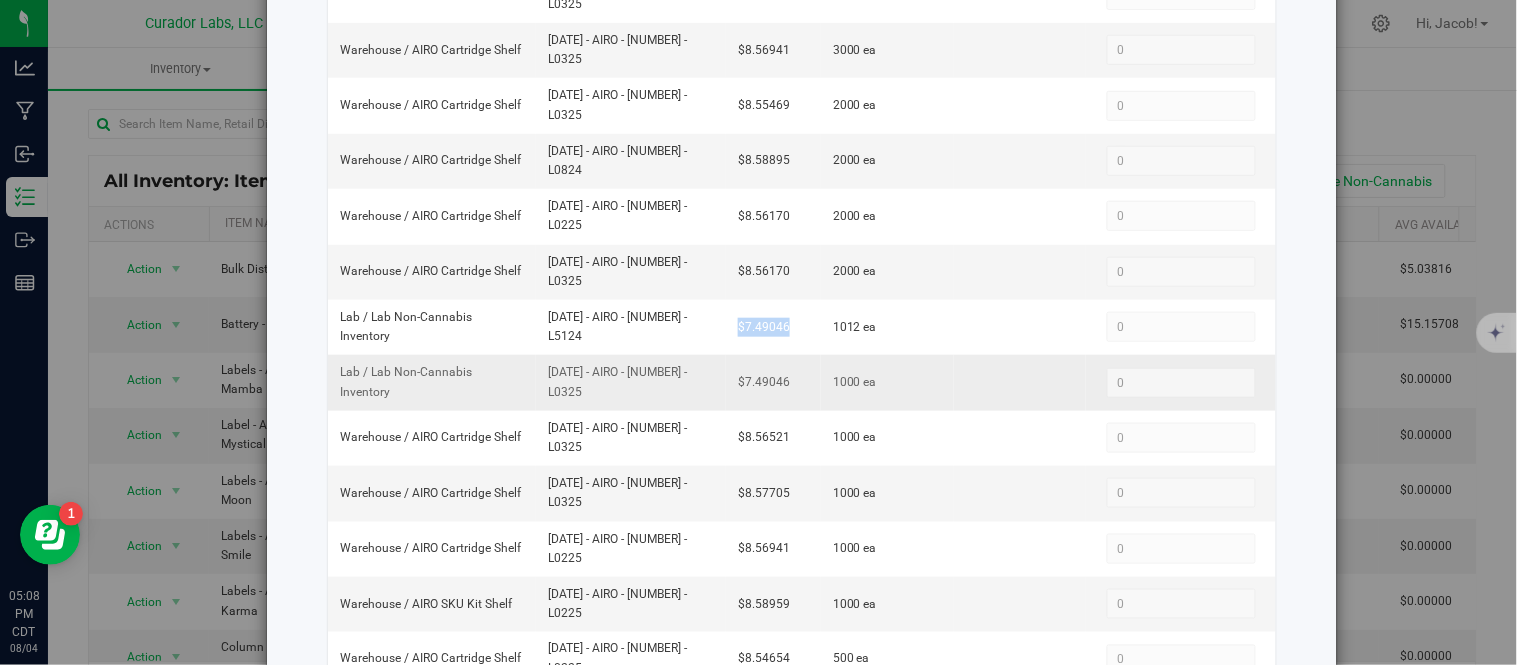 click on "[DATE] - AIRO - [NUMBER] - L0325" at bounding box center (631, 382) 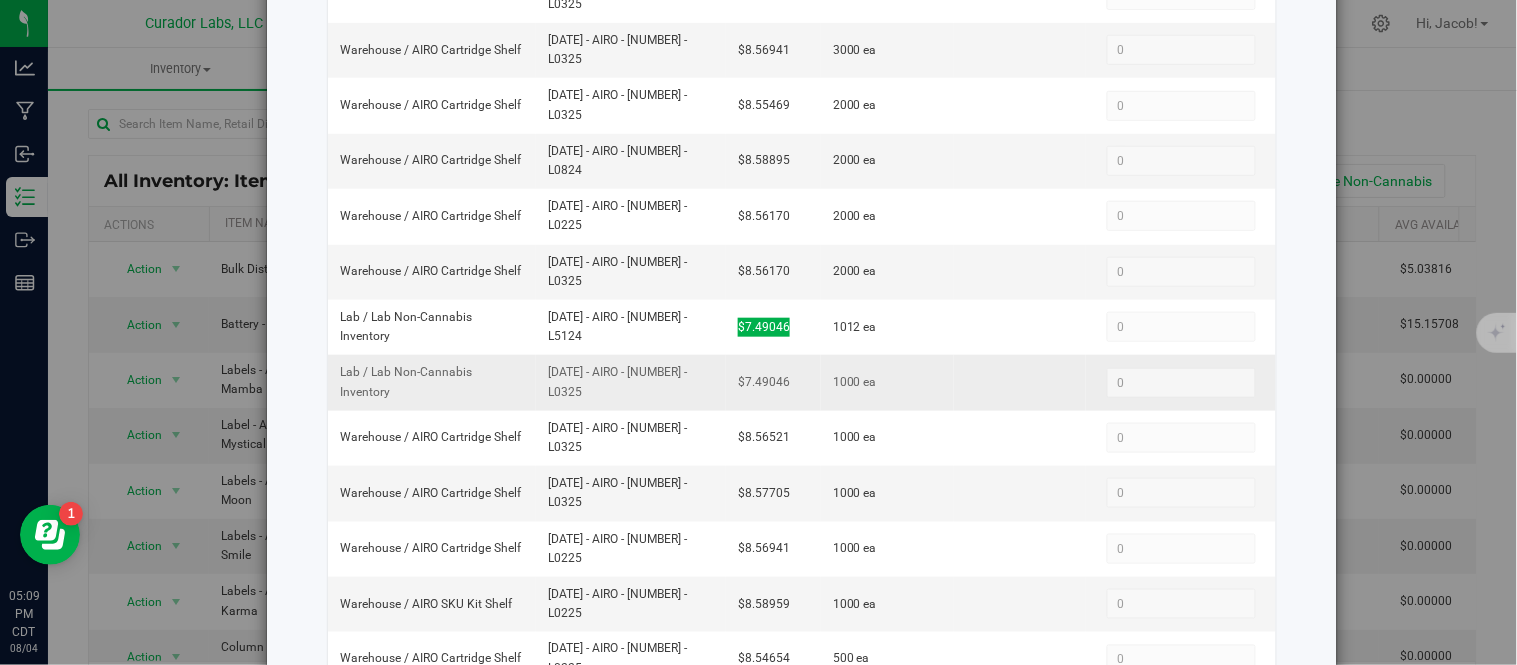 click on "$7.49046" at bounding box center [773, 382] 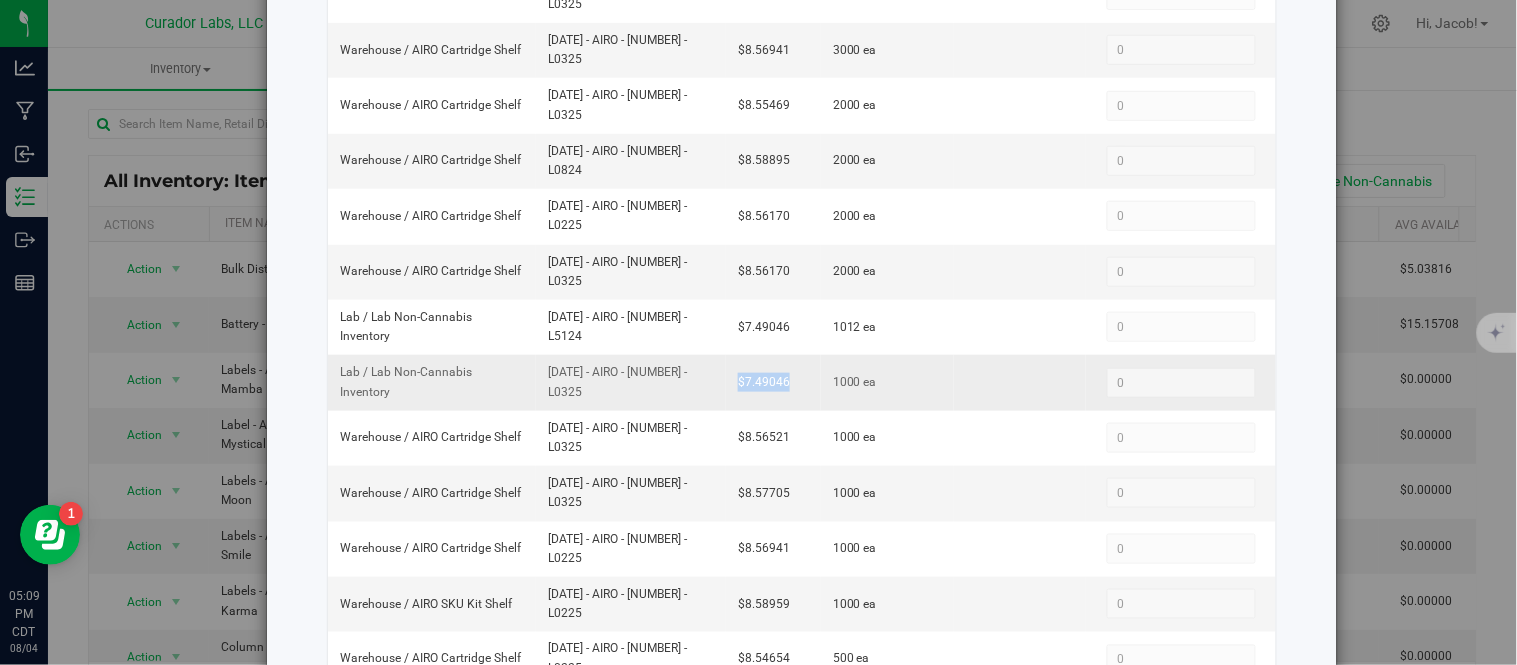 drag, startPoint x: 780, startPoint y: 382, endPoint x: 714, endPoint y: 384, distance: 66.0303 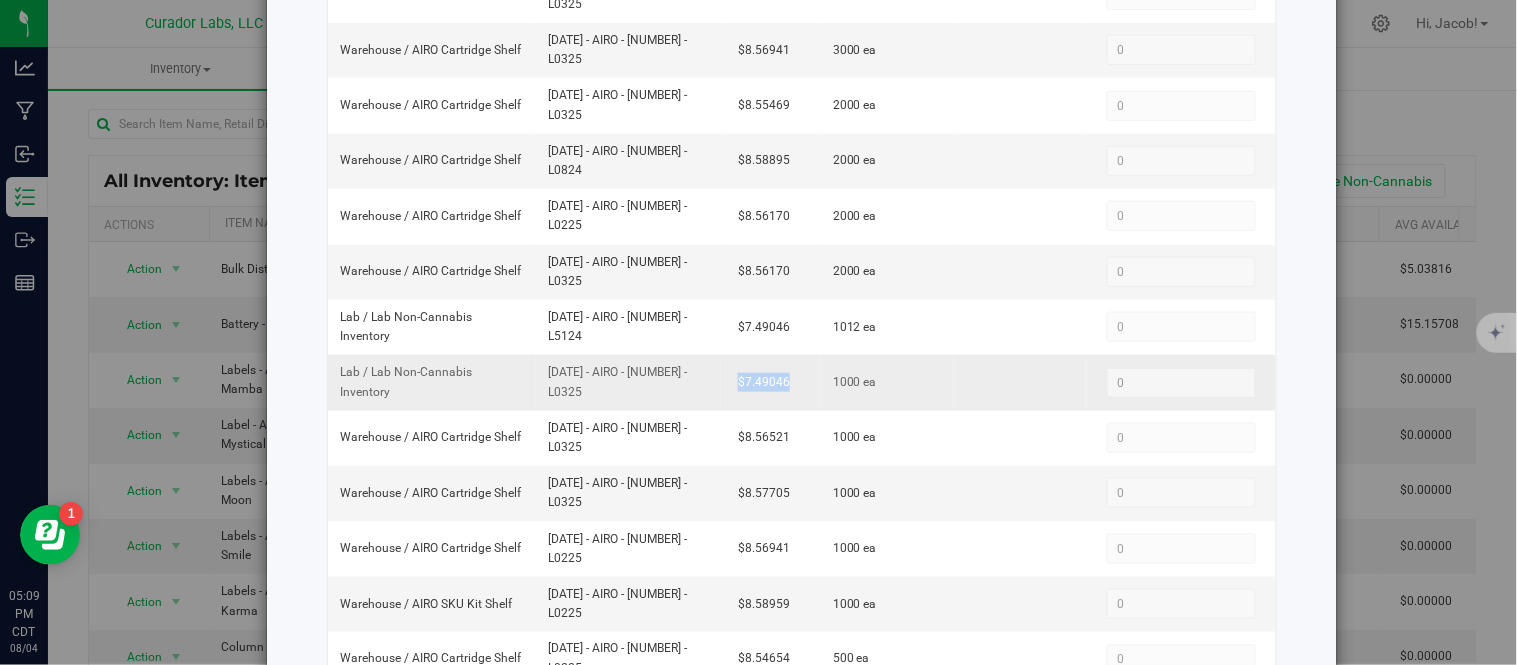 click on "$7.49046" at bounding box center (773, 382) 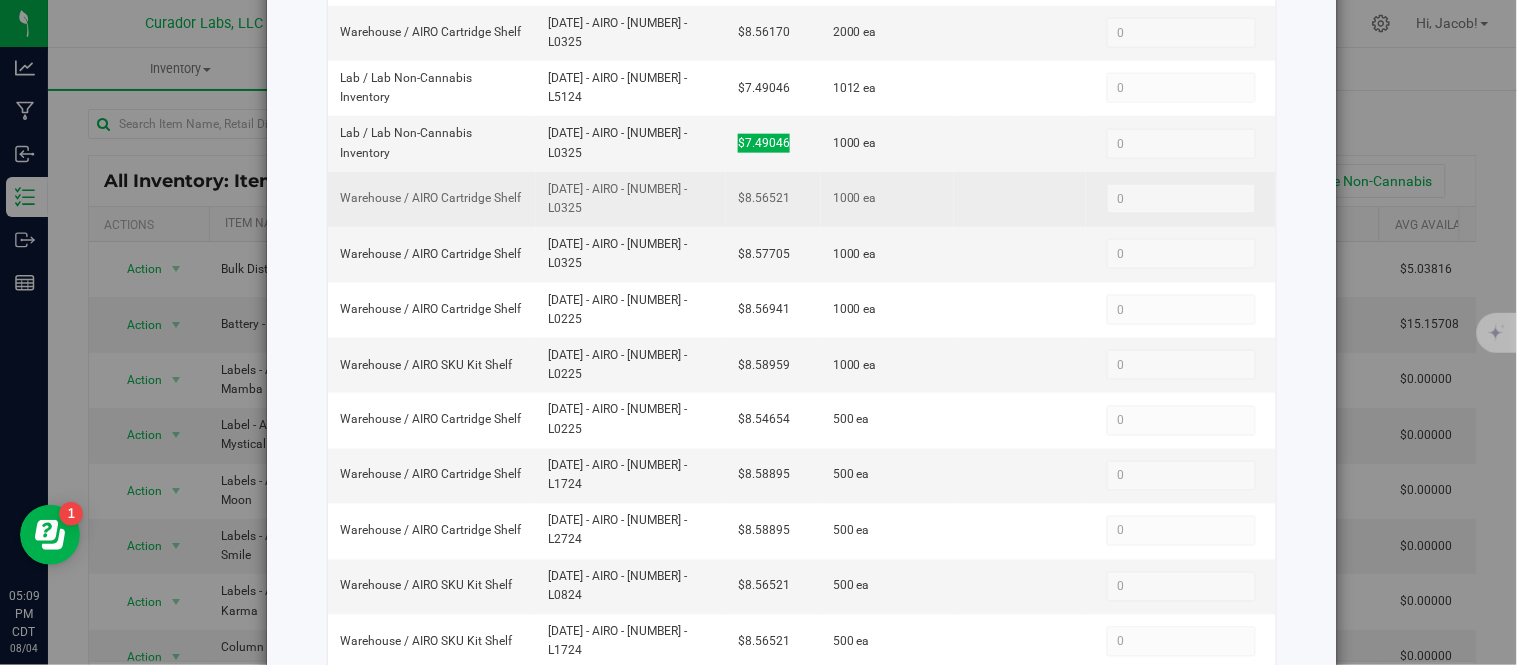 scroll, scrollTop: 565, scrollLeft: 0, axis: vertical 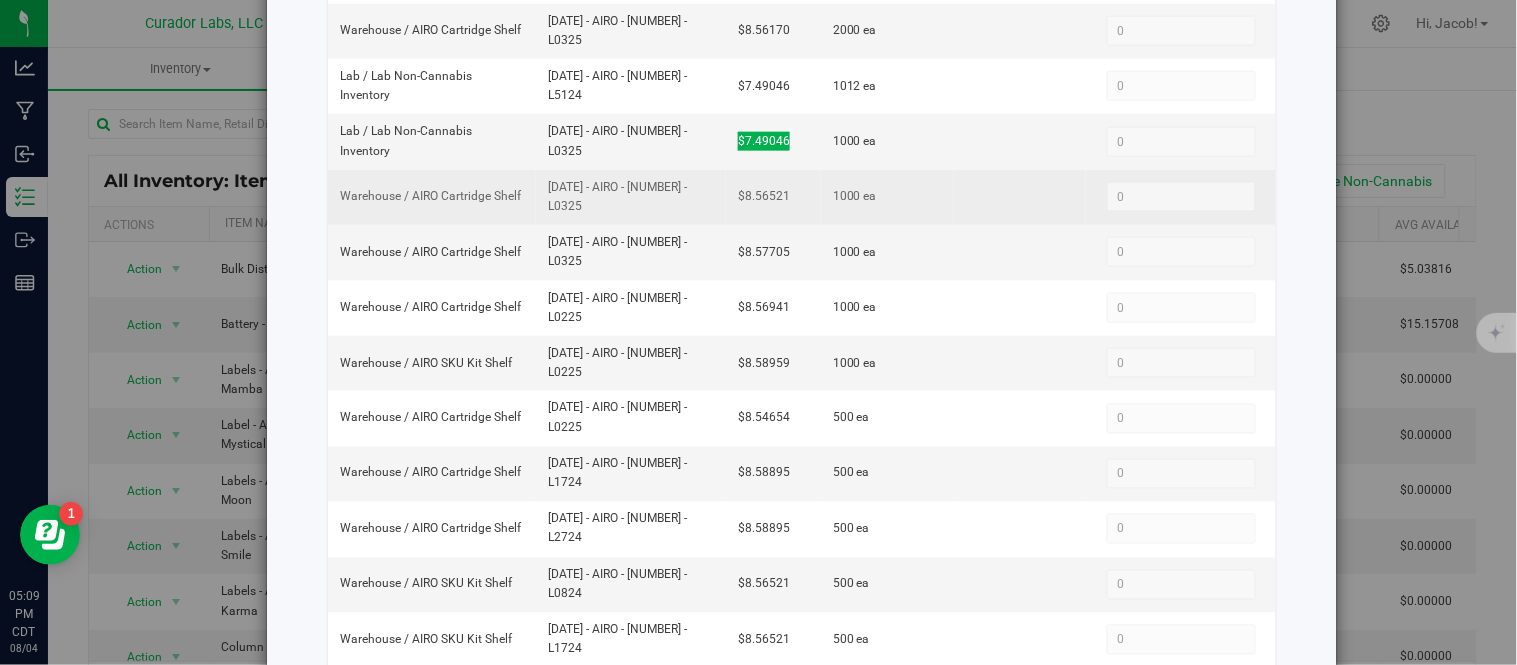 click on "[DATE] - AIRO - [NUMBER] - L0325" at bounding box center (631, 197) 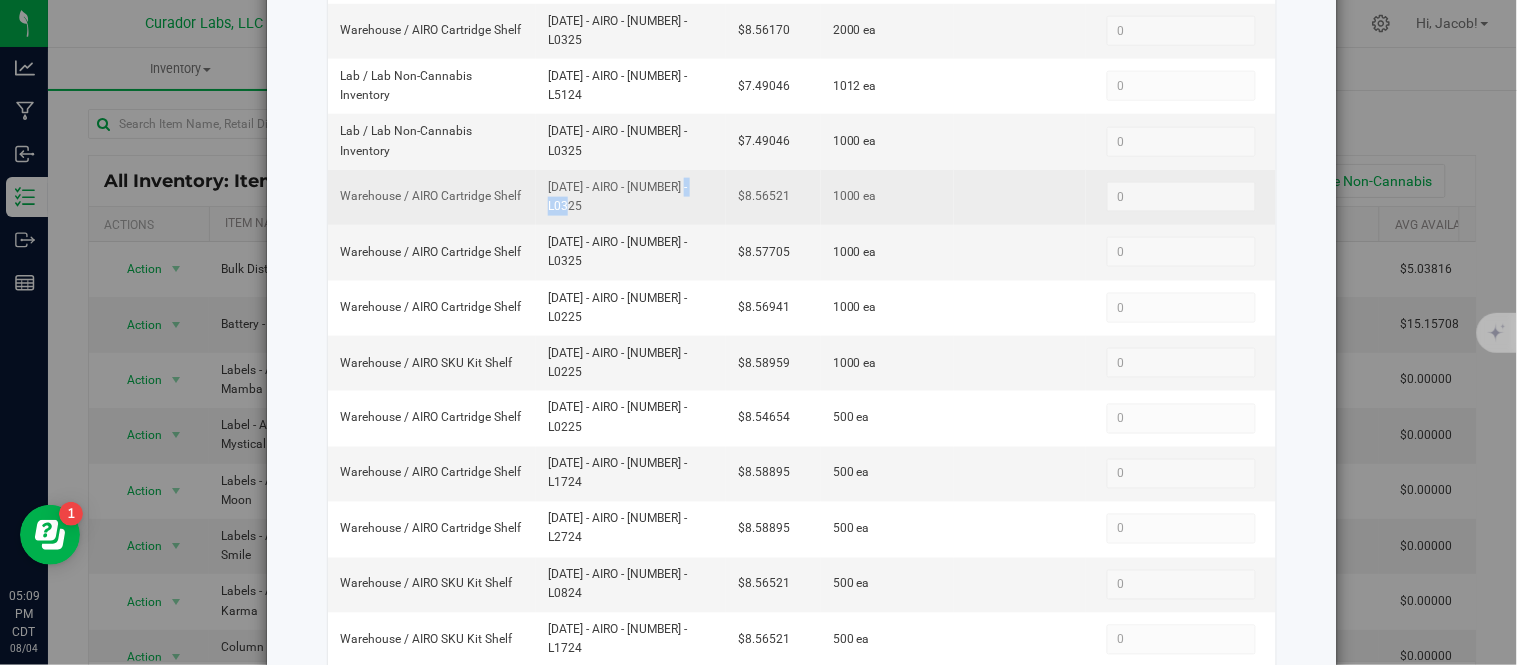 click on "[DATE] - AIRO - [NUMBER] - L0325" at bounding box center (631, 197) 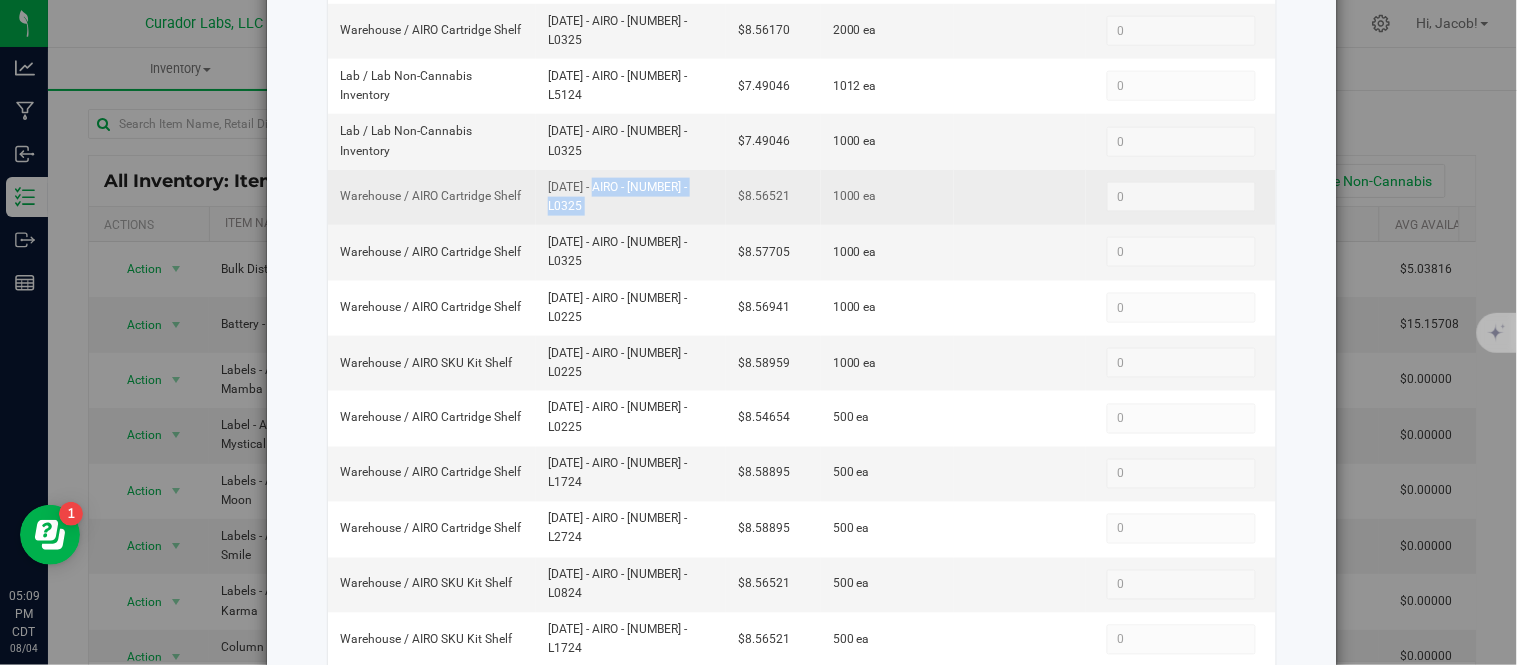 click on "[DATE] - AIRO - [NUMBER] - L0325" at bounding box center [631, 197] 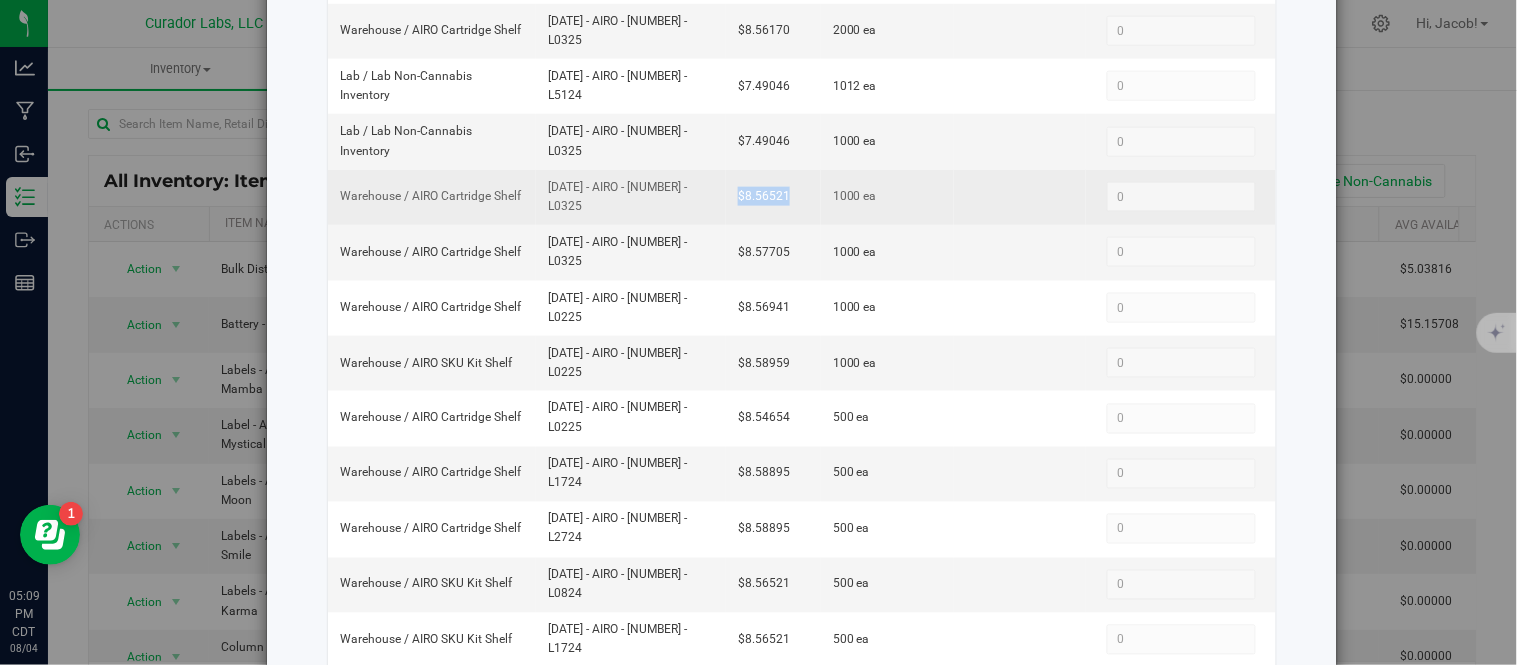 drag, startPoint x: 778, startPoint y: 198, endPoint x: 724, endPoint y: 195, distance: 54.08327 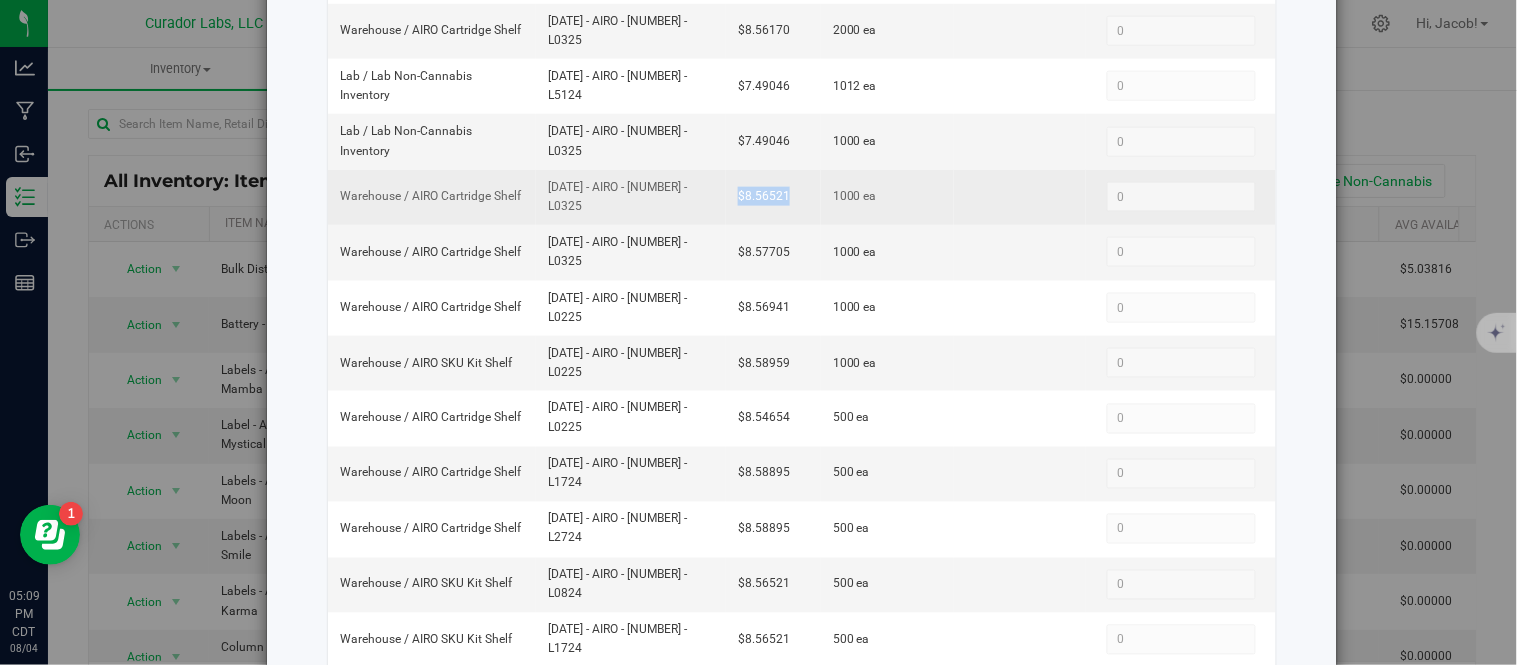 click on "$8.56521" at bounding box center (773, 197) 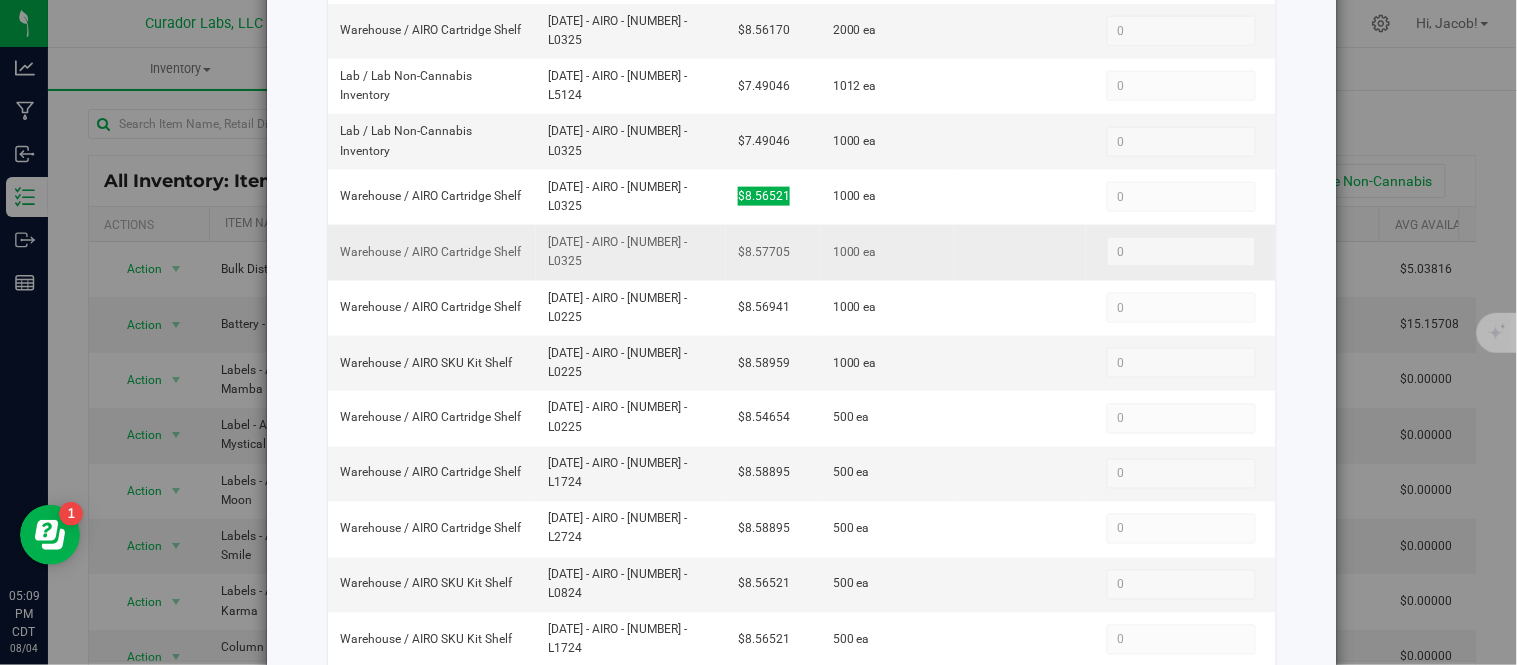 click on "[DATE] - AIRO - [NUMBER] - L0325" at bounding box center (631, 252) 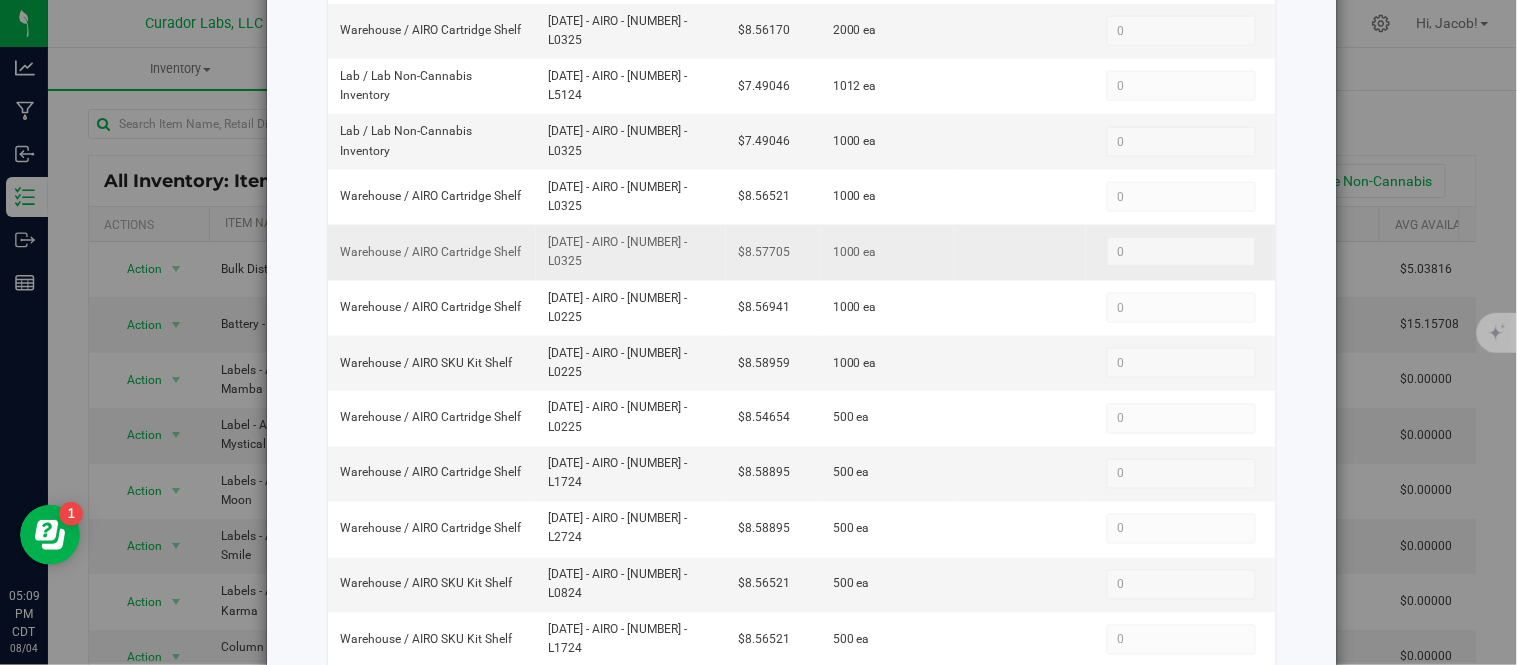 click on "[DATE] - AIRO - [NUMBER] - L0325" at bounding box center (631, 252) 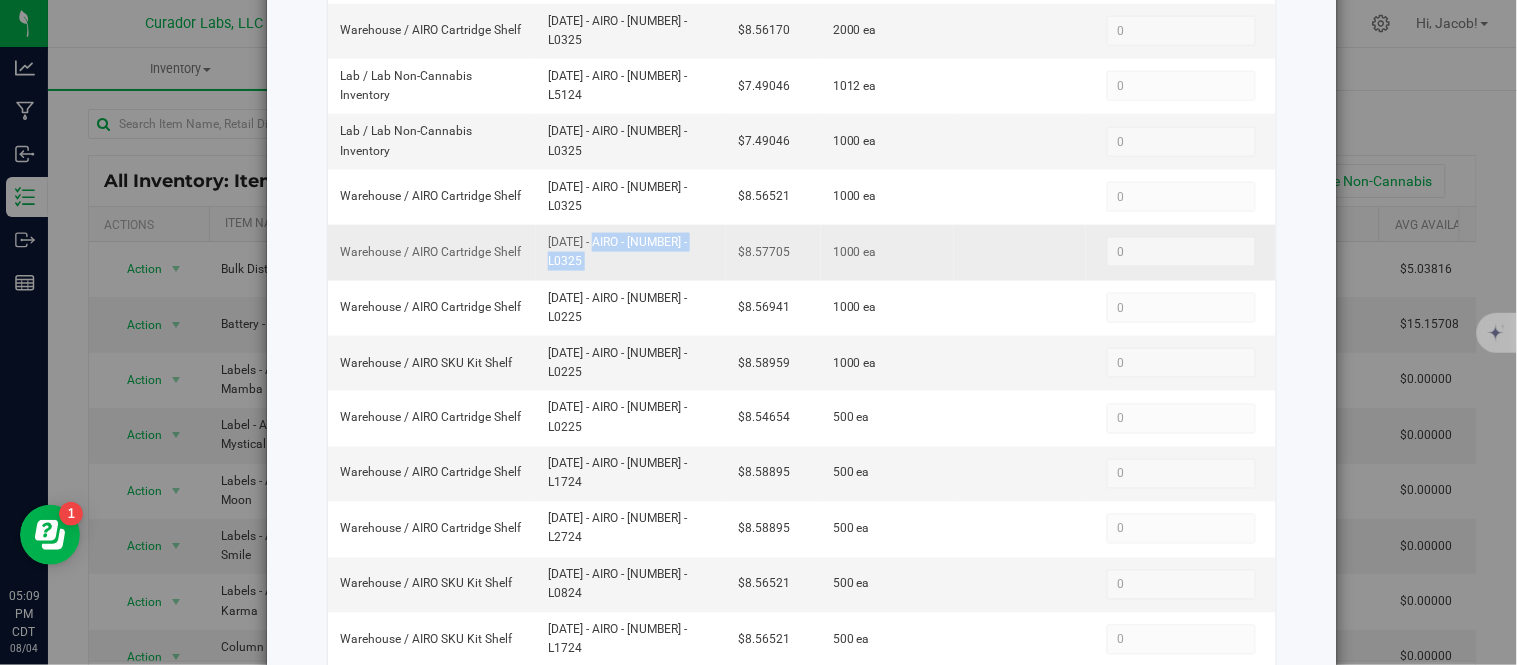 click on "[DATE] - AIRO - [NUMBER] - L0325" at bounding box center (631, 252) 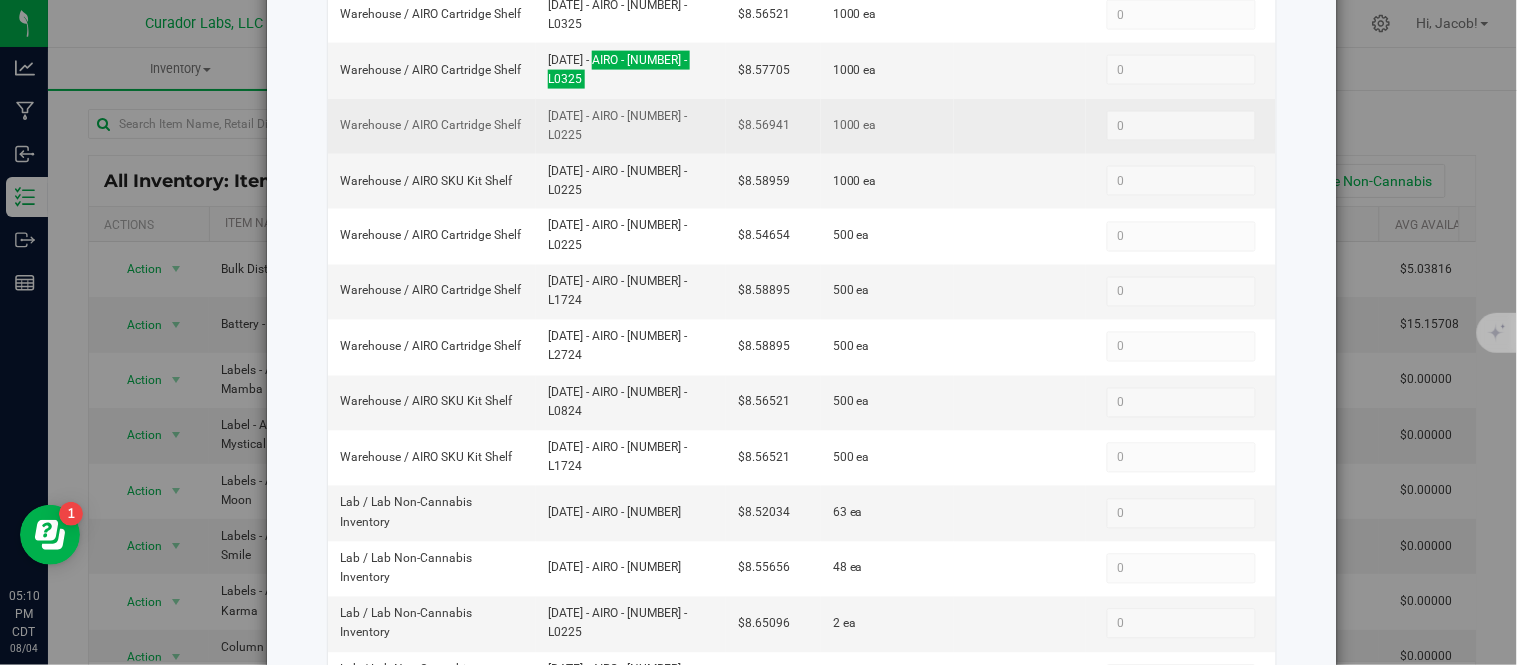 scroll, scrollTop: 748, scrollLeft: 0, axis: vertical 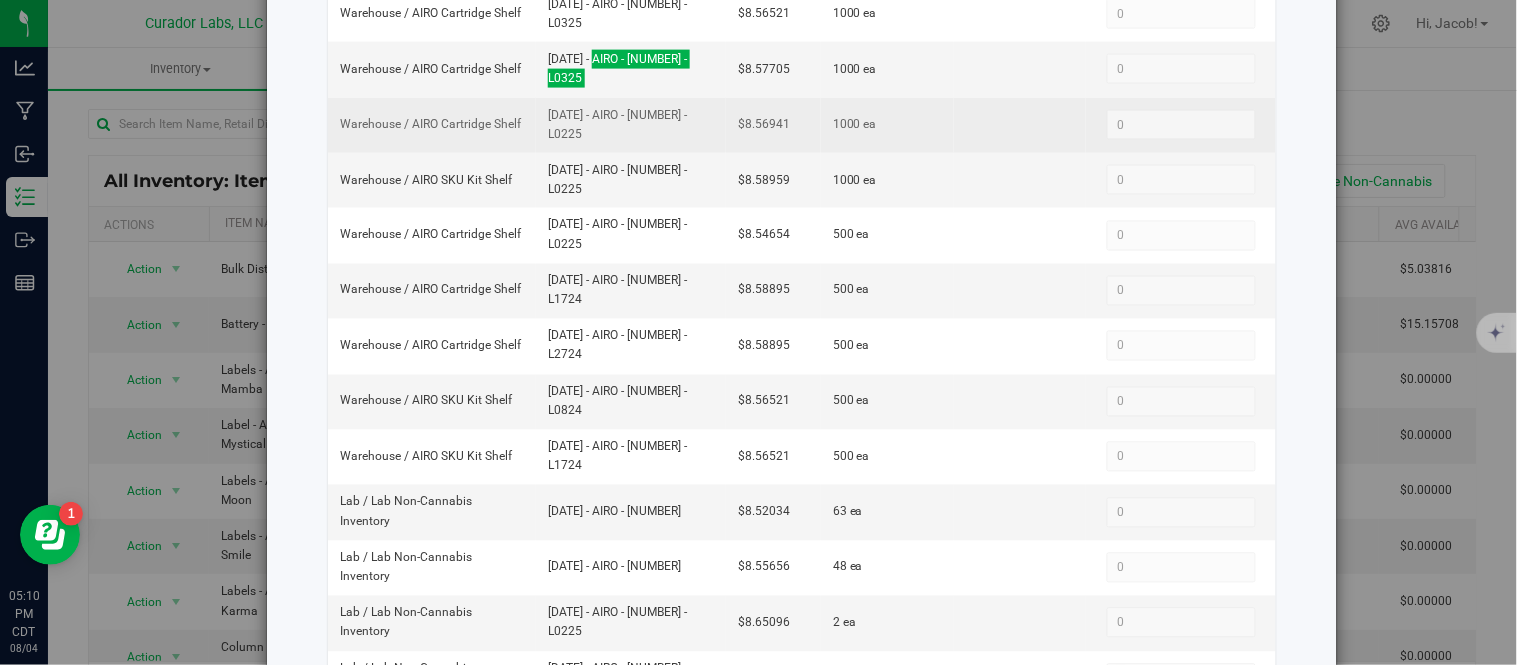 click on "[DATE] - AIRO - [NUMBER] - L0225" at bounding box center [631, 125] 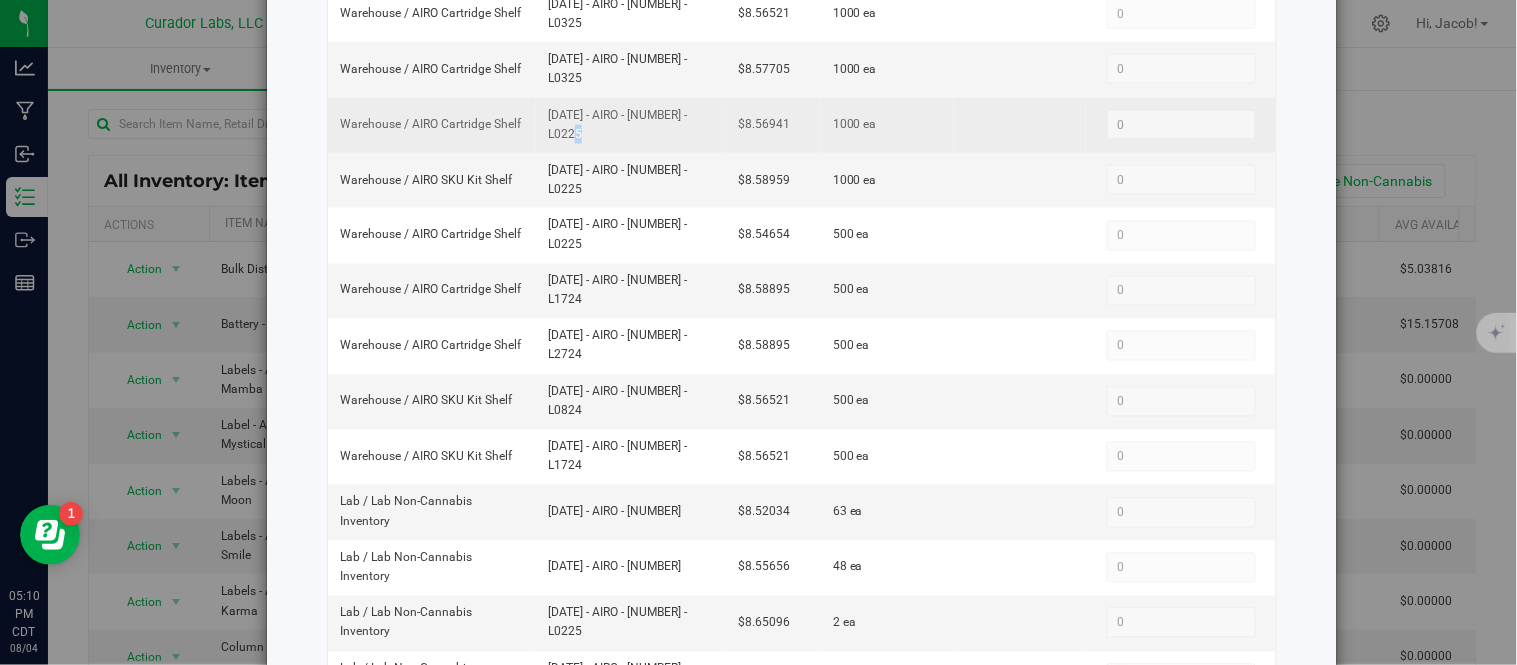 click on "[DATE] - AIRO - [NUMBER] - L0225" at bounding box center [631, 125] 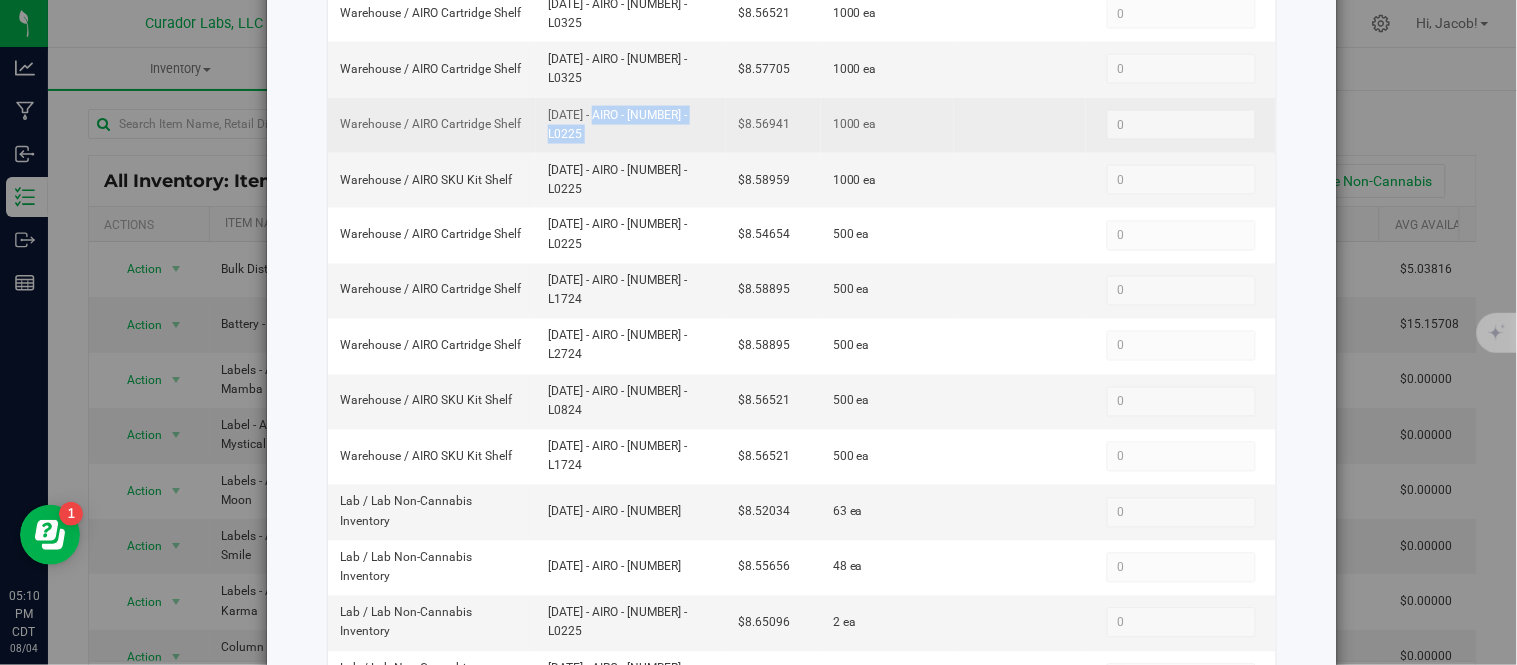 click on "[DATE] - AIRO - [NUMBER] - L0225" at bounding box center (631, 125) 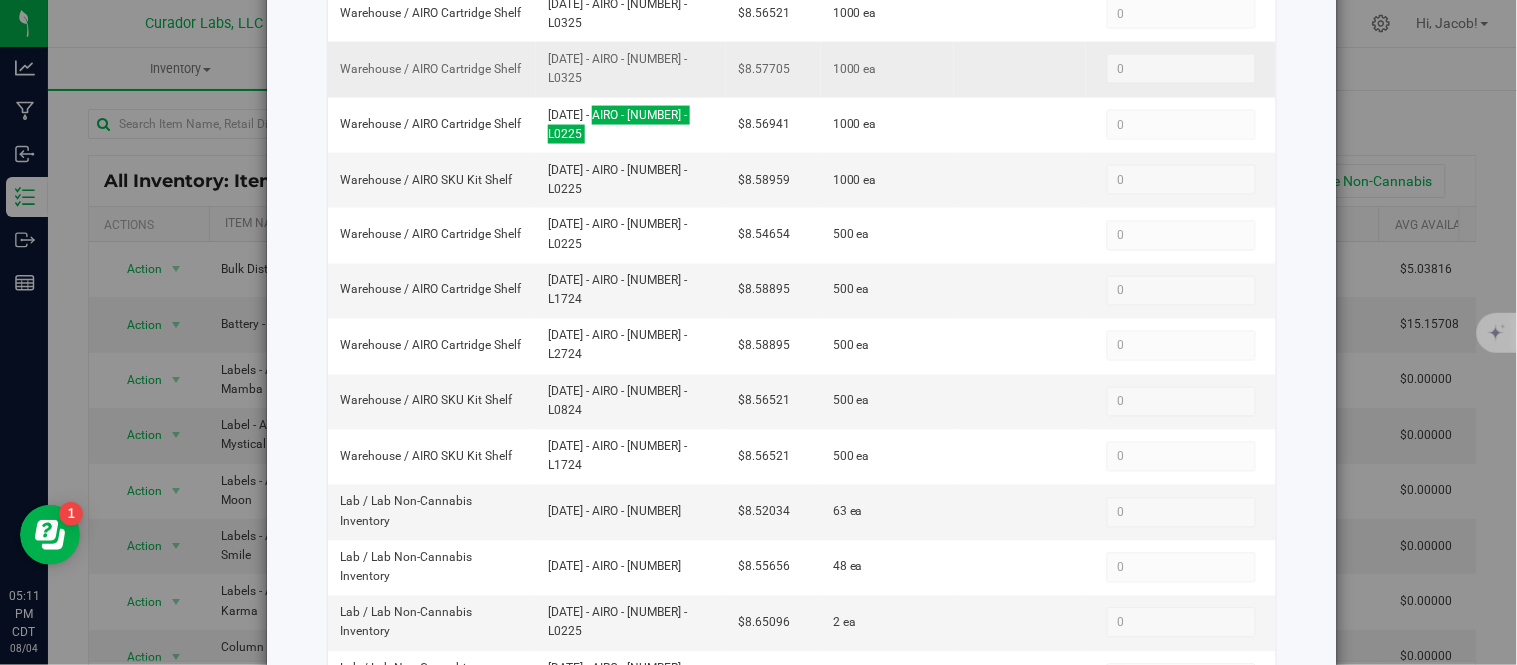 click on "$8.57705" at bounding box center (773, 69) 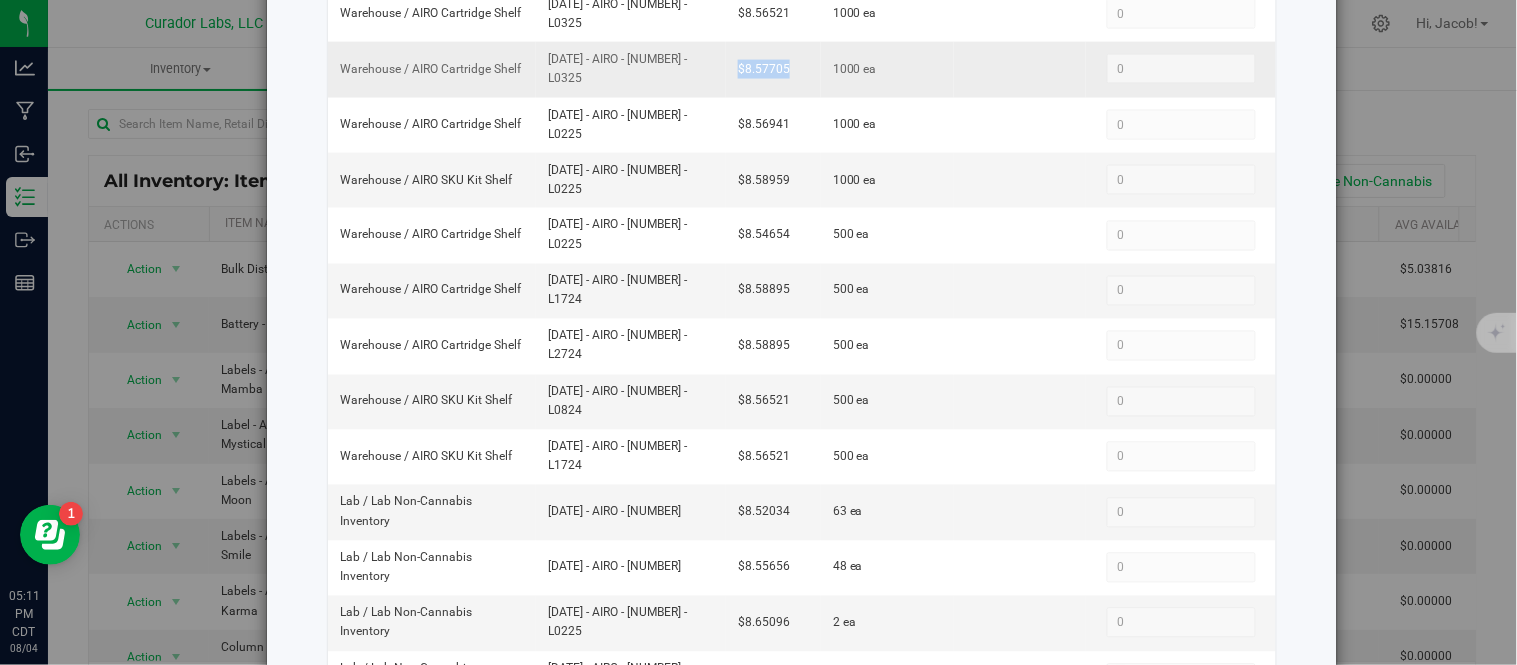 drag, startPoint x: 774, startPoint y: 64, endPoint x: 722, endPoint y: 64, distance: 52 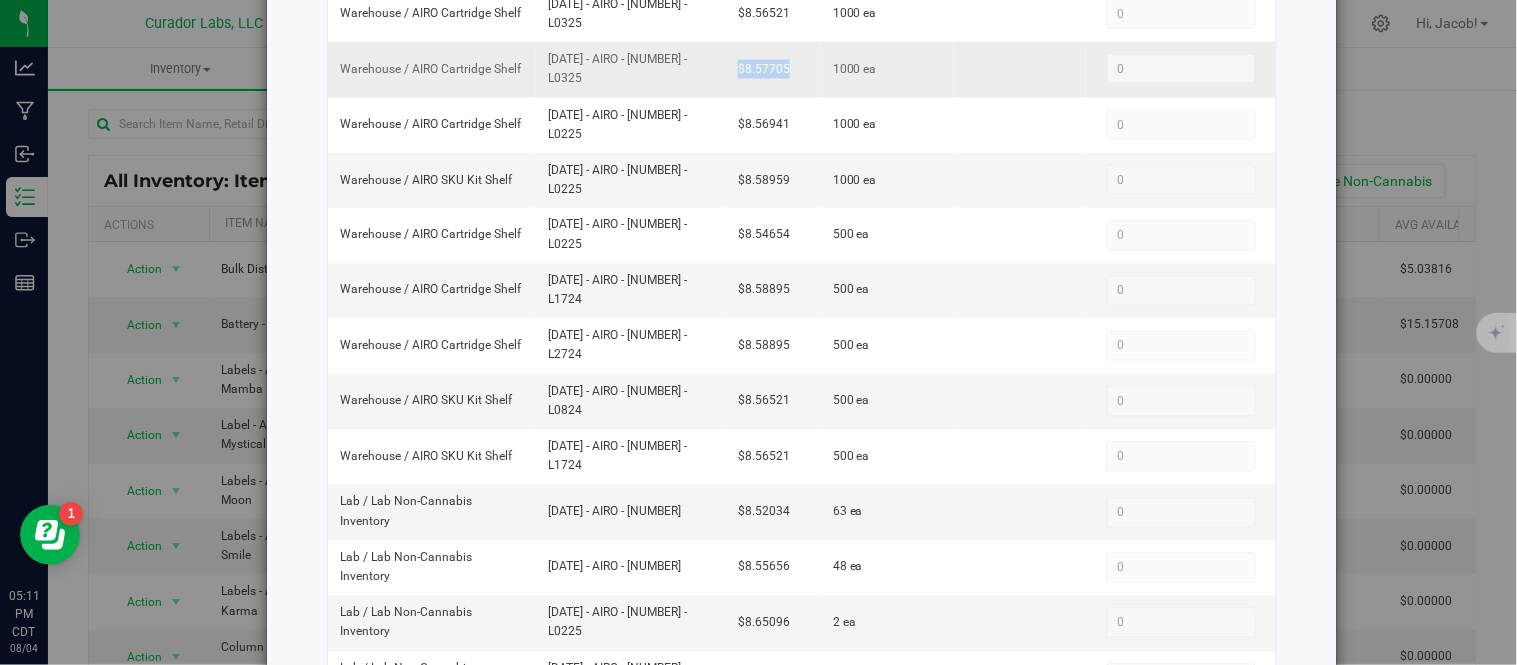 click on "$8.57705" at bounding box center [773, 69] 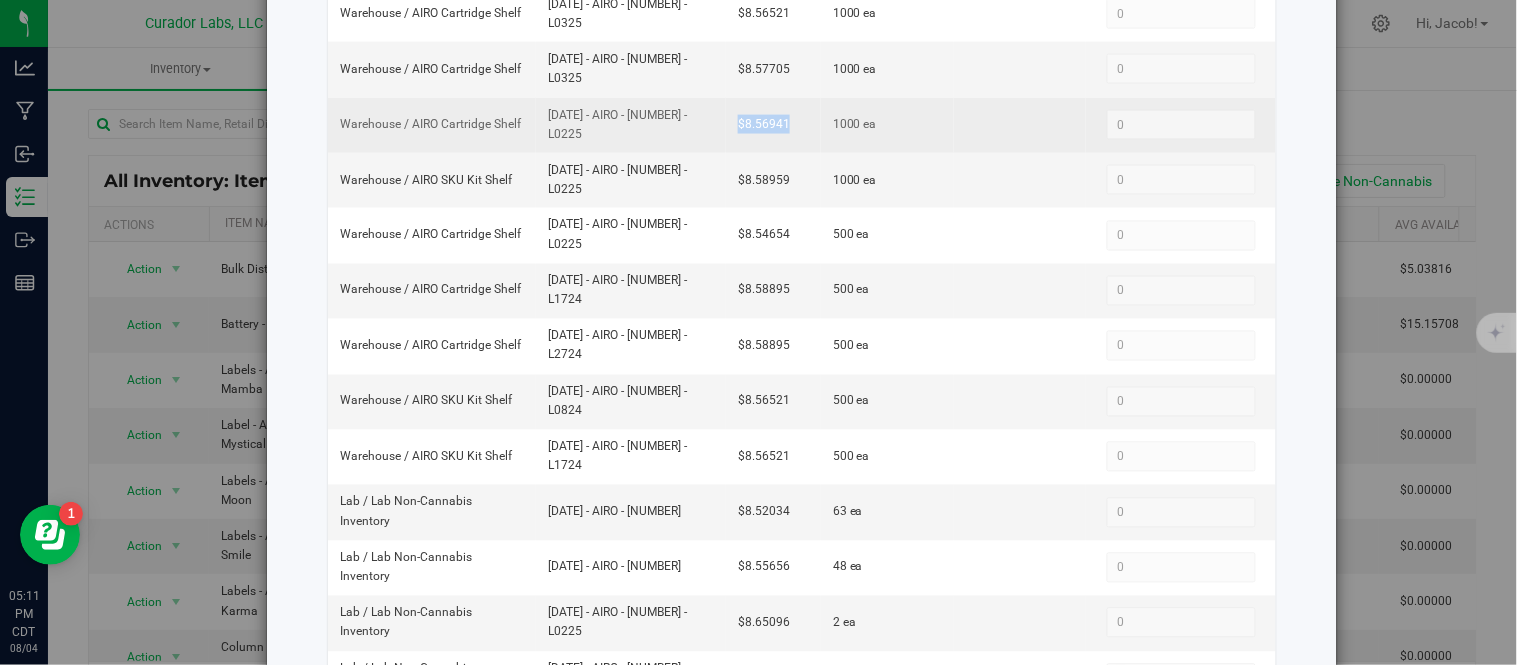 drag, startPoint x: 786, startPoint y: 121, endPoint x: 721, endPoint y: 124, distance: 65.06919 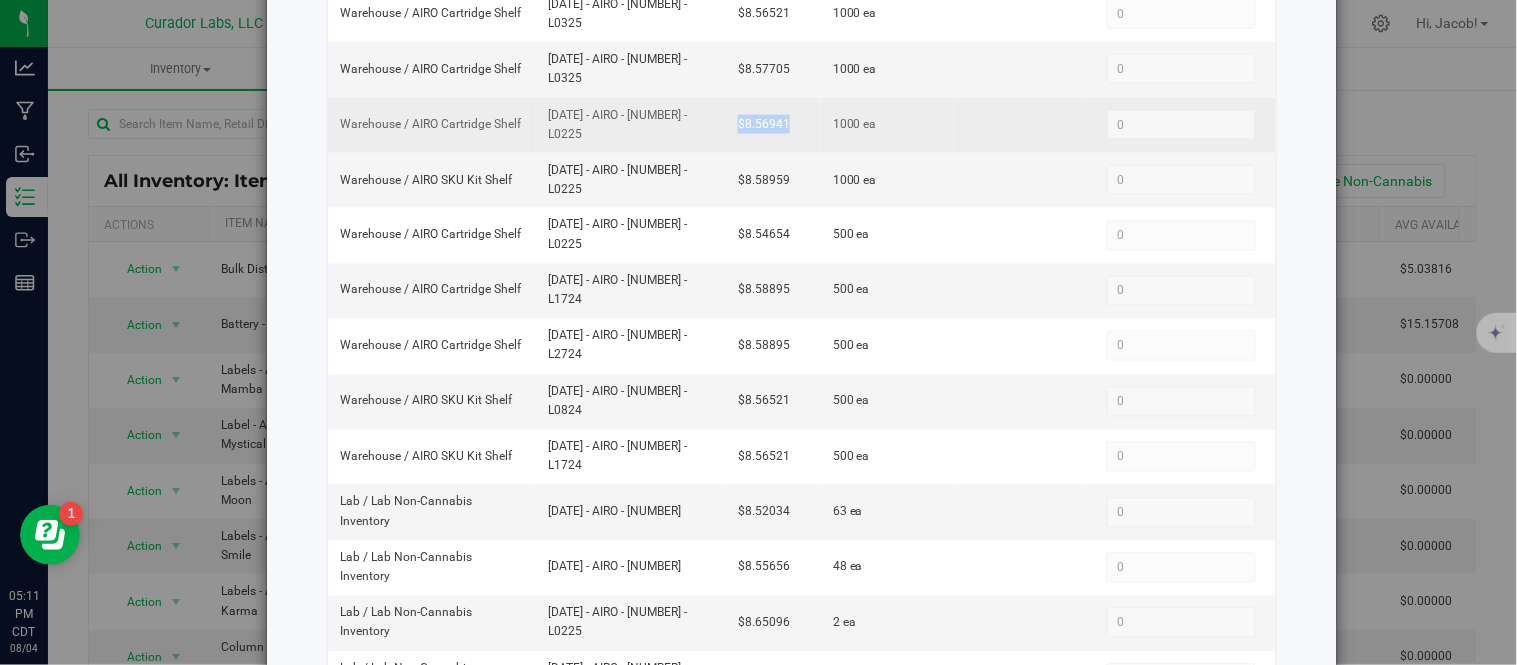 click on "$8.56941" at bounding box center (773, 125) 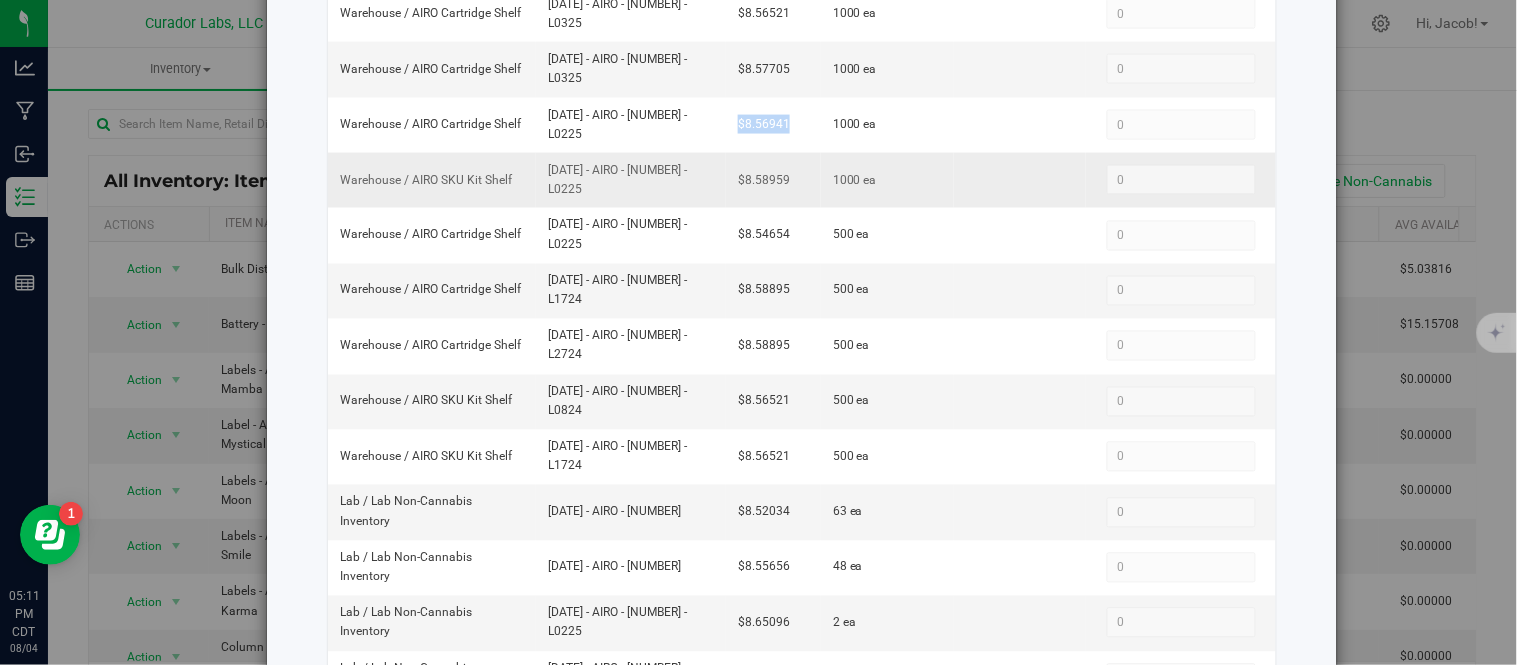 drag, startPoint x: 710, startPoint y: 181, endPoint x: 544, endPoint y: 186, distance: 166.07529 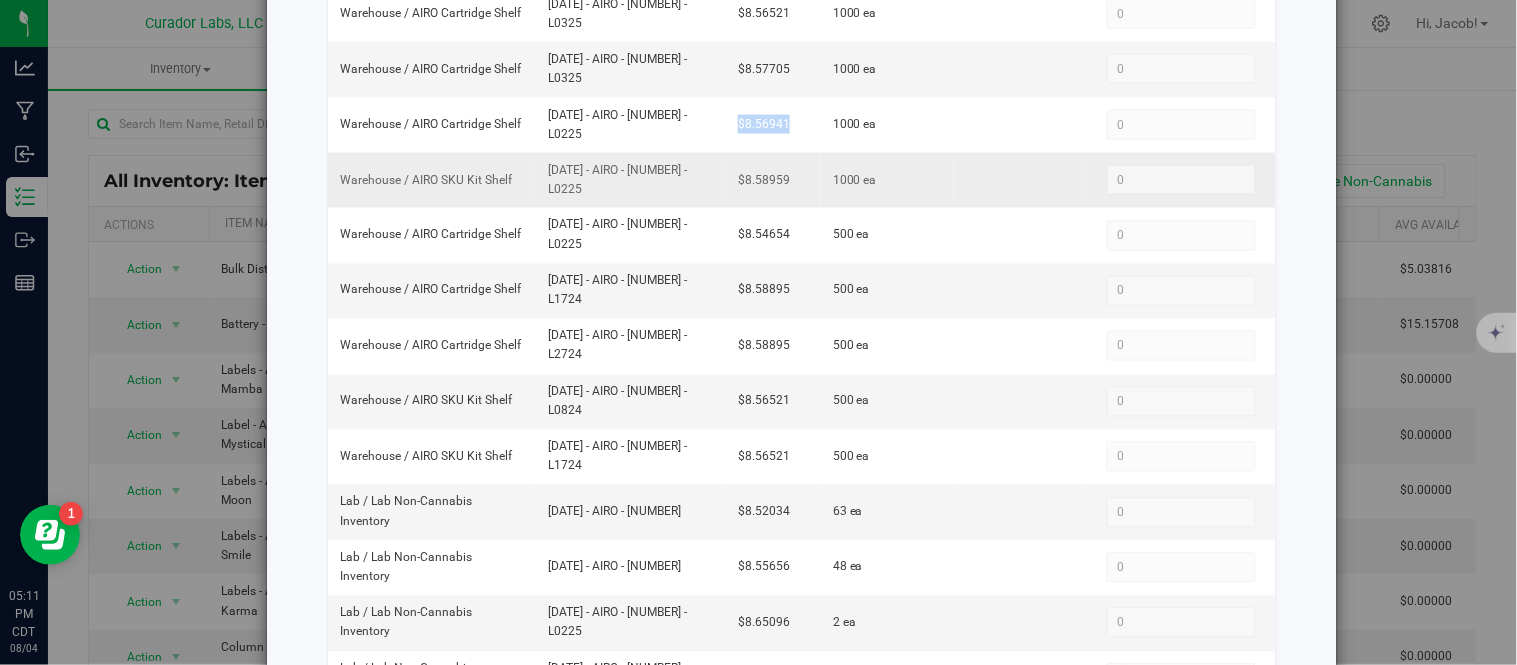 click on "[DATE] - AIRO - [NUMBER] - L0225" at bounding box center [631, 180] 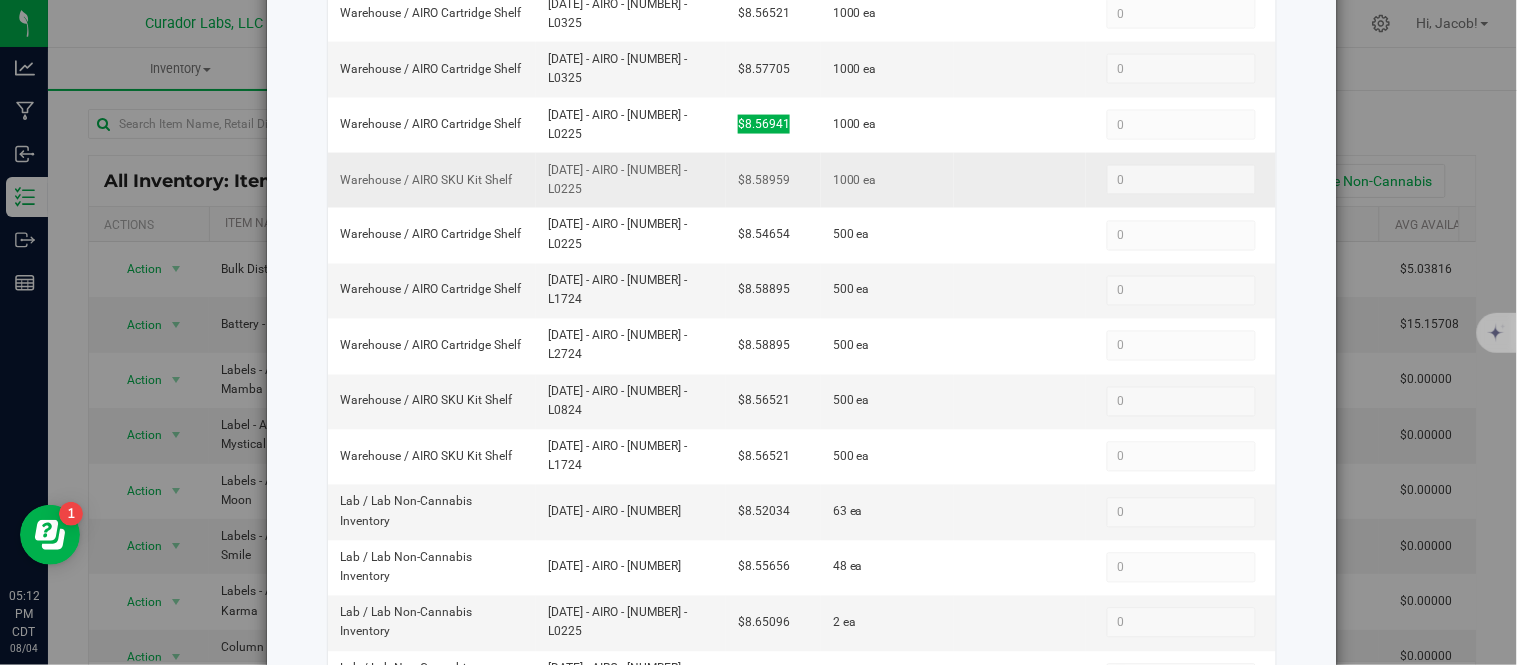 drag, startPoint x: 776, startPoint y: 171, endPoint x: 707, endPoint y: 171, distance: 69 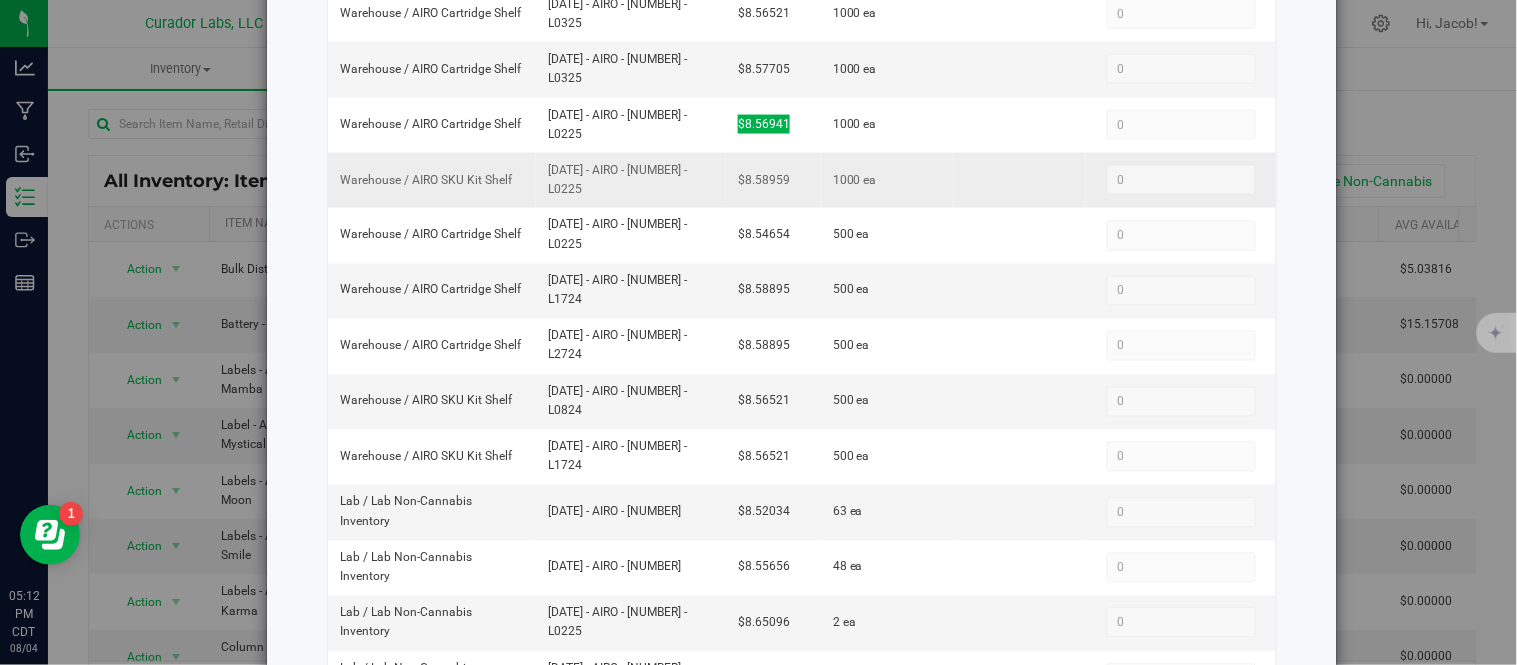 click on "Warehouse / AIRO SKU Kit Shelf
[DATE] - AIRO - [NUMBER] - L0225
[PRICE] 1000 ea 0 0" at bounding box center [802, 180] 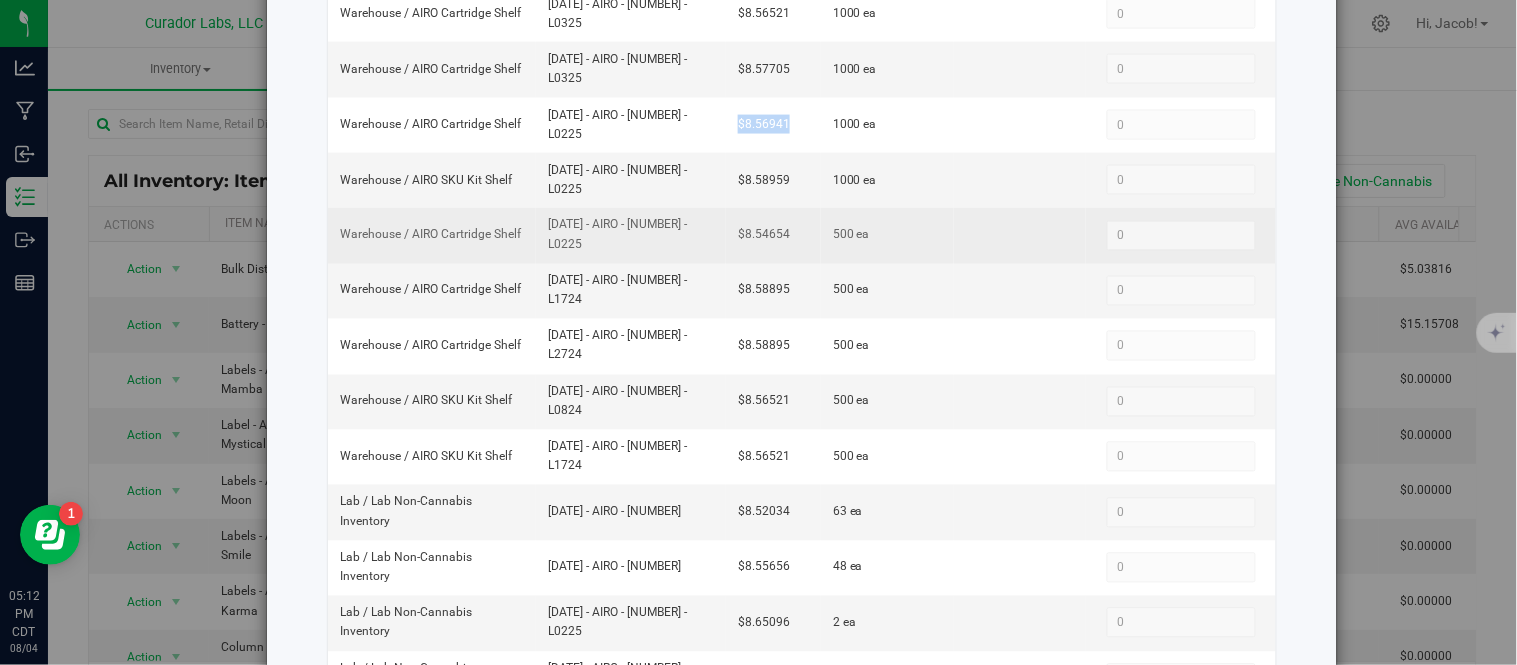 drag, startPoint x: 698, startPoint y: 224, endPoint x: 531, endPoint y: 233, distance: 167.24234 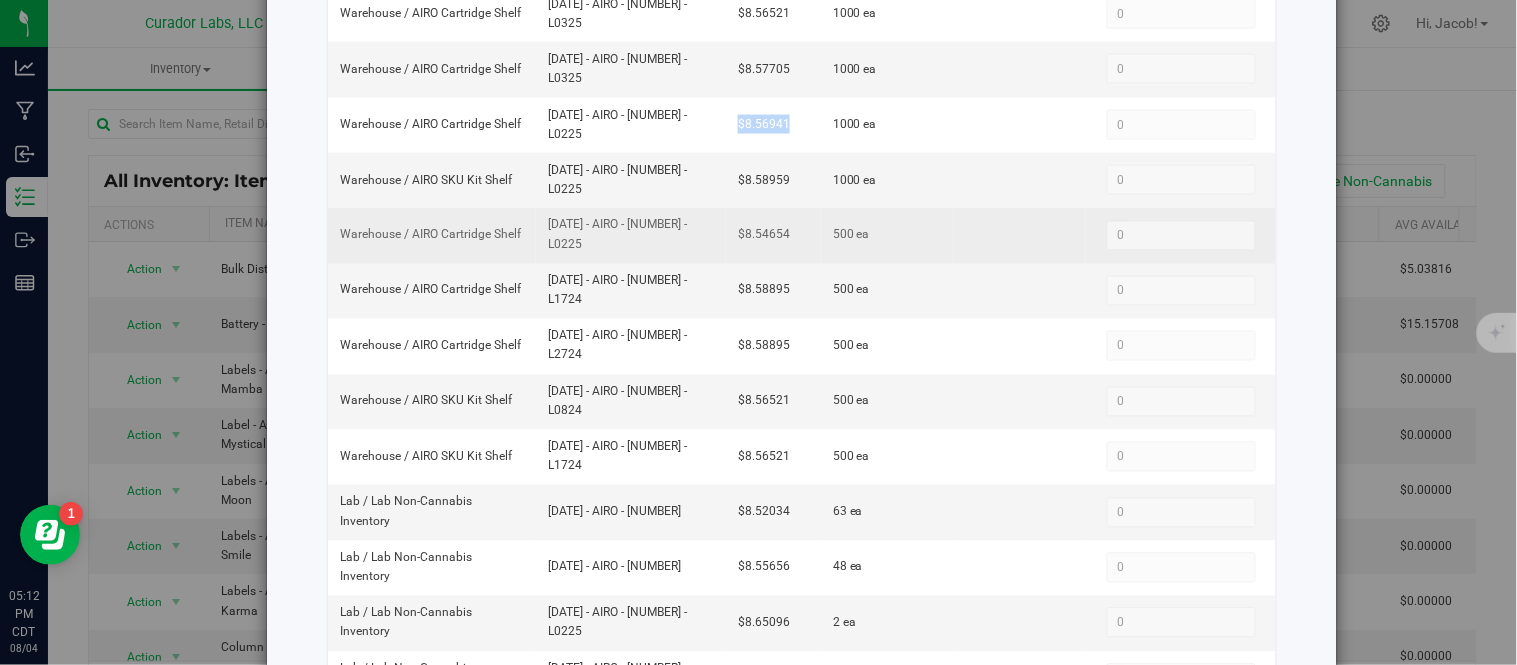 click on "[DATE] - AIRO - [NUMBER] - L0225" at bounding box center (631, 235) 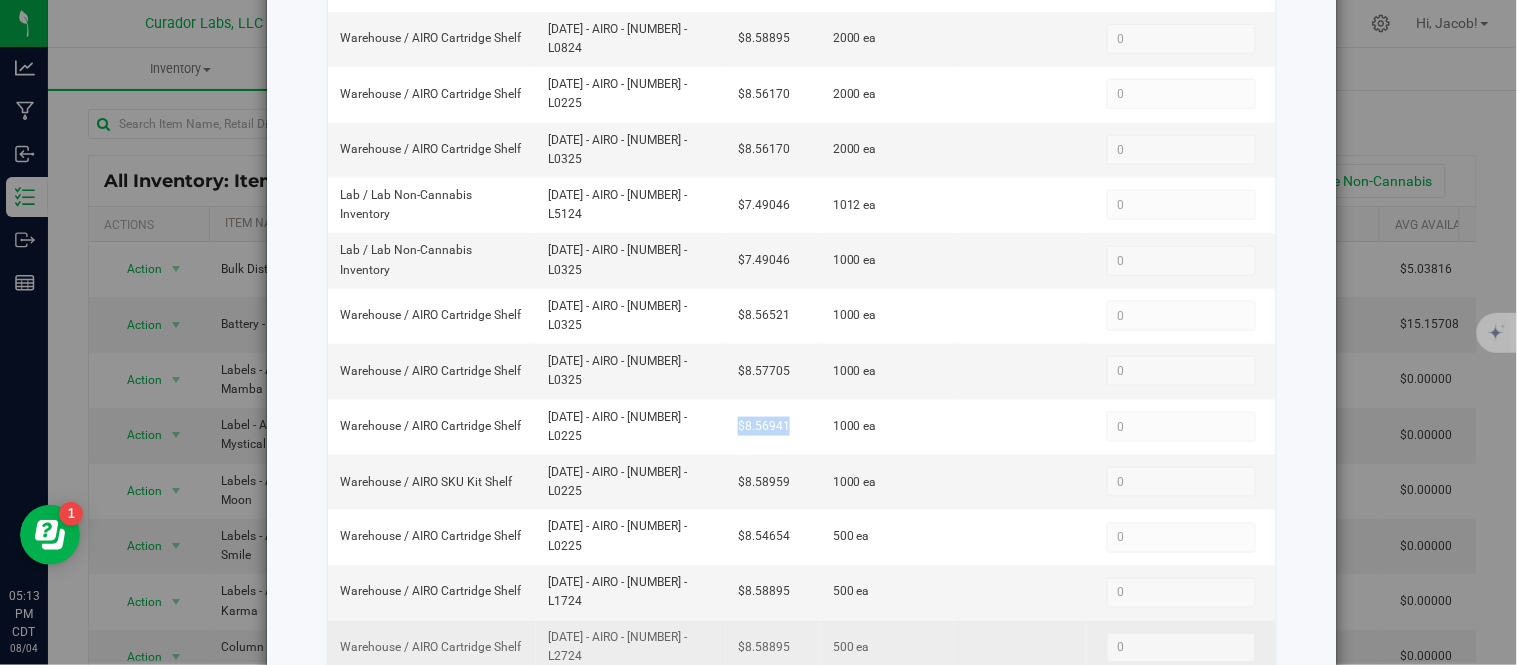 scroll, scrollTop: 601, scrollLeft: 0, axis: vertical 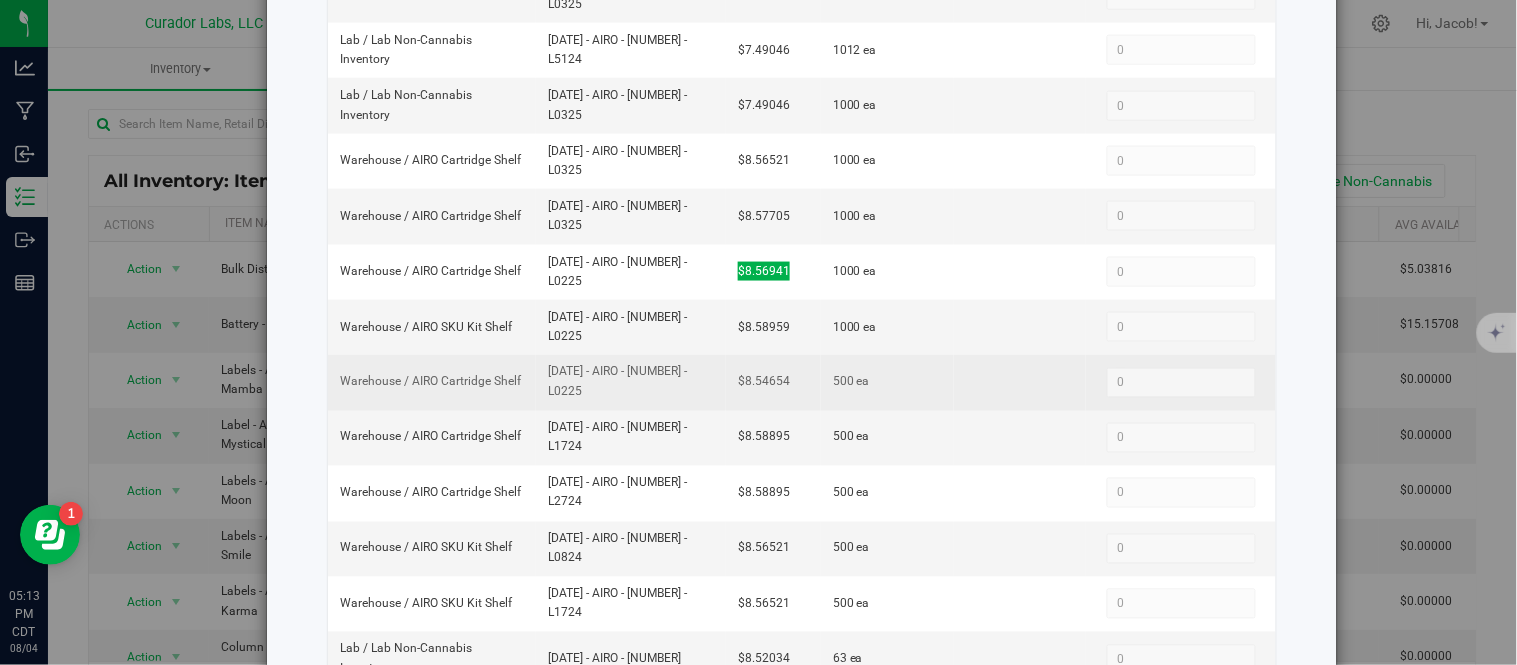 click on "$8.54654" at bounding box center (773, 382) 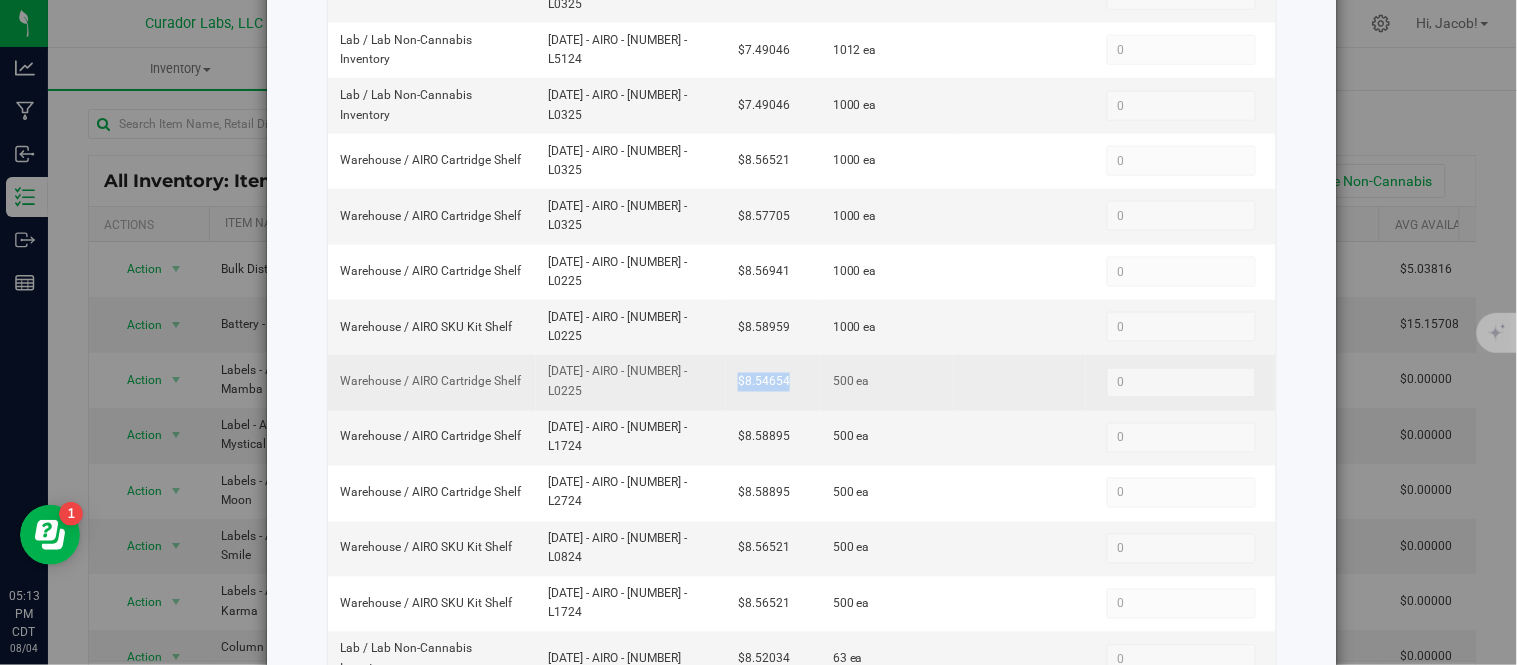 drag, startPoint x: 792, startPoint y: 372, endPoint x: 723, endPoint y: 375, distance: 69.065186 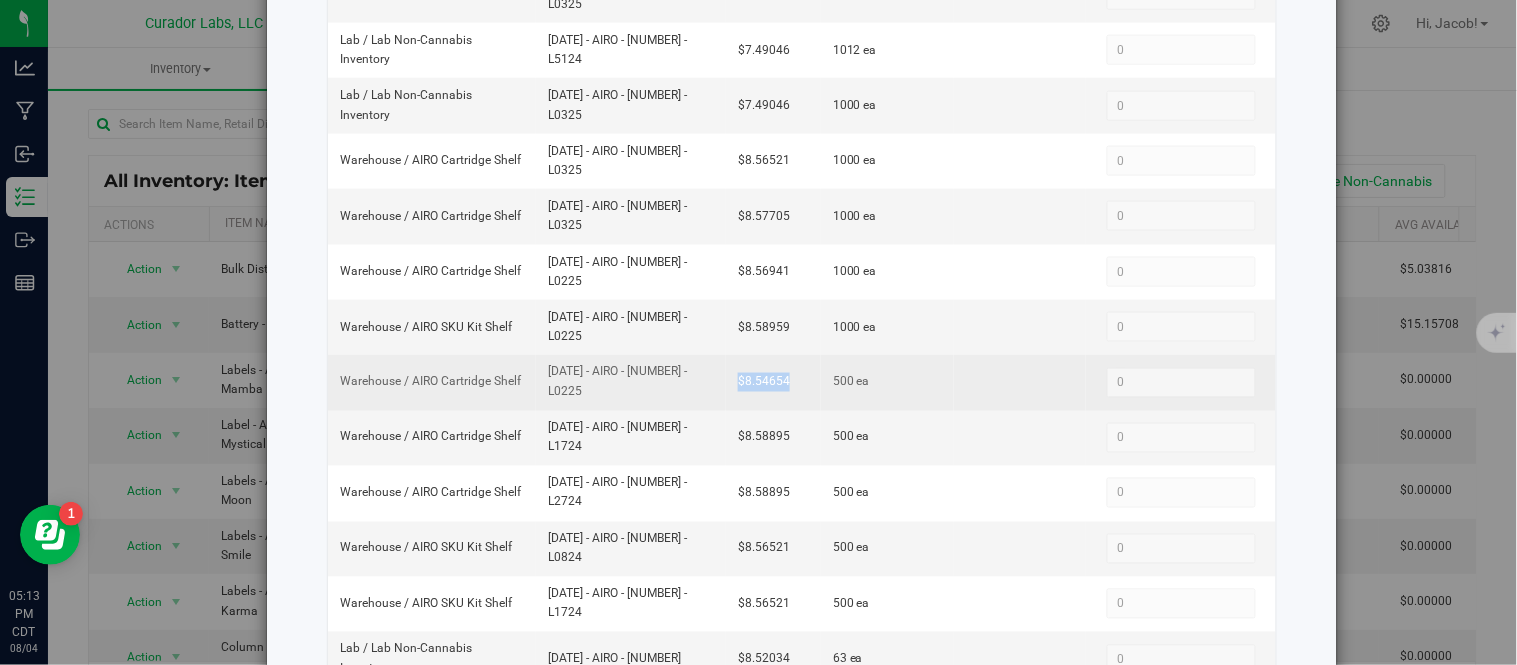 click on "$8.54654" at bounding box center [773, 382] 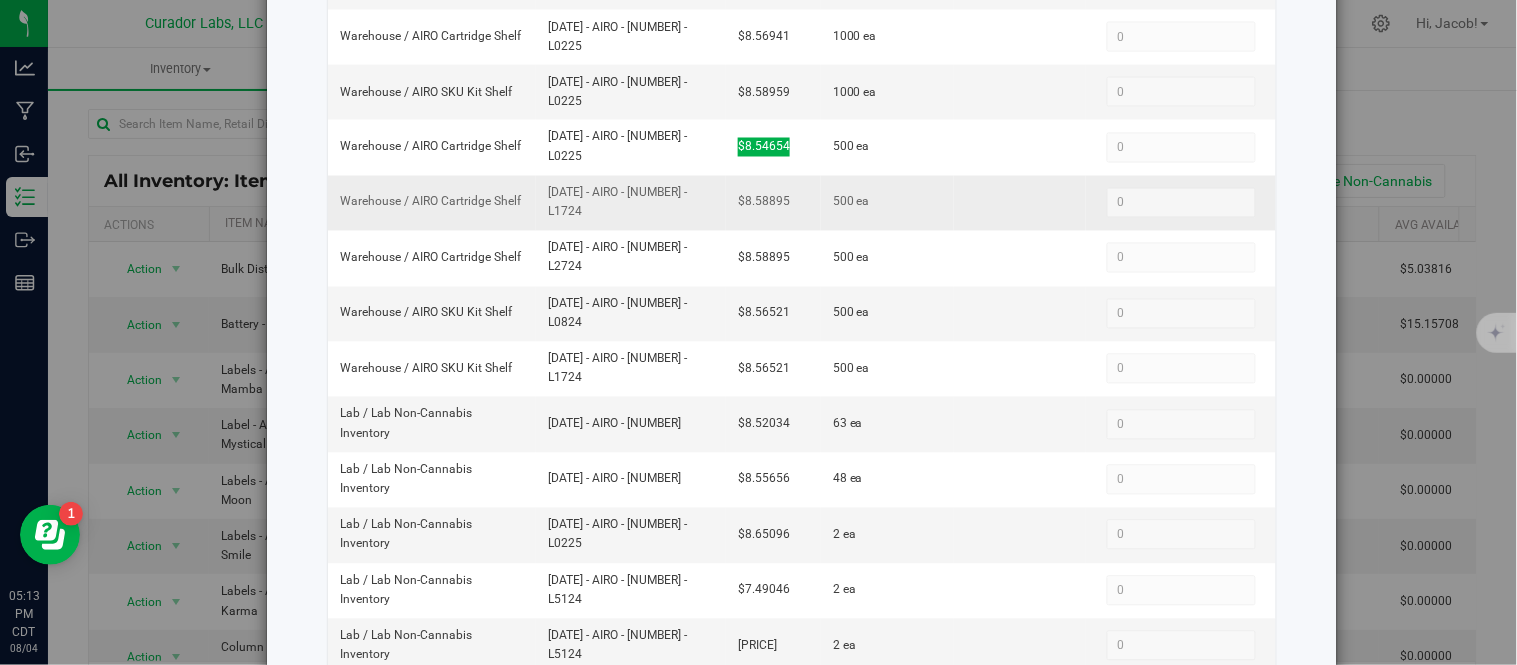 scroll, scrollTop: 860, scrollLeft: 0, axis: vertical 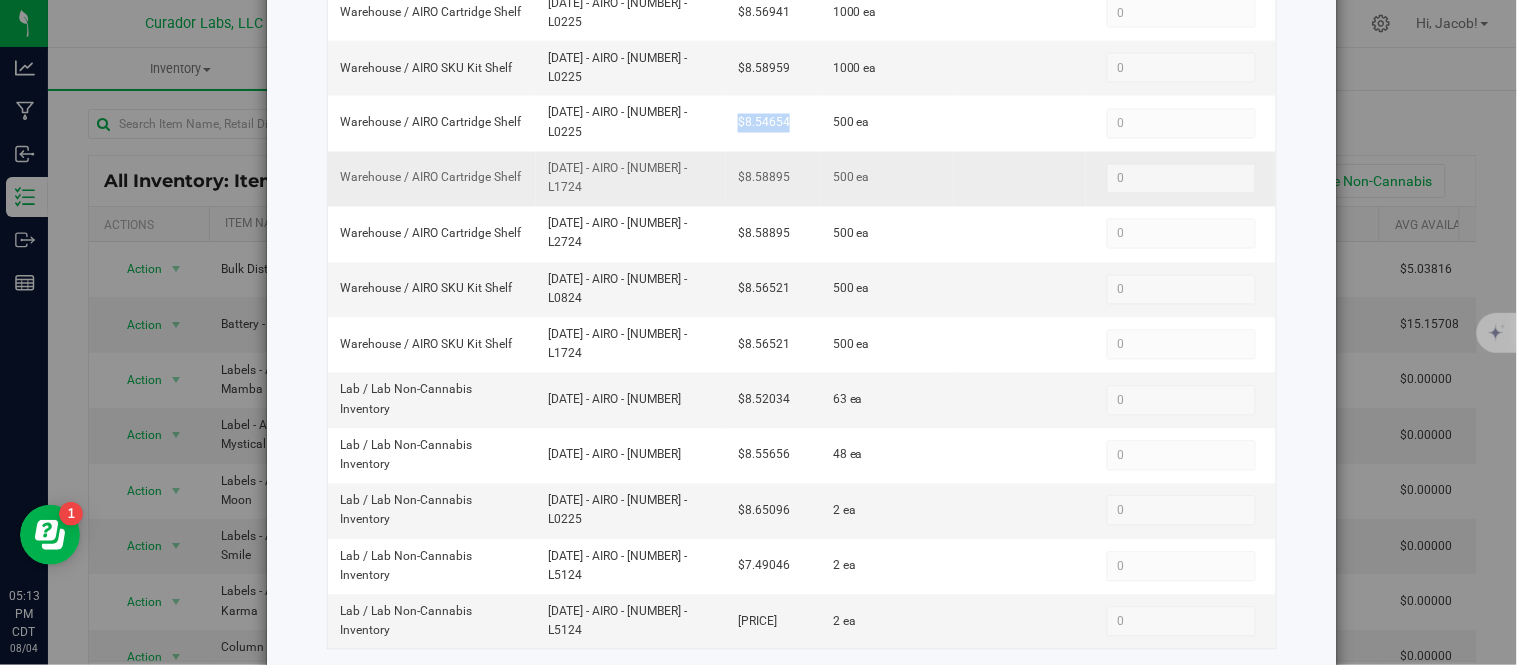 click on "[DATE] - AIRO - [NUMBER] - L1724" at bounding box center [631, 179] 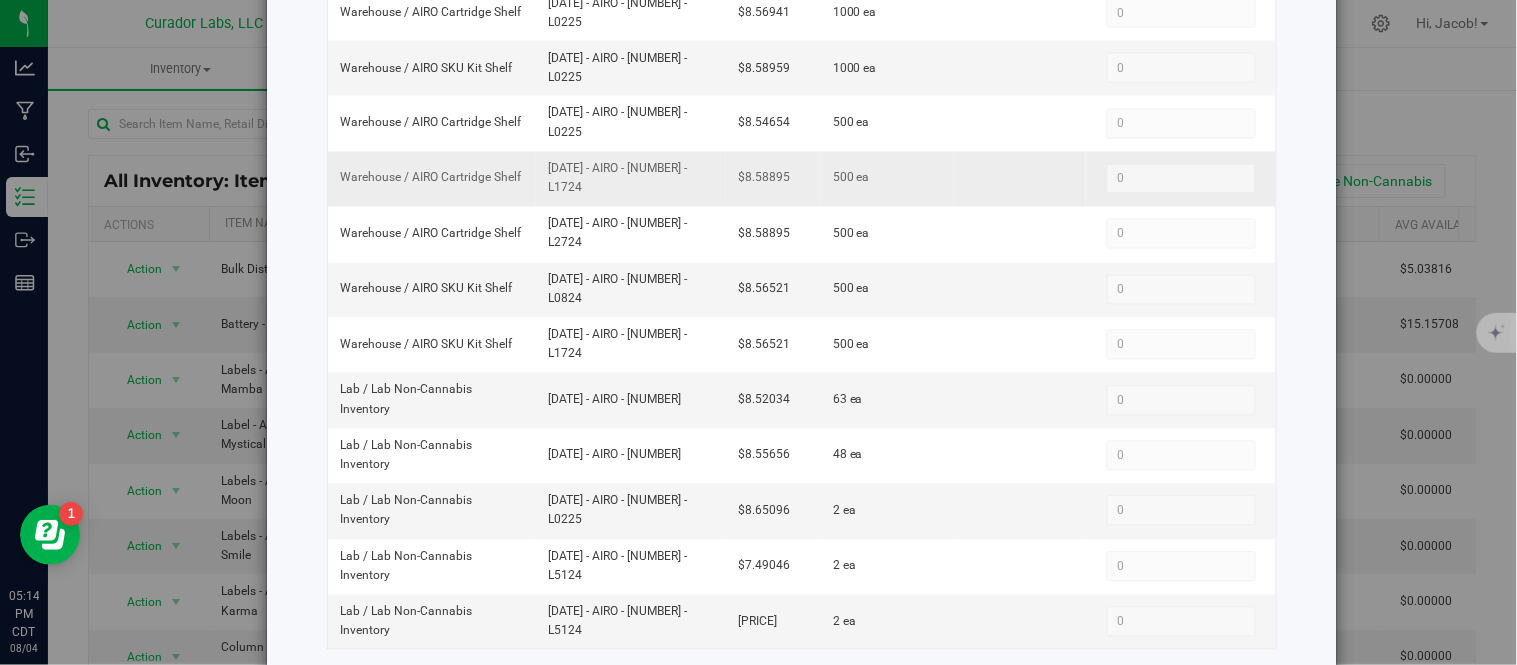drag, startPoint x: 702, startPoint y: 166, endPoint x: 543, endPoint y: 167, distance: 159.00314 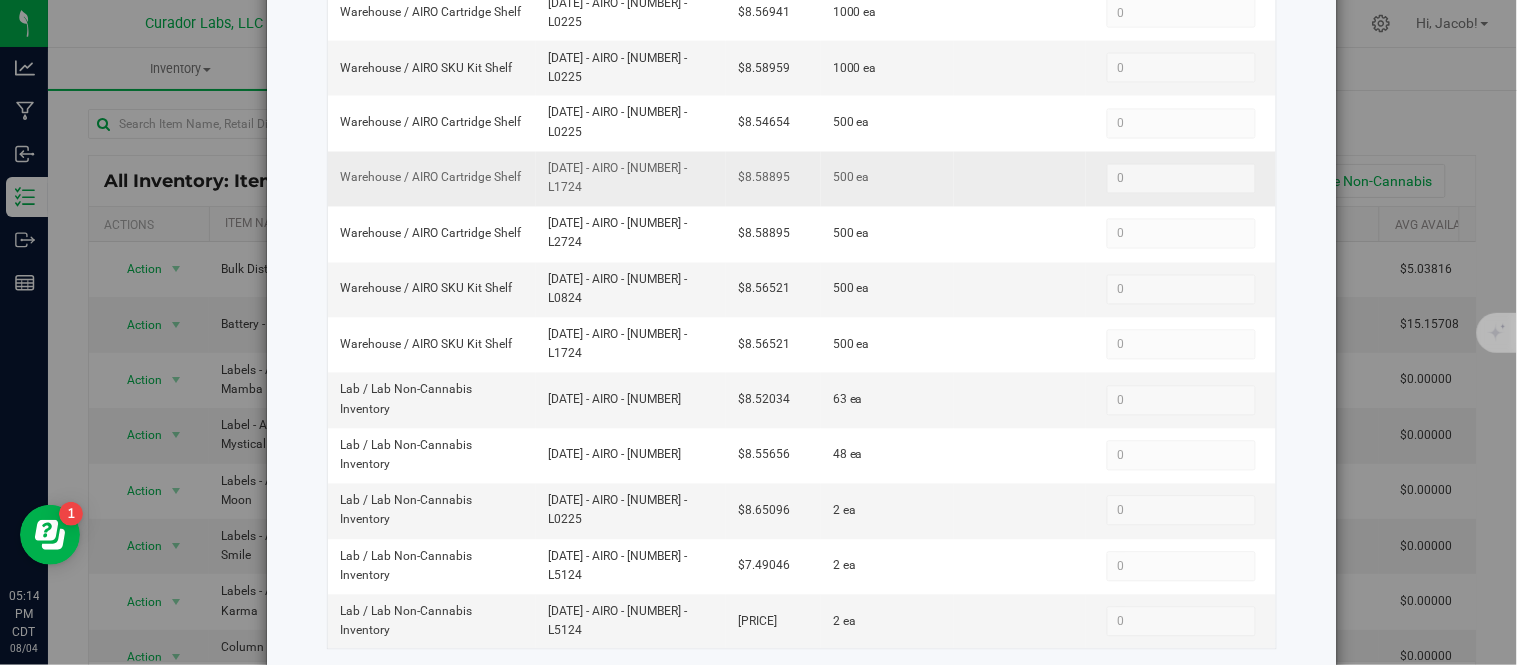 click on "[DATE] - AIRO - [NUMBER] - L1724" at bounding box center [631, 179] 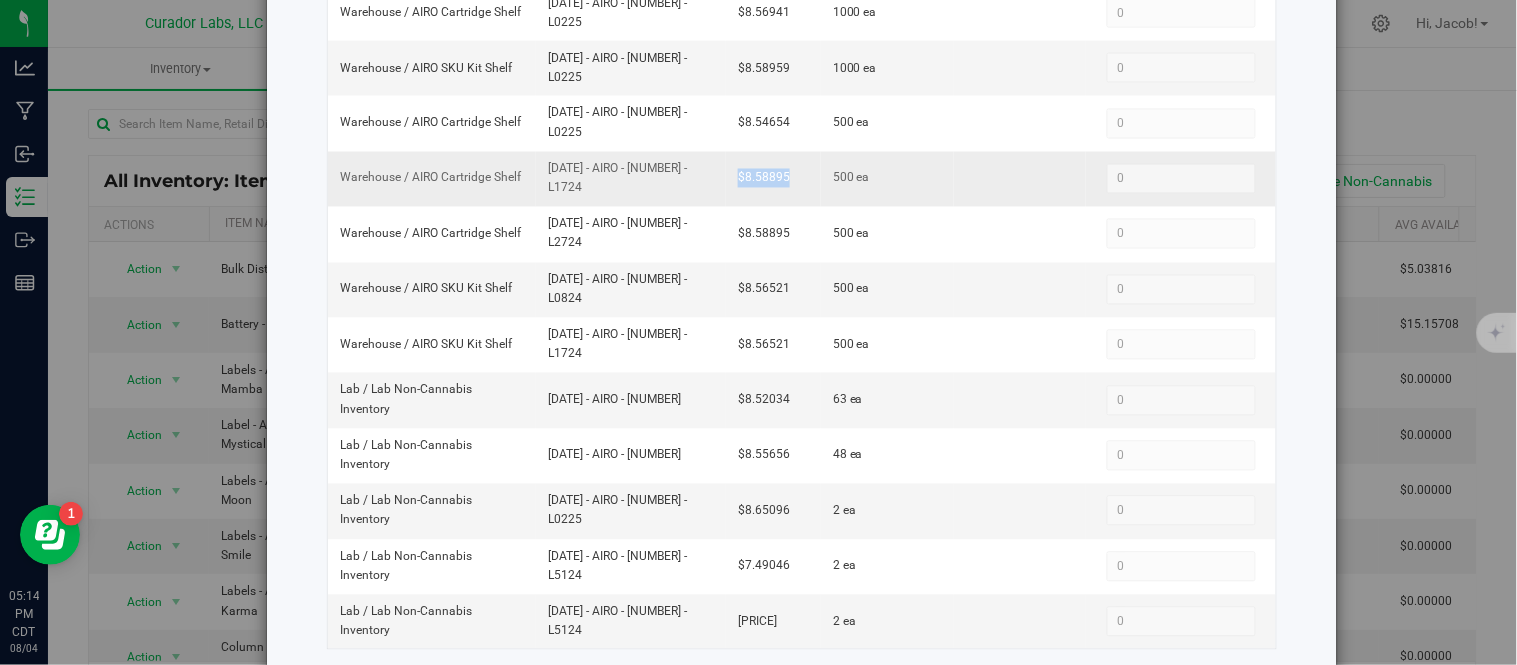 drag, startPoint x: 783, startPoint y: 184, endPoint x: 731, endPoint y: 183, distance: 52.009613 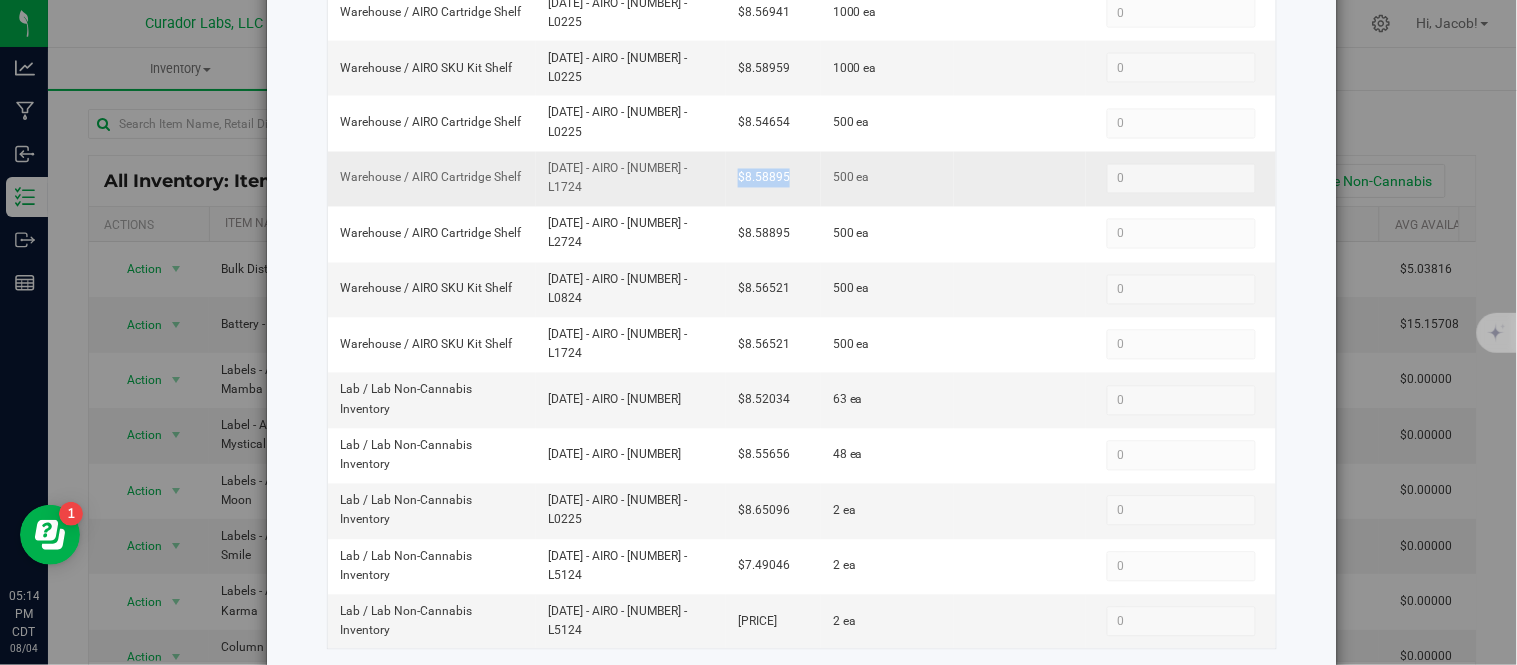 click on "$8.58895" at bounding box center (773, 179) 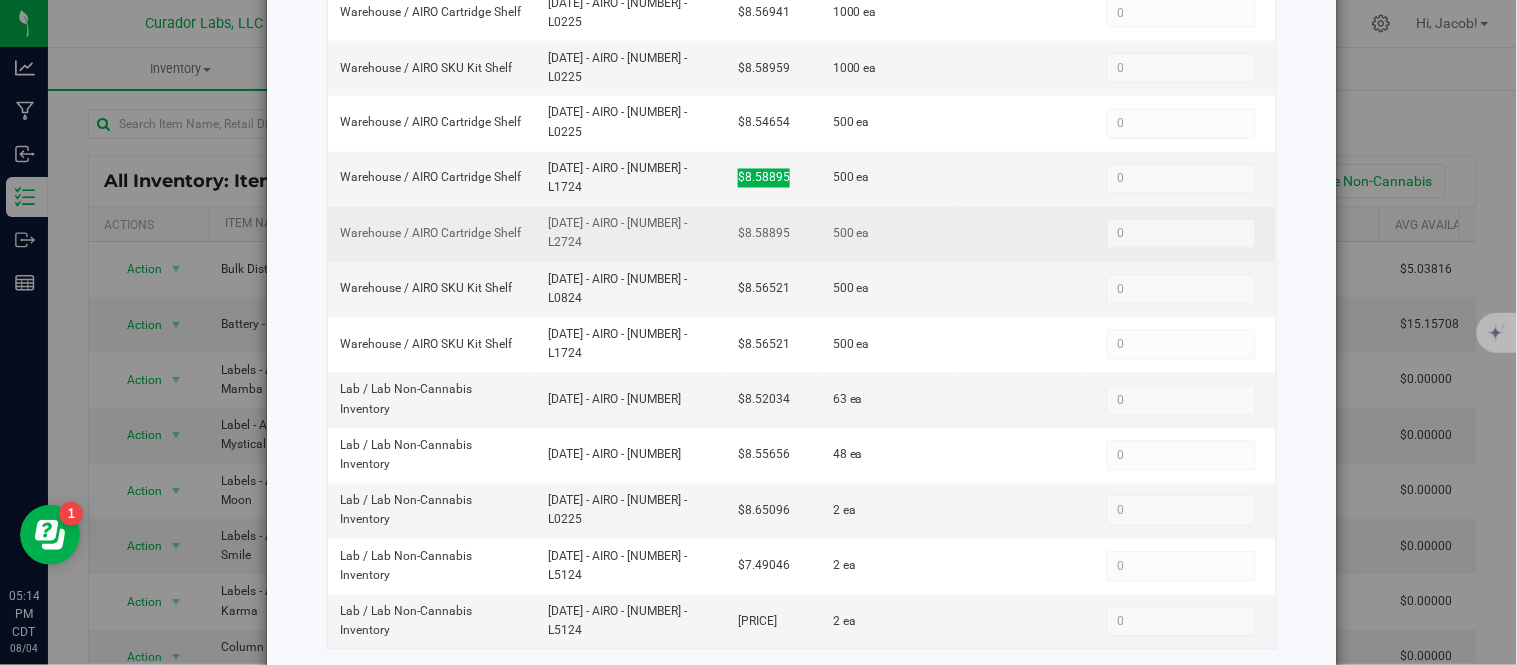click on "[DATE] - AIRO - [NUMBER] - L2724" at bounding box center [631, 234] 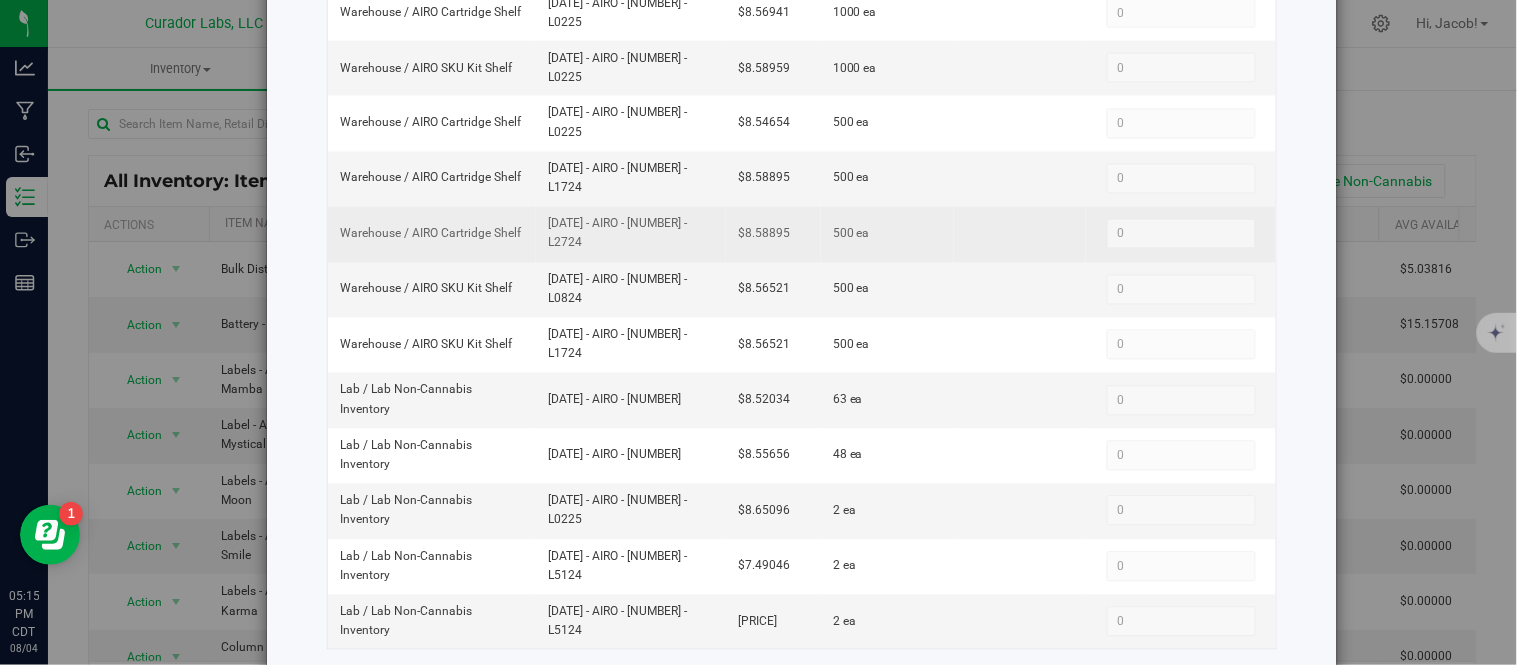 drag, startPoint x: 695, startPoint y: 227, endPoint x: 524, endPoint y: 231, distance: 171.04678 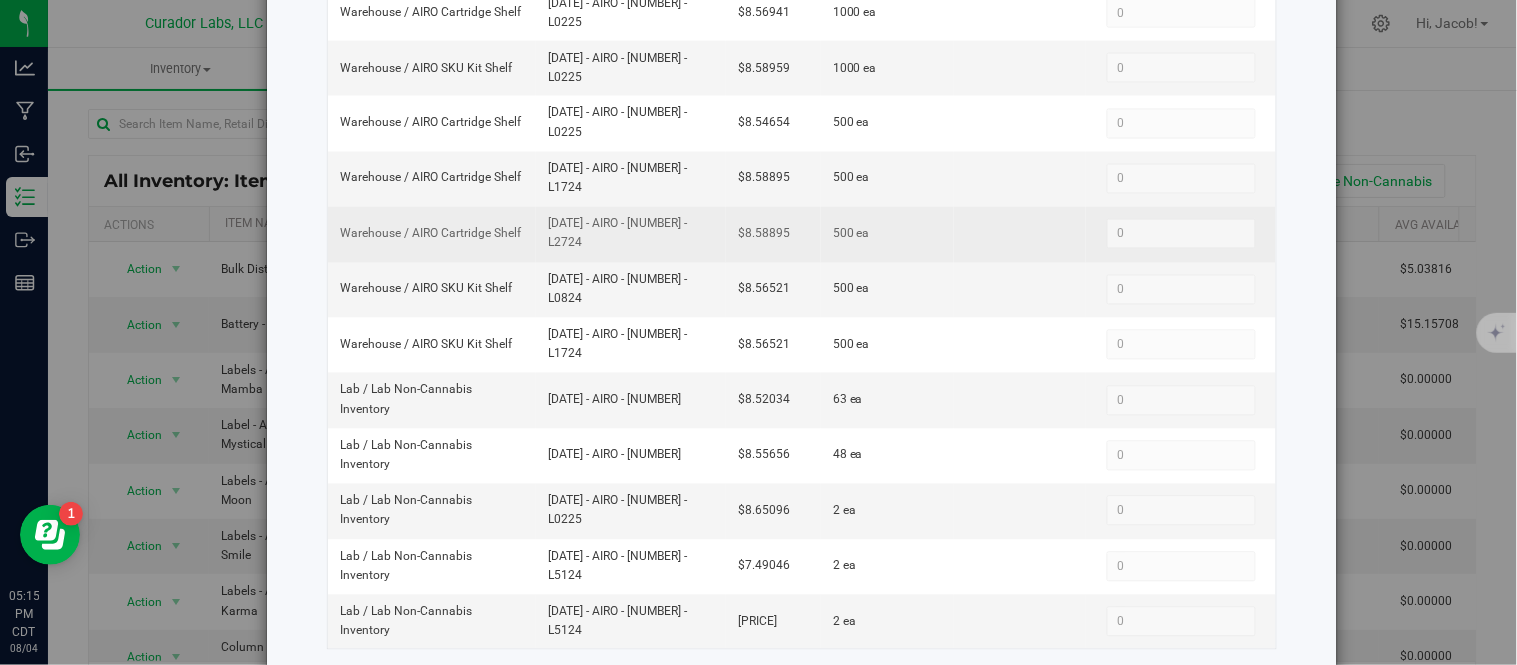 click on "Warehouse / AIRO Cartridge Shelf
[DATE] - AIRO - [NUMBER] - L2724
[PRICE] 500 ea 0 0" at bounding box center [802, 234] 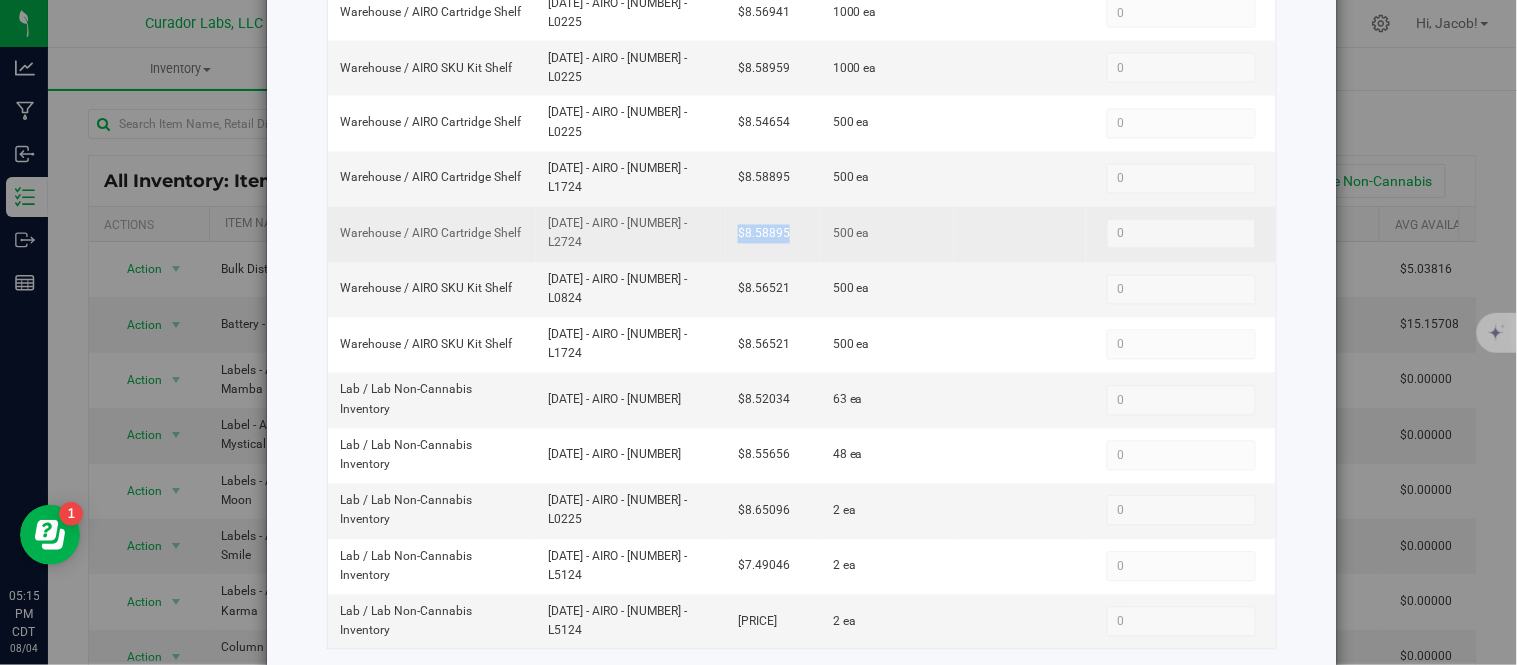 drag, startPoint x: 785, startPoint y: 227, endPoint x: 720, endPoint y: 227, distance: 65 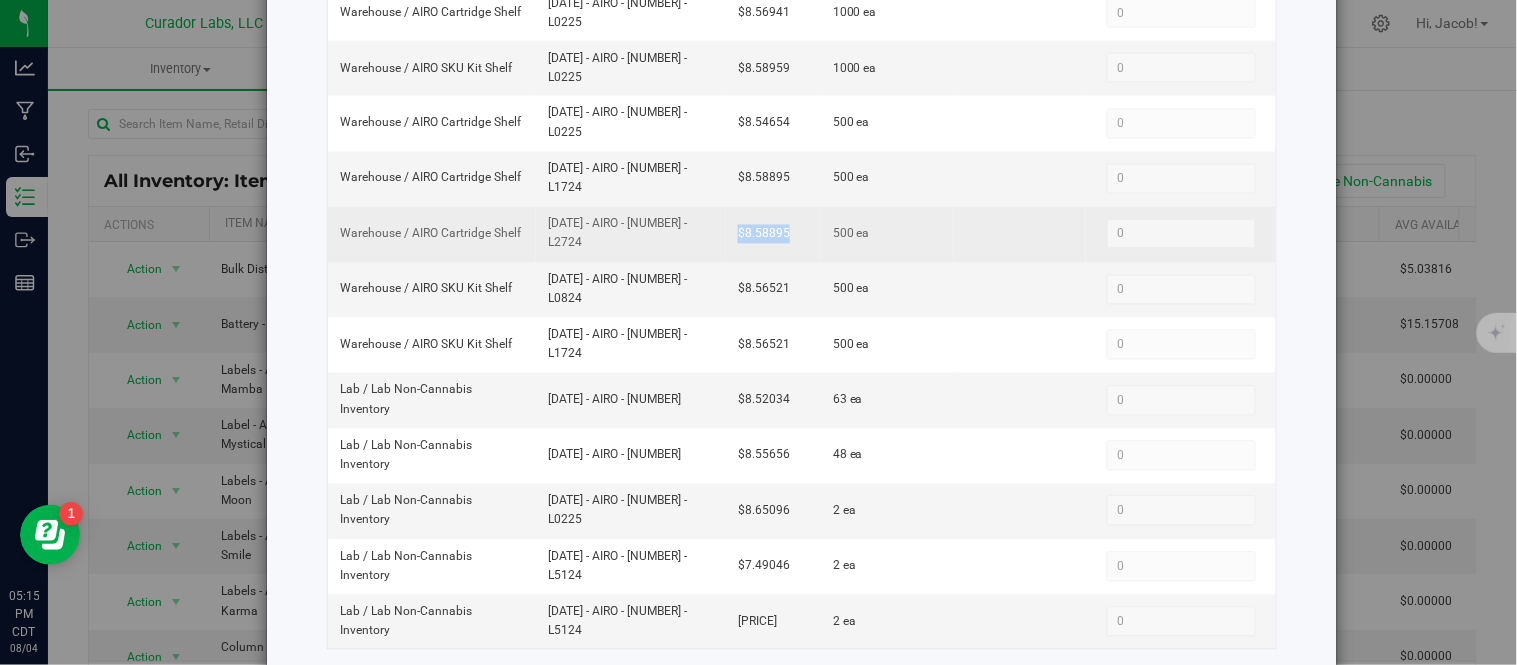 click on "$8.58895" at bounding box center [773, 234] 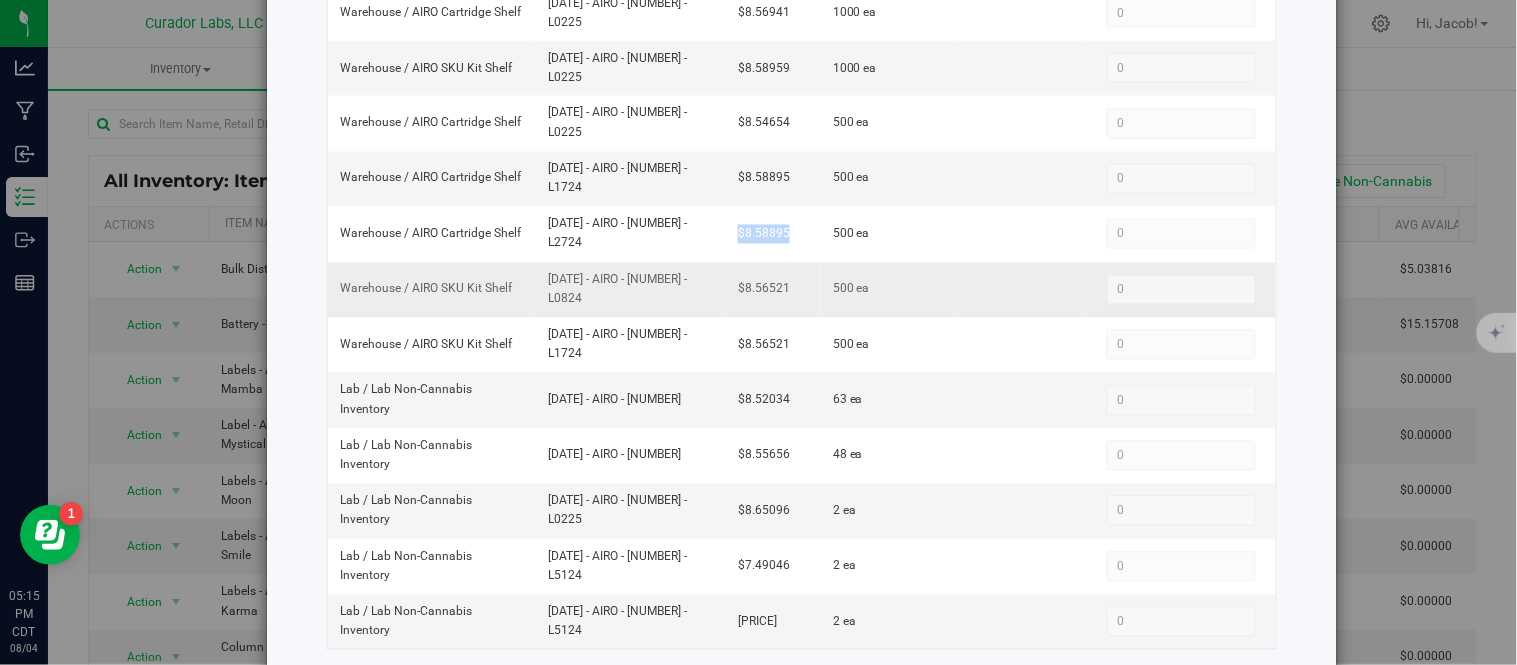 drag, startPoint x: 708, startPoint y: 277, endPoint x: 540, endPoint y: 288, distance: 168.35974 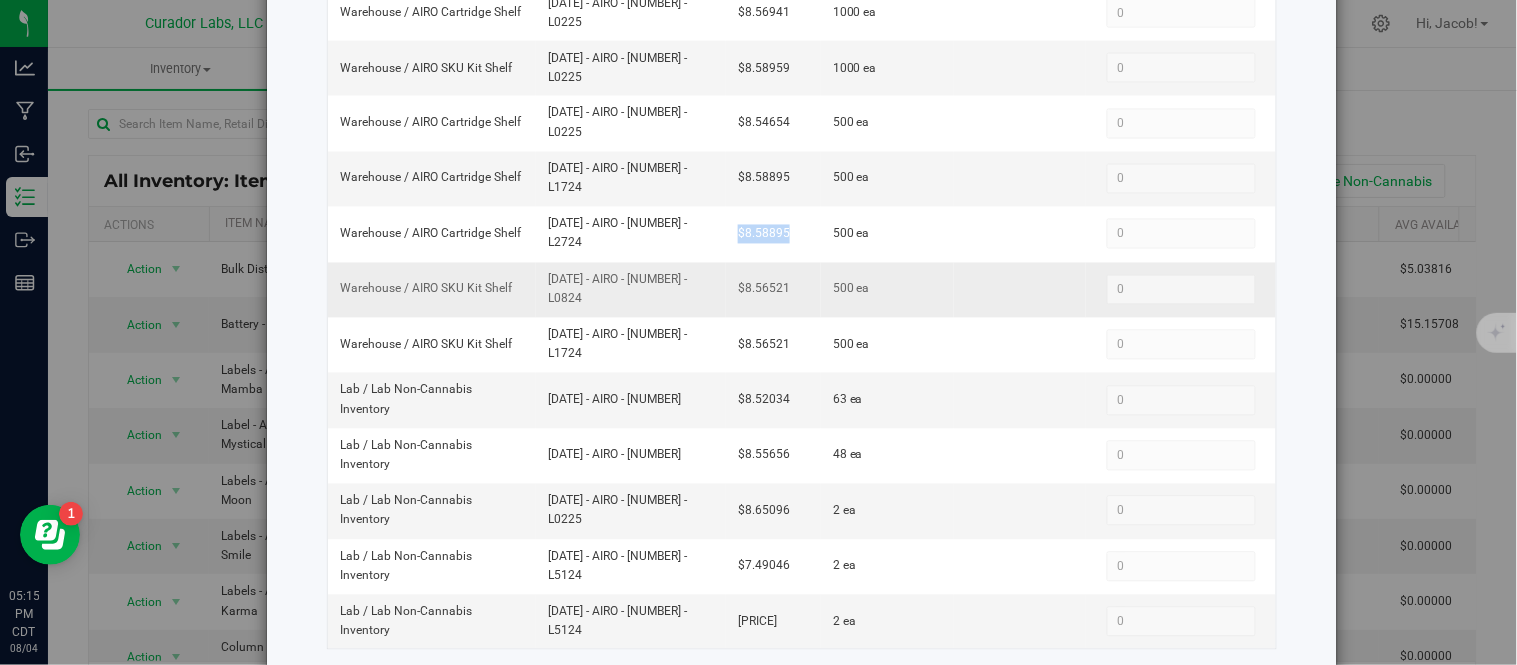 click on "[DATE] - AIRO - [NUMBER] - L0824" at bounding box center [631, 290] 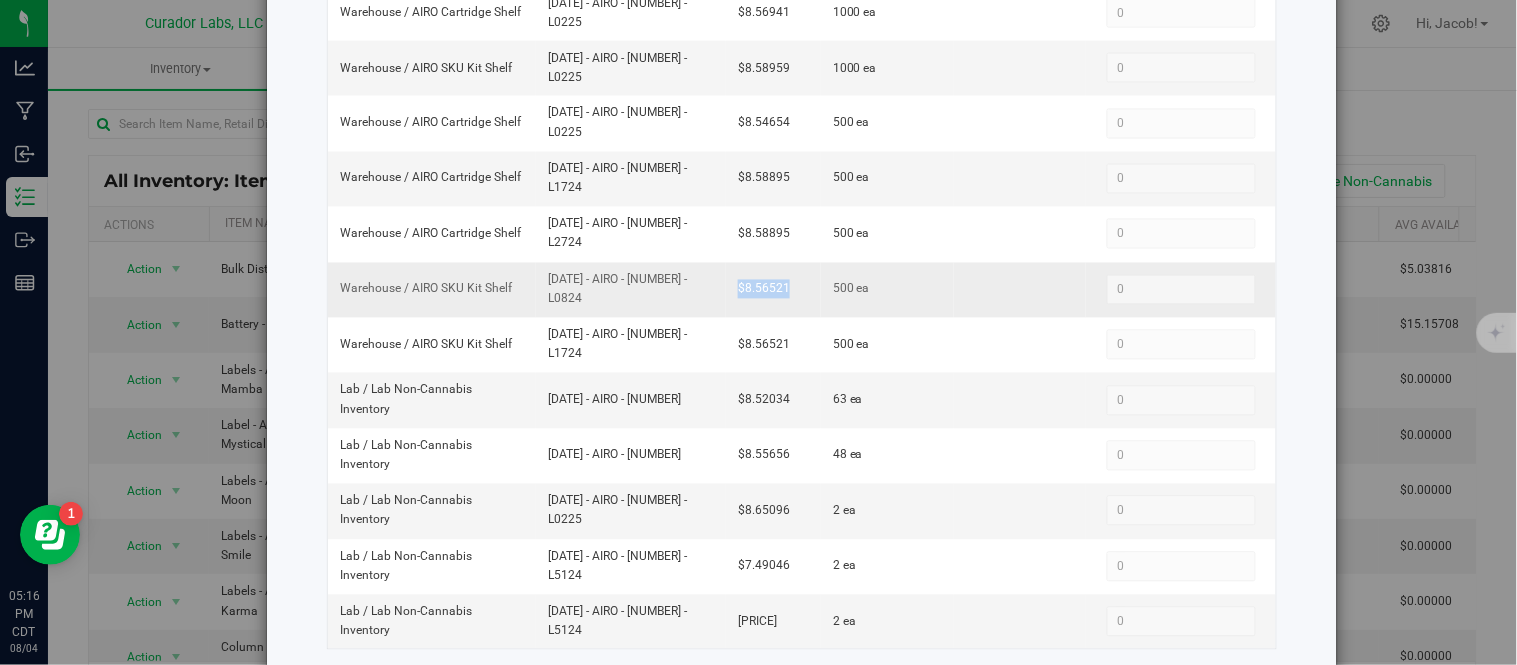 drag, startPoint x: 786, startPoint y: 272, endPoint x: 714, endPoint y: 295, distance: 75.58439 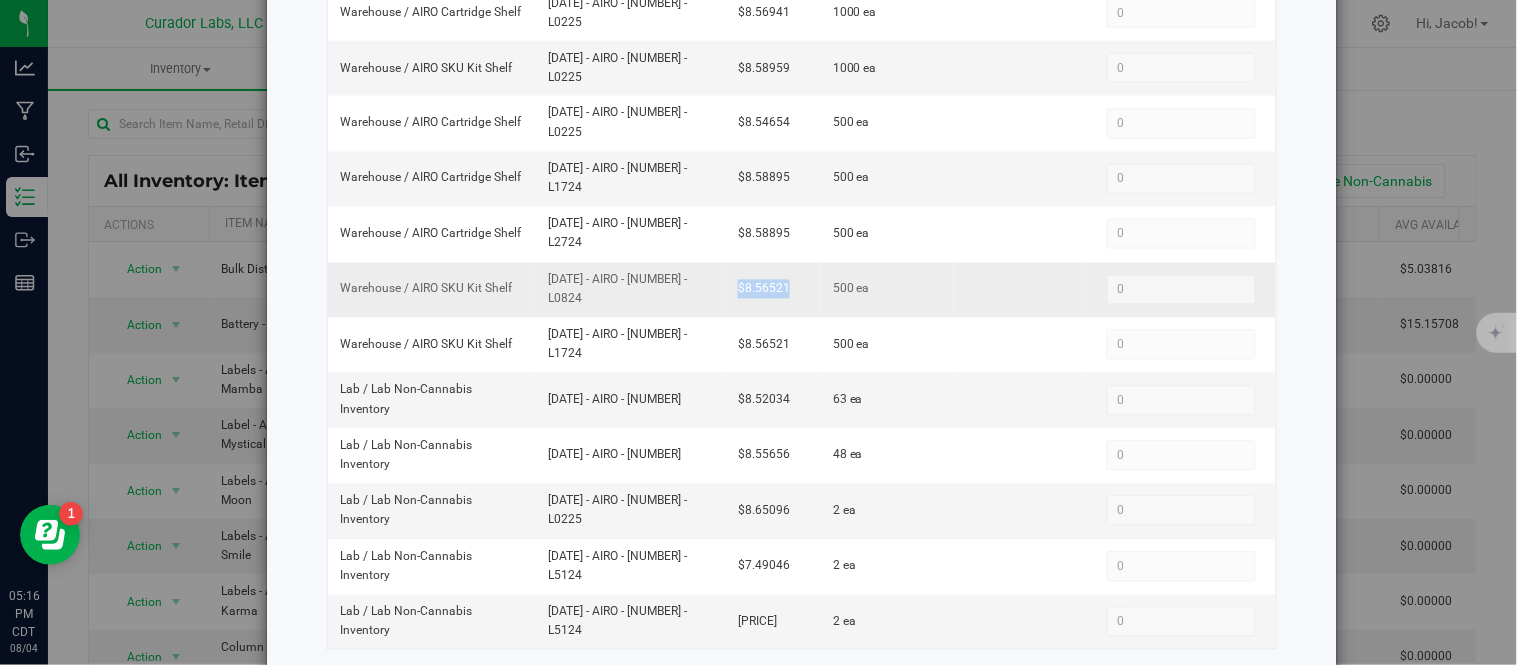 click on "$8.56521" at bounding box center [773, 290] 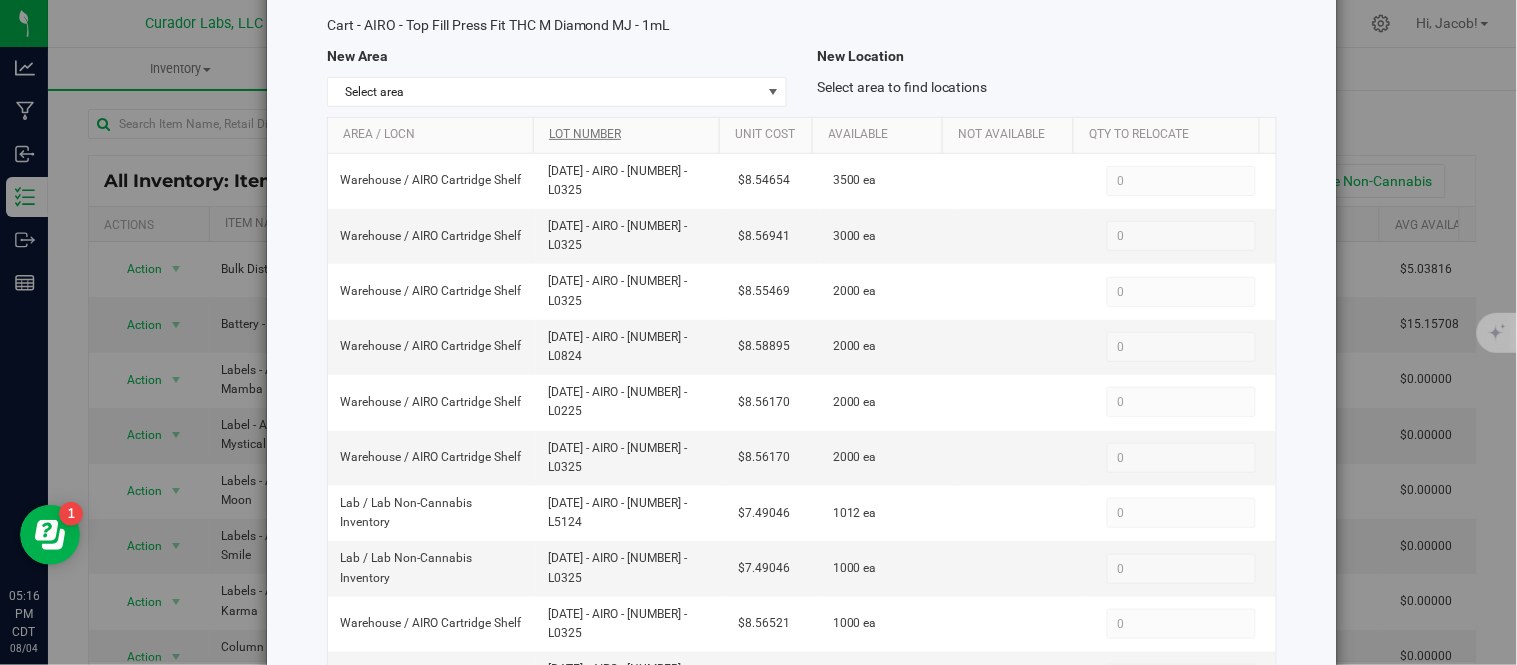 scroll, scrollTop: 0, scrollLeft: 0, axis: both 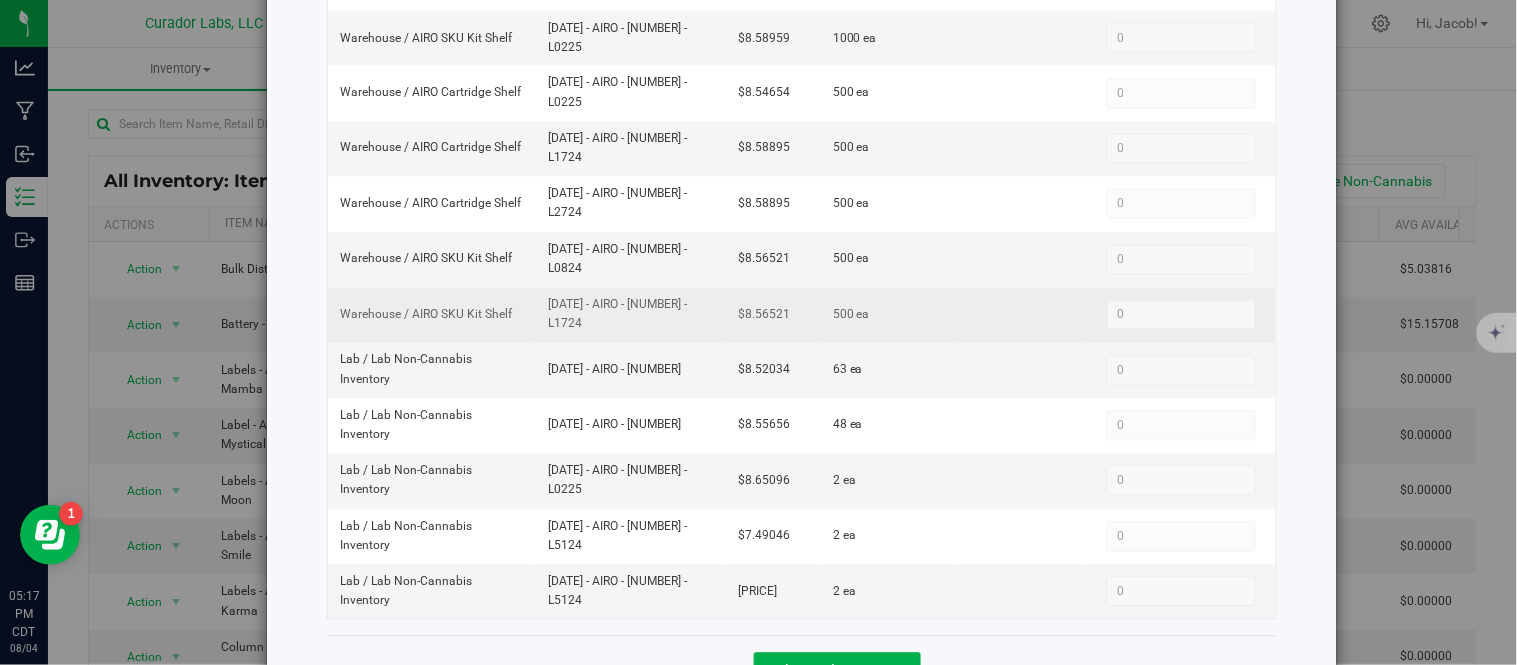 click on "[DATE] - AIRO - [NUMBER] - L1724" at bounding box center (631, 315) 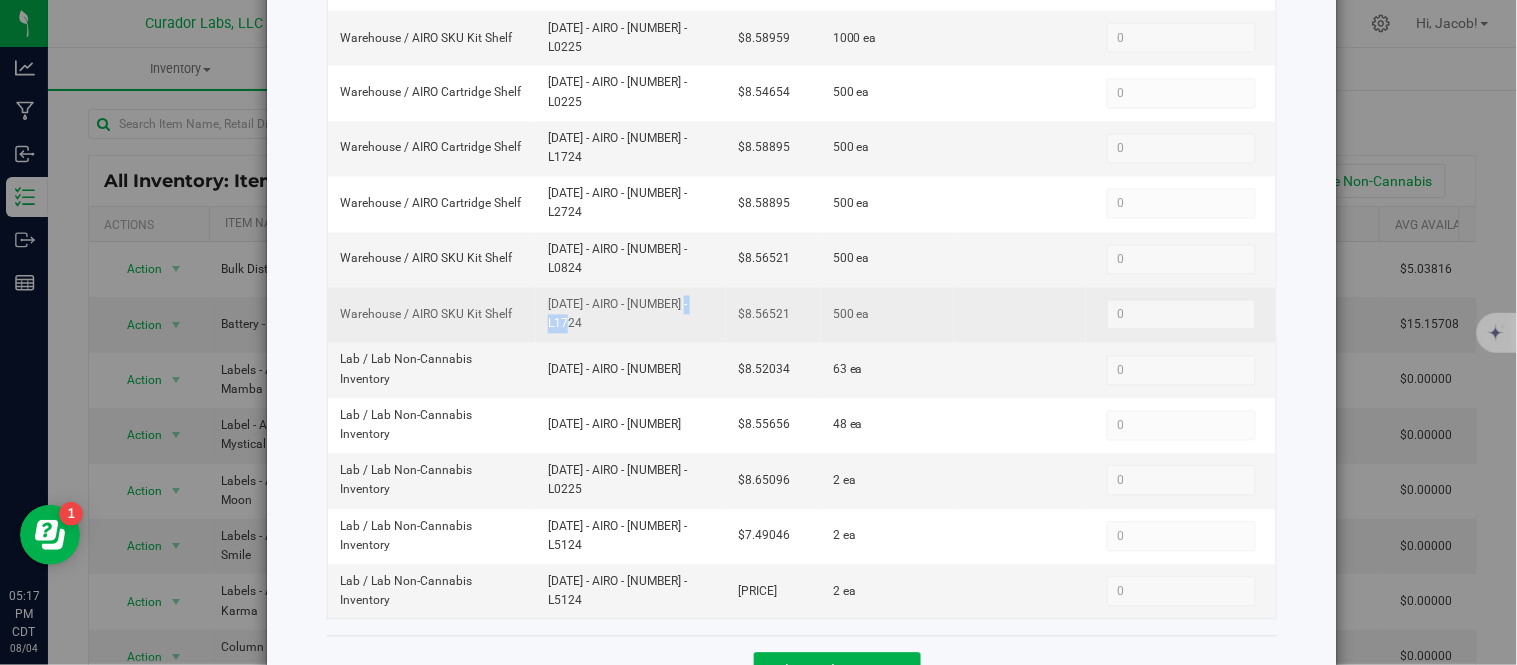 click on "[DATE] - AIRO - [NUMBER] - L1724" at bounding box center (631, 315) 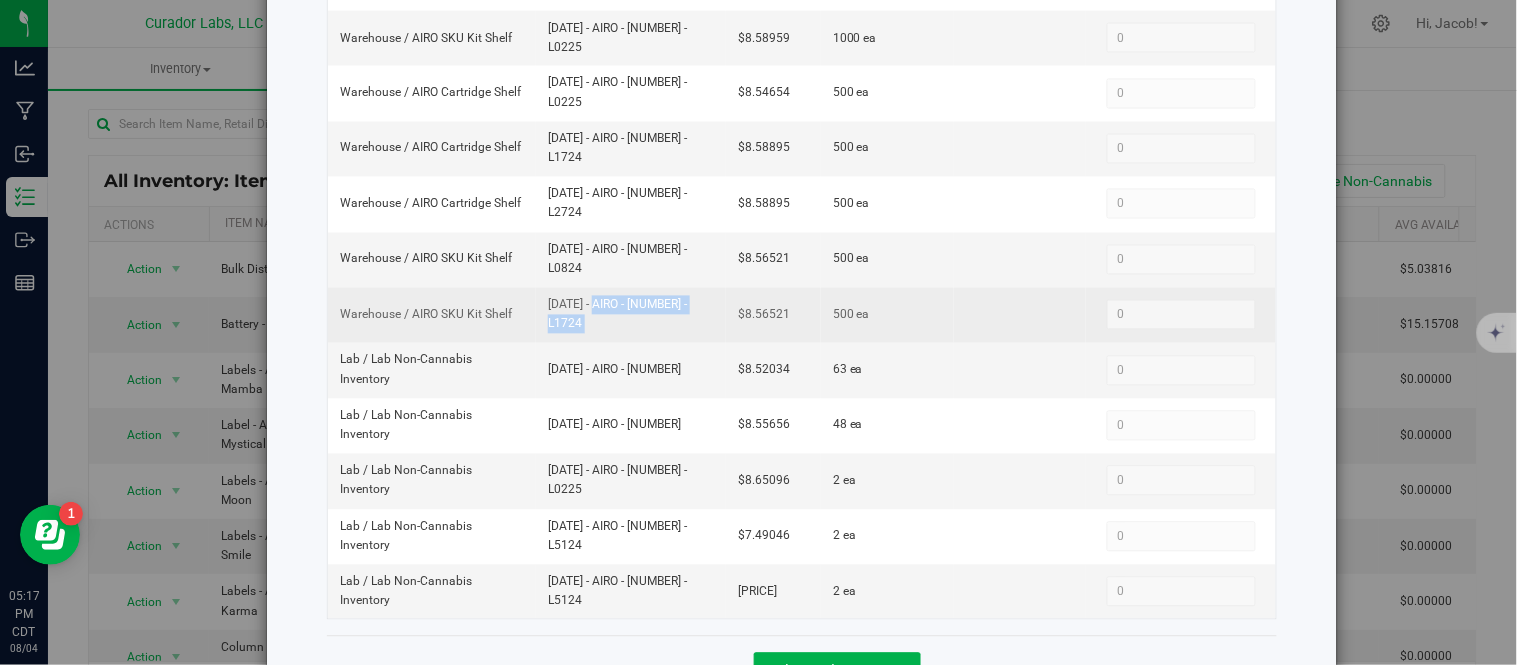 click on "[DATE] - AIRO - [NUMBER] - L1724" at bounding box center (631, 315) 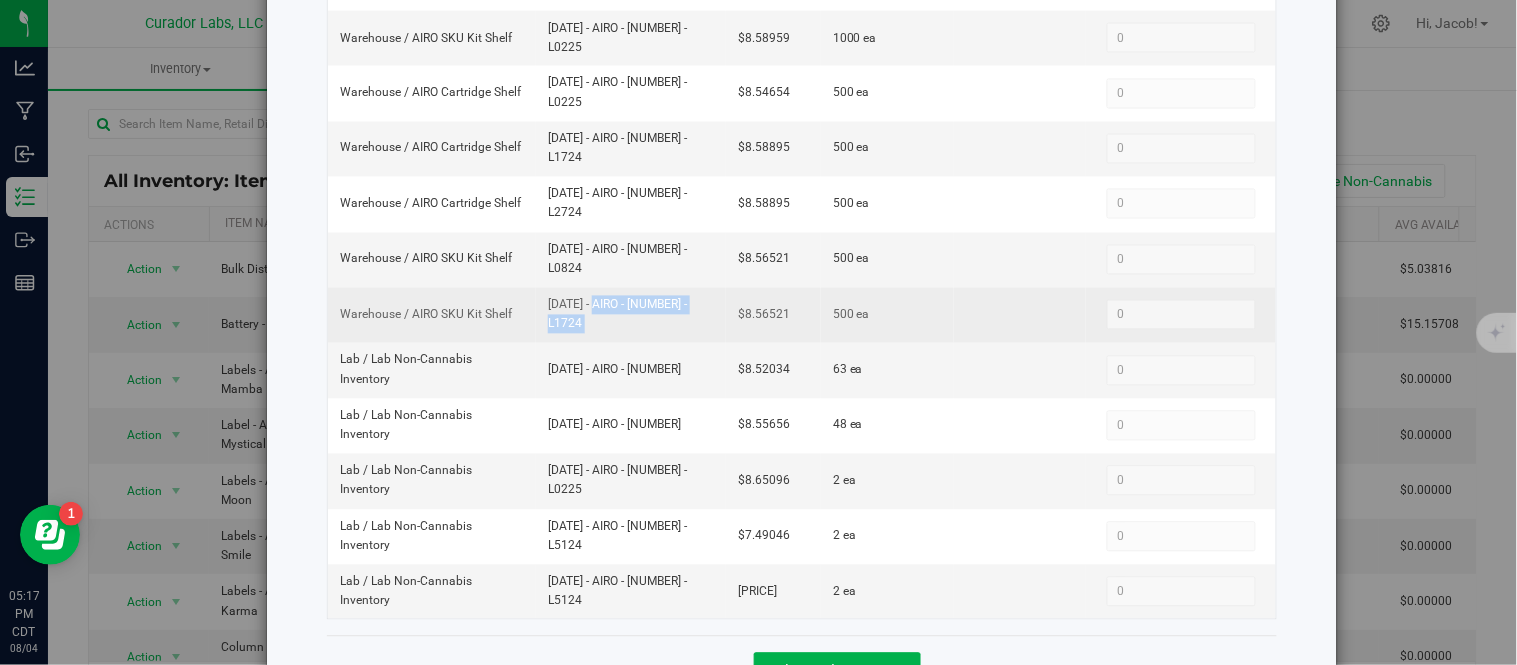 click on "$8.56521" at bounding box center (764, 315) 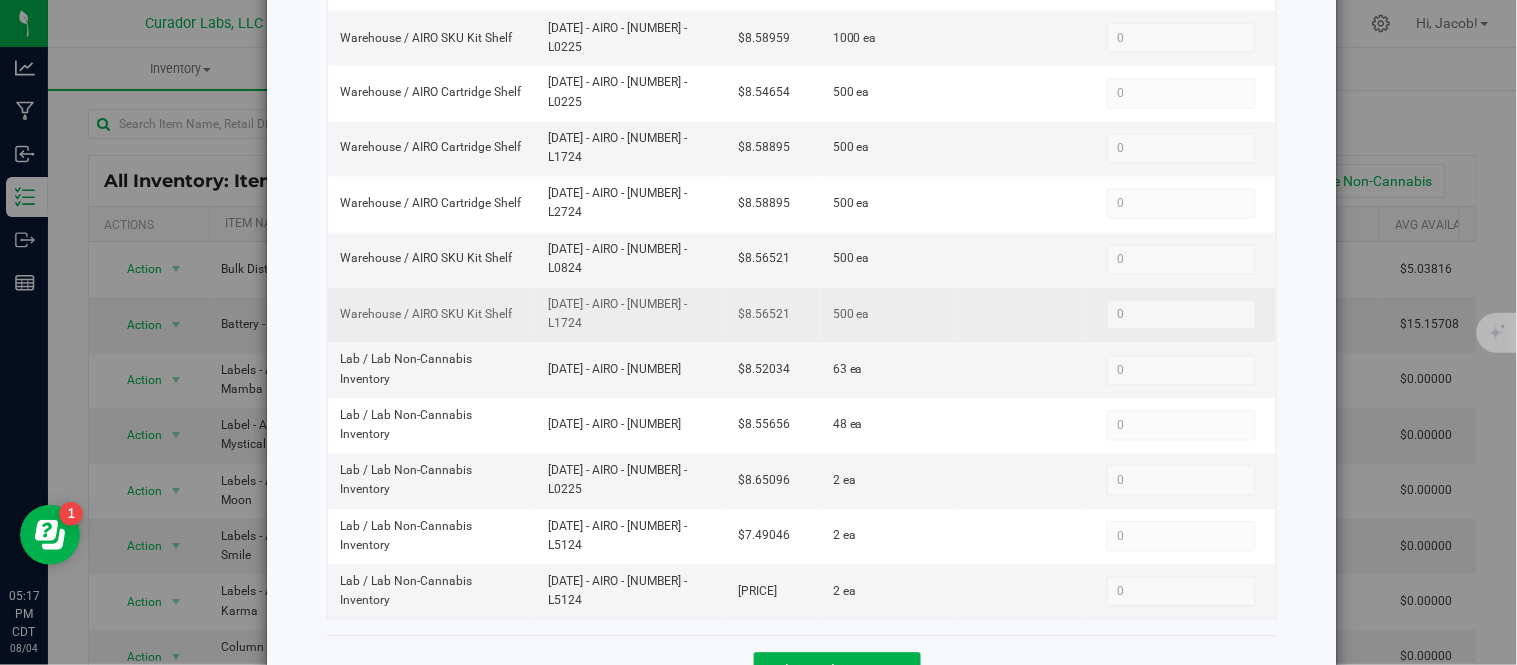 click on "$8.56521" at bounding box center [764, 315] 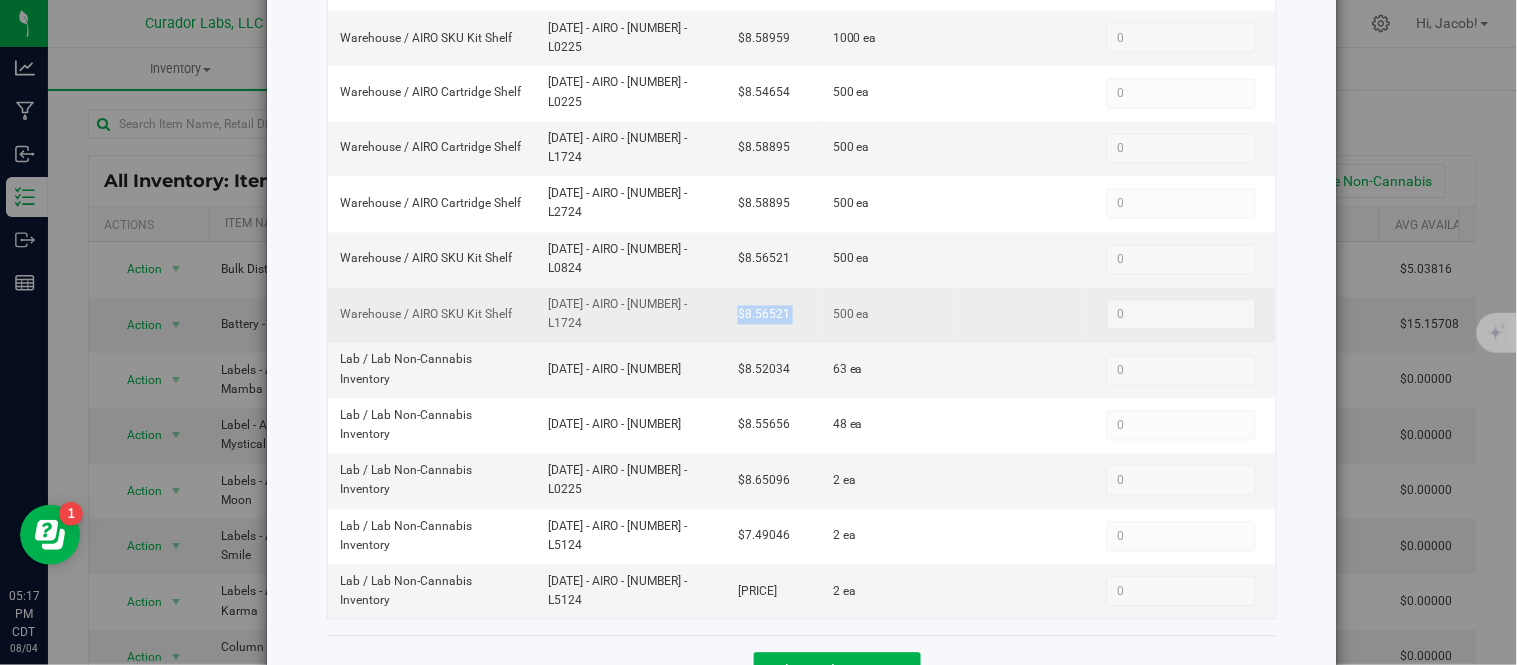 click on "$8.56521" at bounding box center [764, 315] 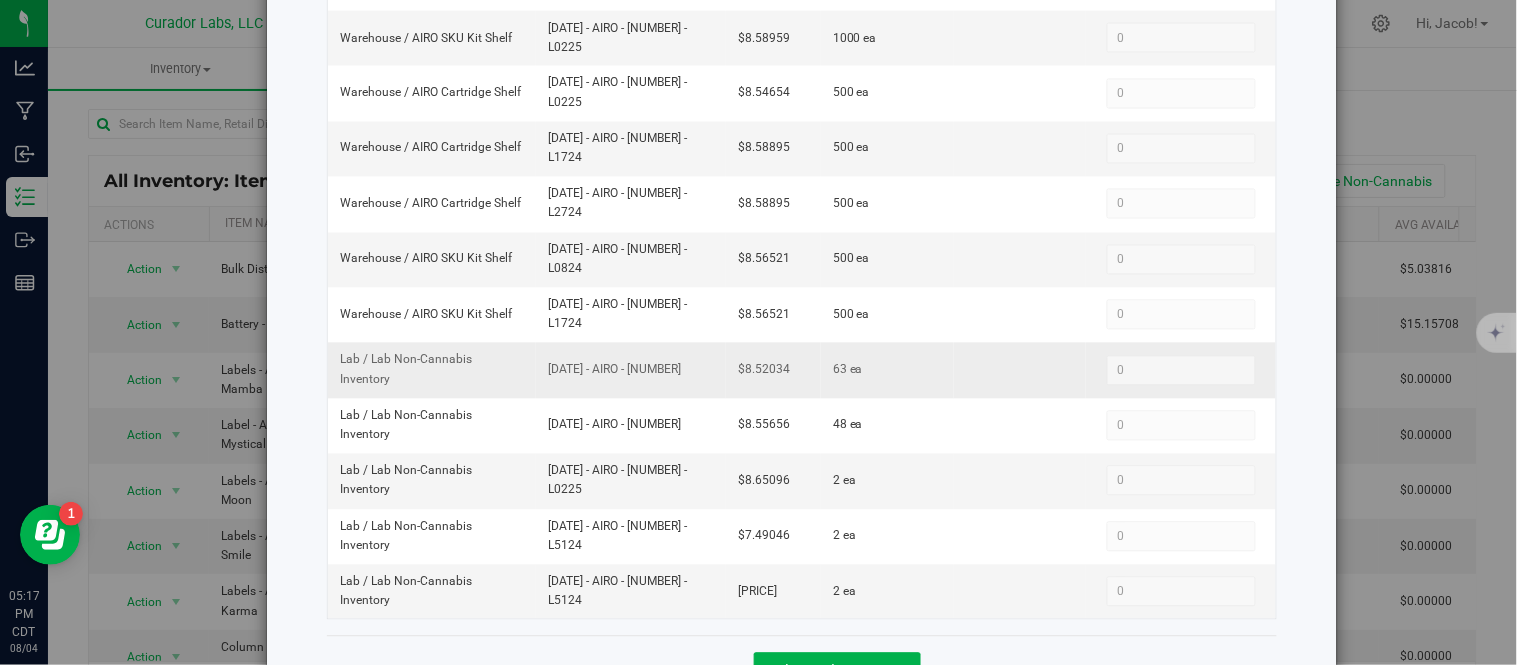 click on "[DATE] - AIRO - [NUMBER]" at bounding box center [631, 370] 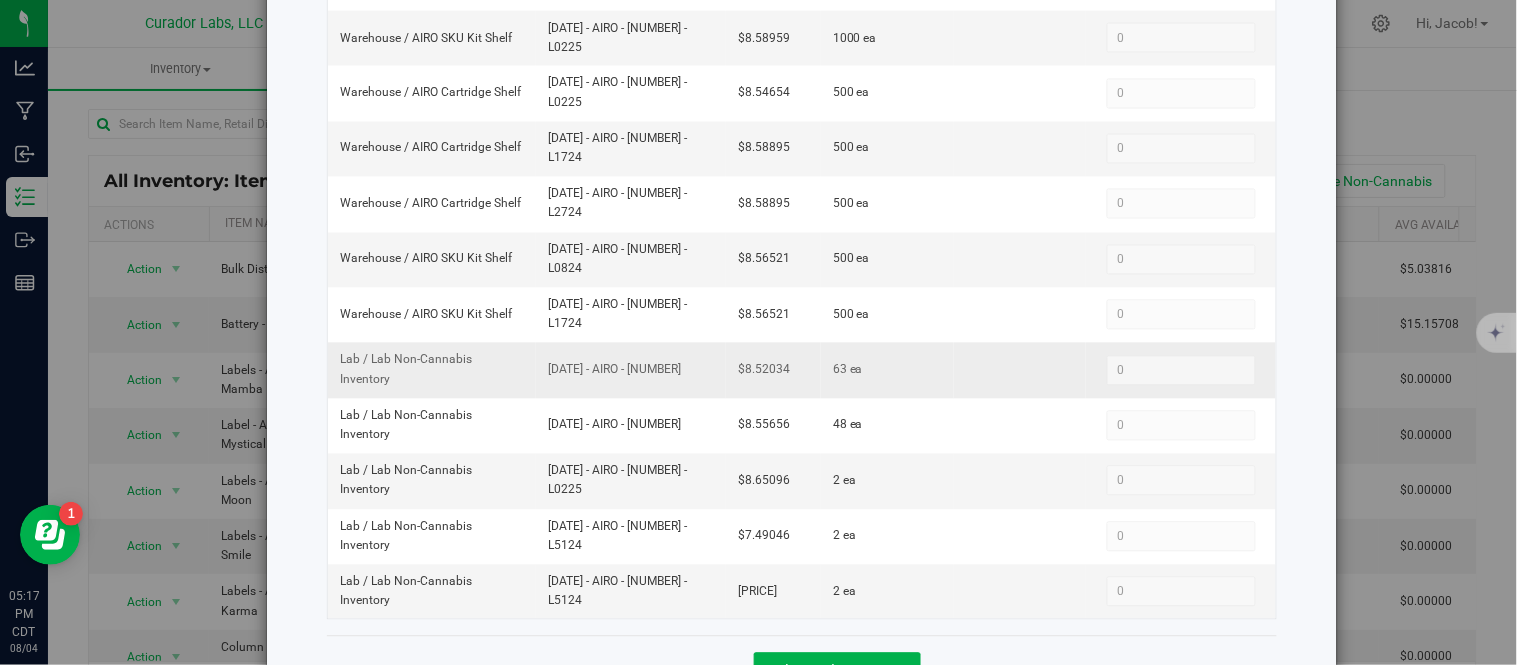 drag, startPoint x: 654, startPoint y: 351, endPoint x: 536, endPoint y: 352, distance: 118.004234 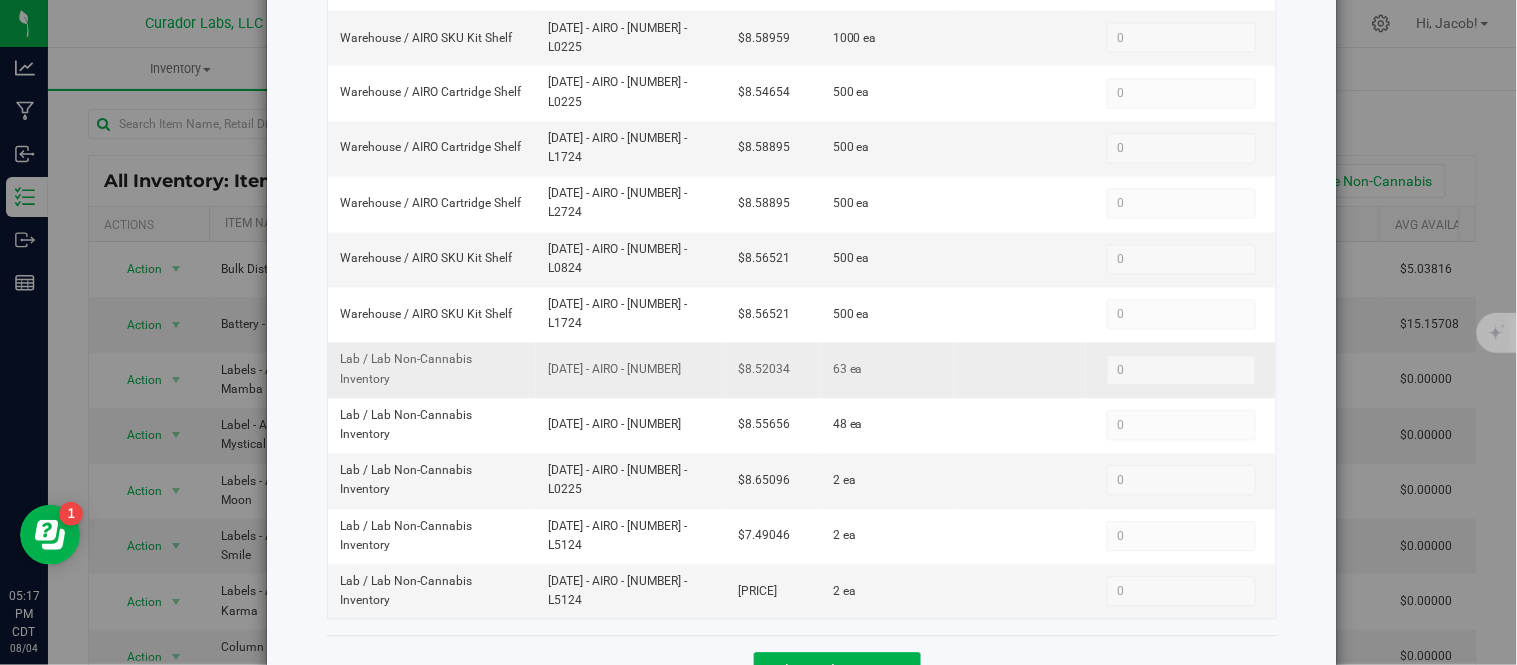 click on "[DATE] - AIRO - [NUMBER]" at bounding box center [631, 370] 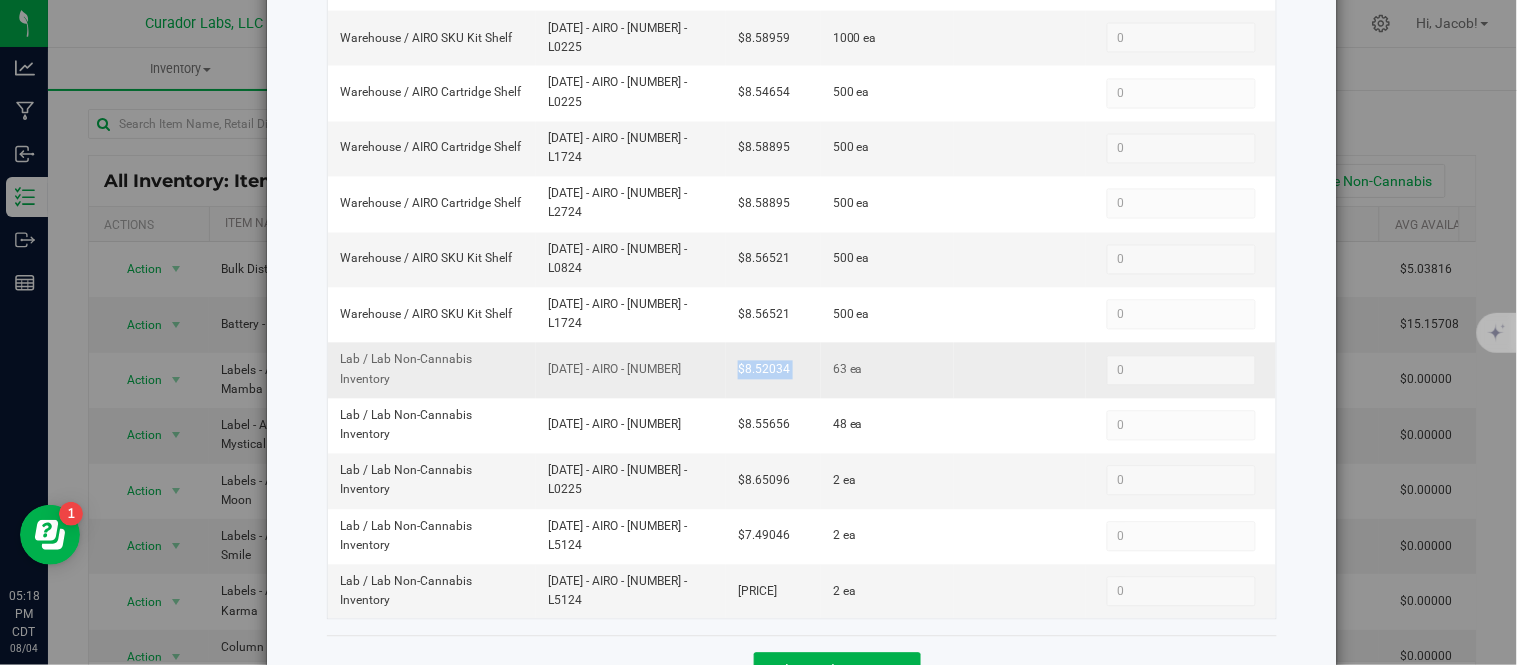 drag, startPoint x: 803, startPoint y: 347, endPoint x: 717, endPoint y: 350, distance: 86.05231 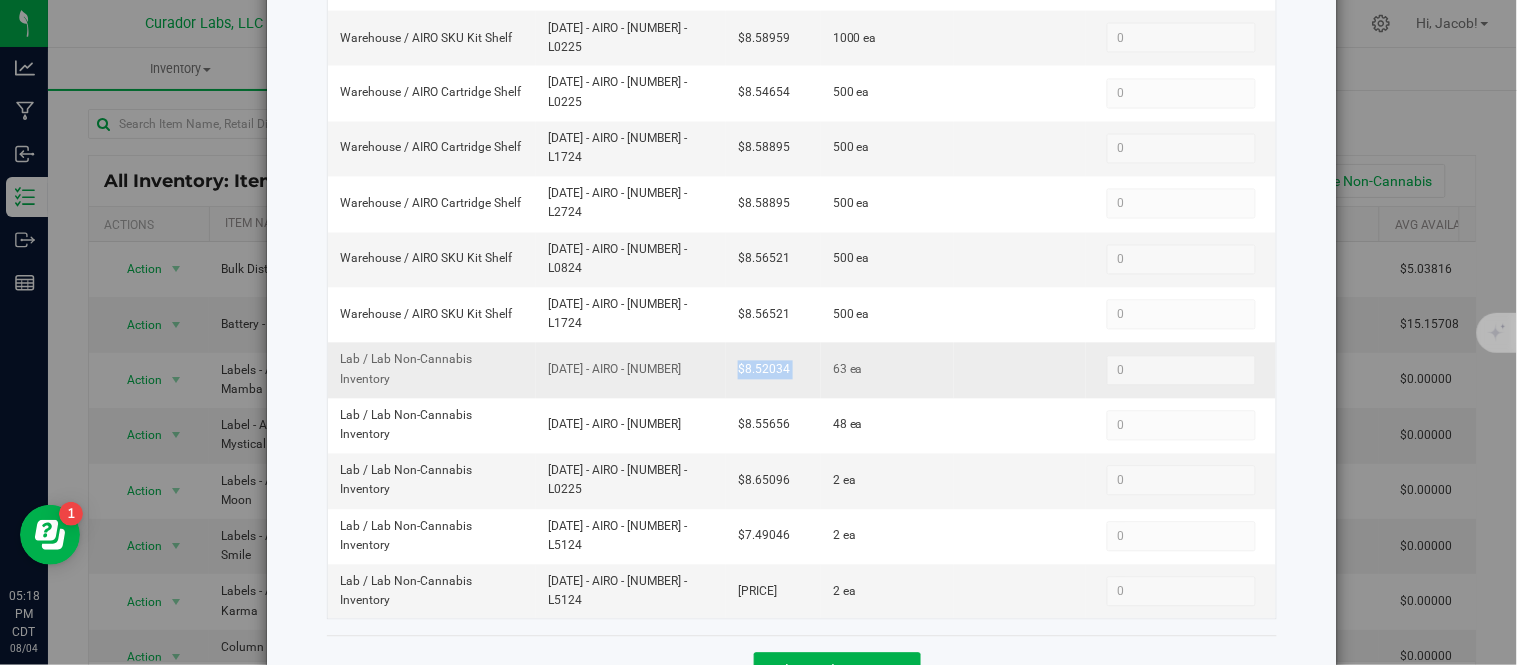 click on "Lab / Lab Non-Cannabis Inventory
[DATE] - AIRO - [NUMBER]
[PRICE] 63 ea 0 0" at bounding box center (802, 370) 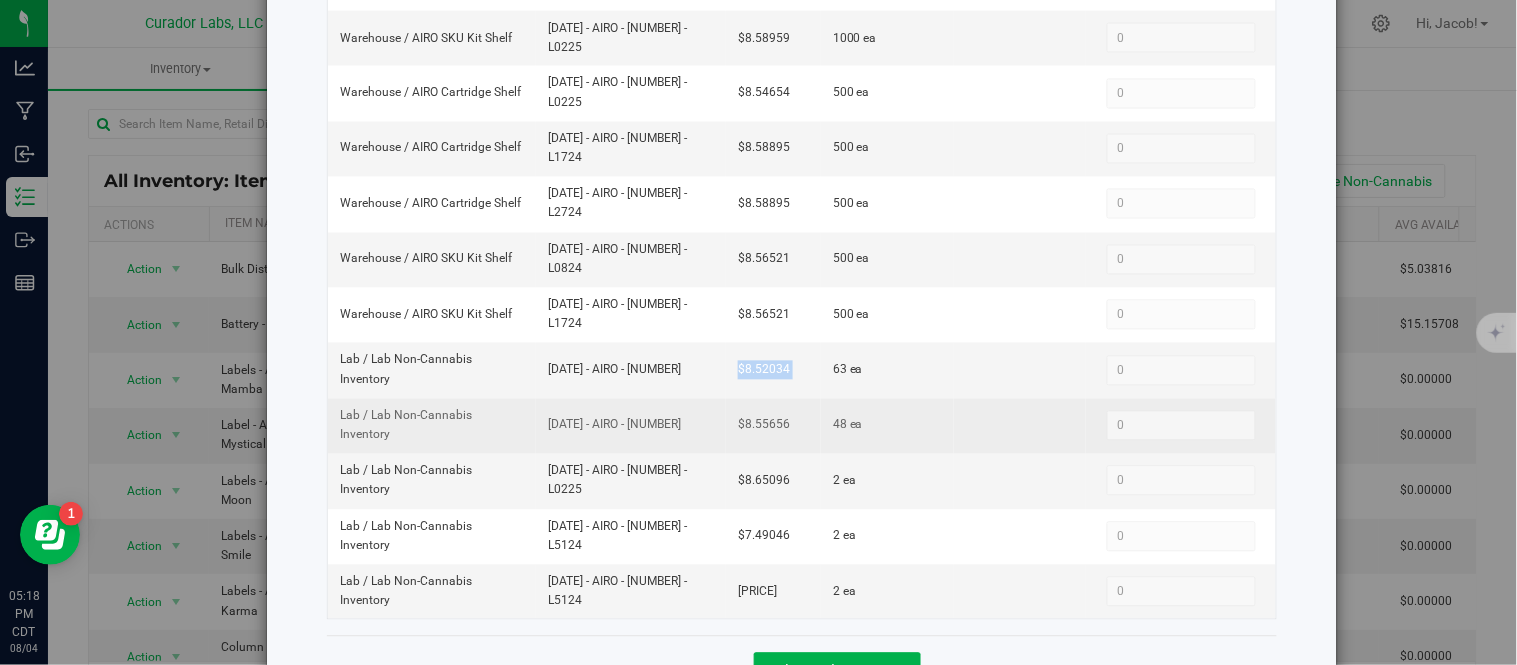 drag, startPoint x: 656, startPoint y: 398, endPoint x: 543, endPoint y: 404, distance: 113.15918 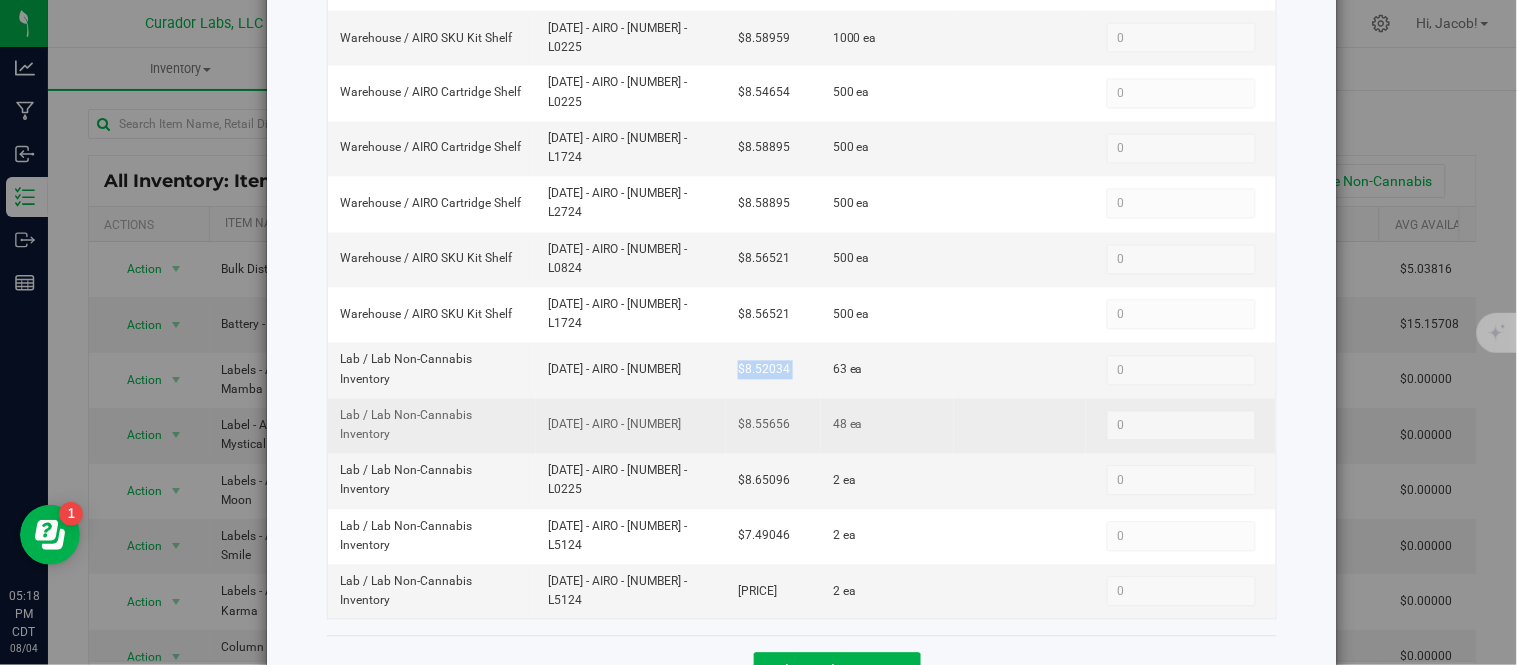 click on "[DATE] - AIRO - [NUMBER]" at bounding box center (631, 425) 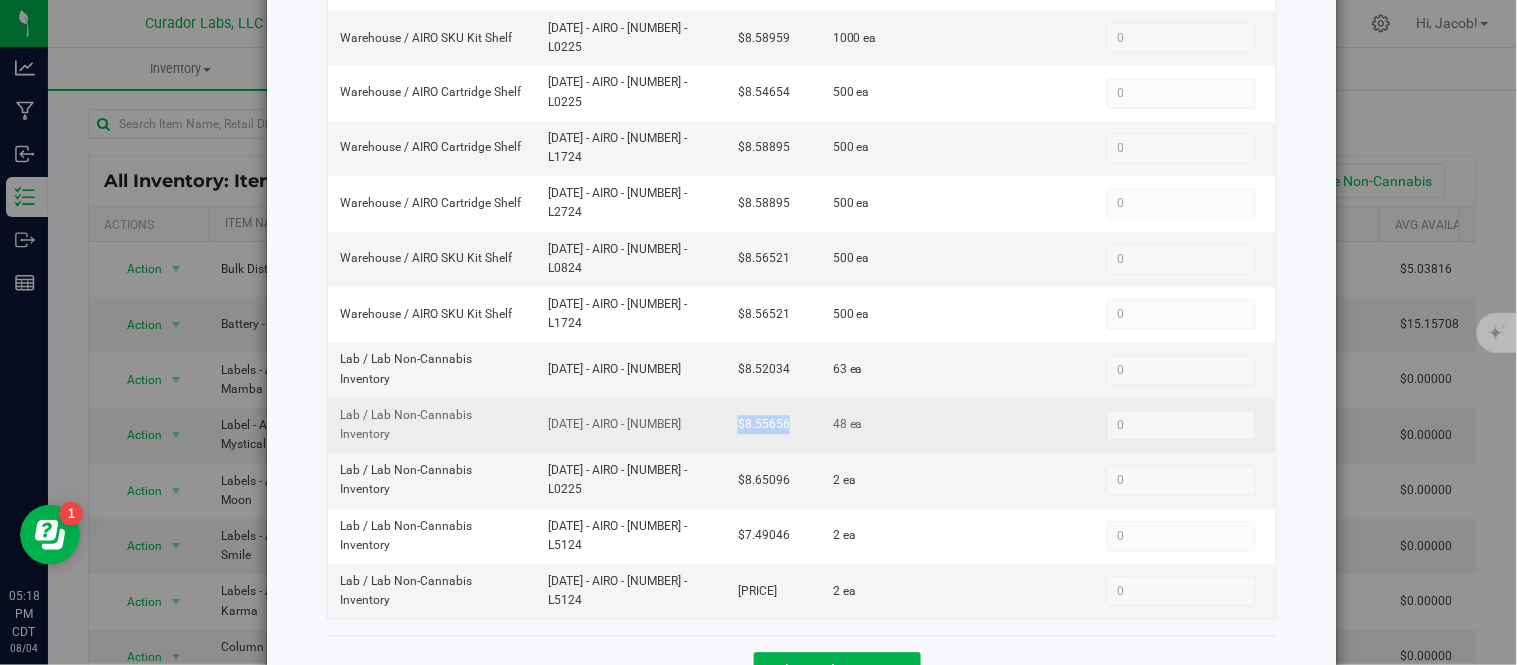 drag, startPoint x: 778, startPoint y: 396, endPoint x: 722, endPoint y: 398, distance: 56.0357 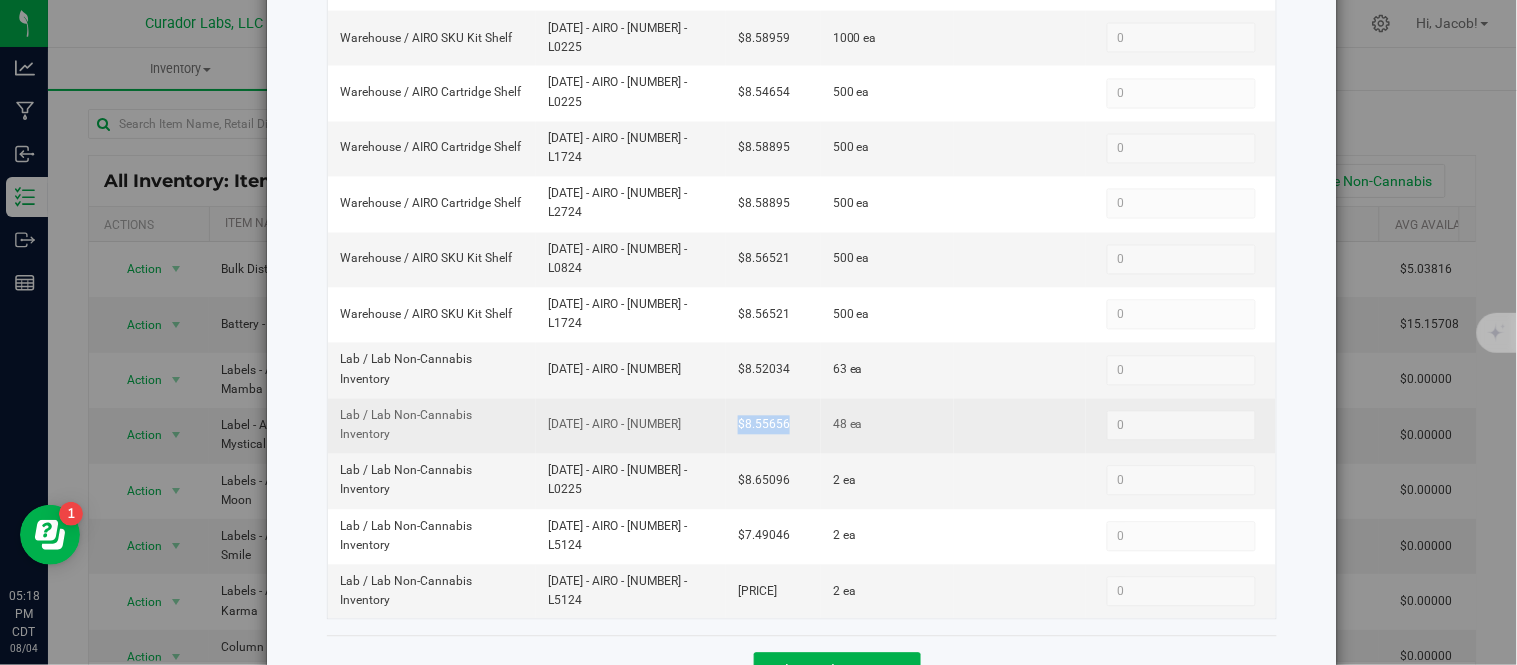 click on "$8.55656" at bounding box center [773, 426] 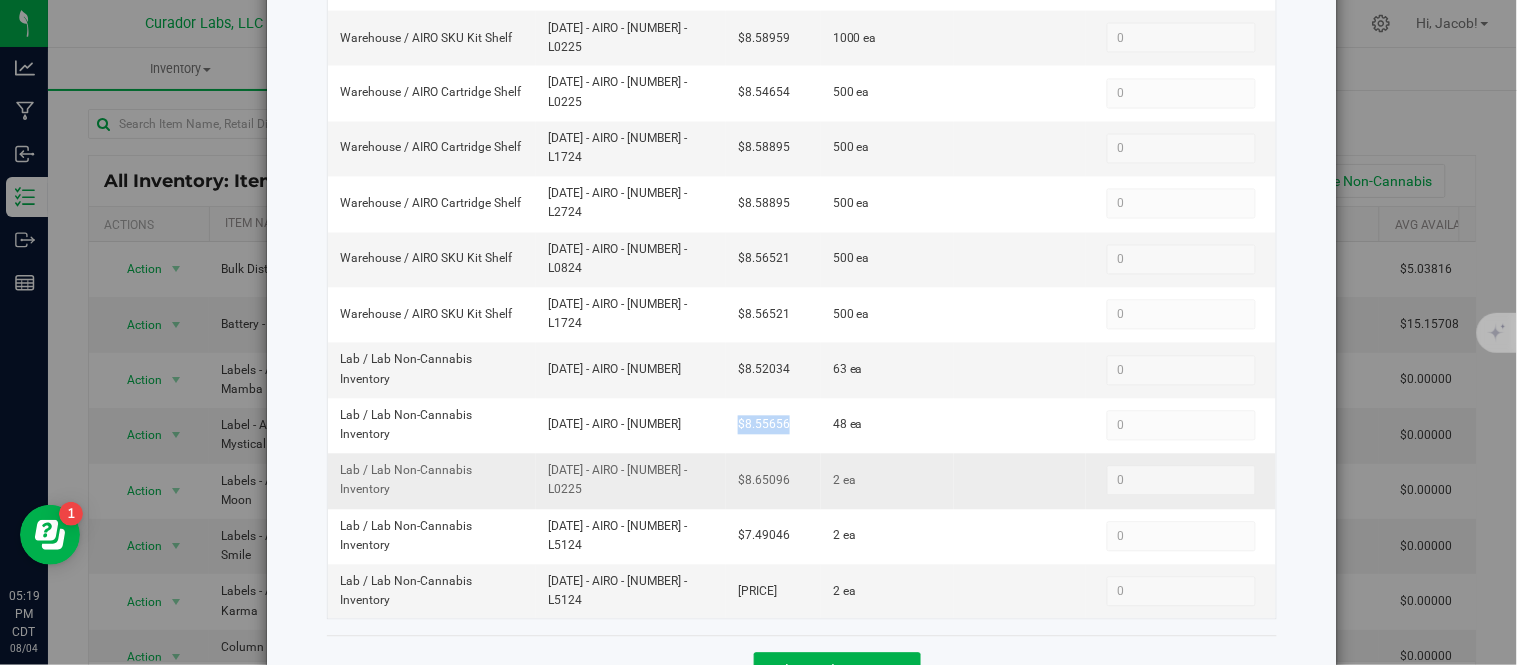 drag, startPoint x: 705, startPoint y: 465, endPoint x: 514, endPoint y: 466, distance: 191.00262 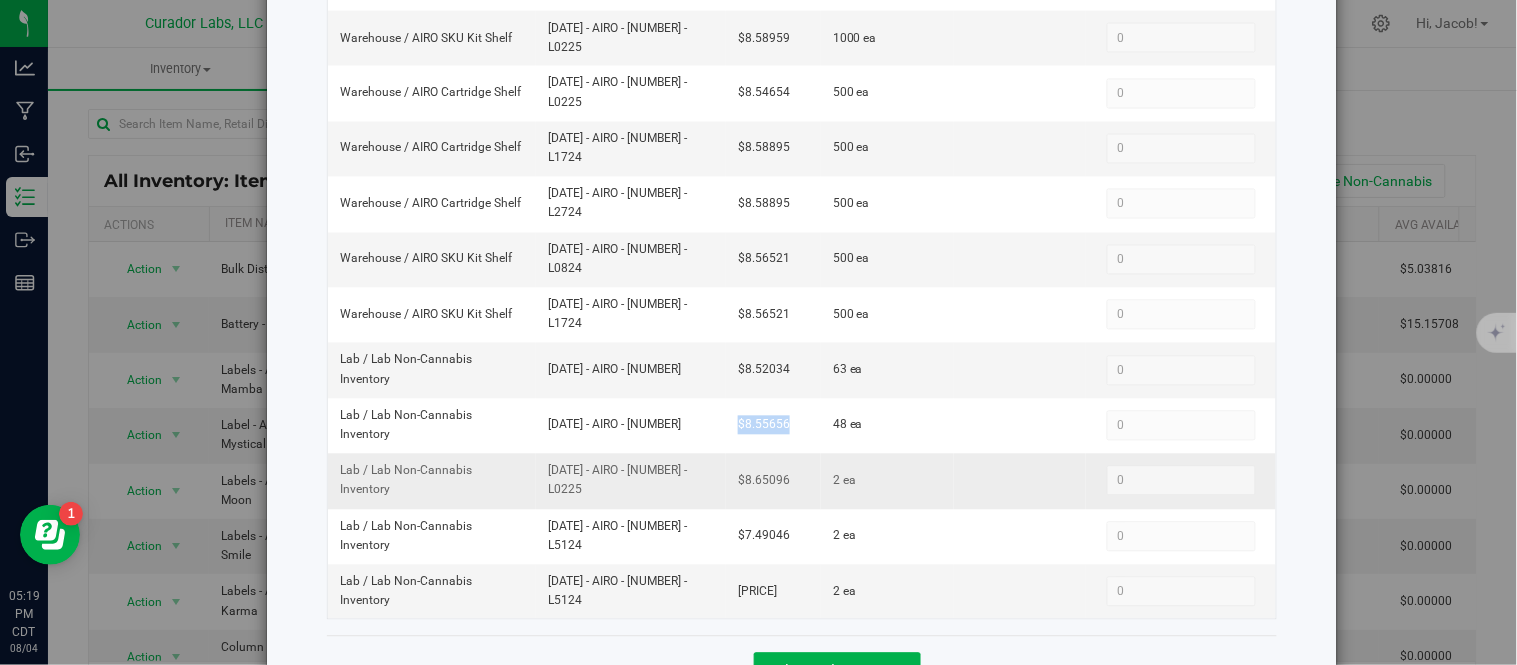 click on "Lab / Lab Non-Cannabis Inventory
[DATE] - AIRO - [NUMBER] - L0225
[PRICE] 2 ea 0 0" at bounding box center [802, 481] 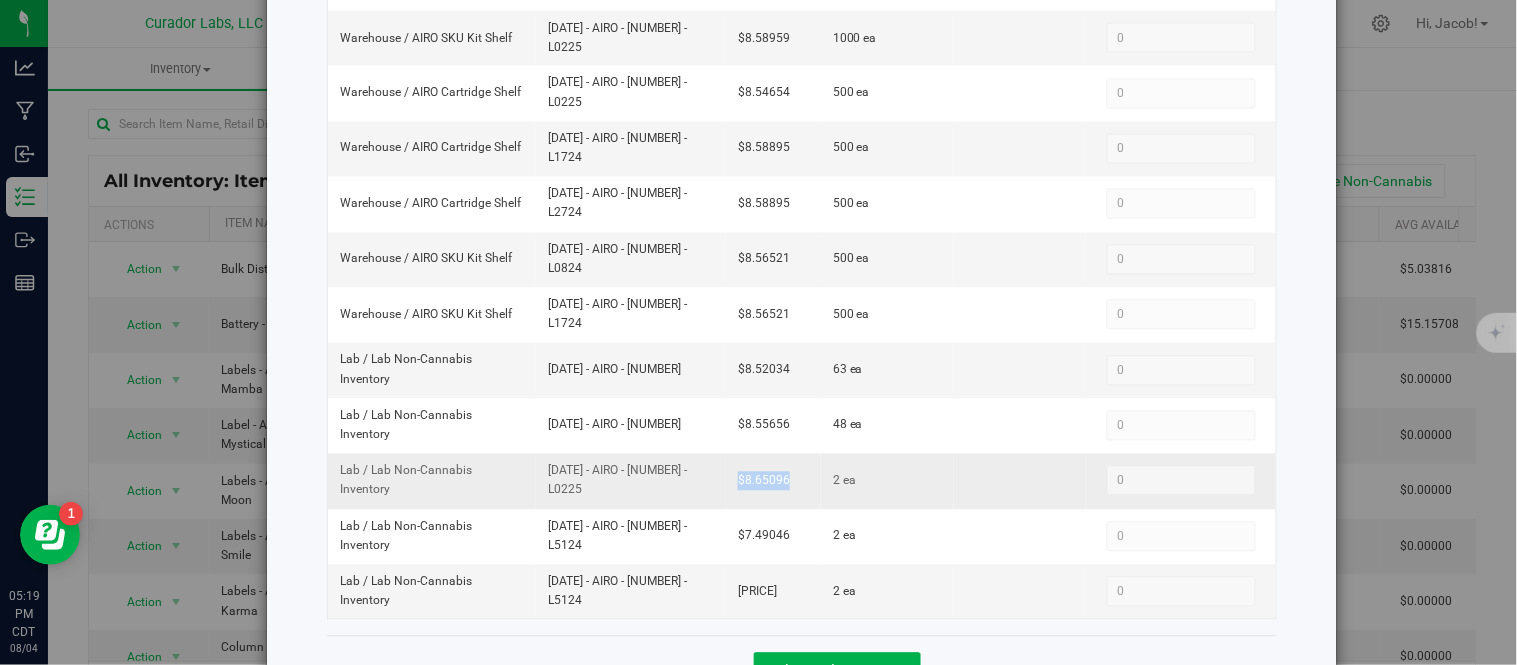 drag, startPoint x: 786, startPoint y: 463, endPoint x: 725, endPoint y: 461, distance: 61.03278 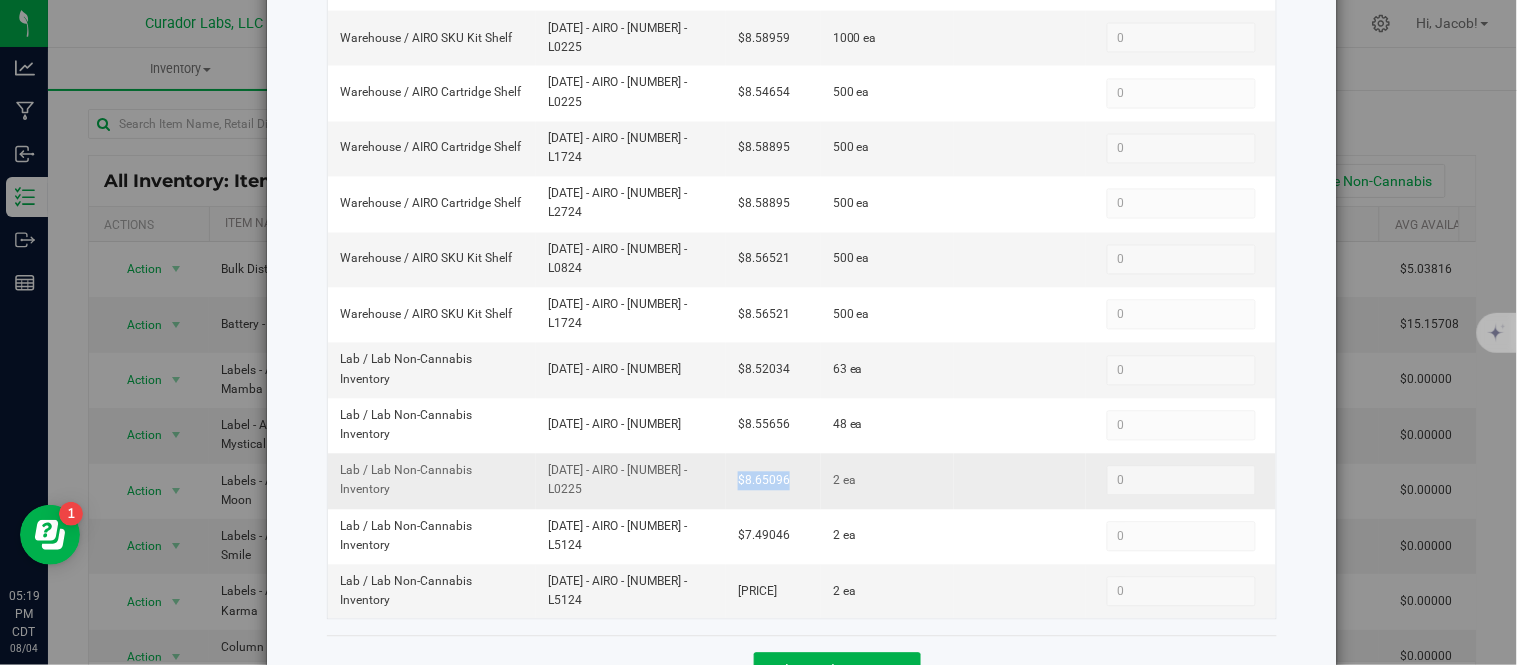 click on "$8.65096" at bounding box center (773, 481) 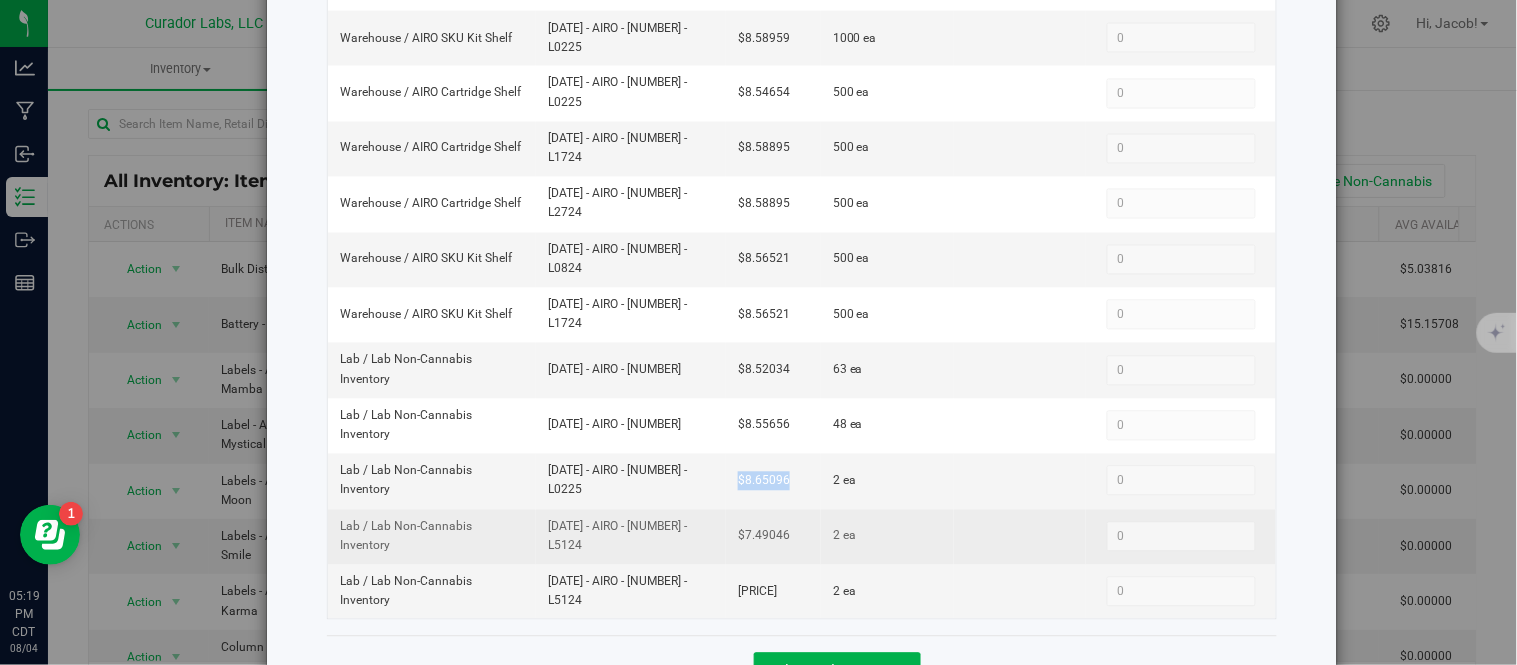 drag, startPoint x: 695, startPoint y: 514, endPoint x: 535, endPoint y: 511, distance: 160.02812 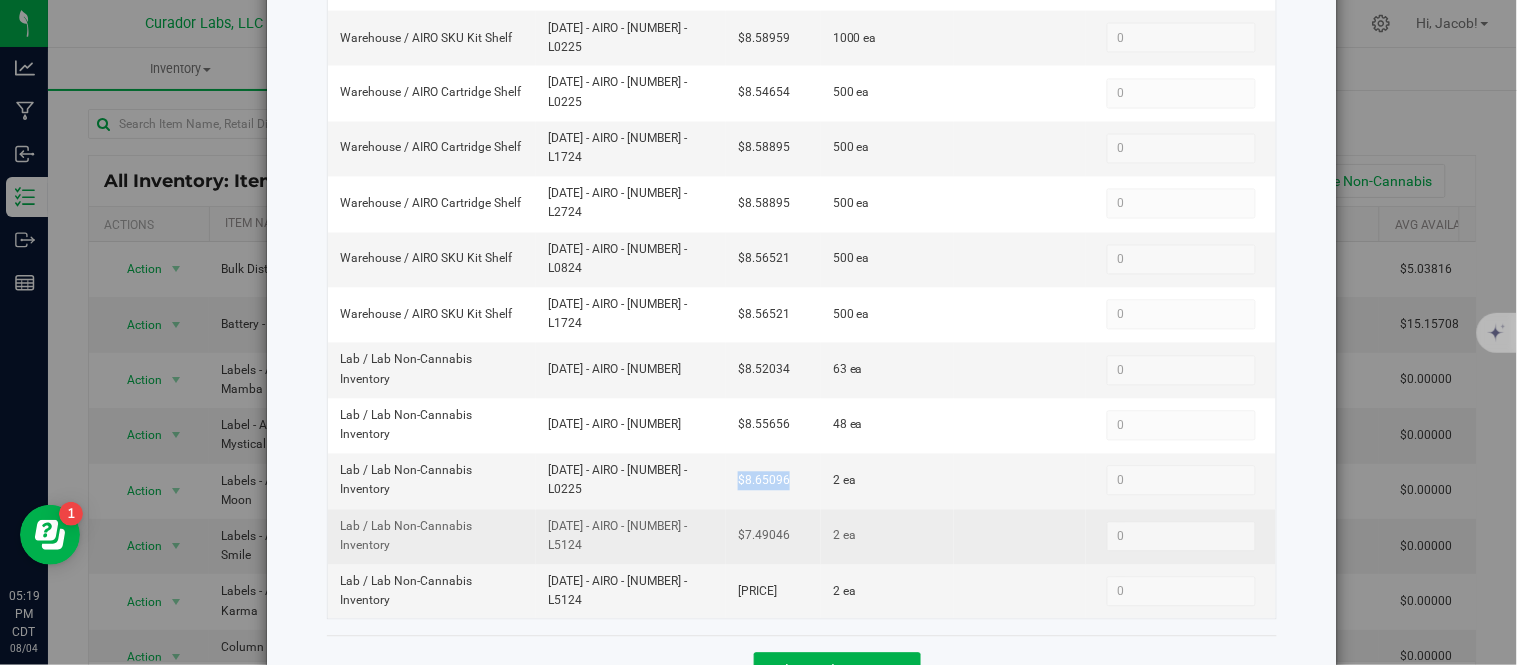 click on "[DATE] - AIRO - [NUMBER] - L5124" at bounding box center [631, 537] 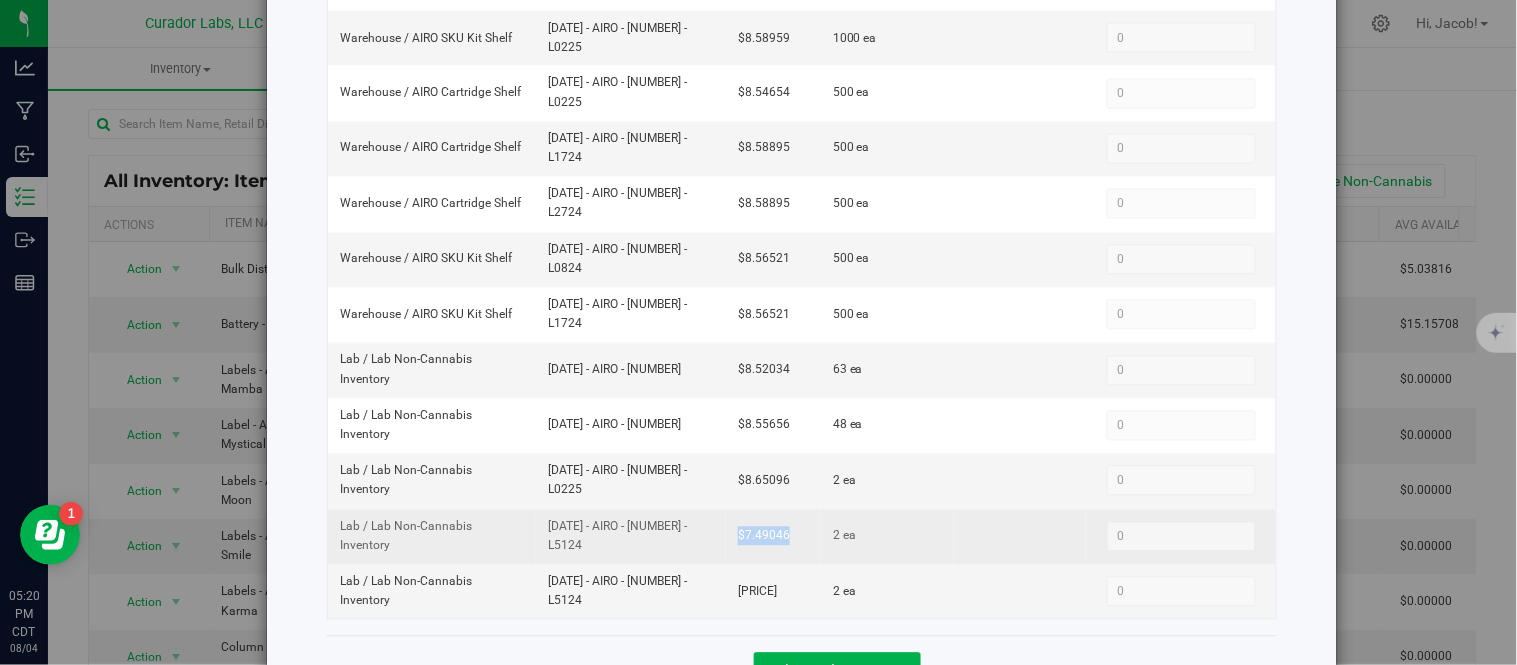 drag, startPoint x: 784, startPoint y: 512, endPoint x: 711, endPoint y: 515, distance: 73.061615 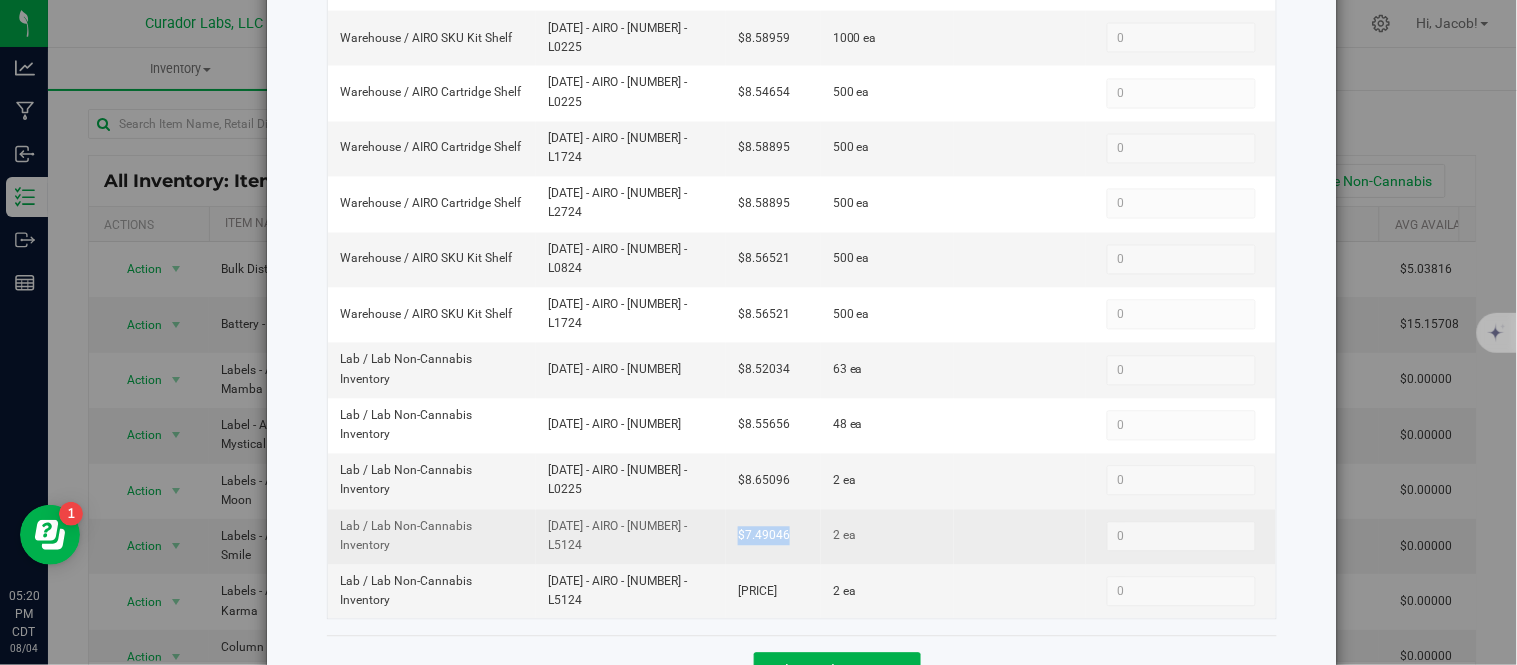 click on "$7.49046" at bounding box center [773, 537] 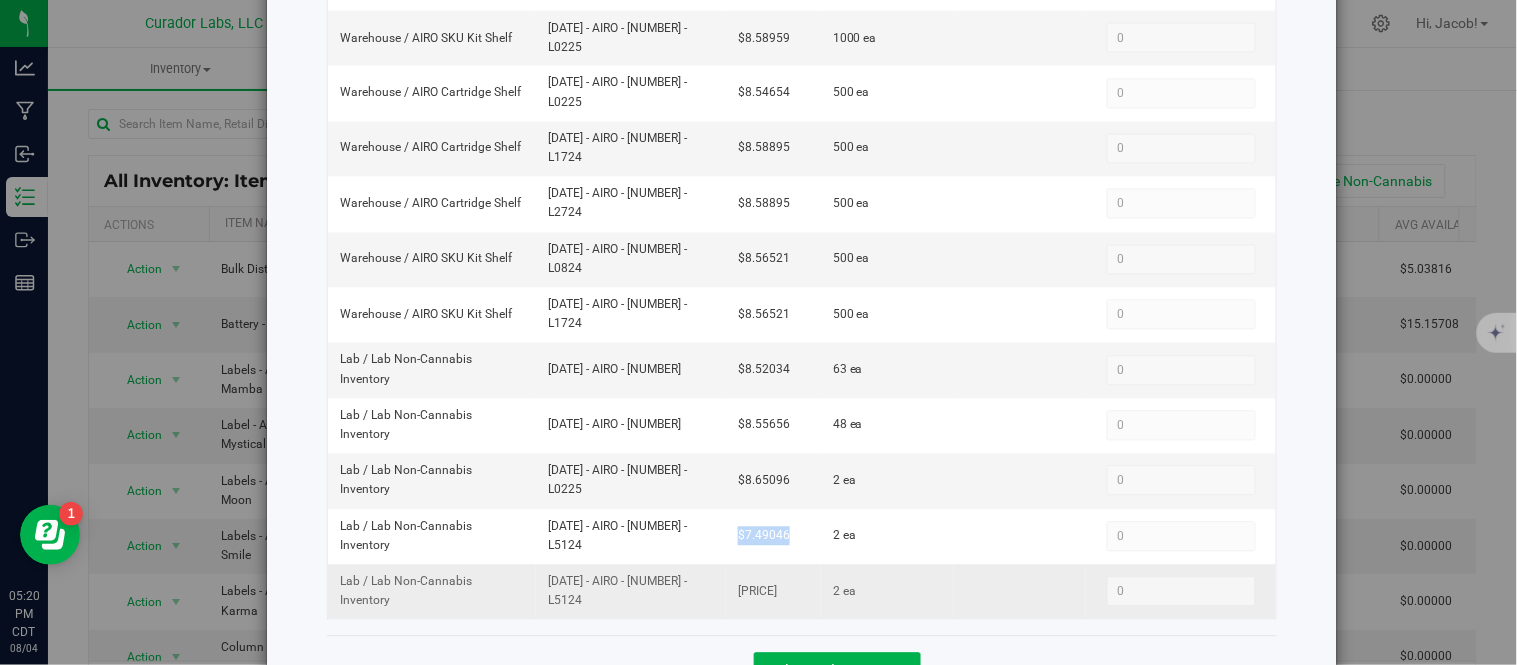 drag, startPoint x: 700, startPoint y: 573, endPoint x: 541, endPoint y: 575, distance: 159.01257 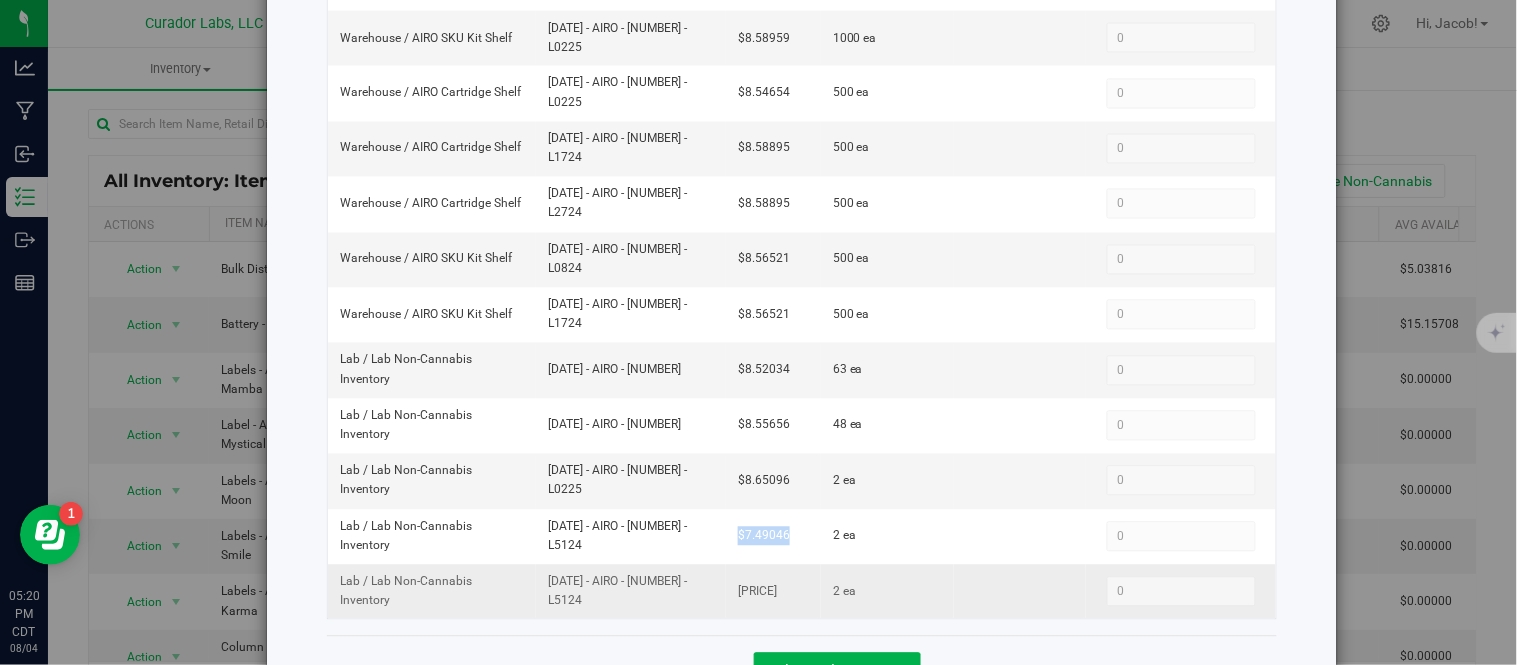 click on "[DATE] - AIRO - [NUMBER] - L5124" at bounding box center (631, 592) 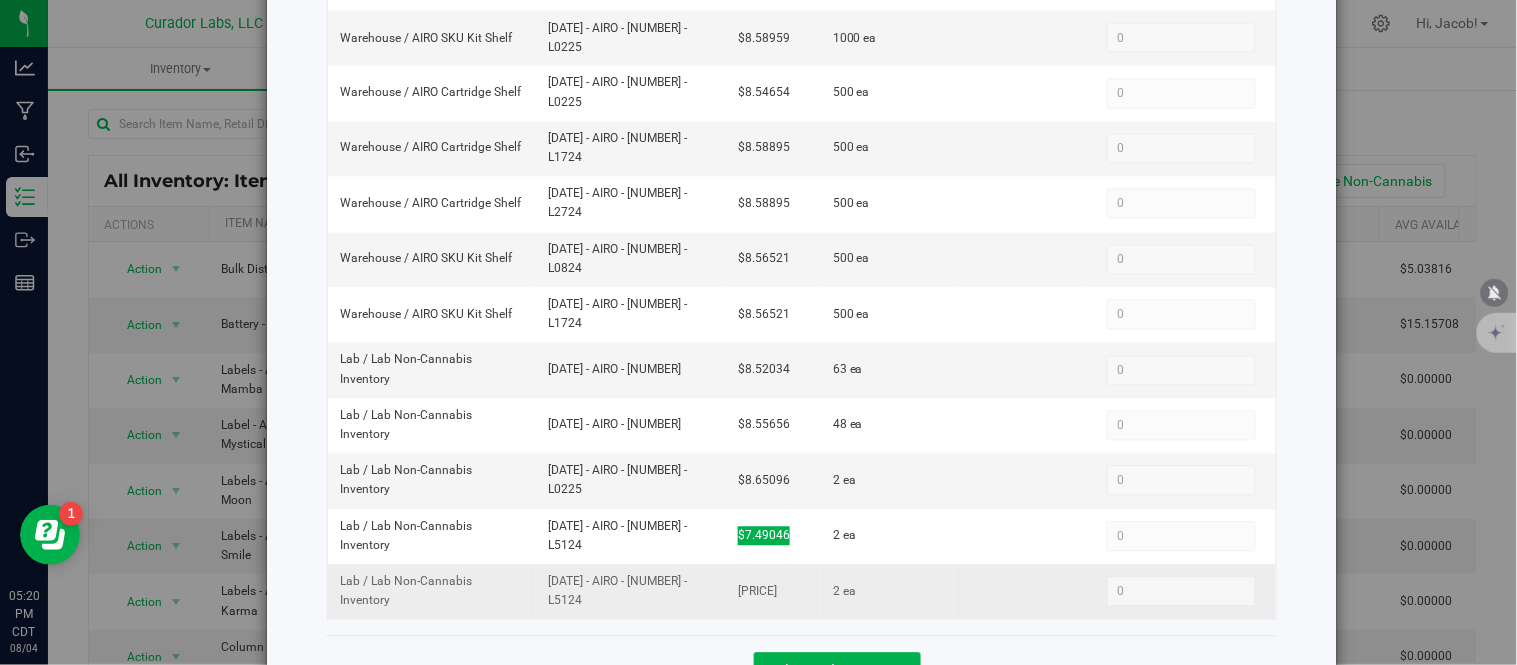 drag, startPoint x: 786, startPoint y: 565, endPoint x: 718, endPoint y: 567, distance: 68.0294 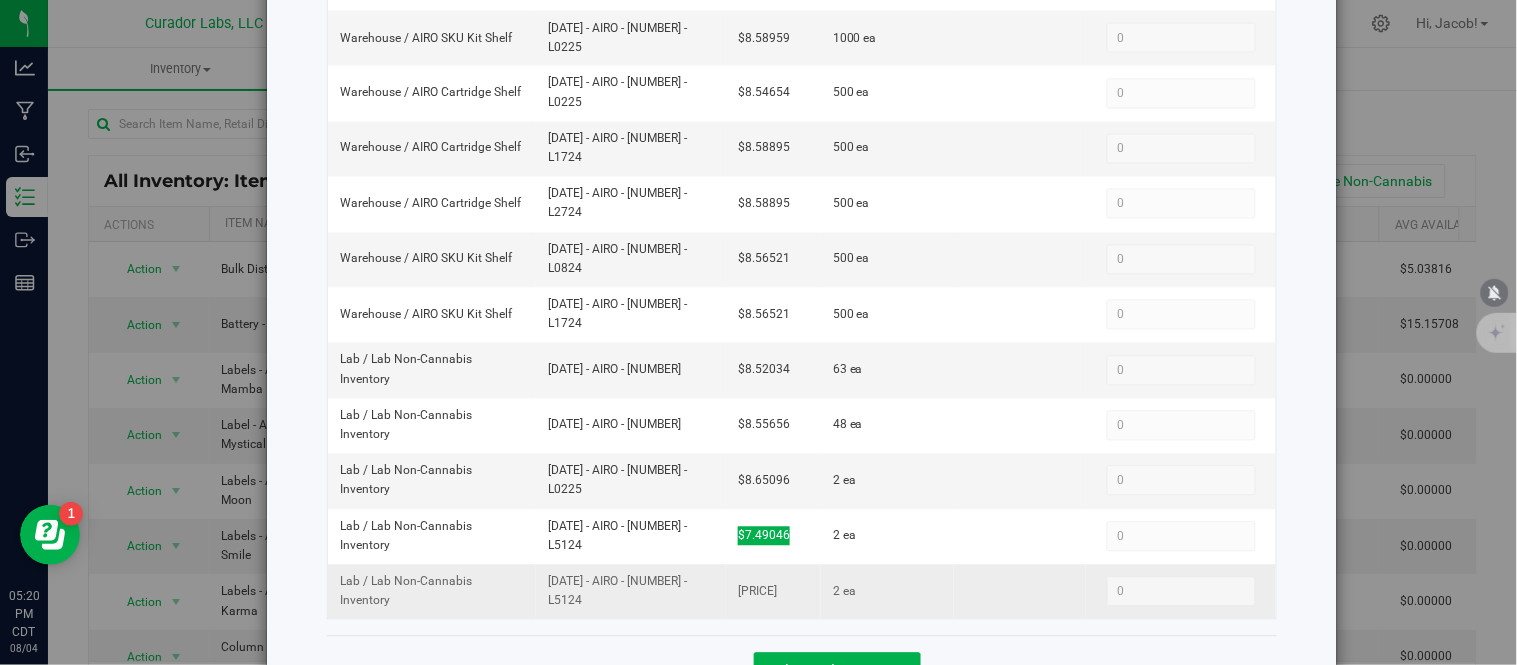 click on "[PRICE]" at bounding box center [773, 592] 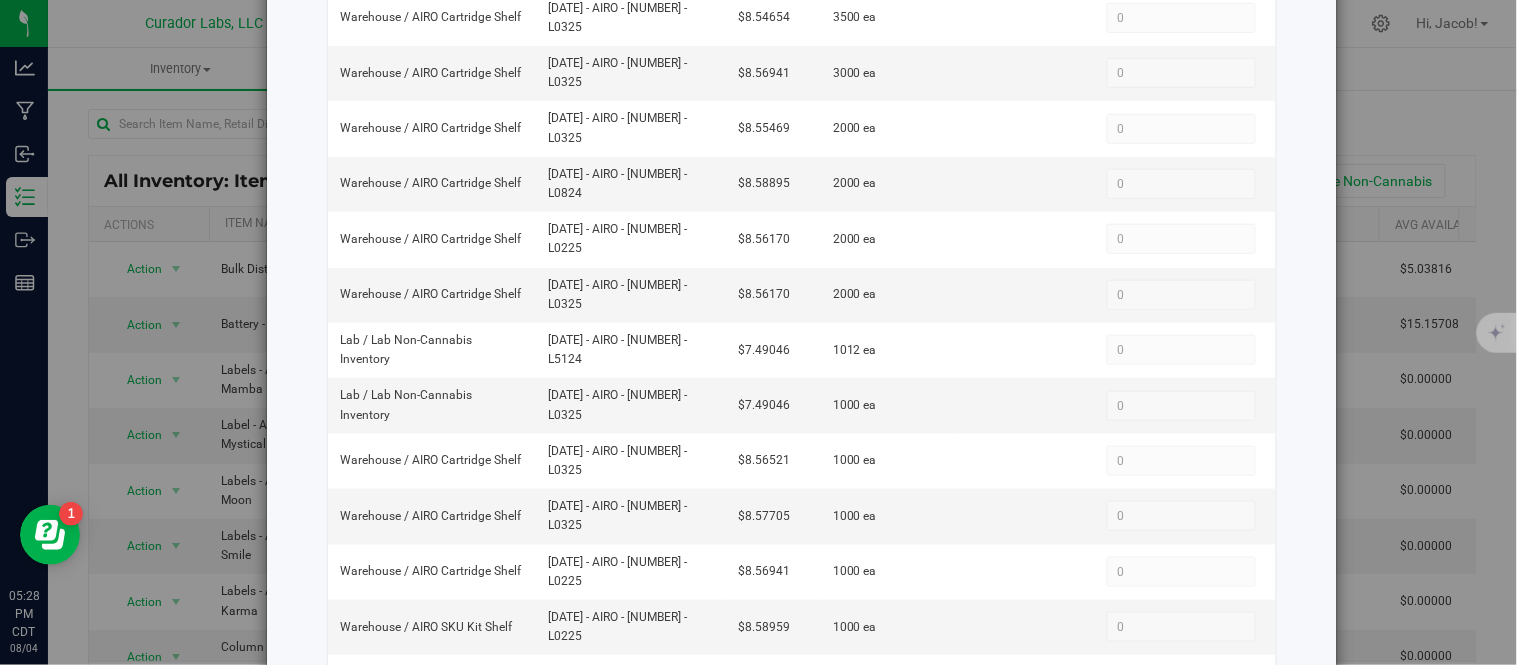 scroll, scrollTop: 0, scrollLeft: 0, axis: both 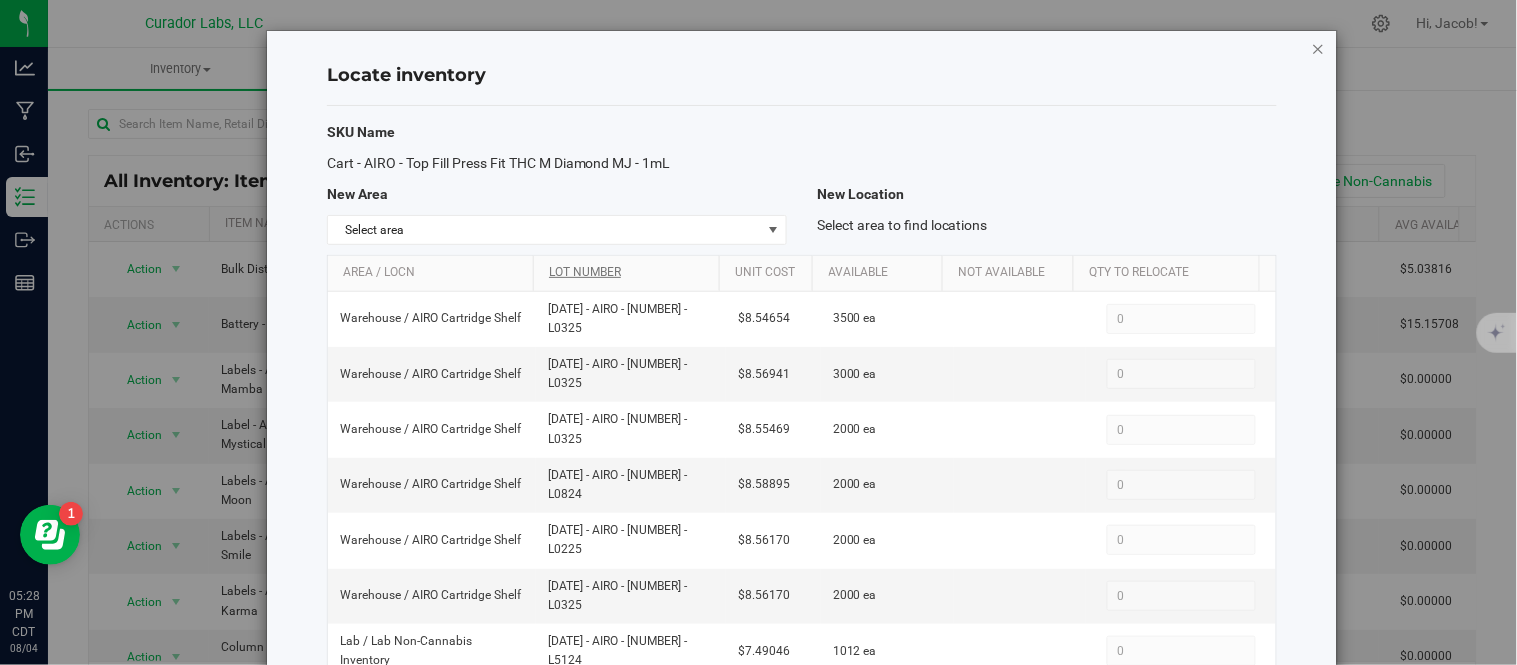 click at bounding box center (1319, 48) 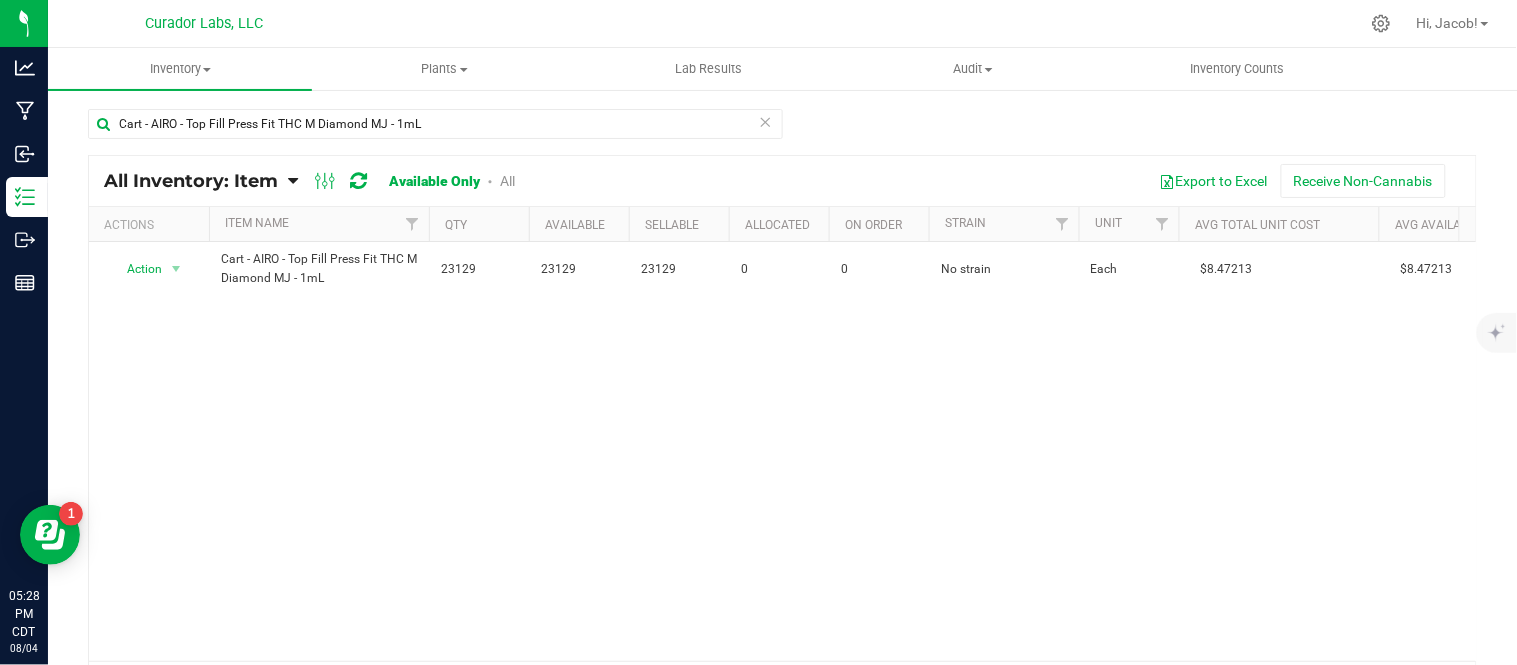 click on "Cart - AIRO - Top Fill Press Fit THC M Diamond MJ - 1mL" at bounding box center (435, 132) 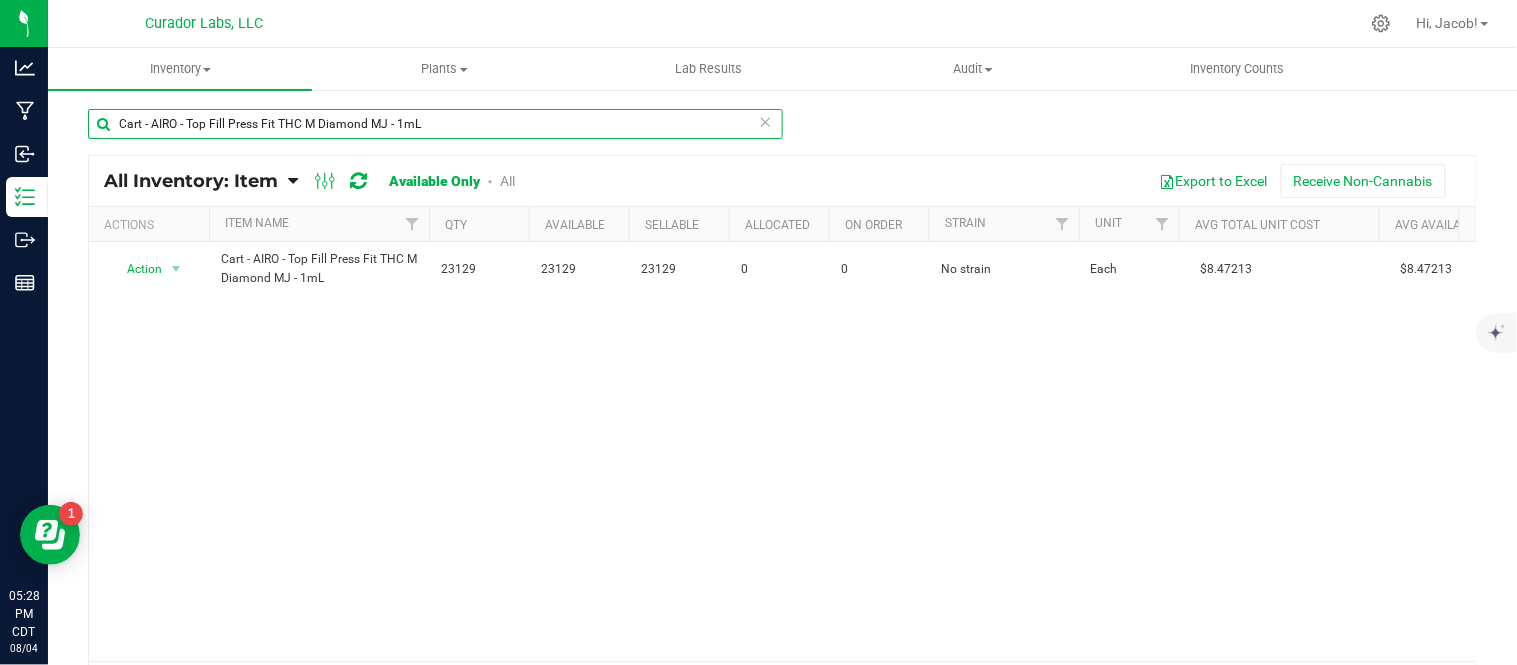 click on "Cart - AIRO - Top Fill Press Fit THC M Diamond MJ - 1mL" at bounding box center [435, 124] 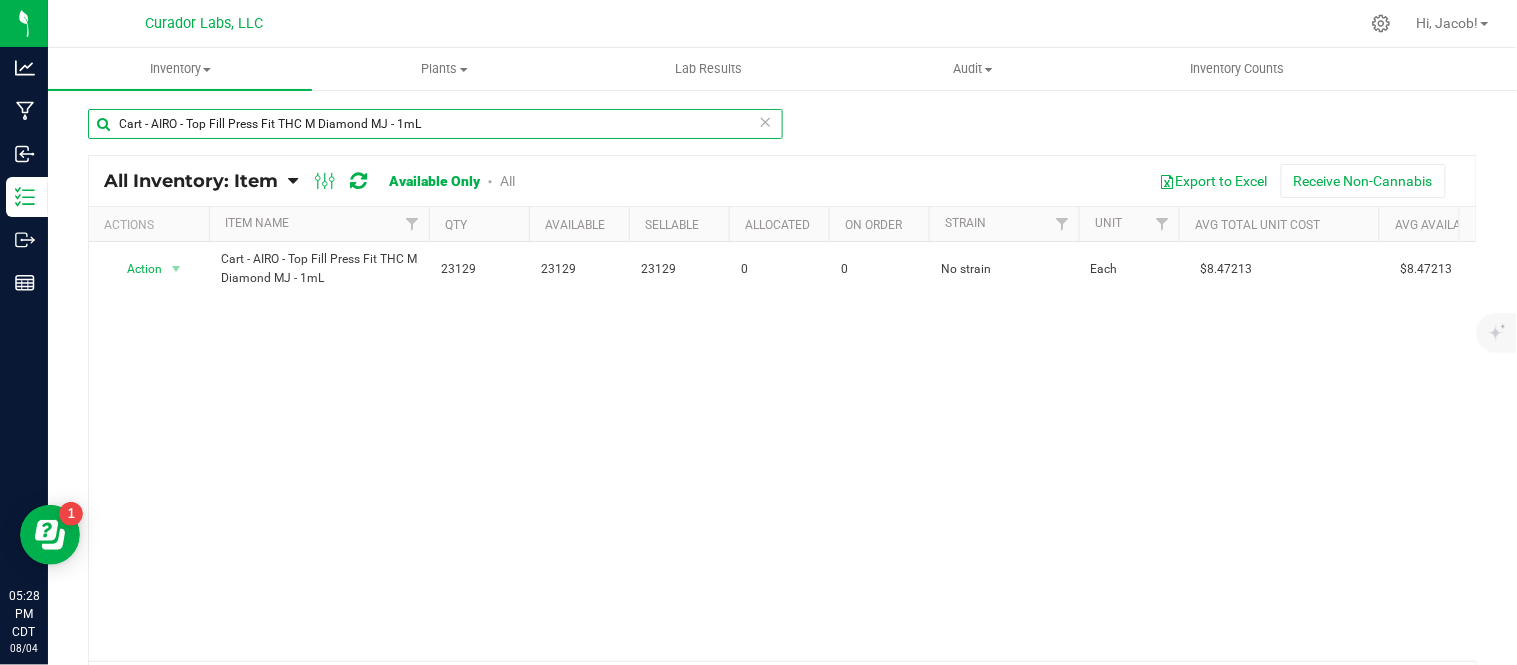 click on "Cart - AIRO - Top Fill Press Fit THC M Diamond MJ - 1mL" at bounding box center (435, 124) 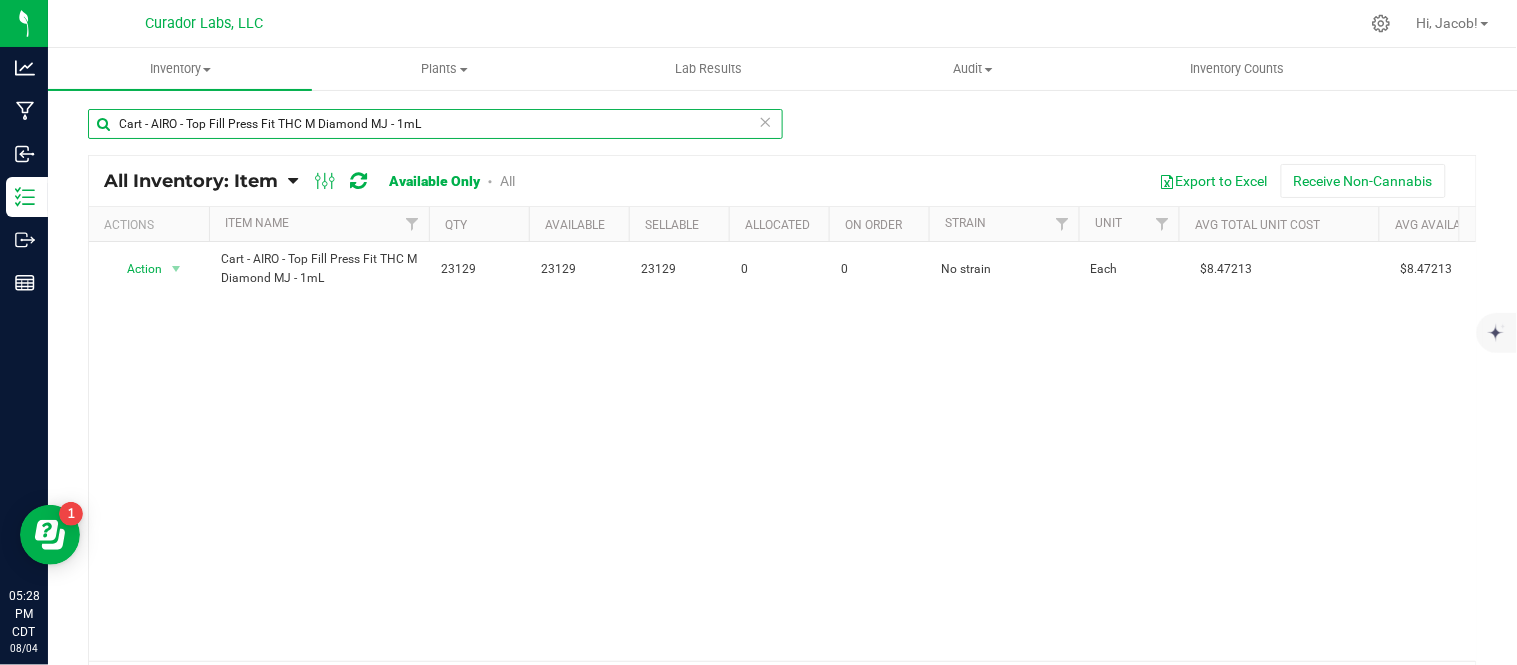 click on "Cart - AIRO - Top Fill Press Fit THC M Diamond MJ - 1mL" at bounding box center (435, 124) 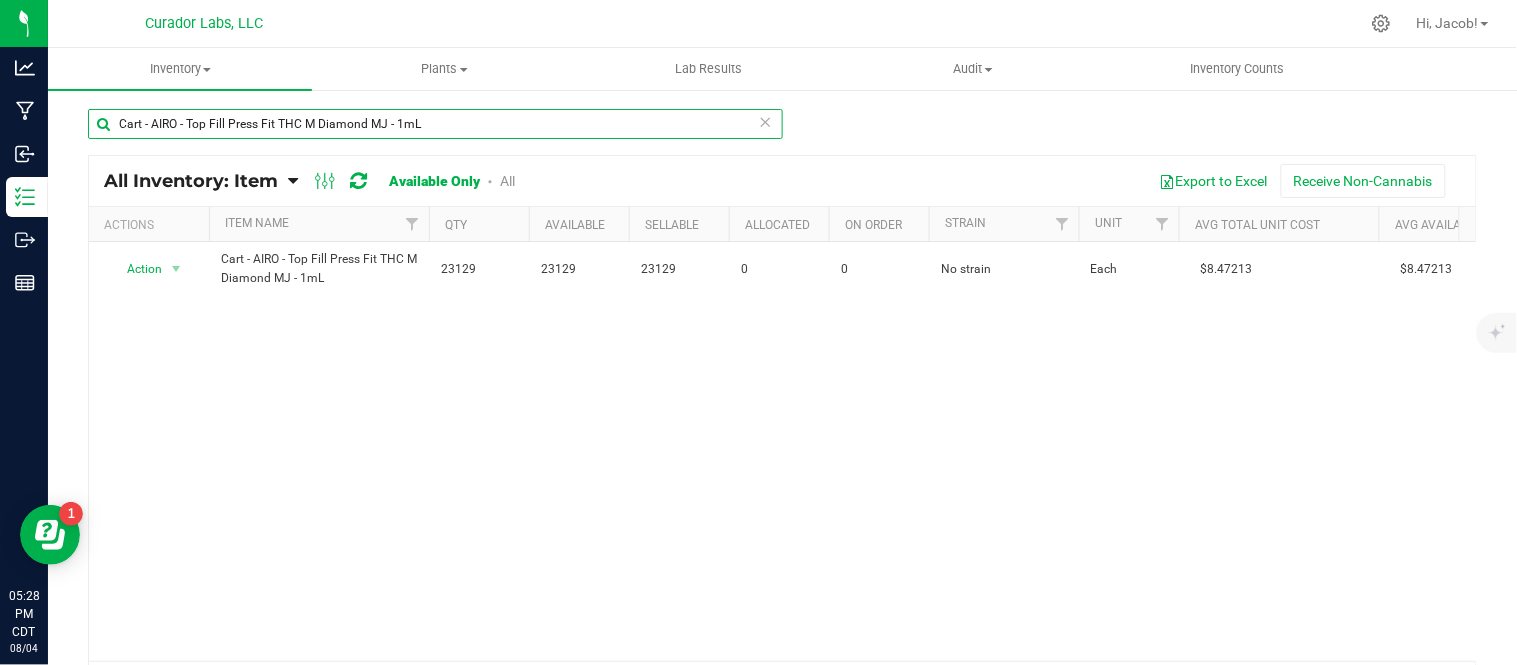 click on "Cart - AIRO - Top Fill Press Fit THC M Diamond MJ - 1mL" at bounding box center [435, 124] 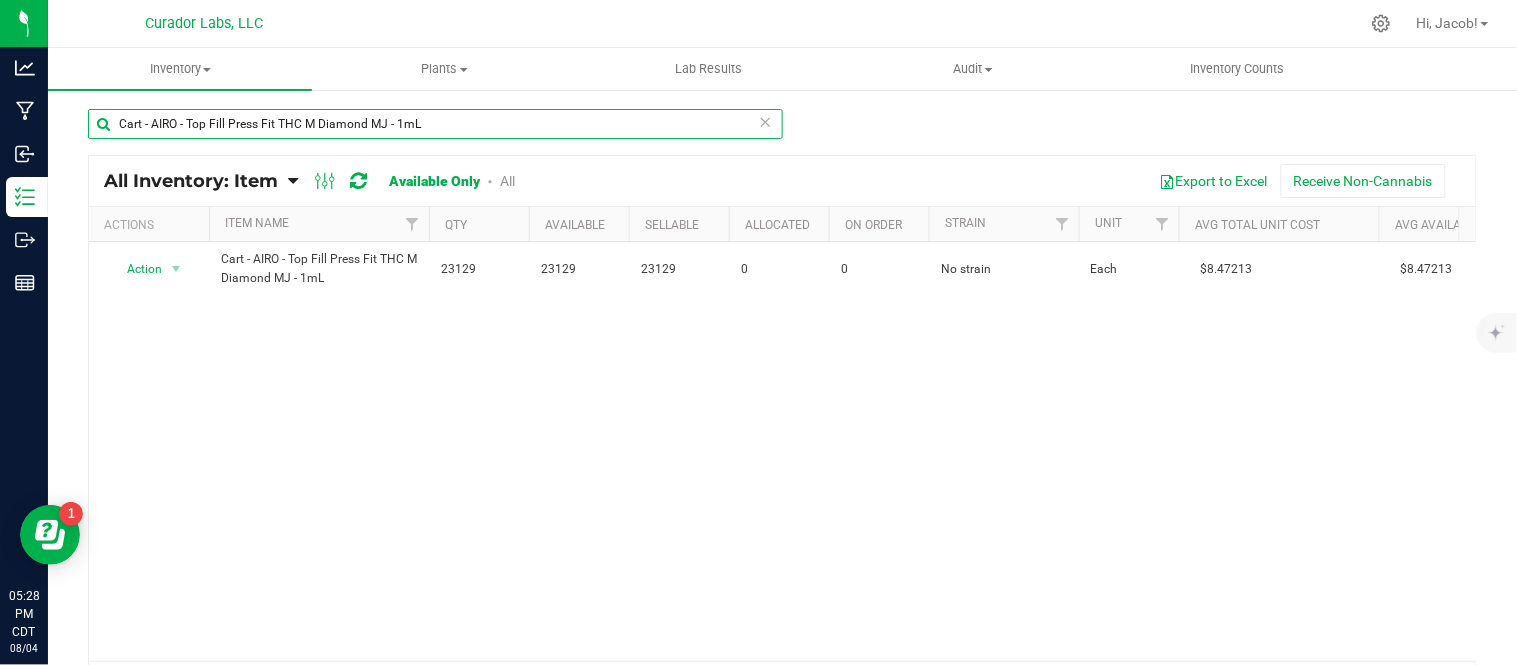 paste on "Carton - AIRO Universal CR Prime No Logo Grey" 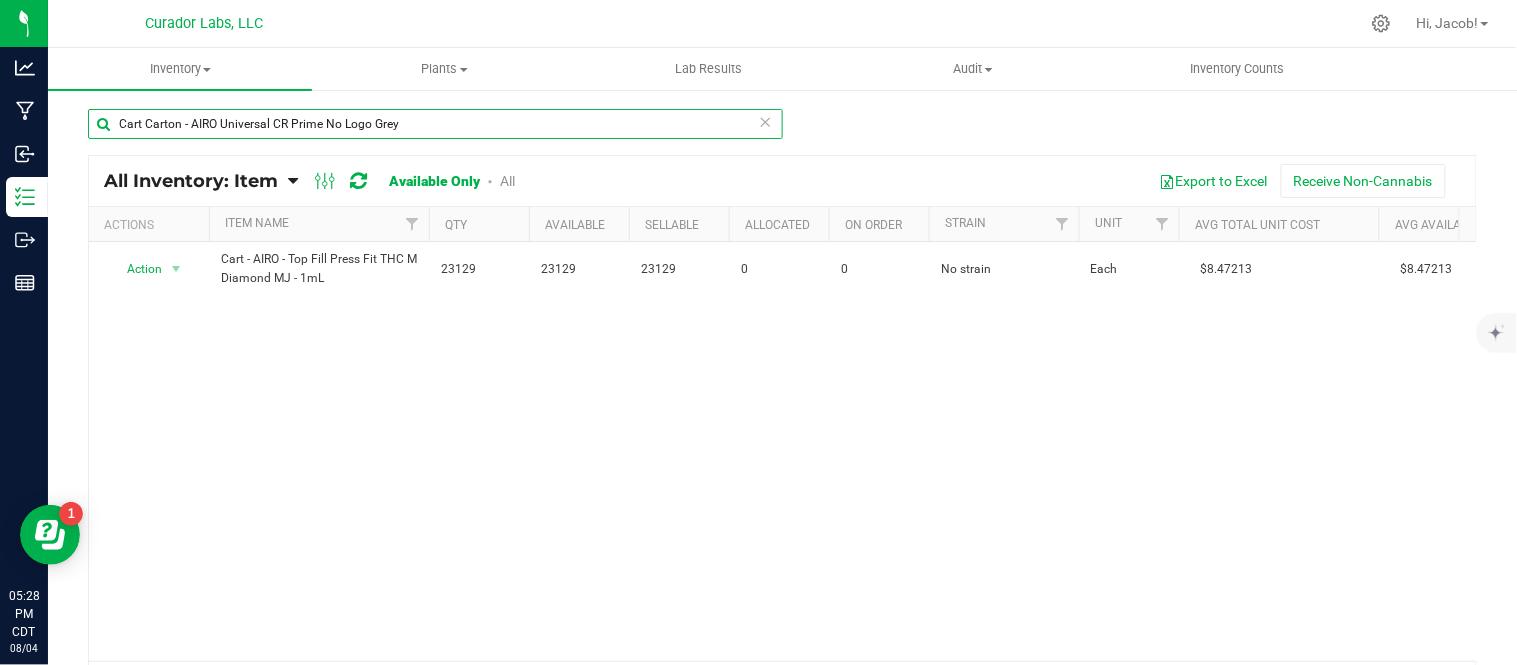 type on "Cart Carton - AIRO Universal CR Prime No Logo Grey" 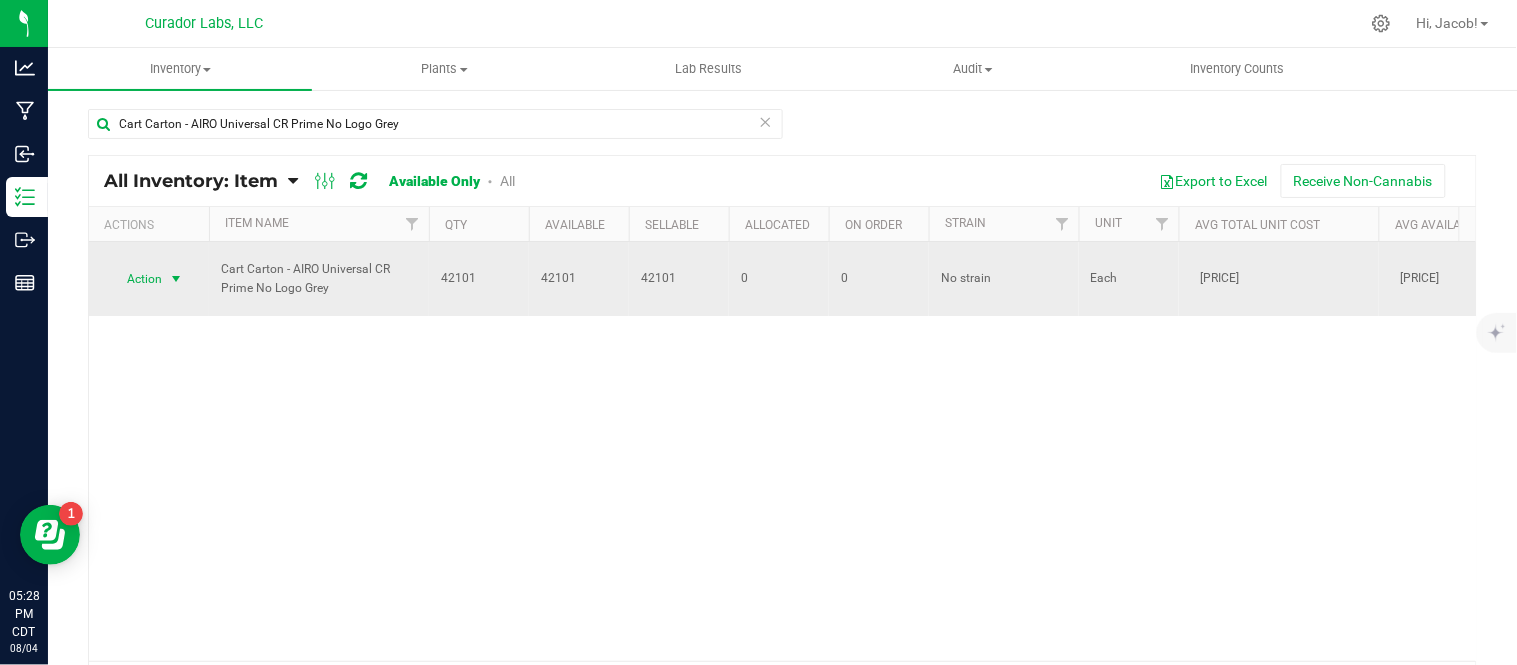 click at bounding box center [176, 279] 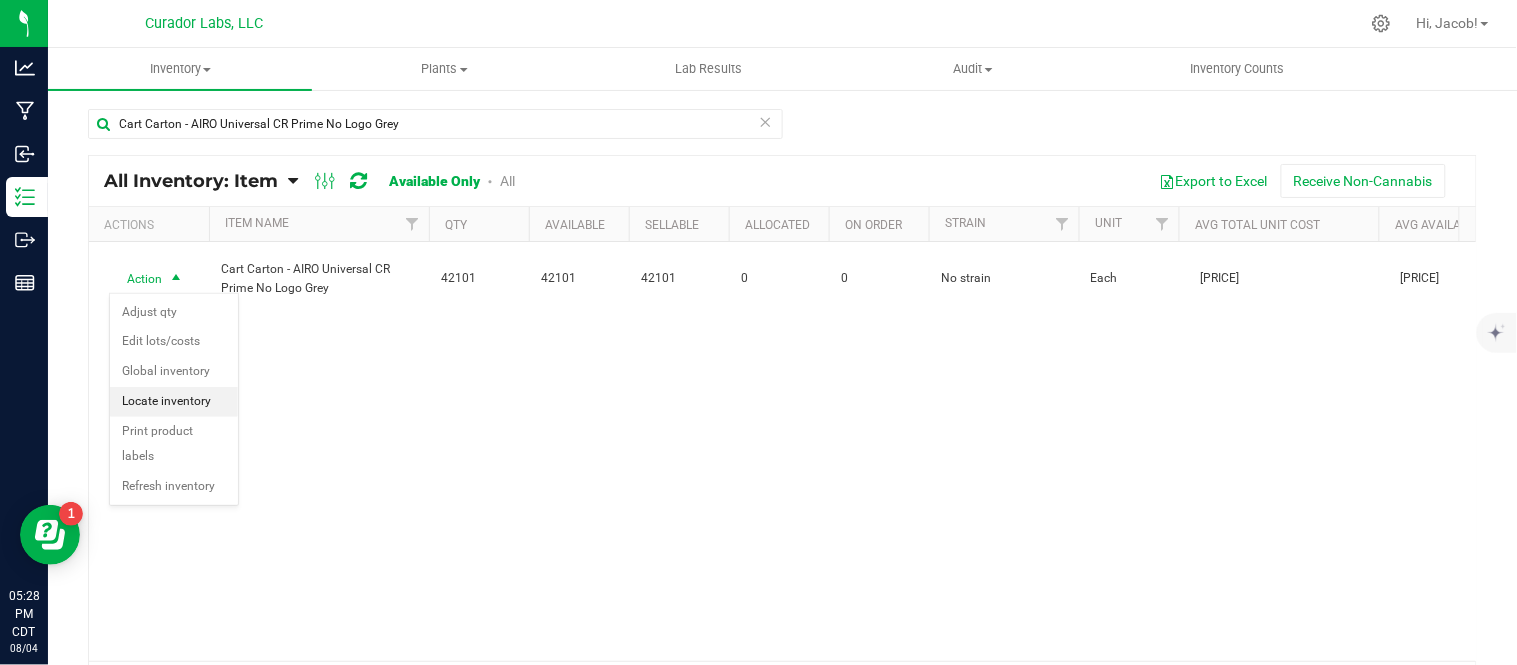 click on "Locate inventory" at bounding box center [174, 402] 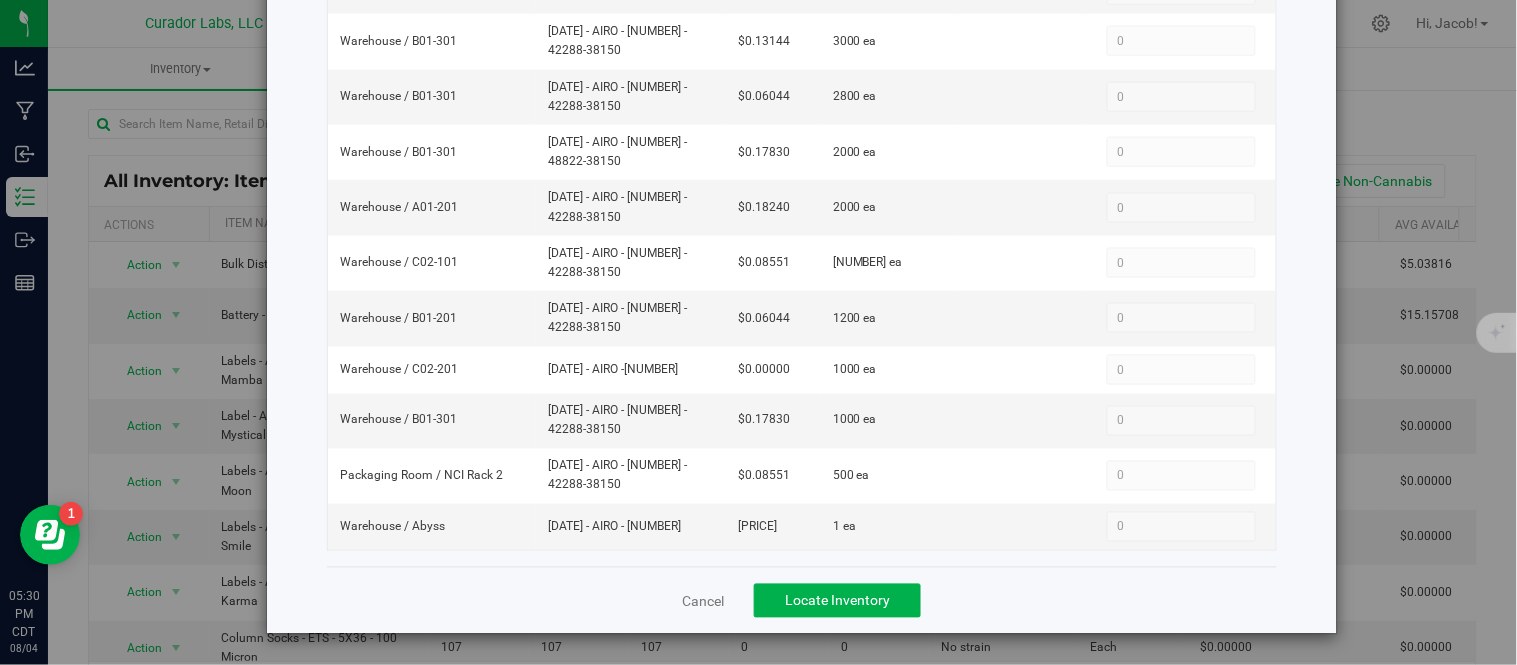 scroll, scrollTop: 0, scrollLeft: 0, axis: both 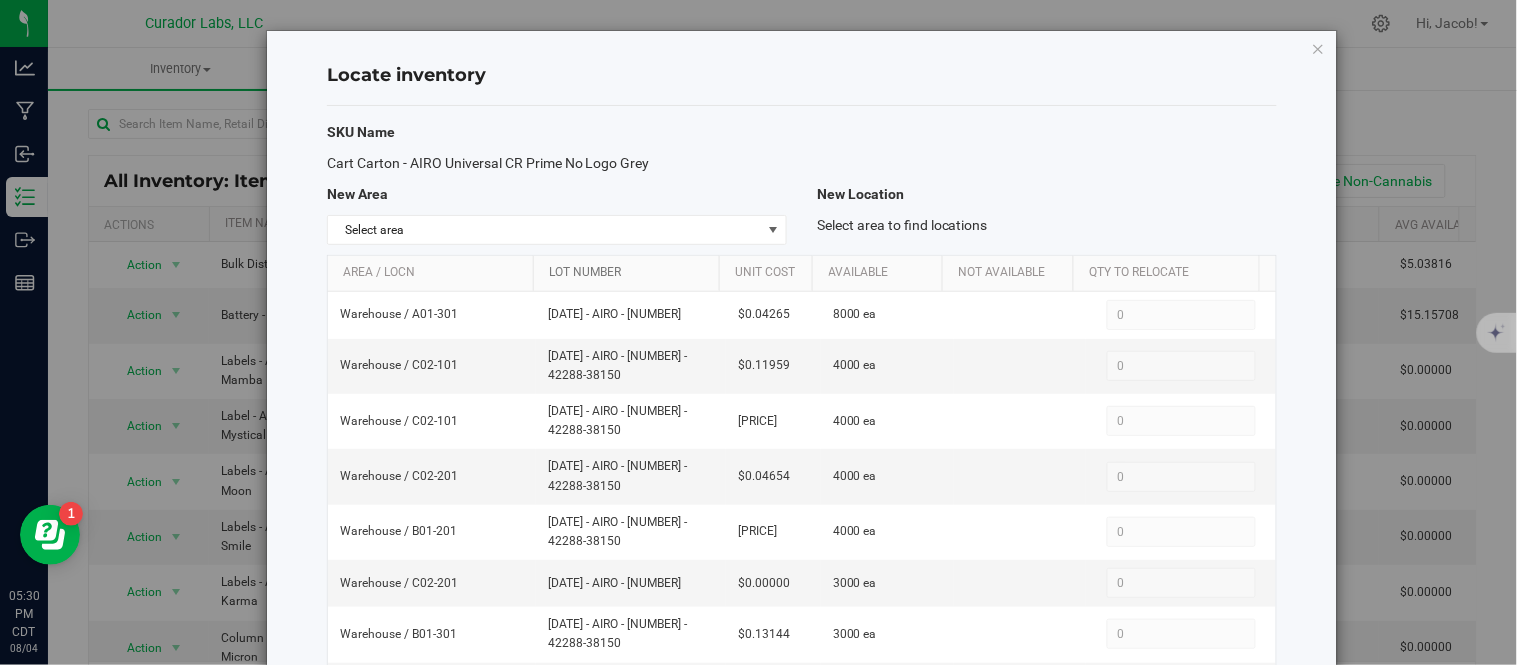 click on "Lot Number" at bounding box center [630, 273] 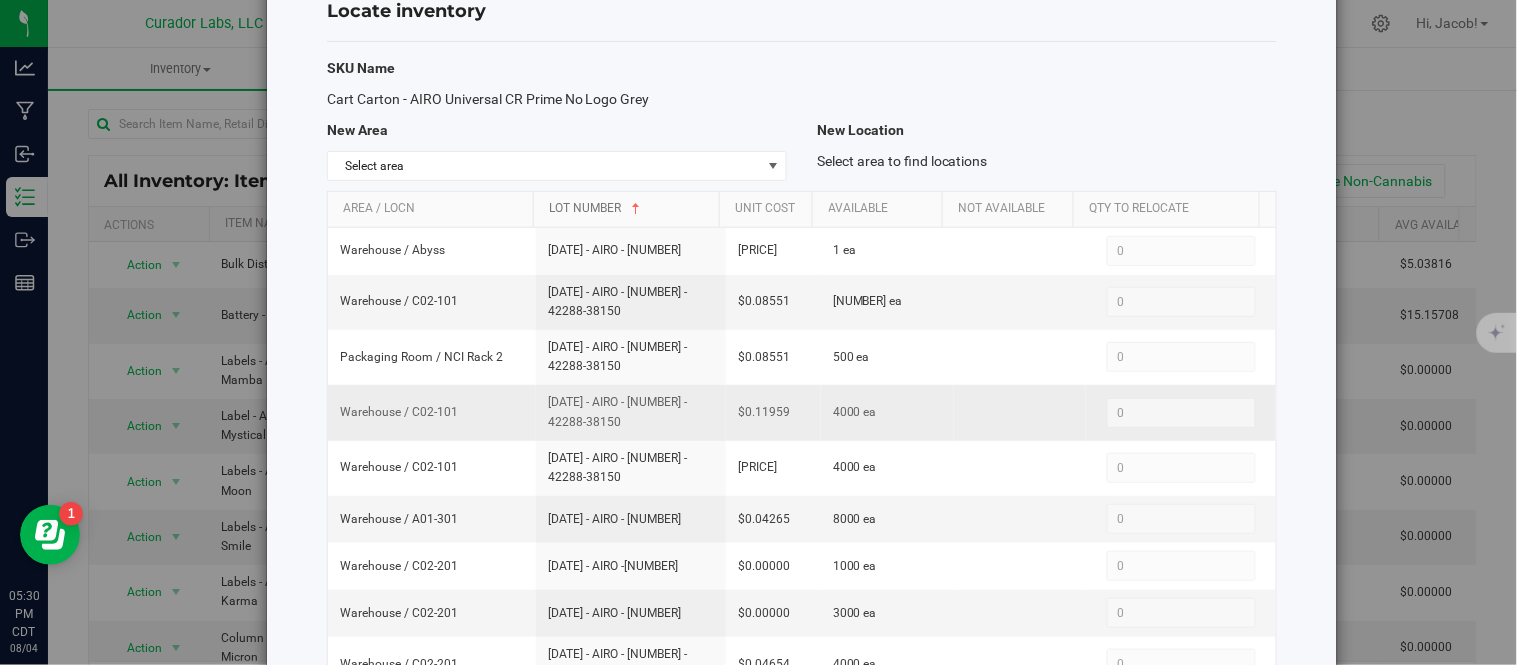 scroll, scrollTop: 65, scrollLeft: 0, axis: vertical 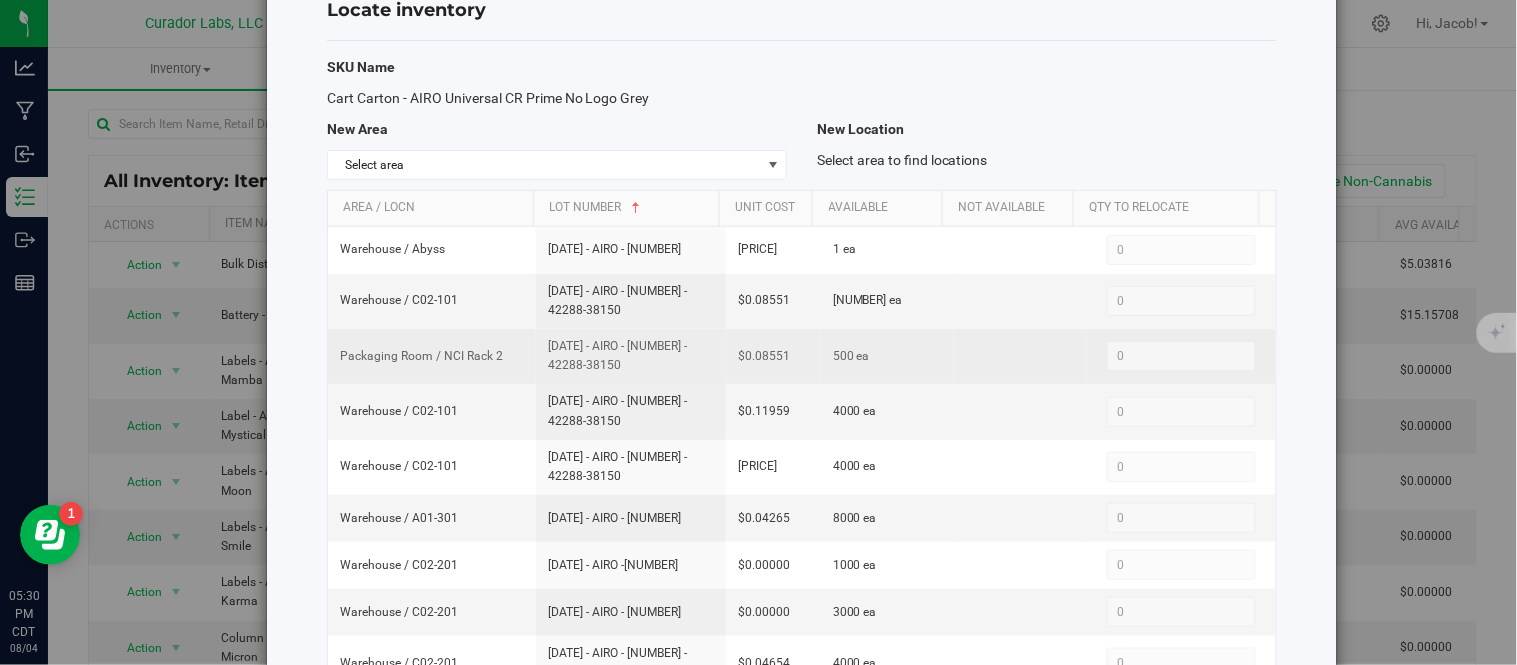 click on "[DATE] - AIRO - [NUMBER] - 42288-38150" at bounding box center [631, 356] 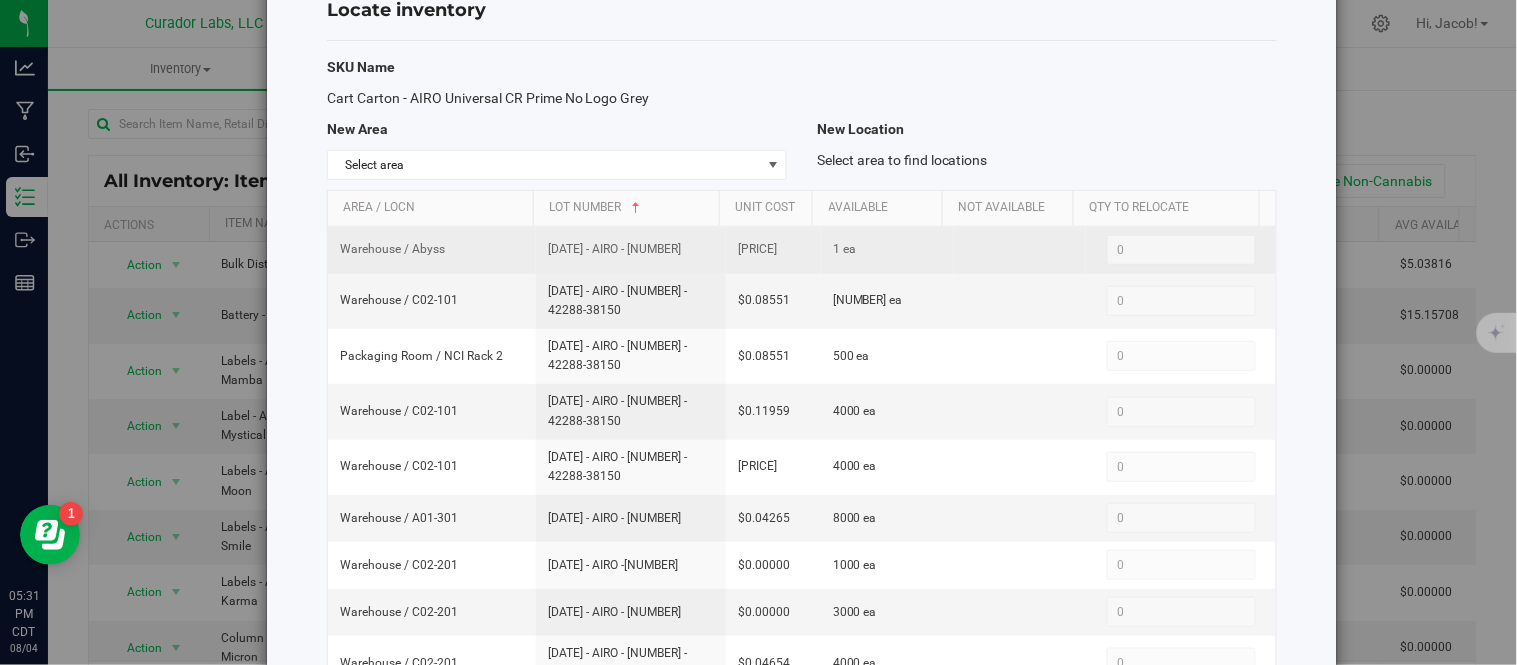 drag, startPoint x: 658, startPoint y: 246, endPoint x: 522, endPoint y: 263, distance: 137.05838 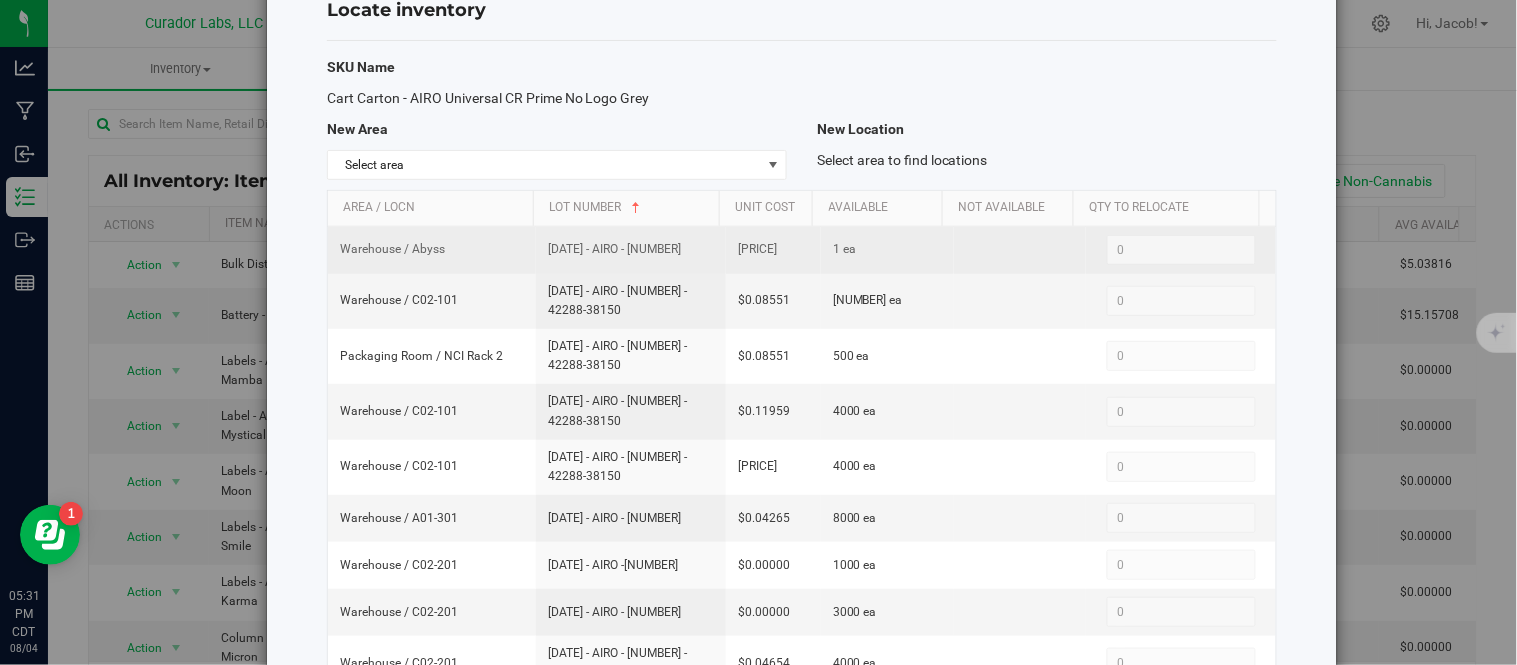 click on "Warehouse / Abyss
[DATE] - AIRO - [NUMBER]
[PRICE] 1 ea 0 0" at bounding box center (802, 250) 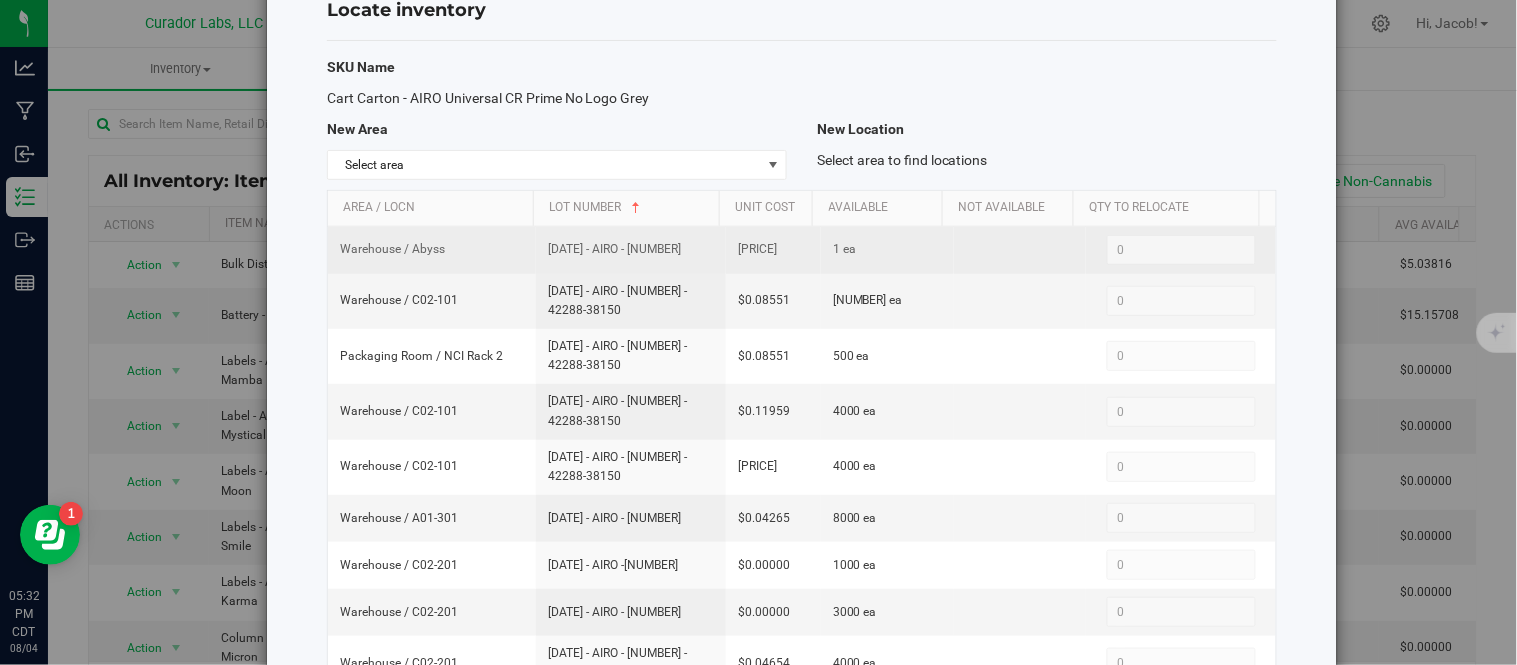 drag, startPoint x: 778, startPoint y: 251, endPoint x: 717, endPoint y: 257, distance: 61.294373 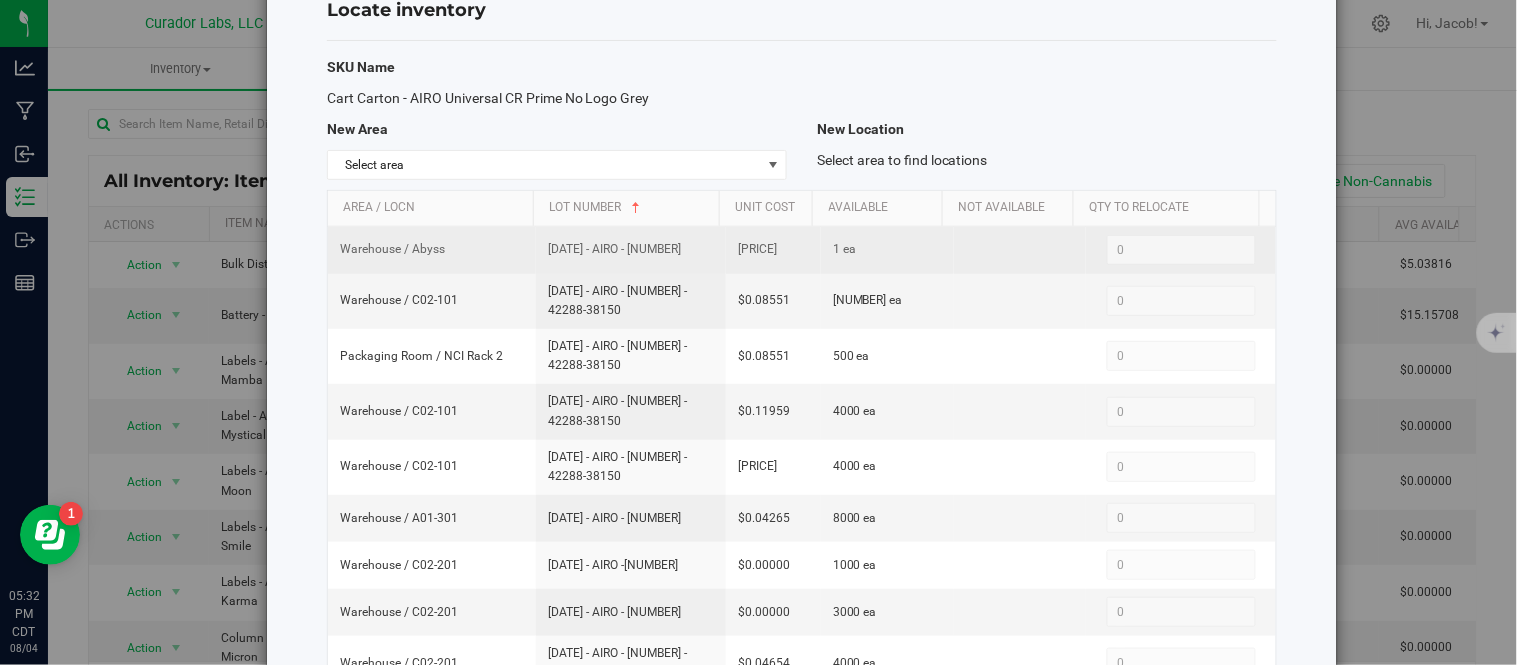 click on "[PRICE]" at bounding box center [773, 250] 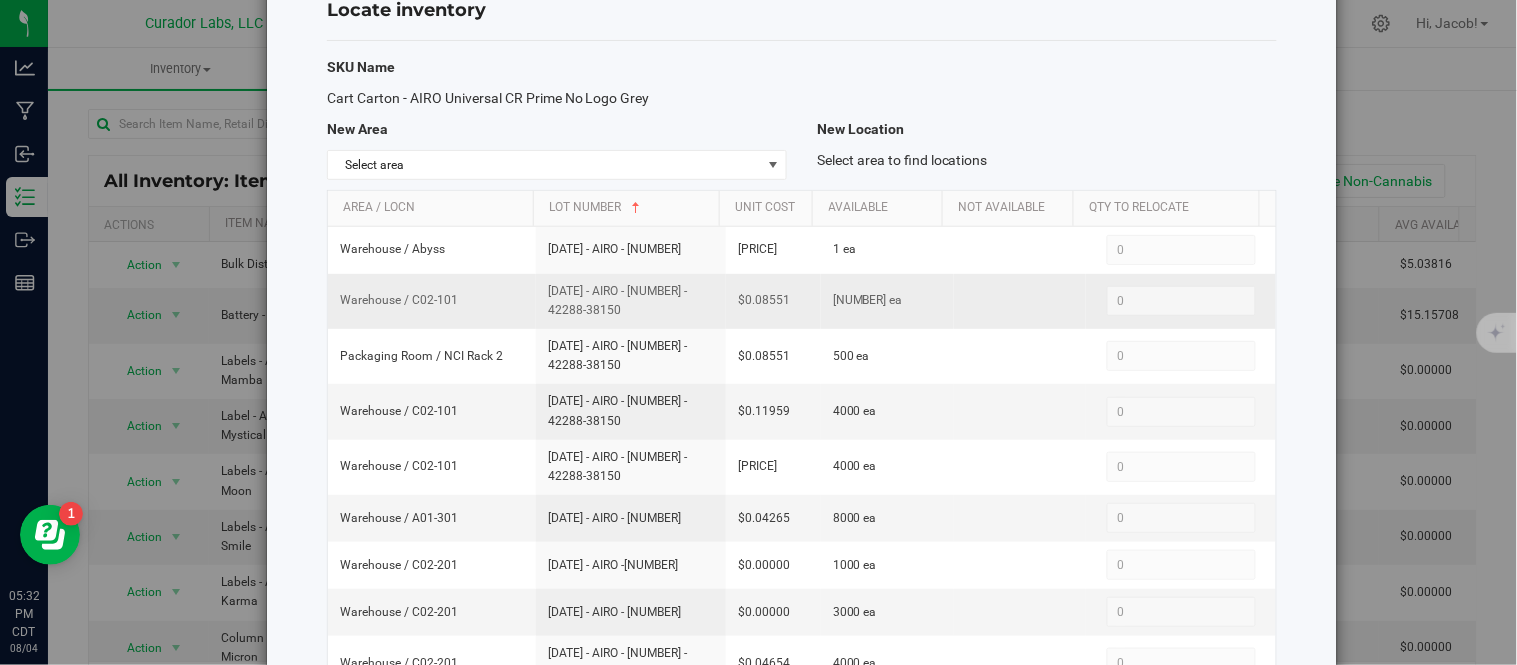 drag, startPoint x: 588, startPoint y: 301, endPoint x: 547, endPoint y: 302, distance: 41.01219 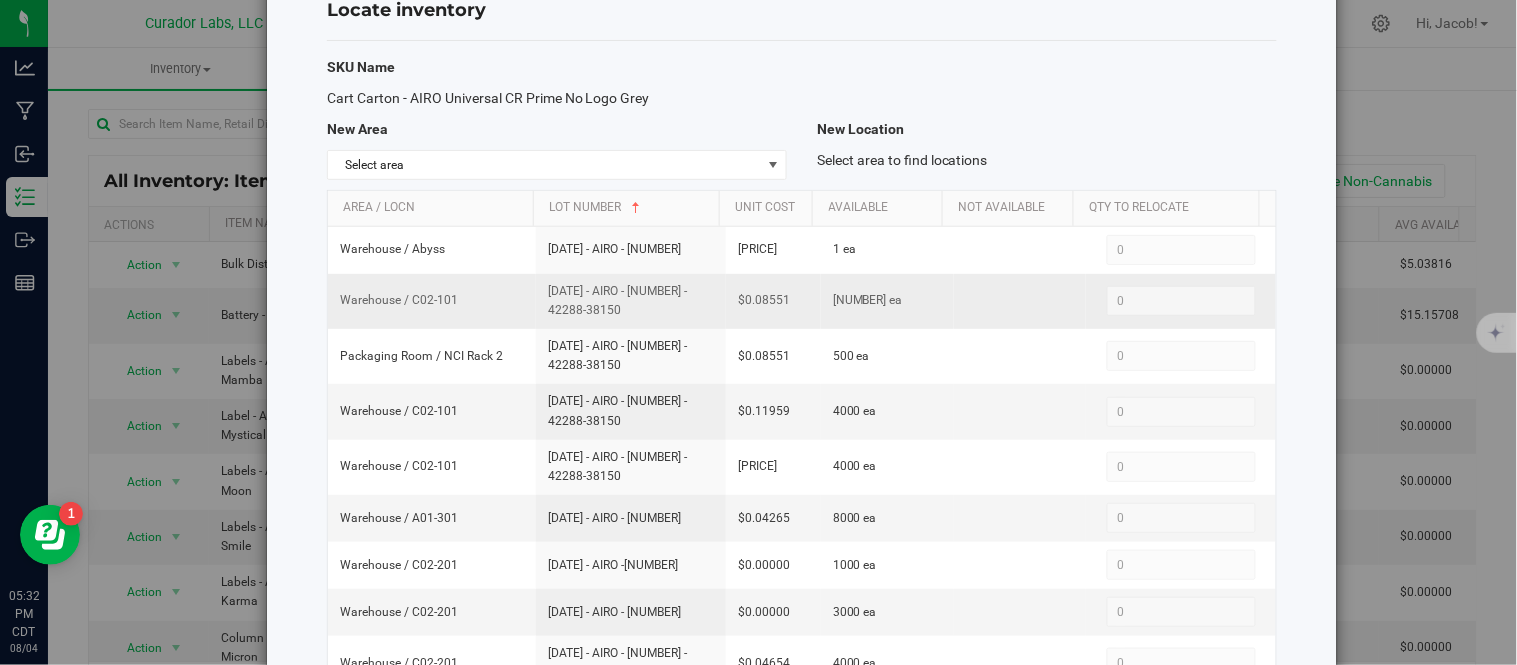 click on "[DATE] - AIRO - [NUMBER] - 42288-38150" at bounding box center (631, 301) 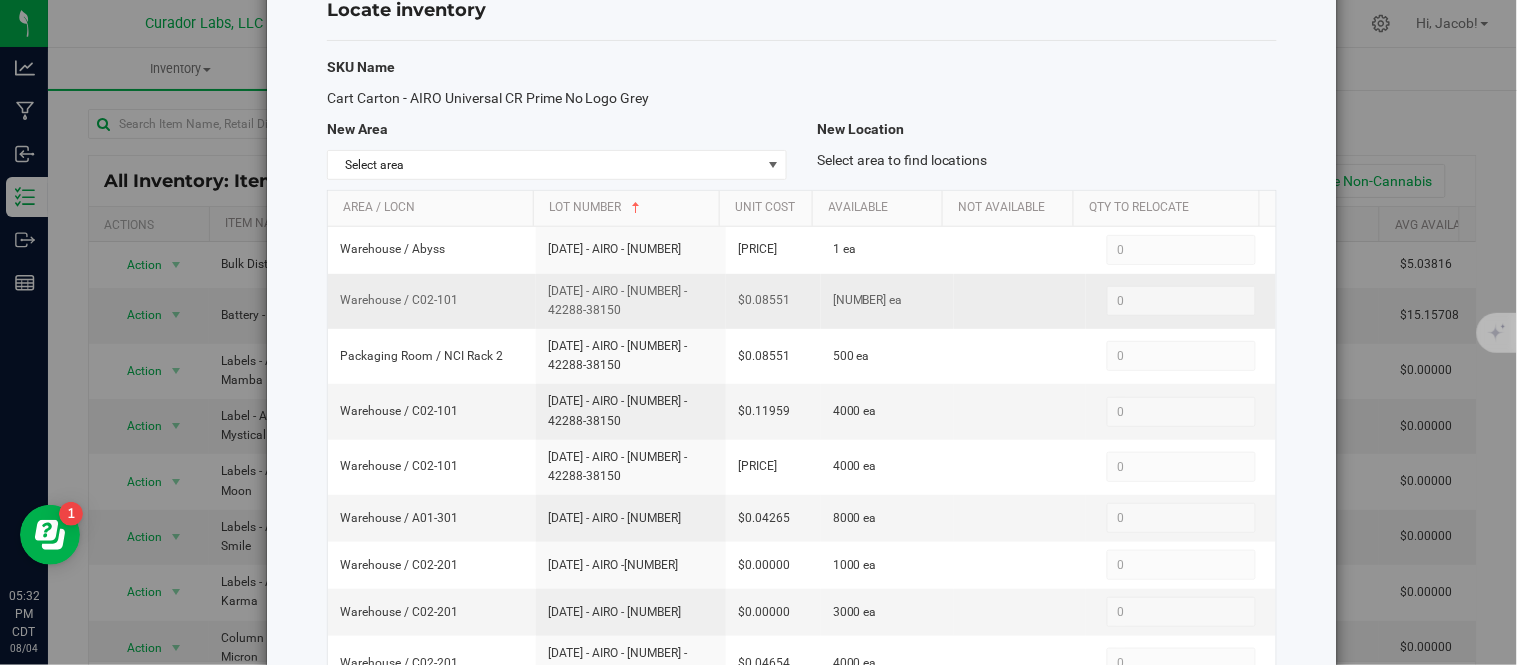 click on "[DATE] - AIRO - [NUMBER] - 42288-38150" at bounding box center (631, 301) 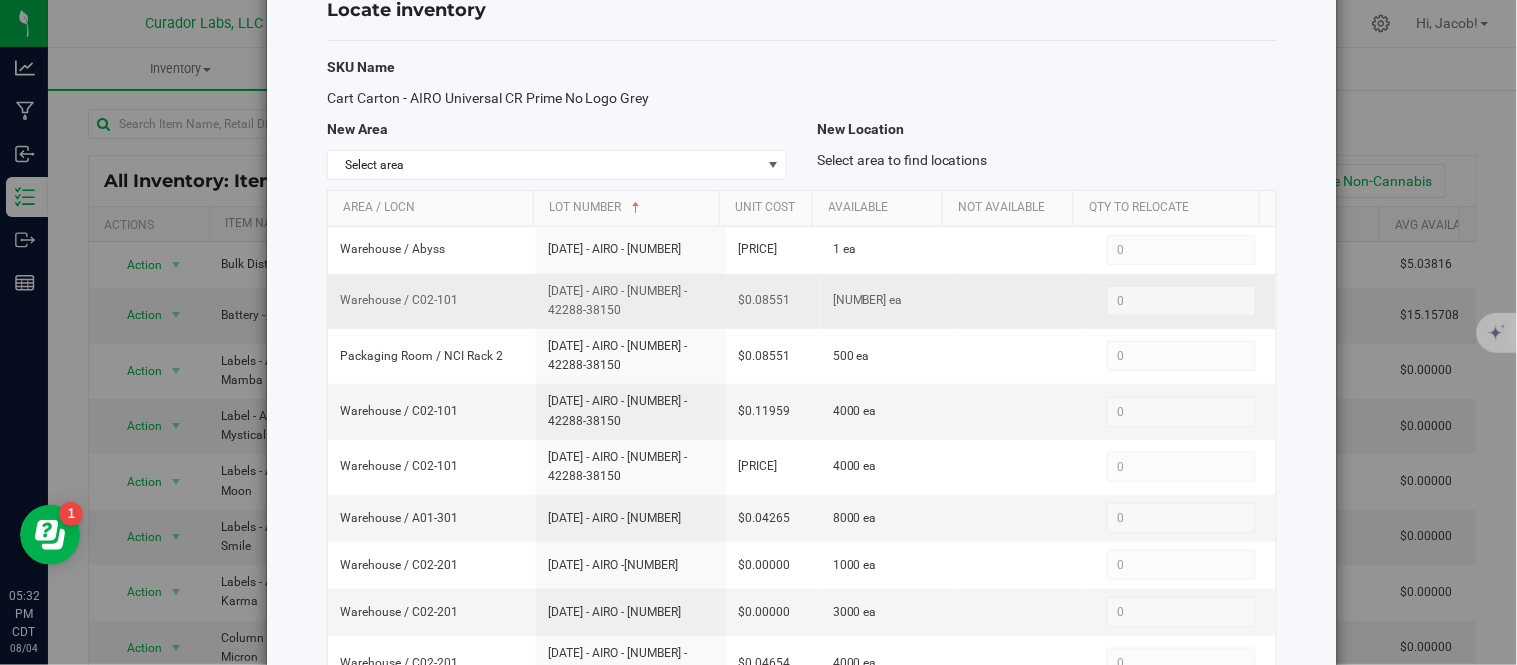 drag, startPoint x: 594, startPoint y: 316, endPoint x: 526, endPoint y: 306, distance: 68.73136 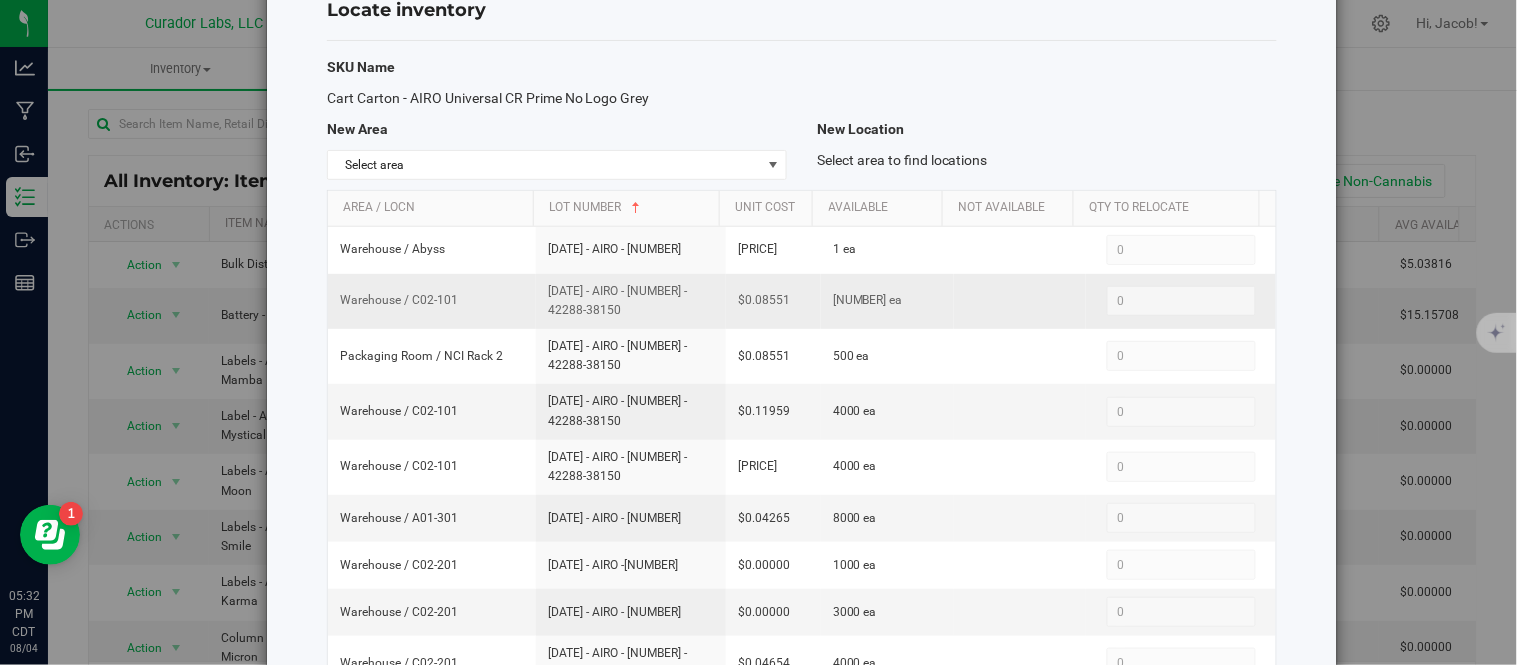 click on "Warehouse / C02-101
[DATE] - AIRO - [NUMBER] - 42288-38150
[PRICE] 1600 ea 0 0" at bounding box center (802, 301) 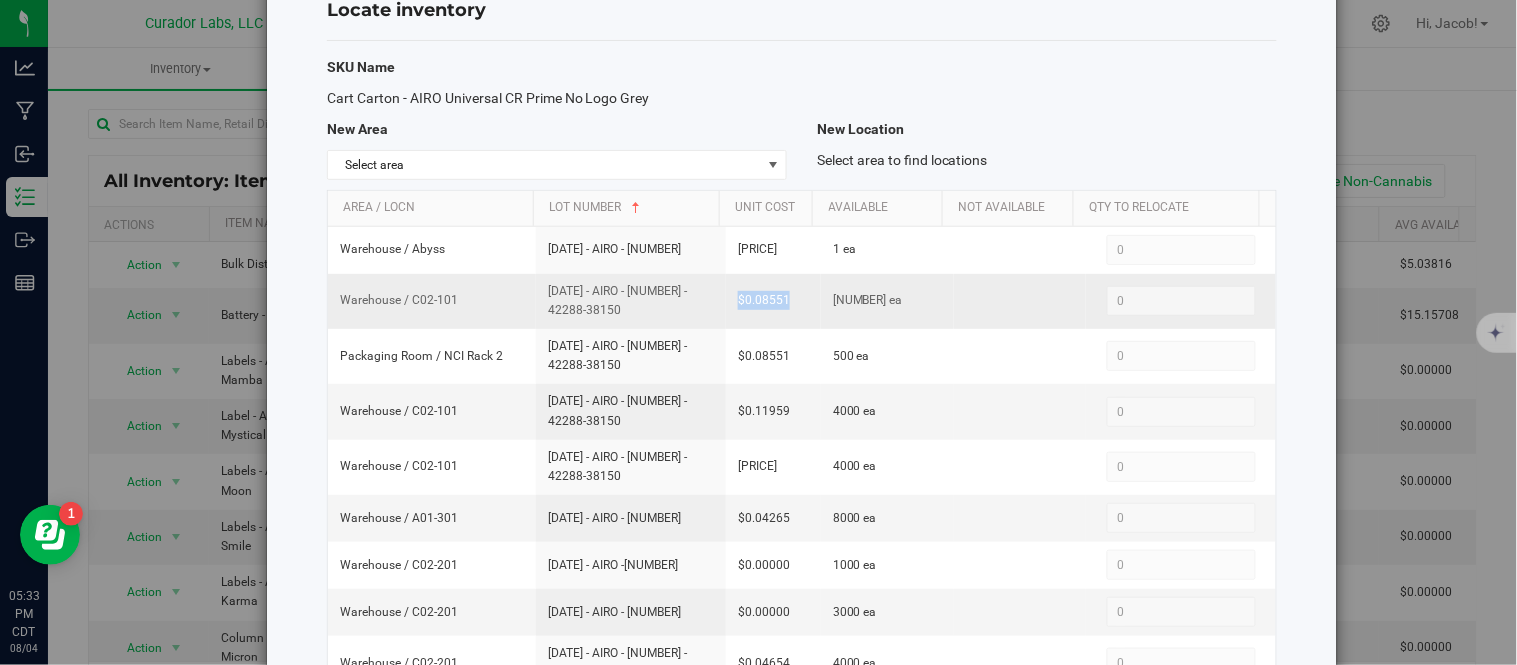 drag, startPoint x: 796, startPoint y: 291, endPoint x: 713, endPoint y: 297, distance: 83.21658 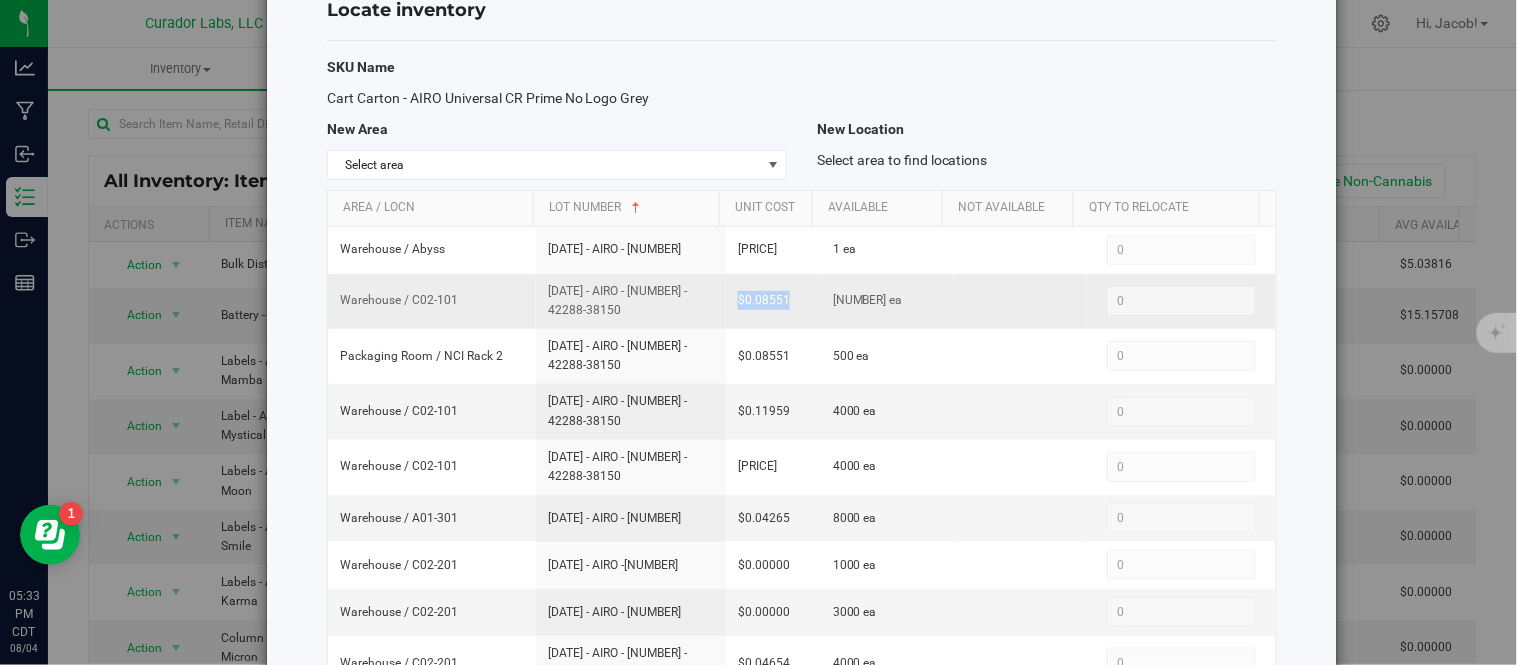 click on "$0.08551" at bounding box center [773, 301] 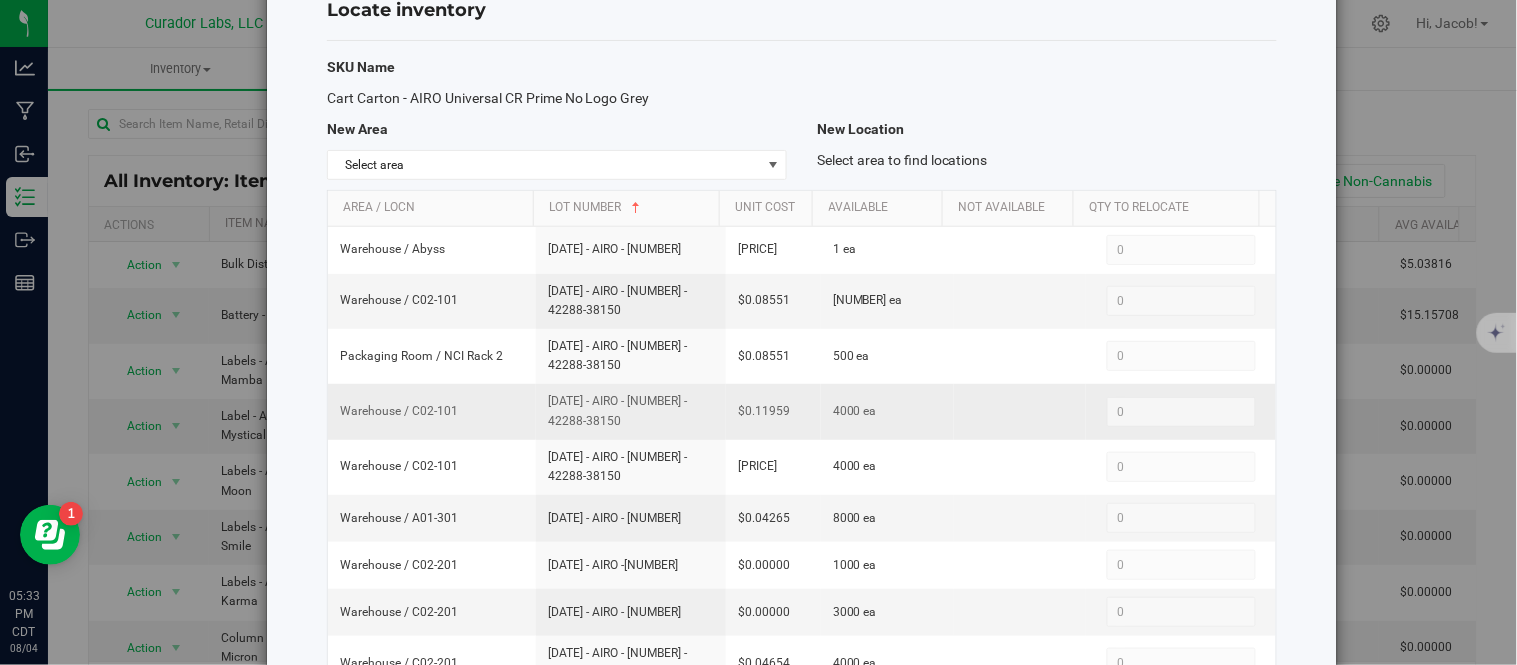 click on "[DATE] - AIRO - [NUMBER] - 42288-38150" at bounding box center (631, 411) 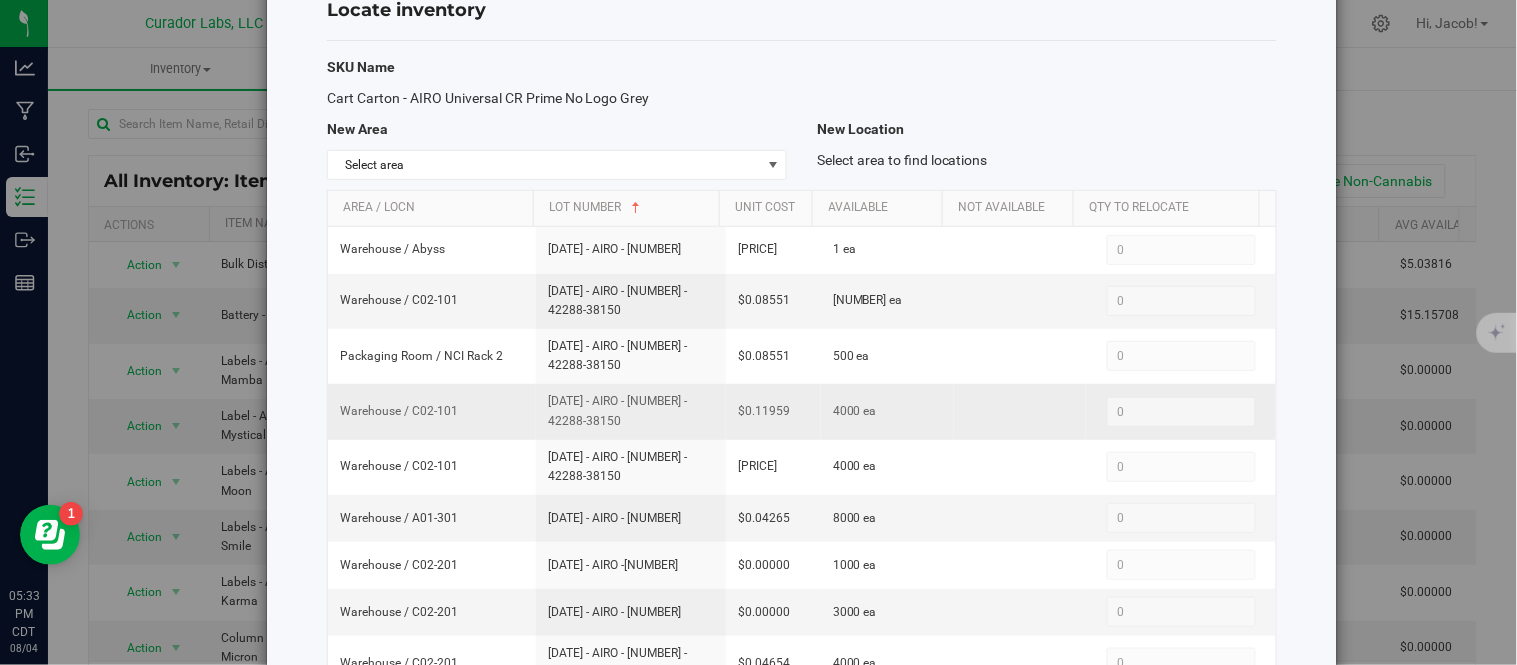 drag, startPoint x: 597, startPoint y: 416, endPoint x: 525, endPoint y: 420, distance: 72.11102 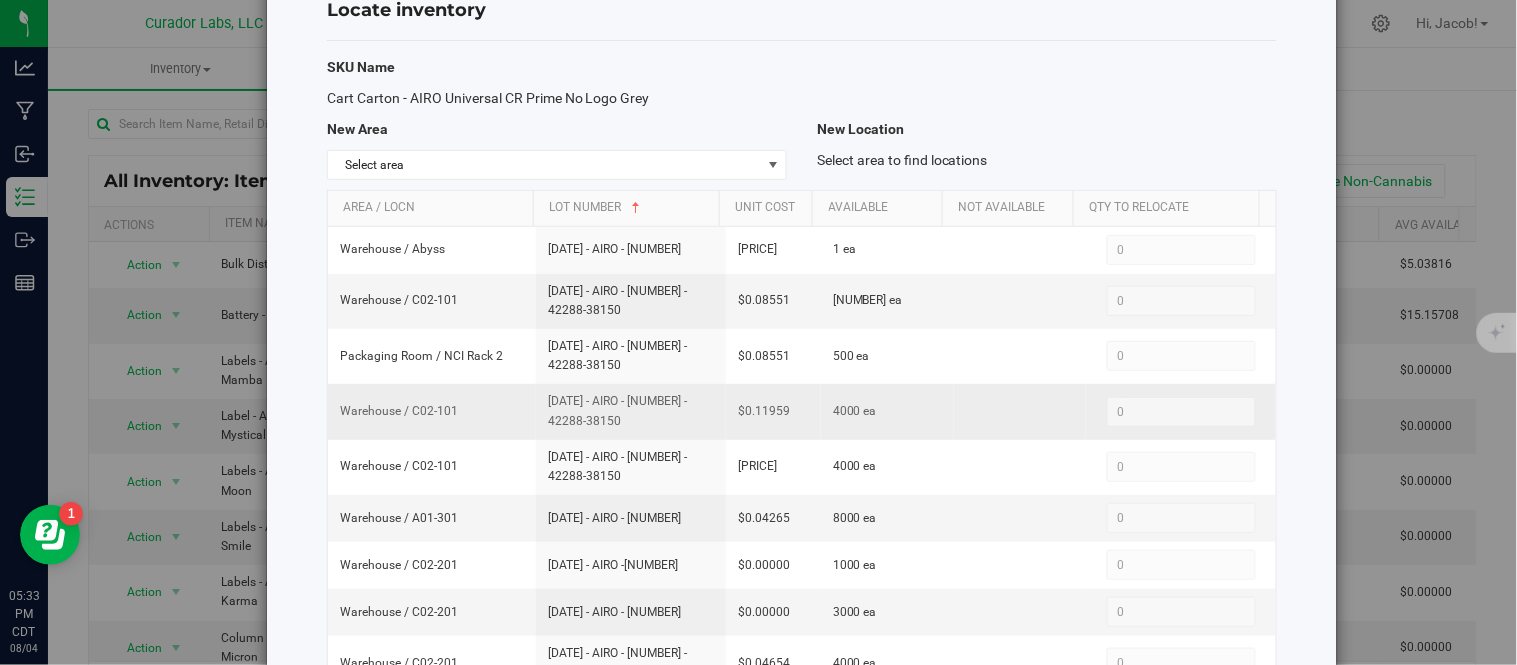 click on "Warehouse / C02-101
[DATE] - AIRO - [NUMBER] - 42288-38150
[PRICE] 4000 ea 0 0" at bounding box center (802, 411) 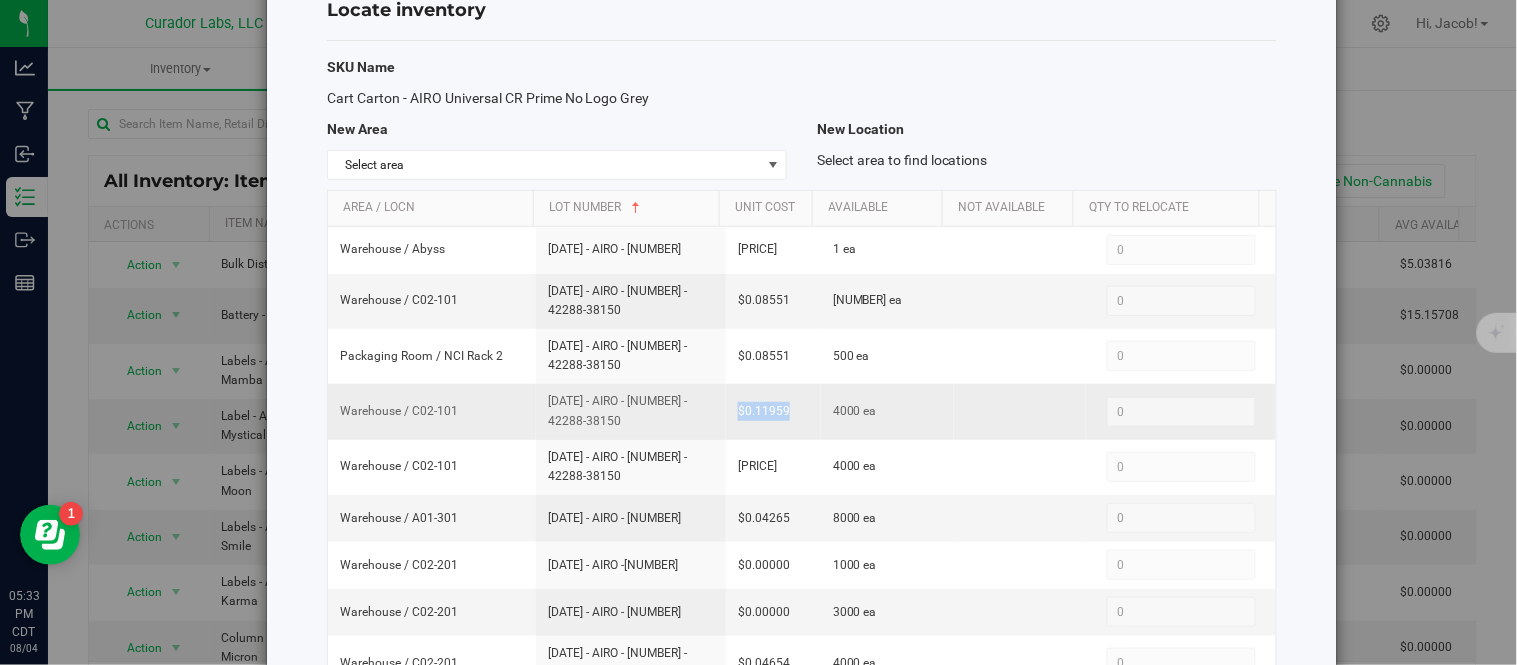 drag, startPoint x: 775, startPoint y: 415, endPoint x: 720, endPoint y: 413, distance: 55.03635 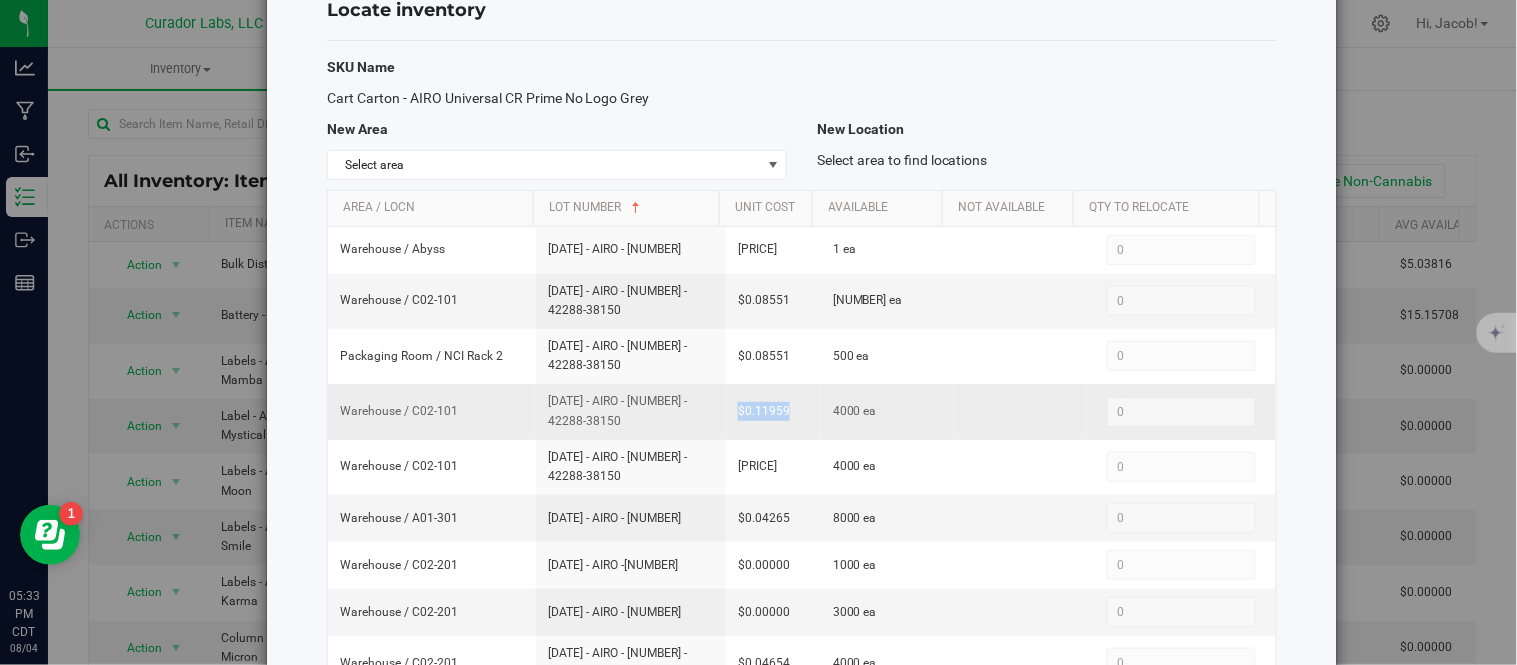 click on "$0.11959" at bounding box center [773, 411] 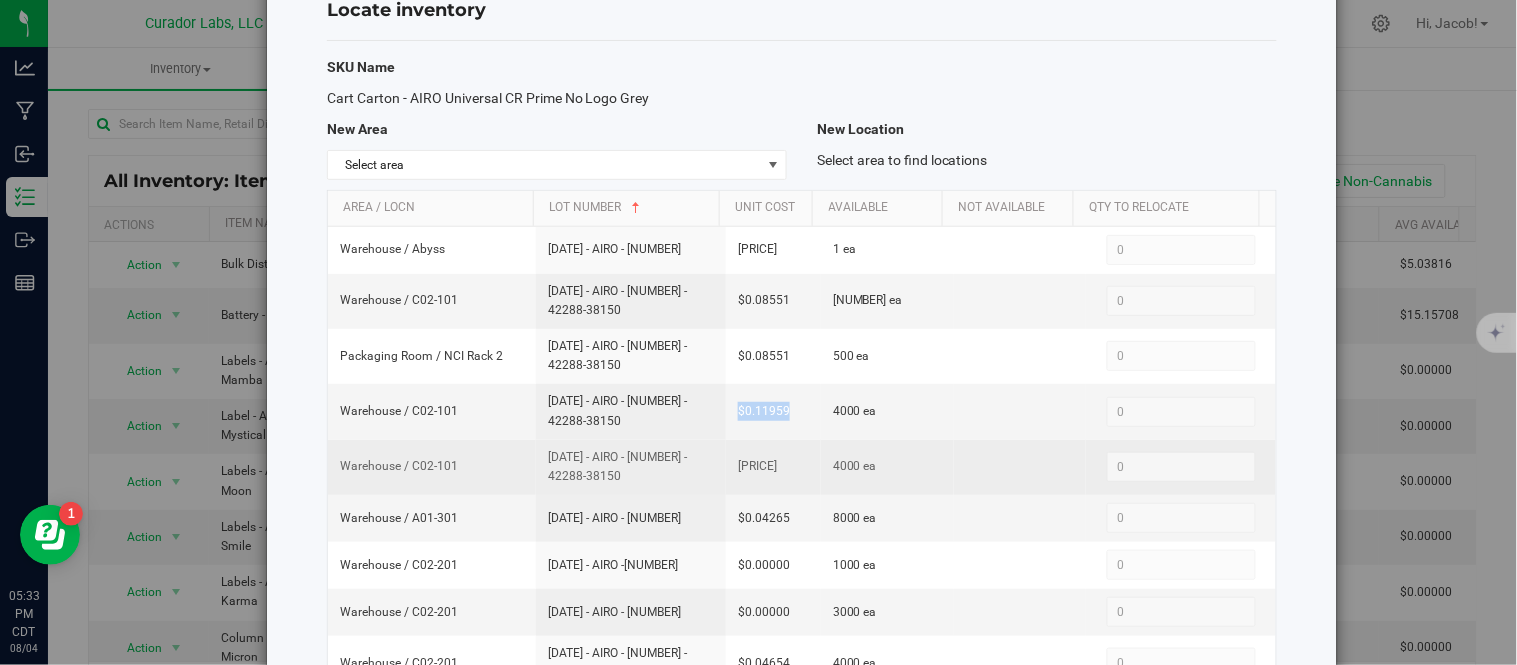 drag, startPoint x: 627, startPoint y: 481, endPoint x: 540, endPoint y: 462, distance: 89.050545 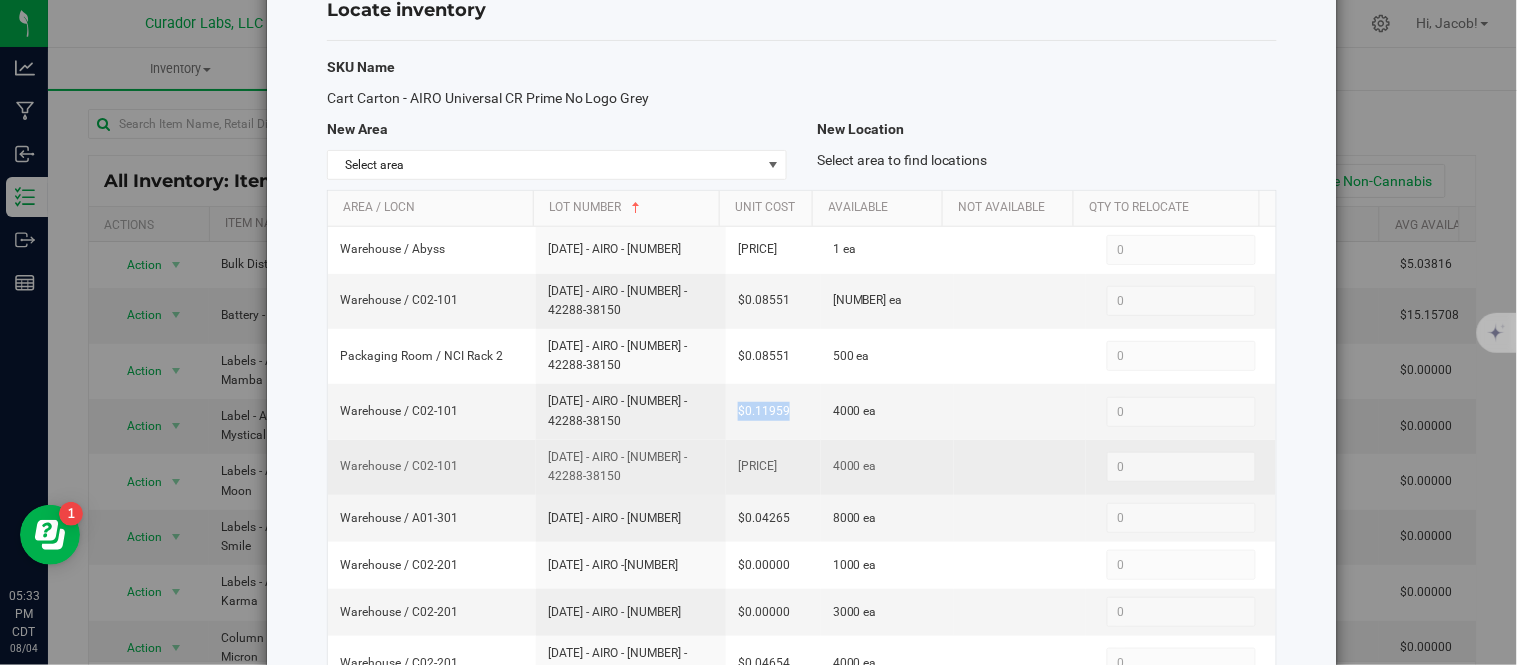 click on "[DATE] - AIRO - [NUMBER] - 42288-38150" at bounding box center [631, 467] 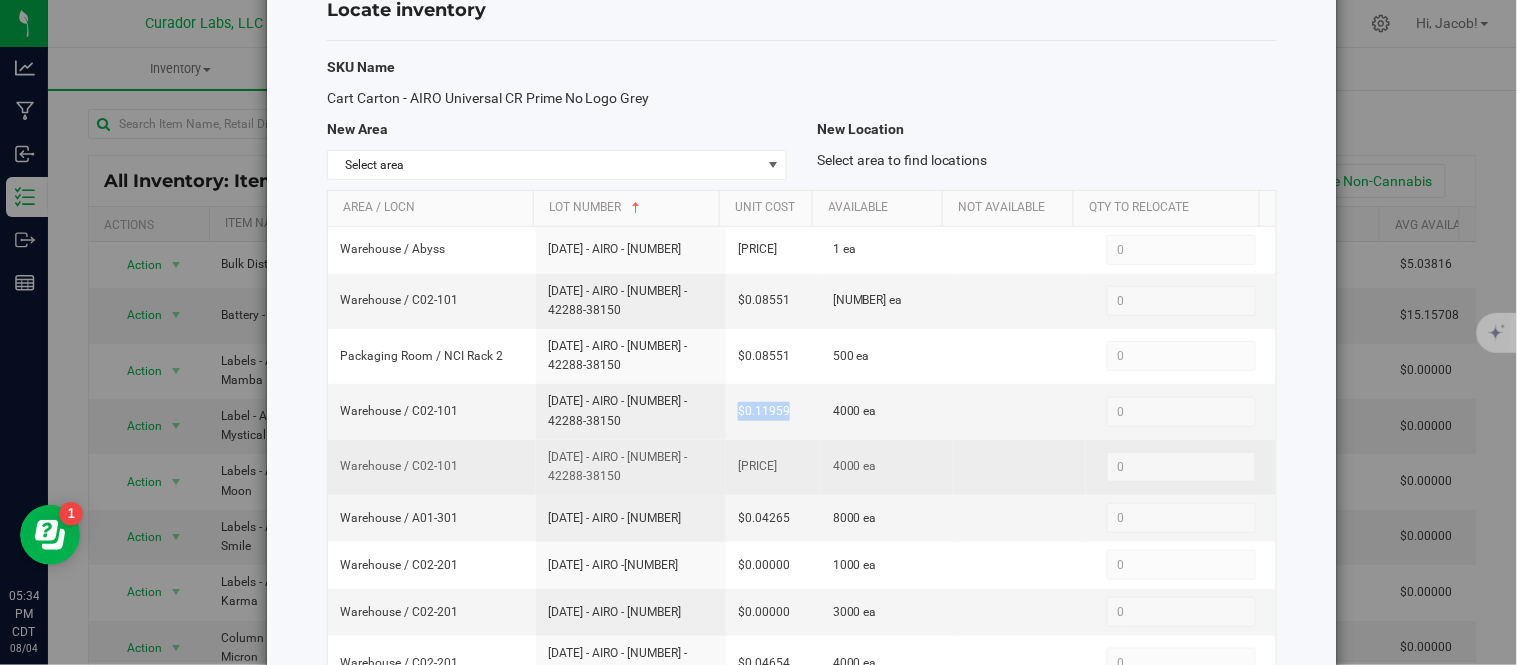drag, startPoint x: 778, startPoint y: 465, endPoint x: 712, endPoint y: 467, distance: 66.0303 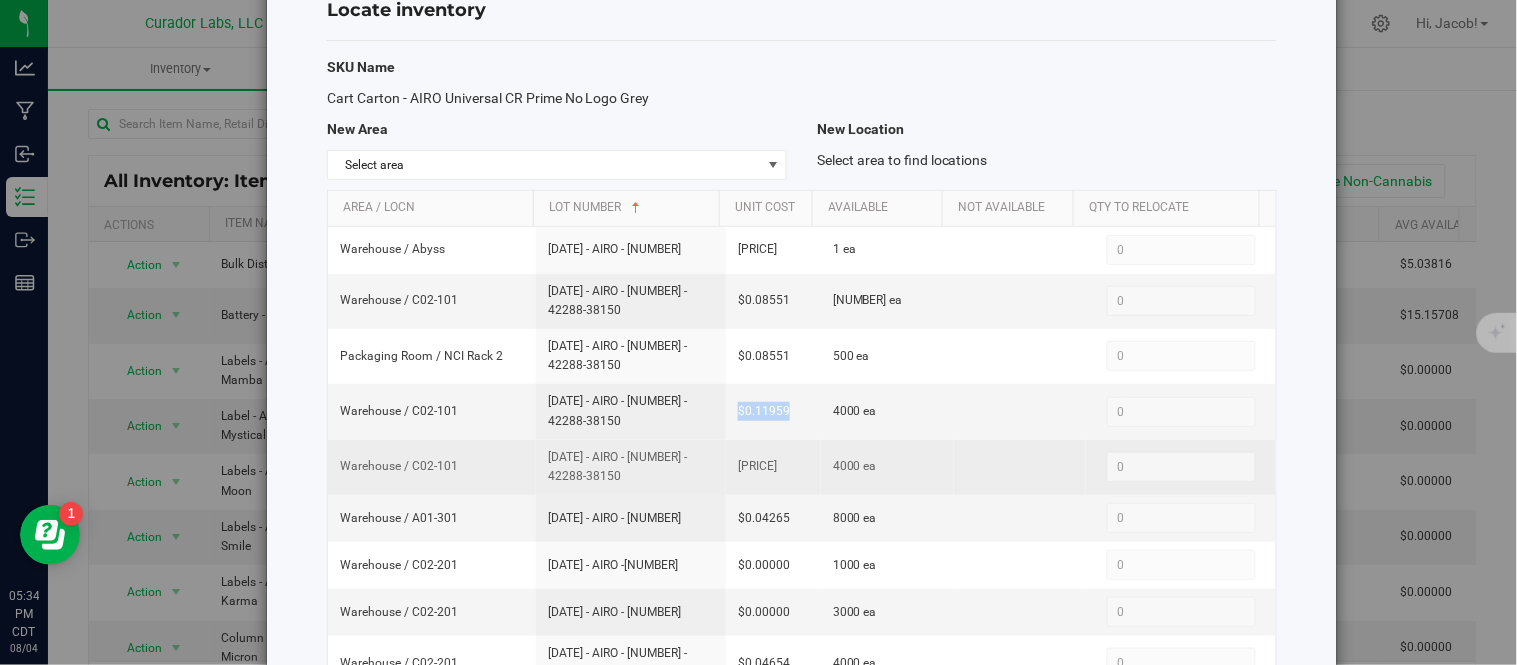 click on "[PRICE]" at bounding box center [773, 467] 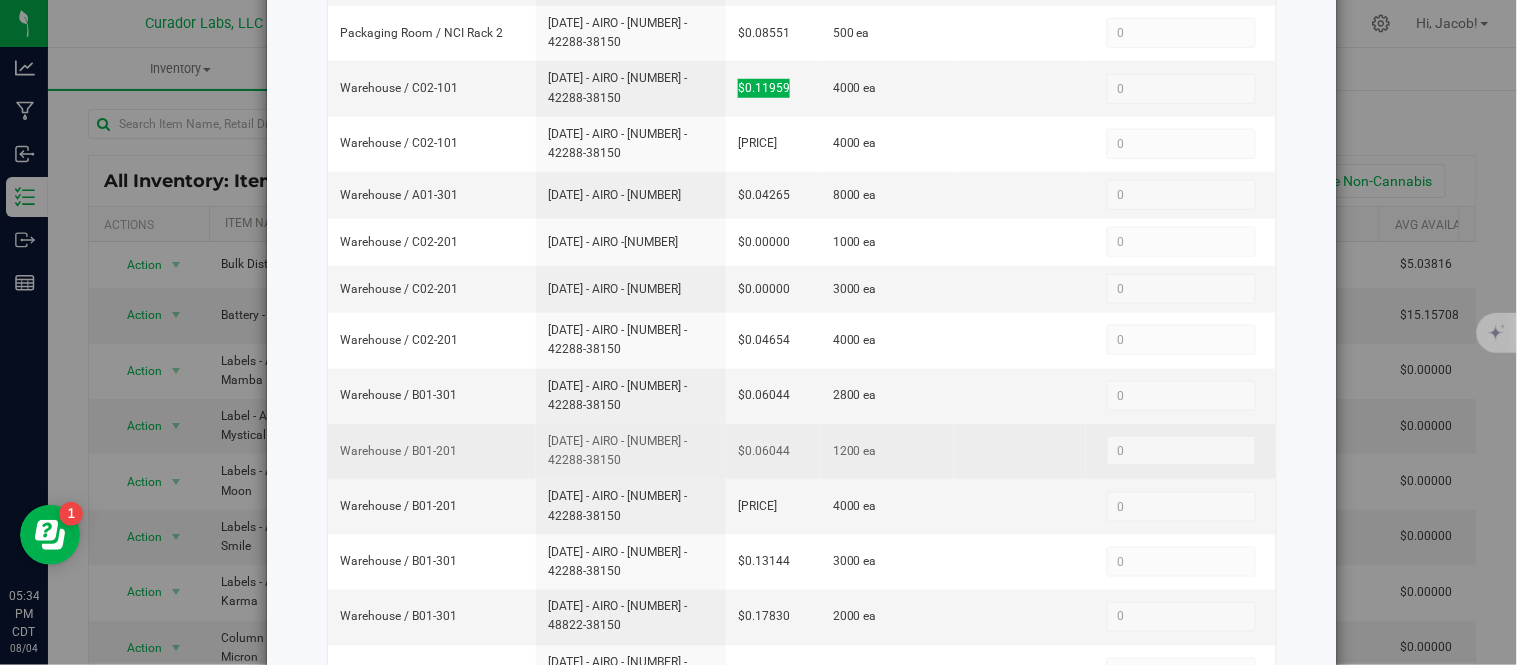 scroll, scrollTop: 388, scrollLeft: 0, axis: vertical 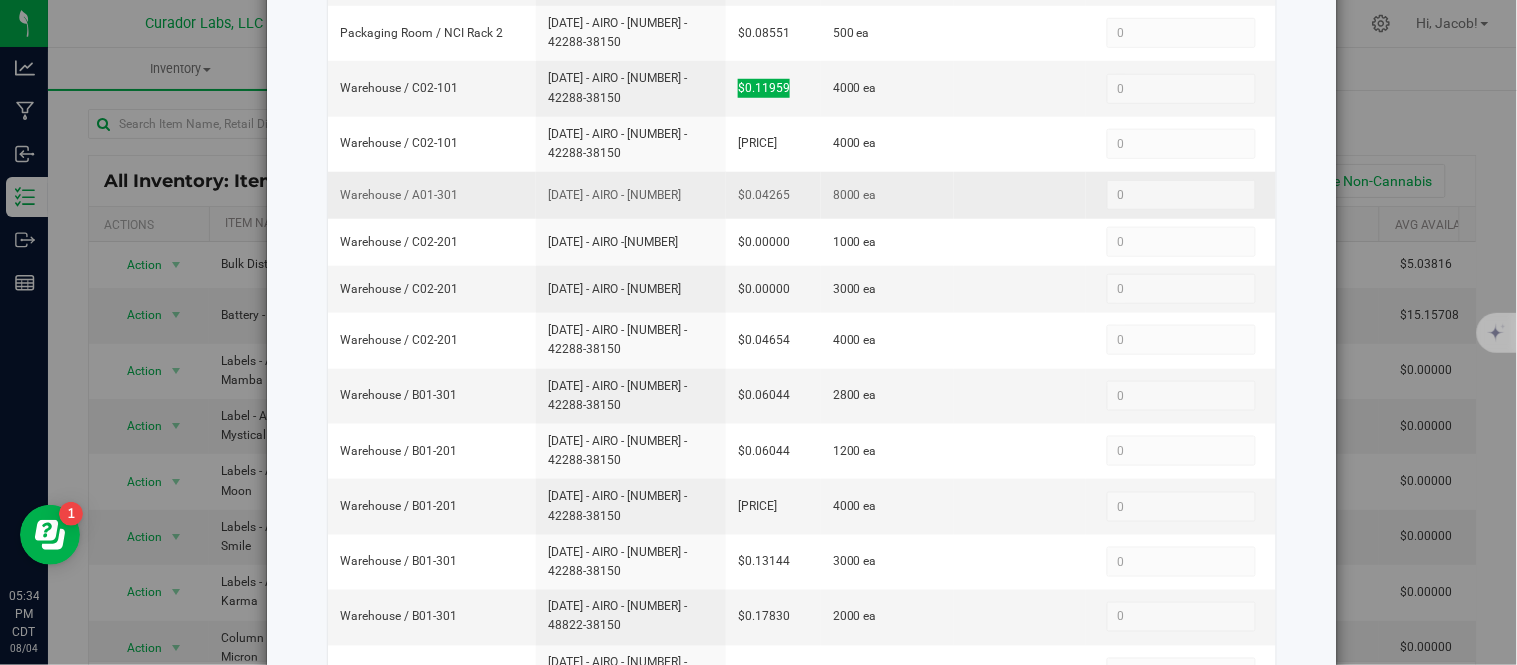drag, startPoint x: 663, startPoint y: 187, endPoint x: 531, endPoint y: 194, distance: 132.18547 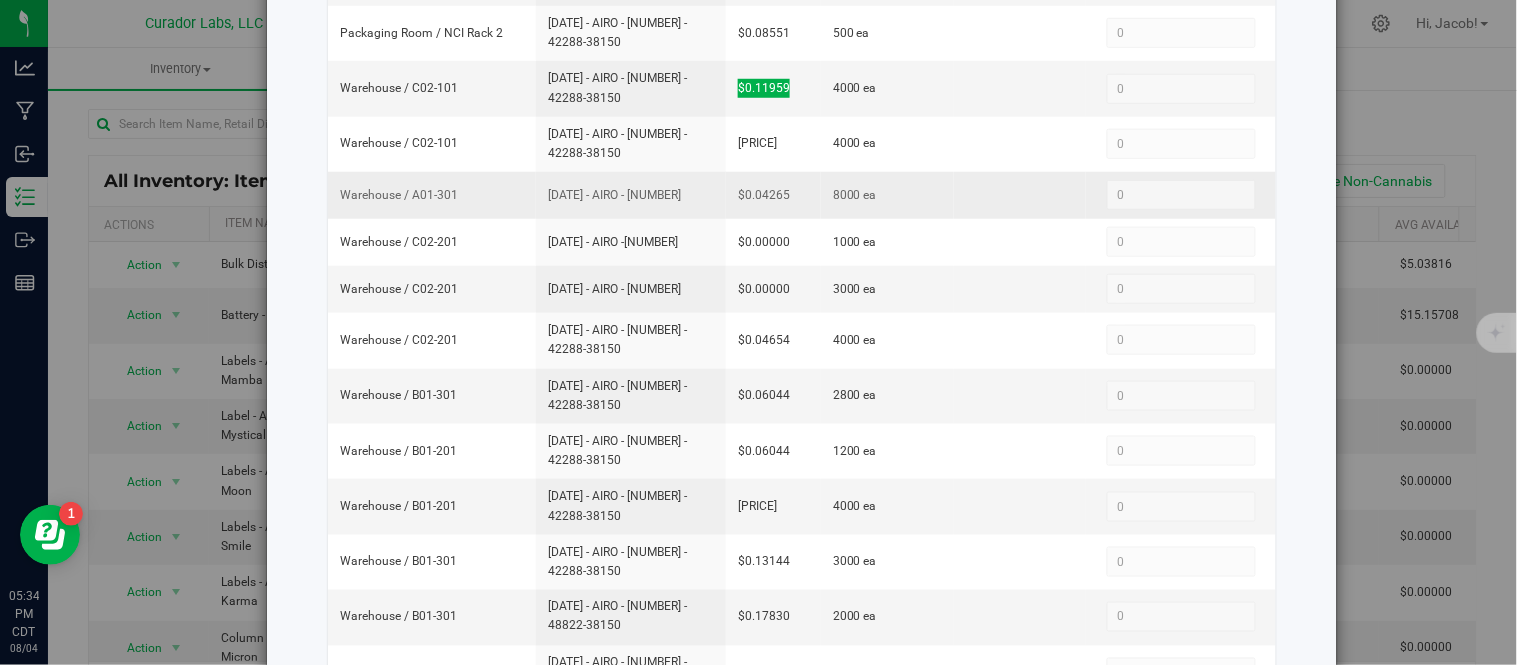click on "[DATE] - AIRO - [NUMBER]" at bounding box center [631, 195] 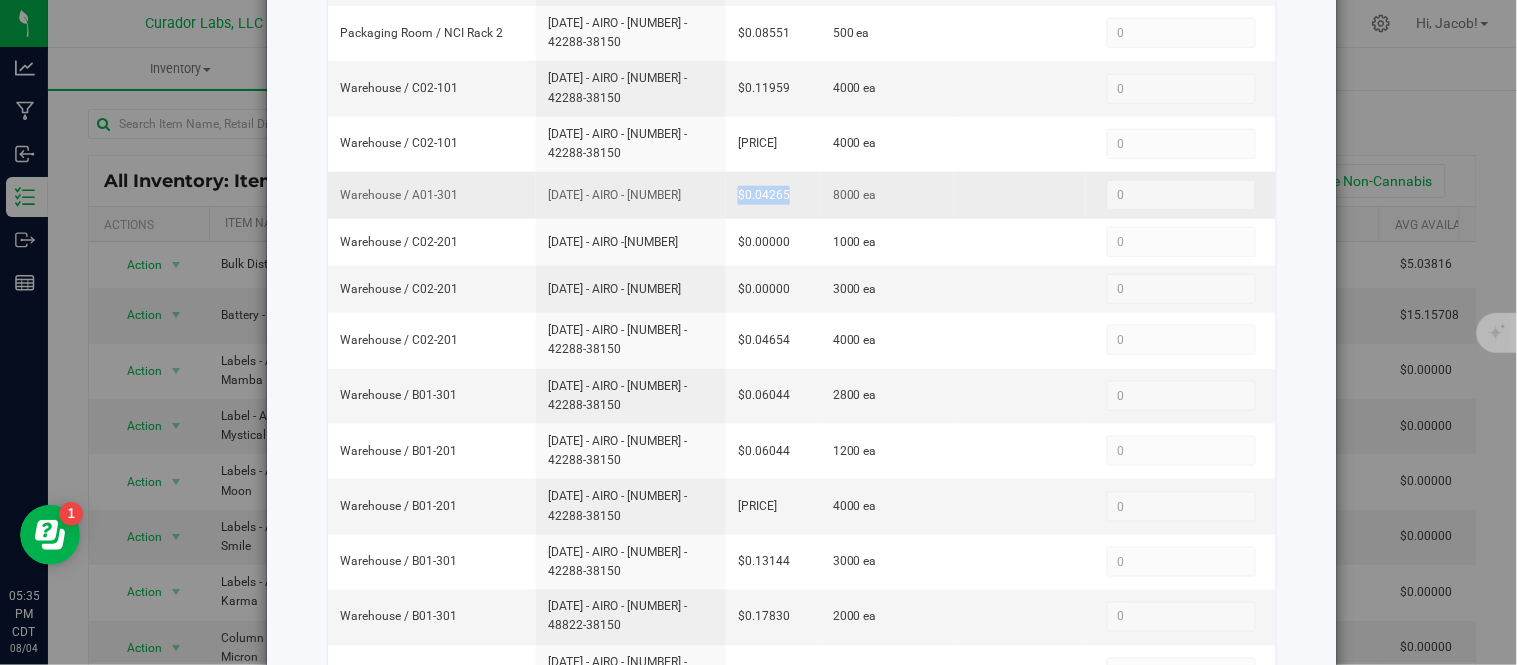 drag, startPoint x: 783, startPoint y: 193, endPoint x: 711, endPoint y: 192, distance: 72.00694 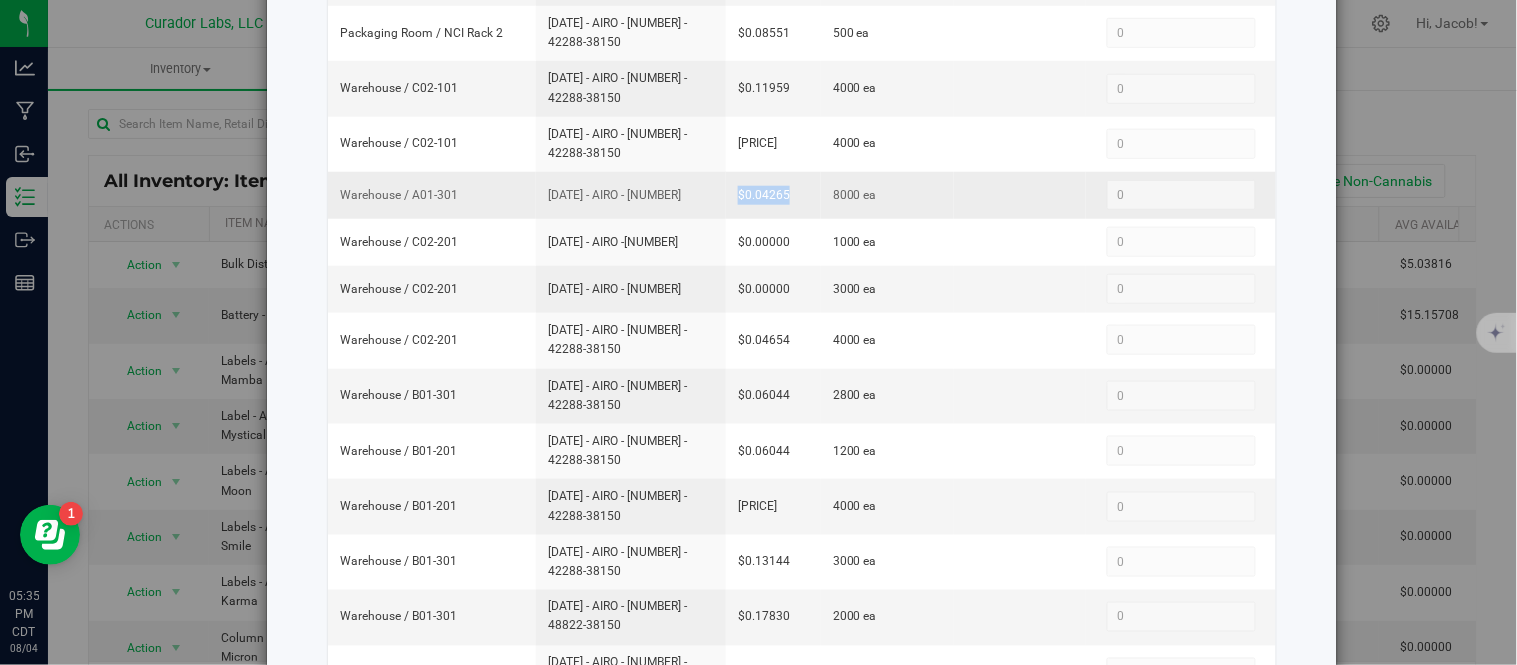 click on "$0.04265" at bounding box center [773, 195] 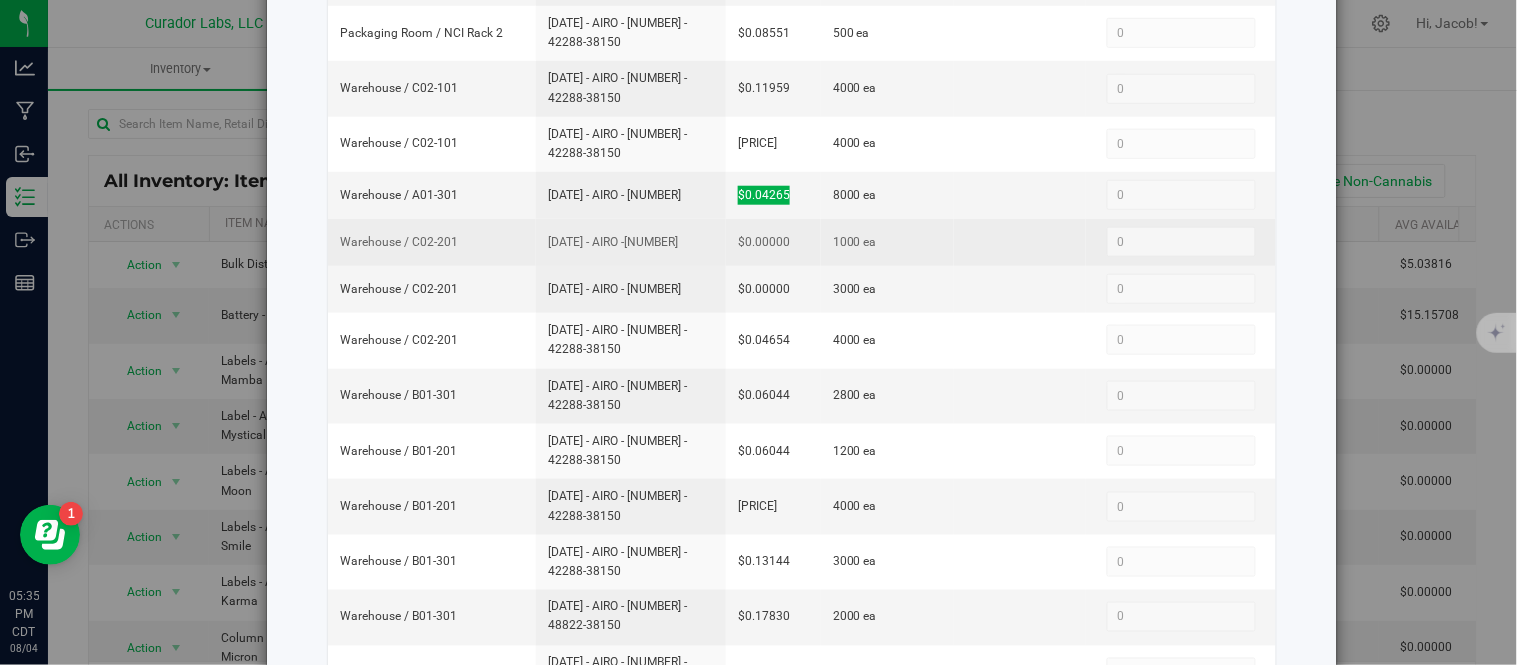drag, startPoint x: 661, startPoint y: 243, endPoint x: 528, endPoint y: 250, distance: 133.18408 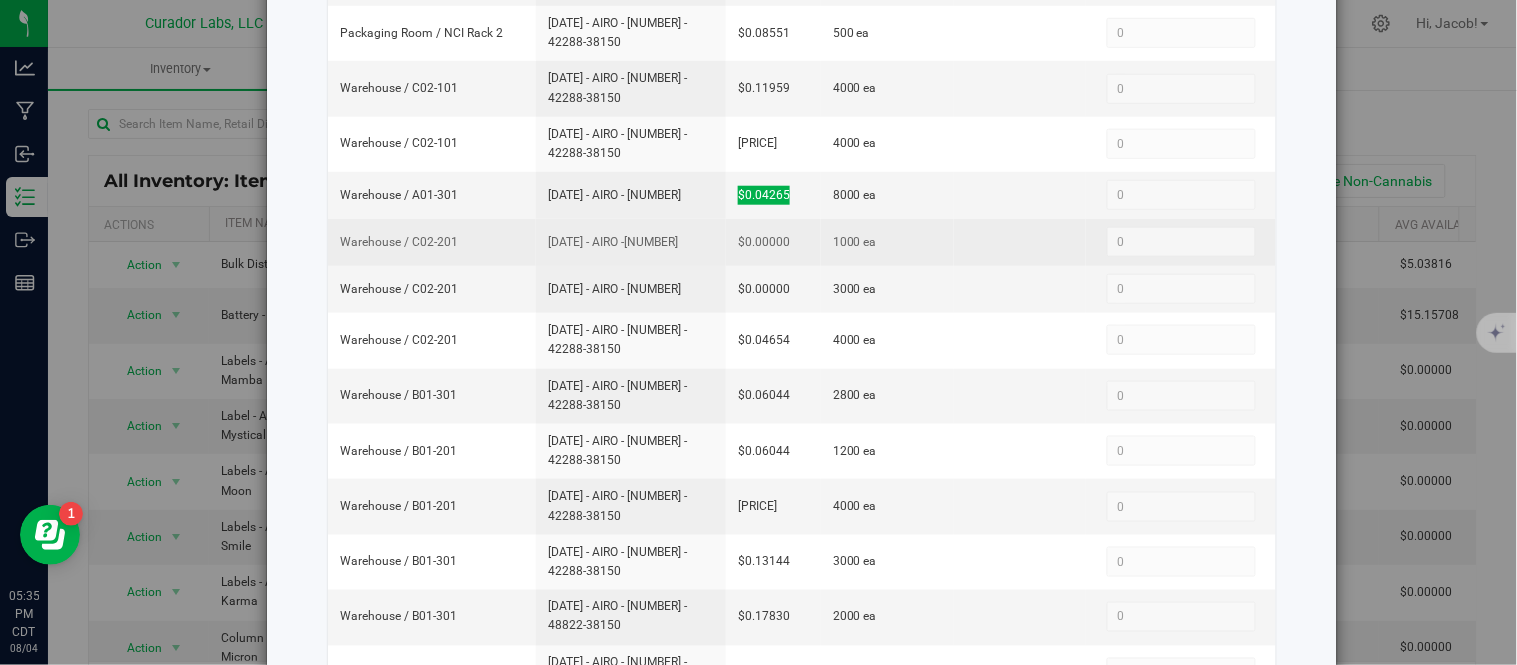 click on "[DATE] - AIRO -[NUMBER]" at bounding box center [631, 242] 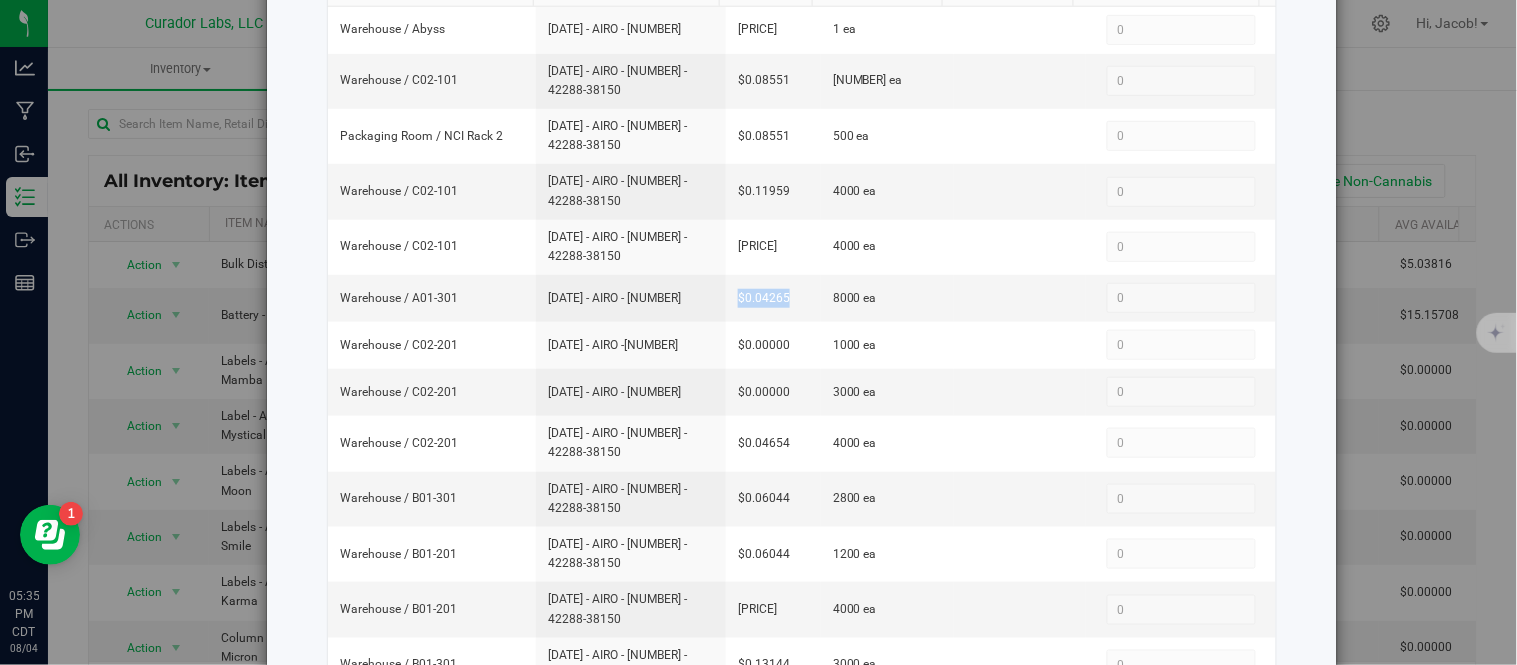 scroll, scrollTop: 297, scrollLeft: 0, axis: vertical 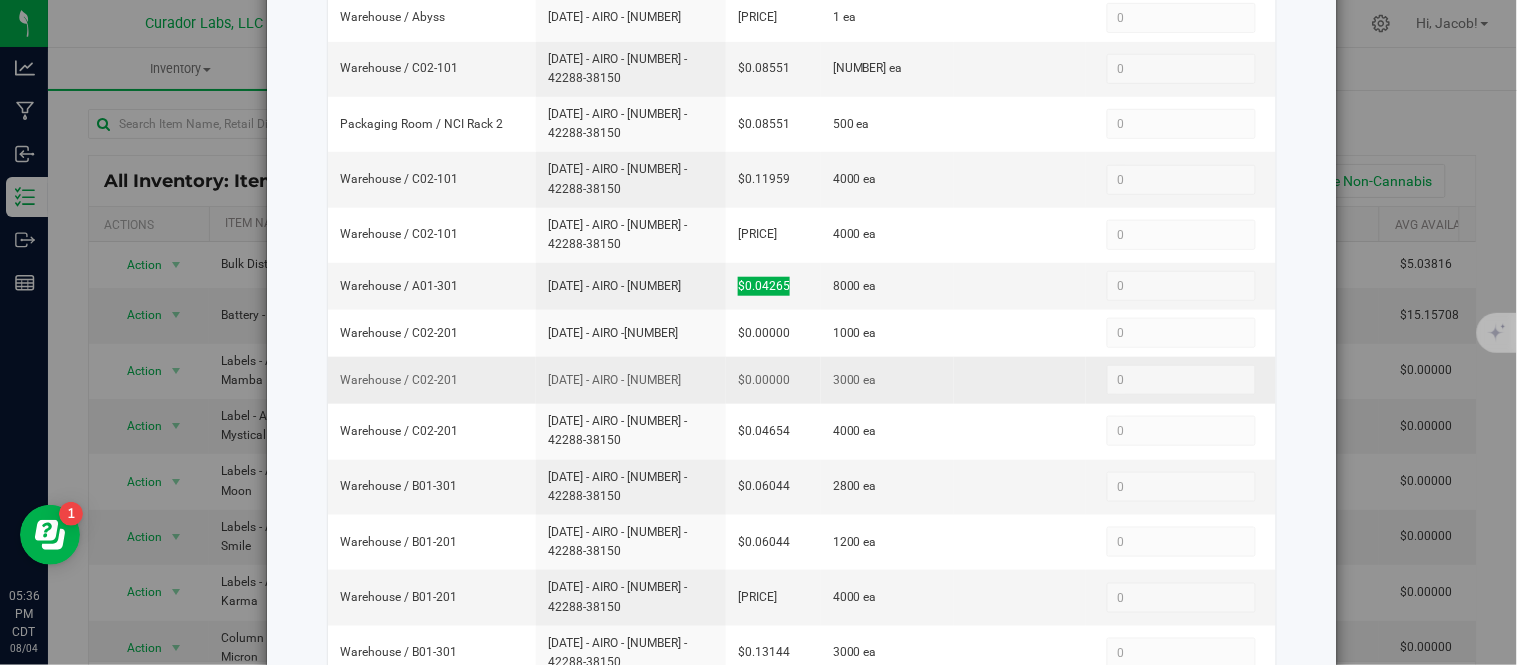drag, startPoint x: 657, startPoint y: 390, endPoint x: 547, endPoint y: 397, distance: 110.2225 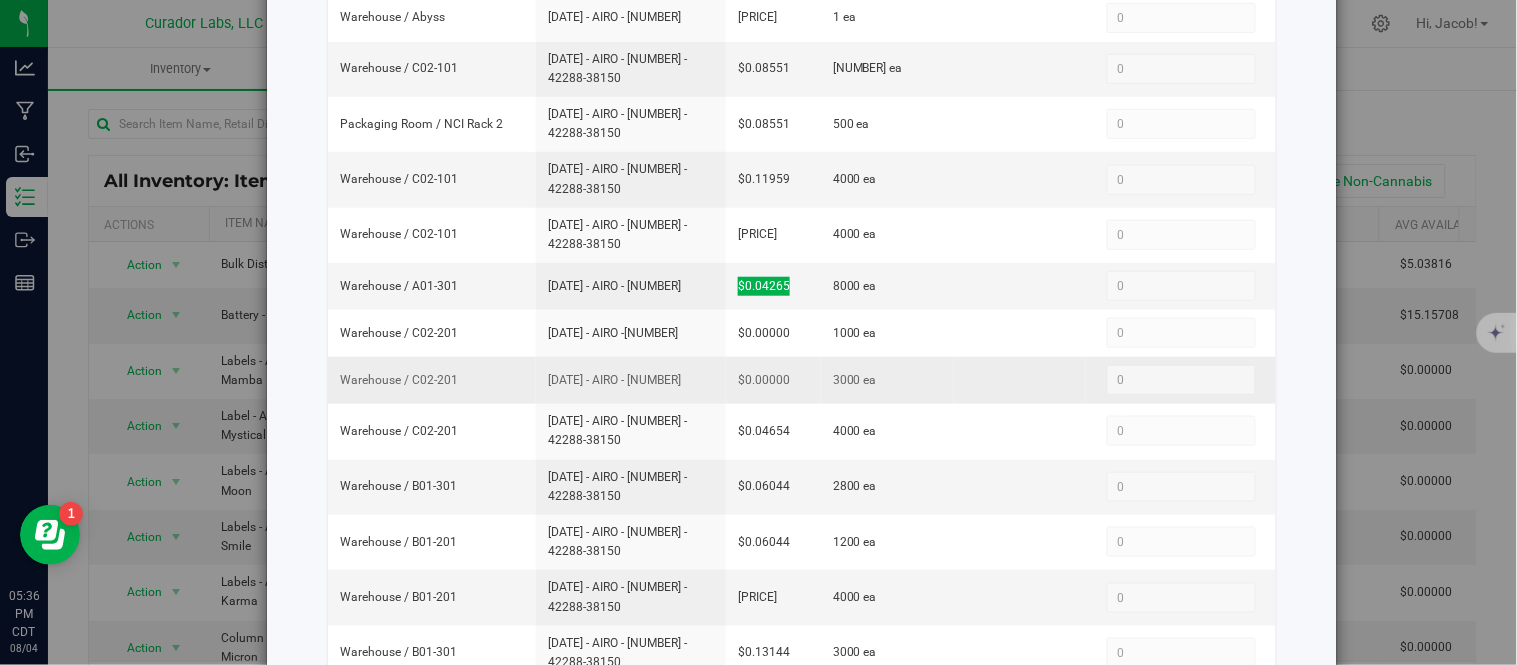 click on "[DATE] - AIRO - [NUMBER]" at bounding box center [631, 380] 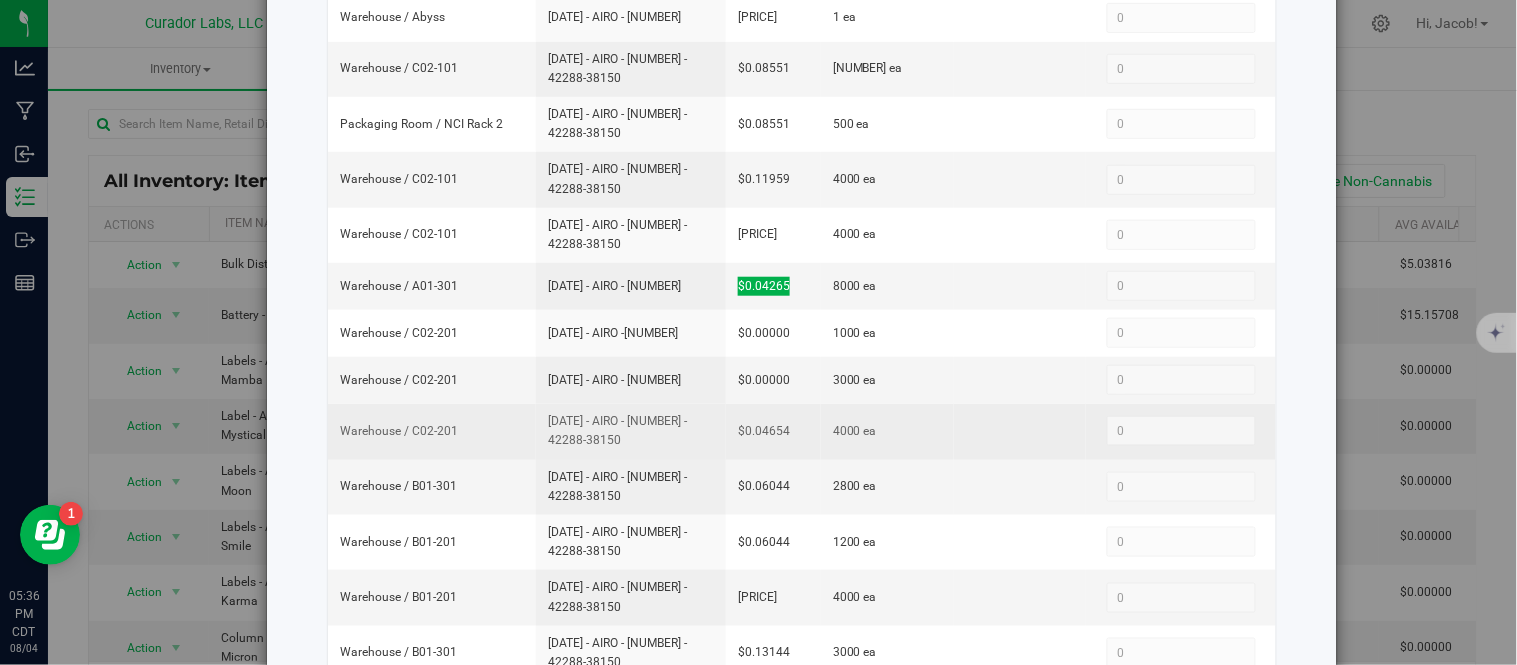 drag, startPoint x: 590, startPoint y: 448, endPoint x: 523, endPoint y: 443, distance: 67.18631 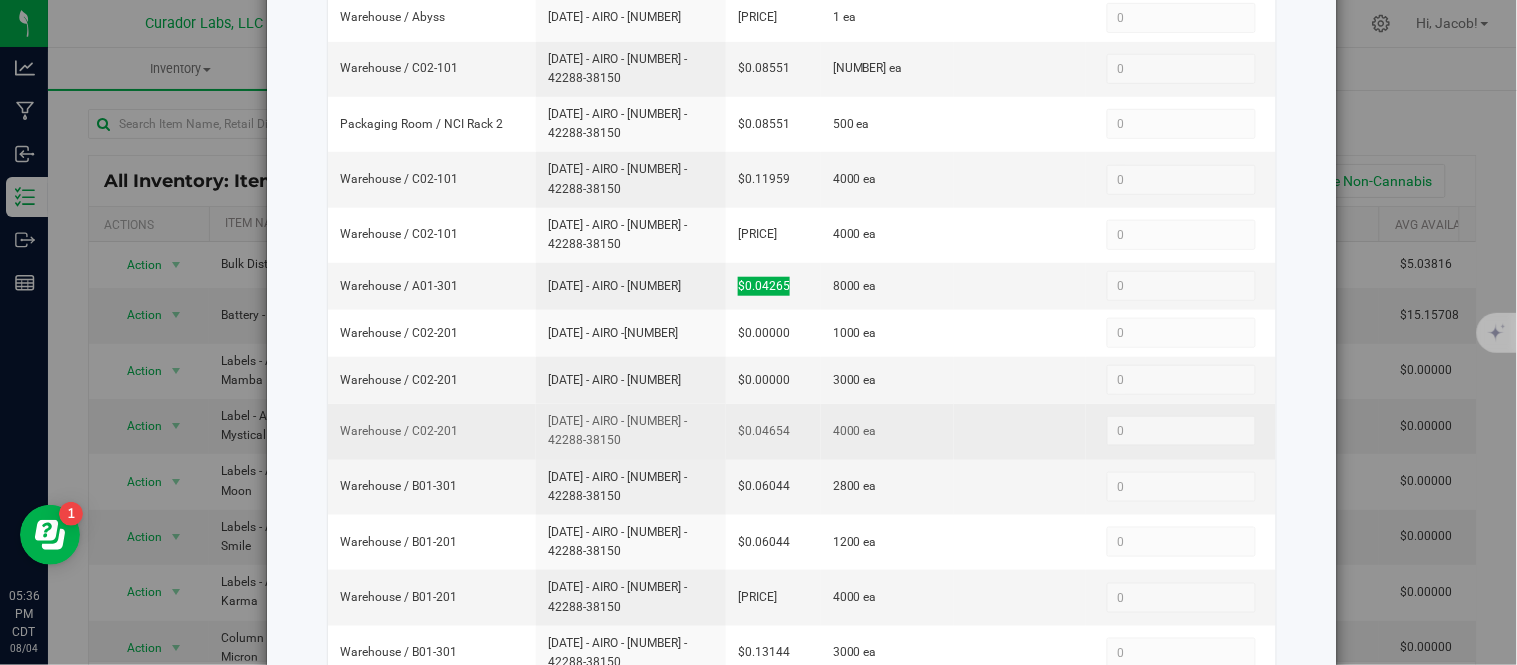 click on "Warehouse / C02-201
[DATE] - AIRO - [NUMBER] - 42288-38150
[PRICE] 4000 ea 0 0" at bounding box center (802, 431) 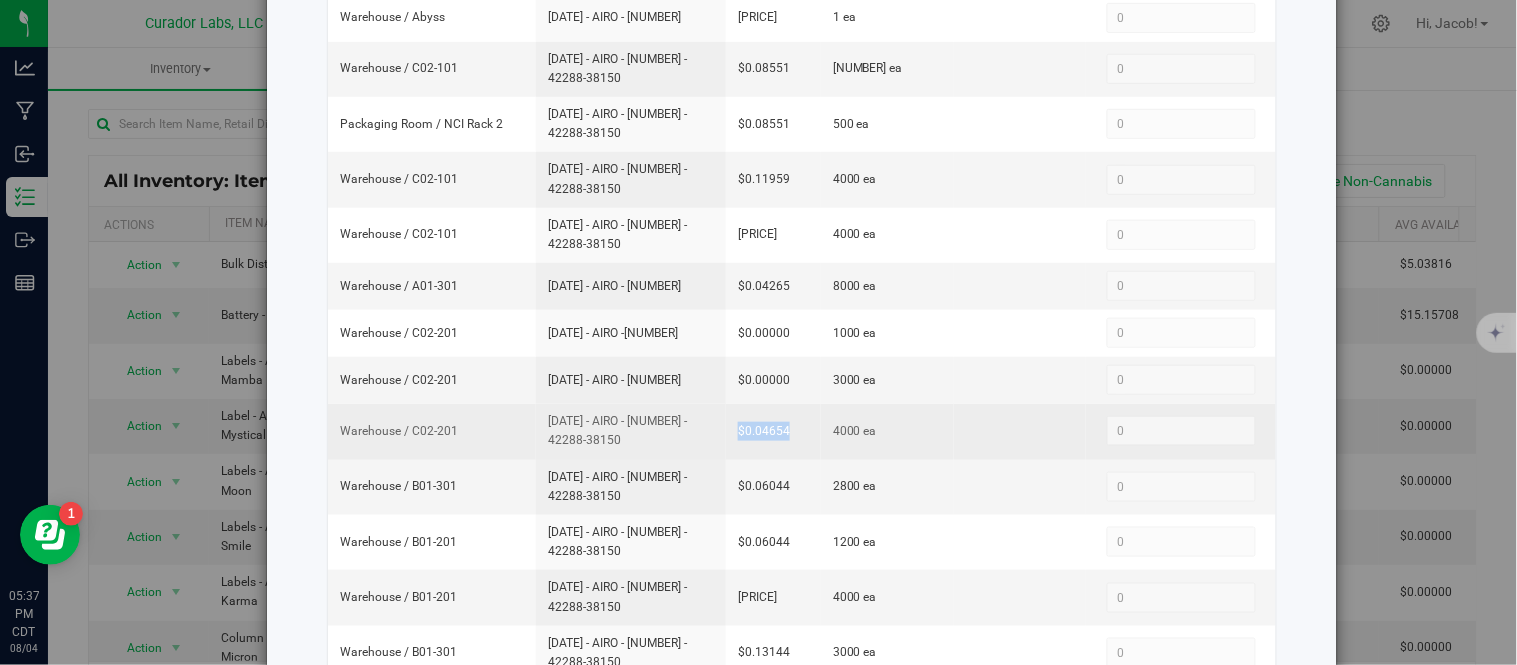 drag, startPoint x: 792, startPoint y: 440, endPoint x: 713, endPoint y: 442, distance: 79.025314 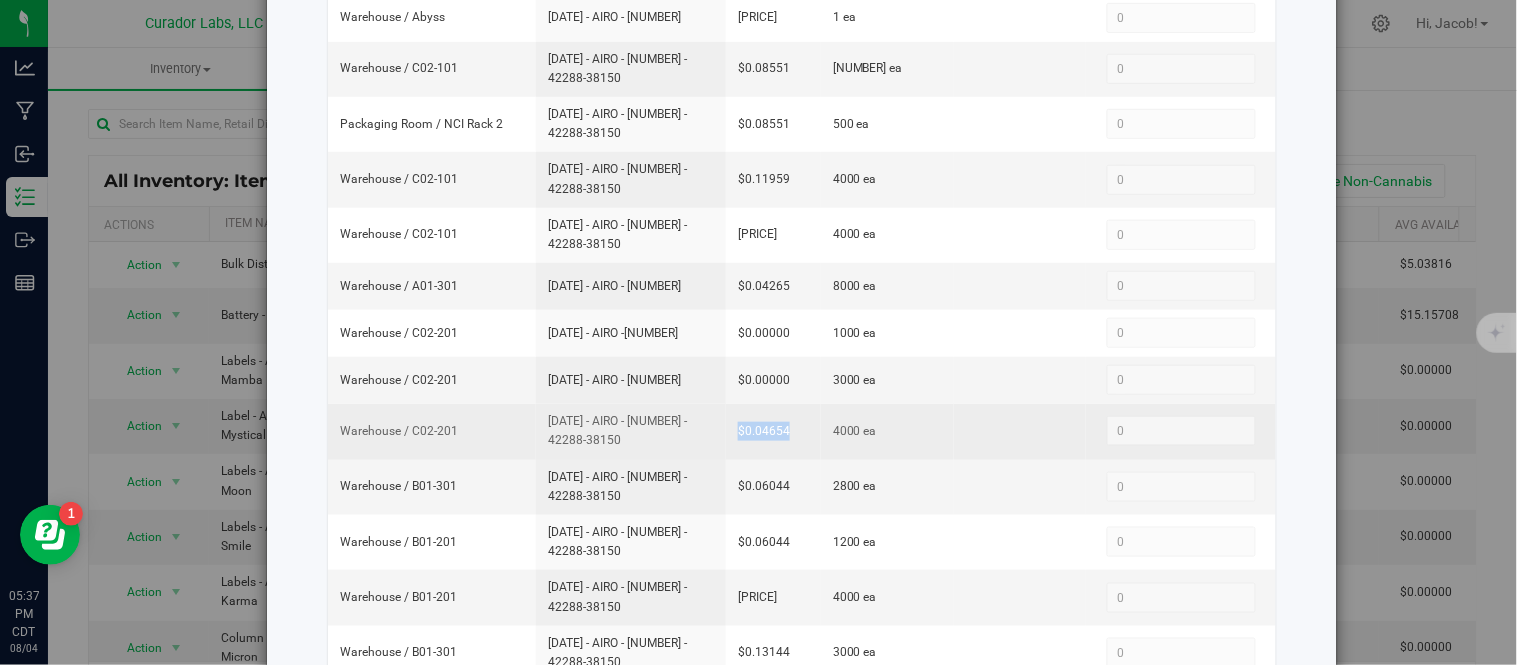 click on "$0.04654" at bounding box center [773, 431] 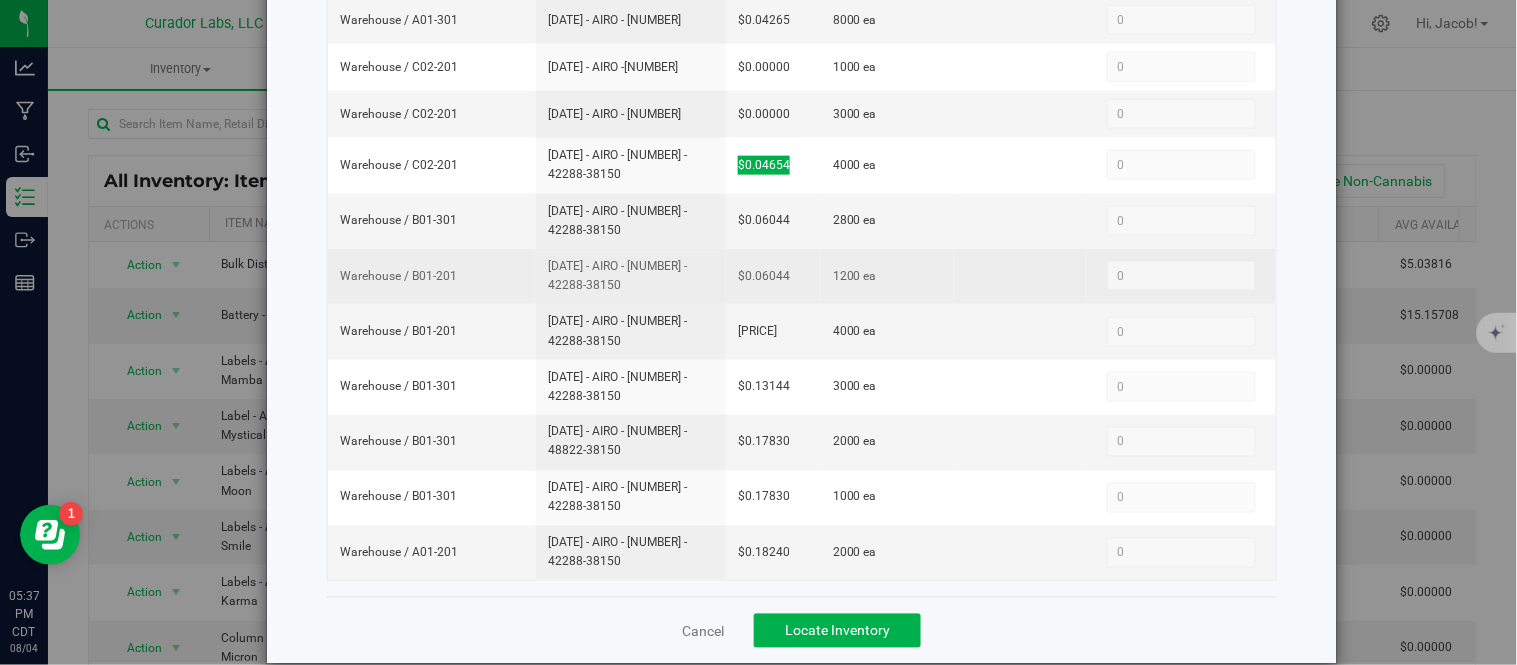 scroll, scrollTop: 595, scrollLeft: 0, axis: vertical 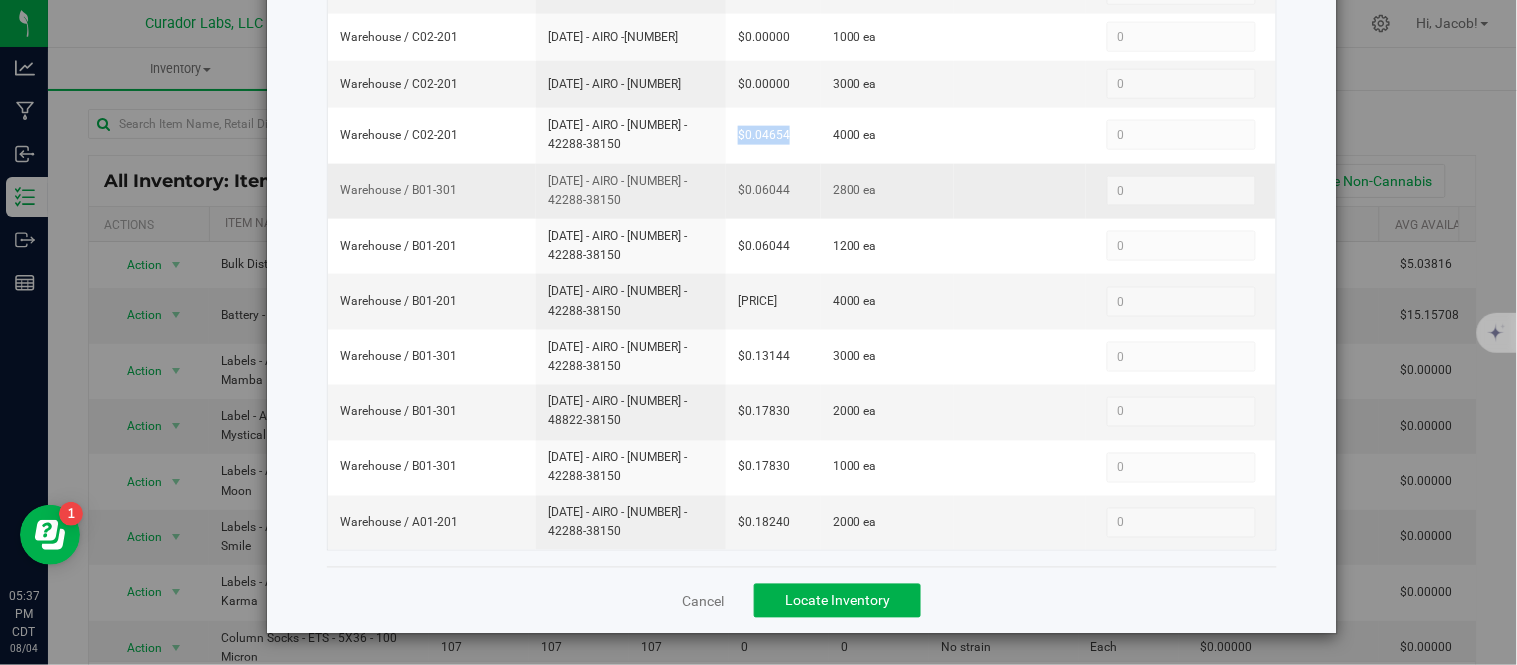 drag, startPoint x: 607, startPoint y: 213, endPoint x: 585, endPoint y: 198, distance: 26.627054 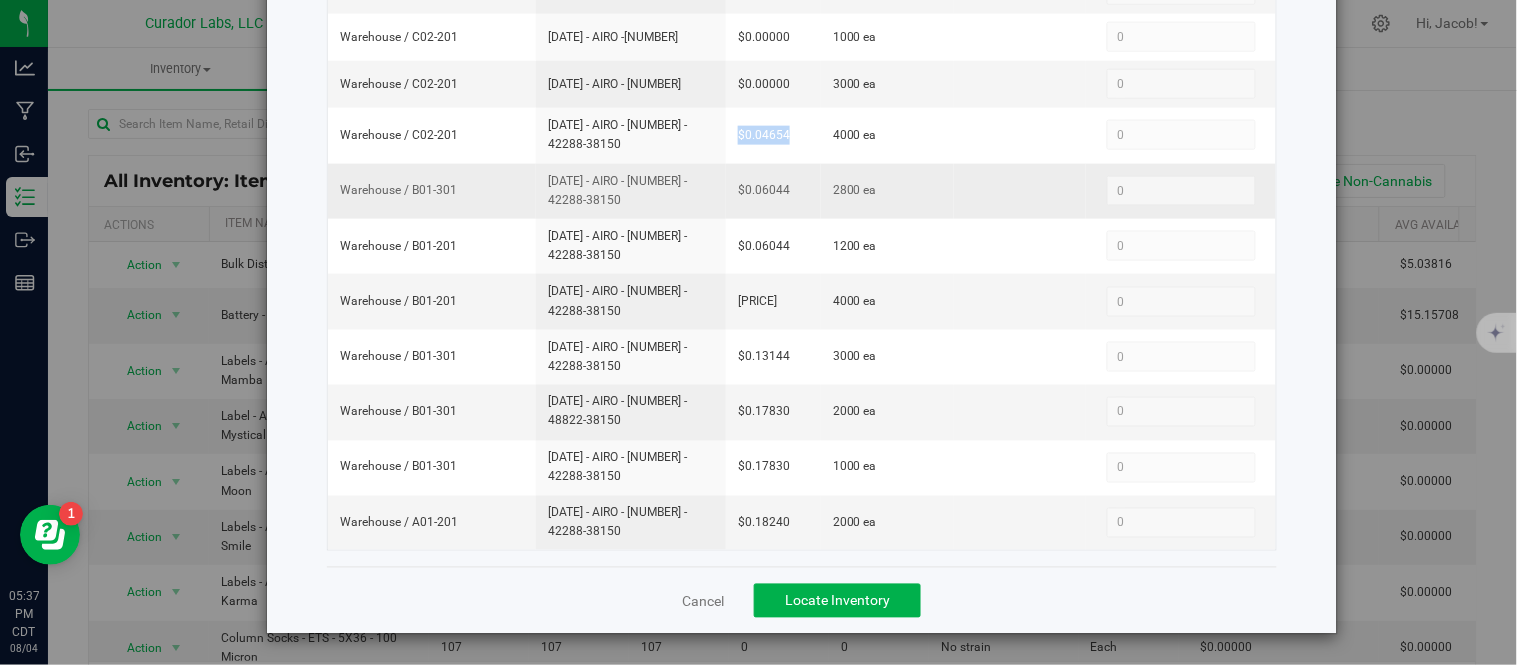 click on "[DATE] - AIRO - [NUMBER] - 42288-38150" at bounding box center [631, 191] 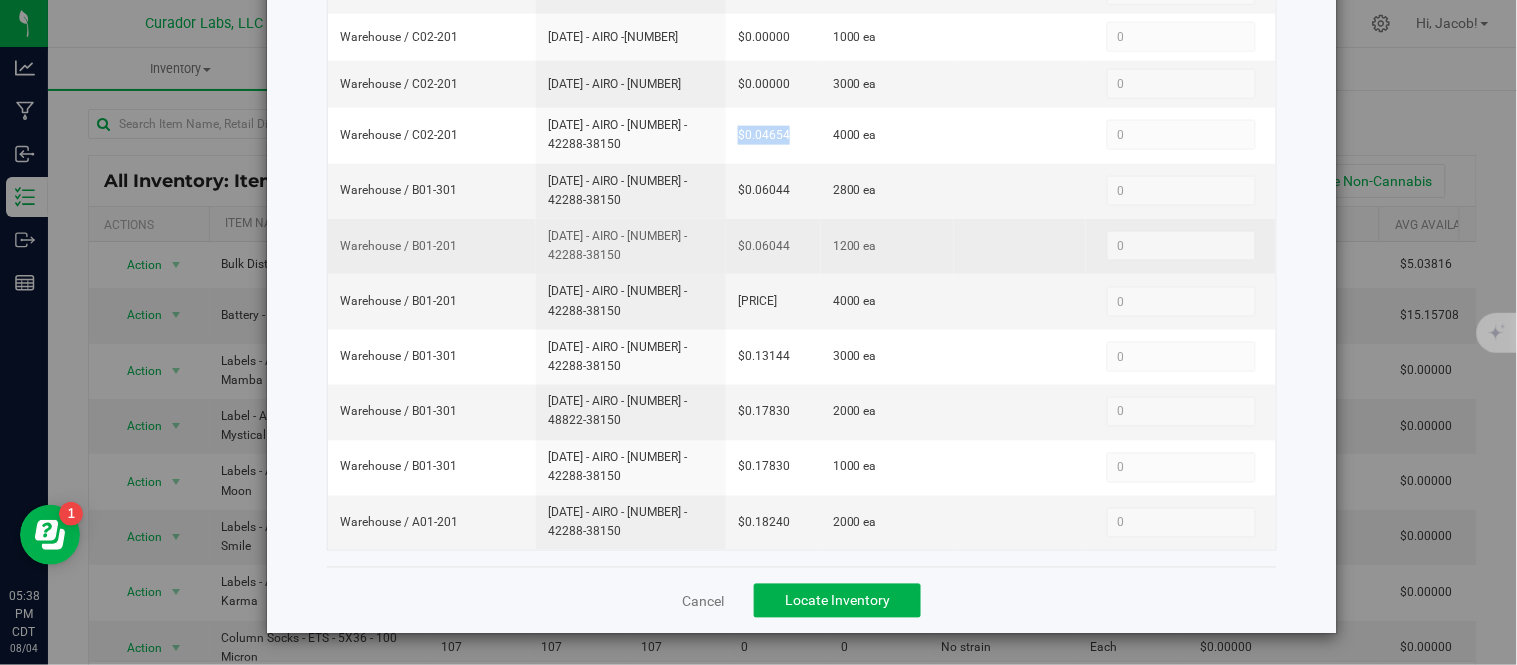 drag, startPoint x: 600, startPoint y: 250, endPoint x: 535, endPoint y: 255, distance: 65.192024 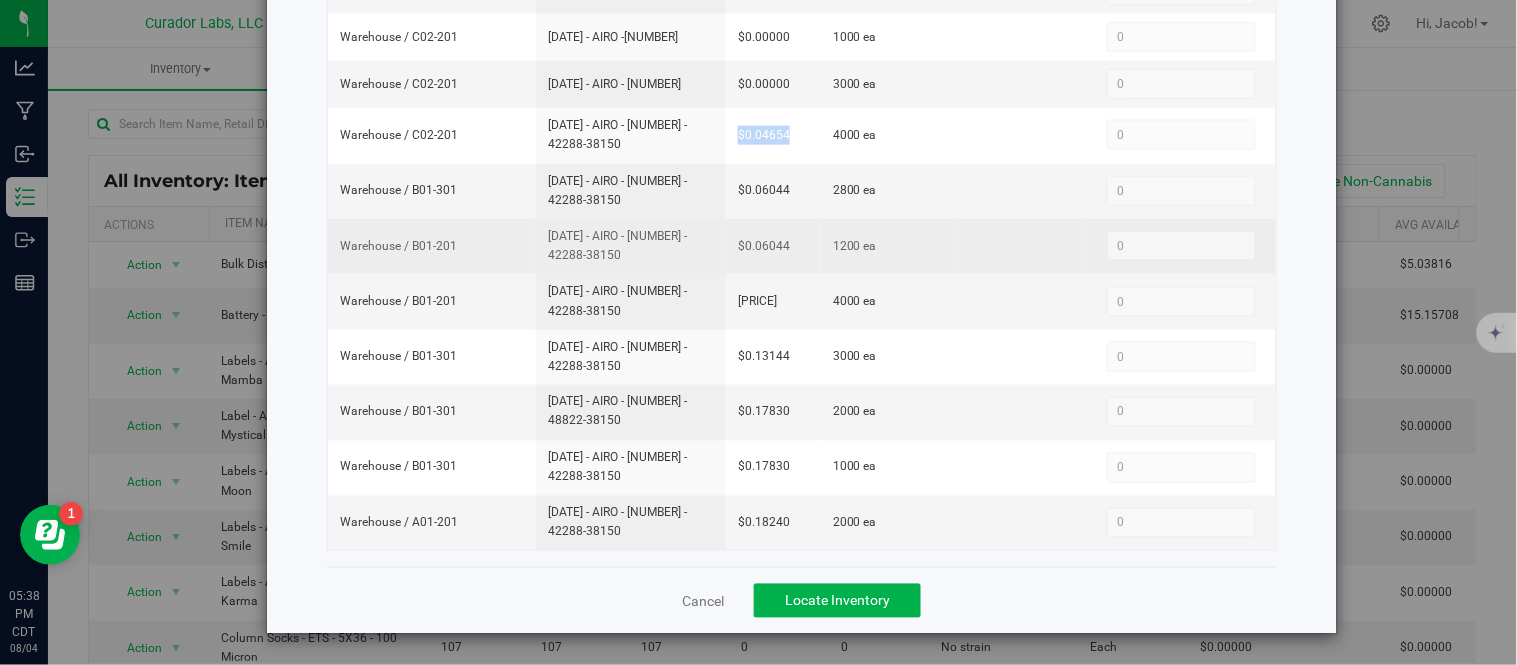 click on "[DATE] - AIRO - [NUMBER] - 42288-38150" at bounding box center (631, 246) 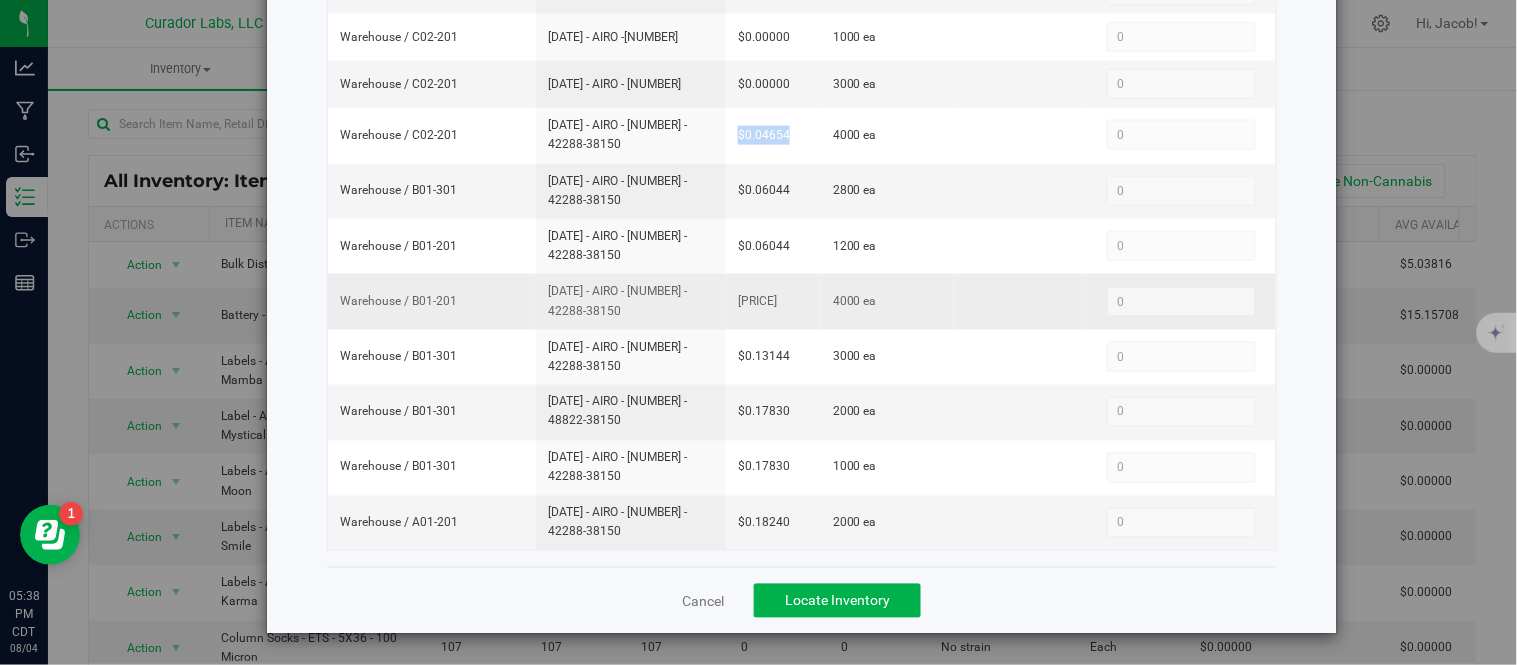 drag, startPoint x: 627, startPoint y: 323, endPoint x: 597, endPoint y: 322, distance: 30.016663 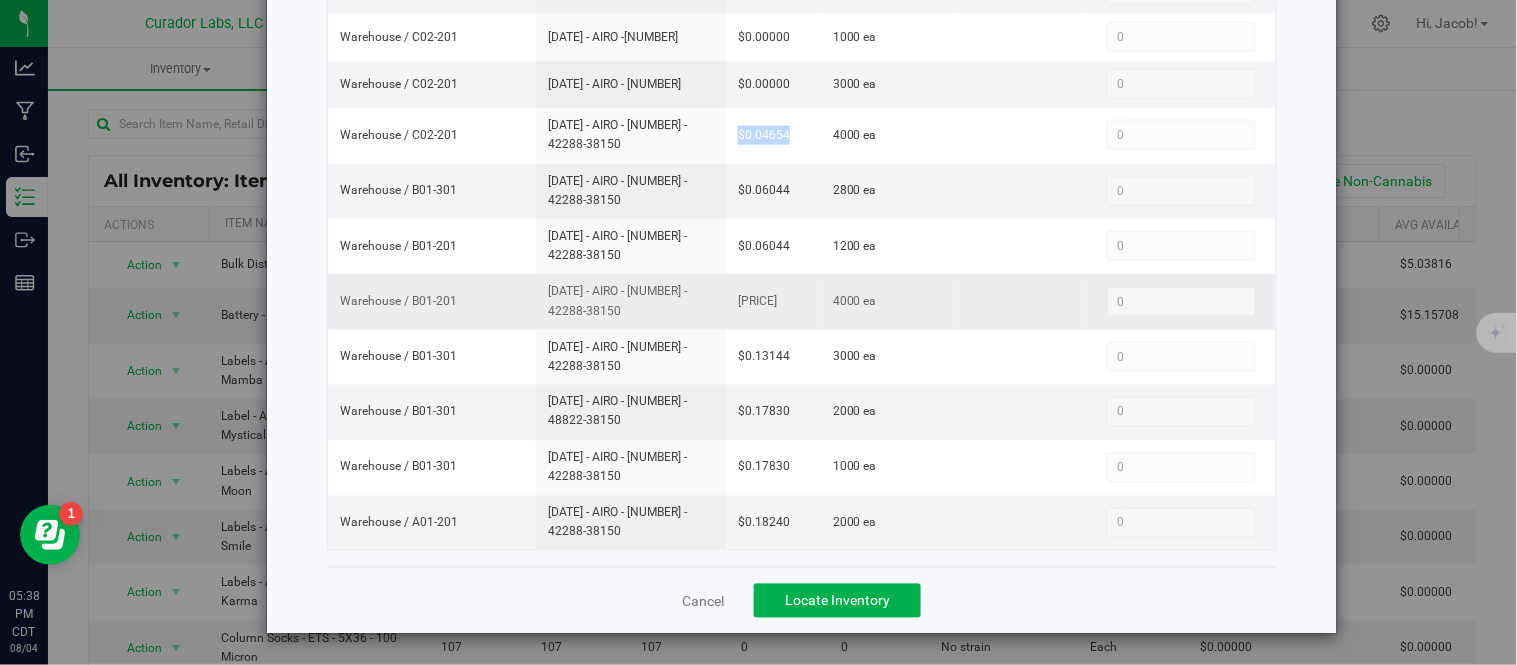click on "[DATE] - AIRO - [NUMBER] - 42288-38150" at bounding box center [631, 301] 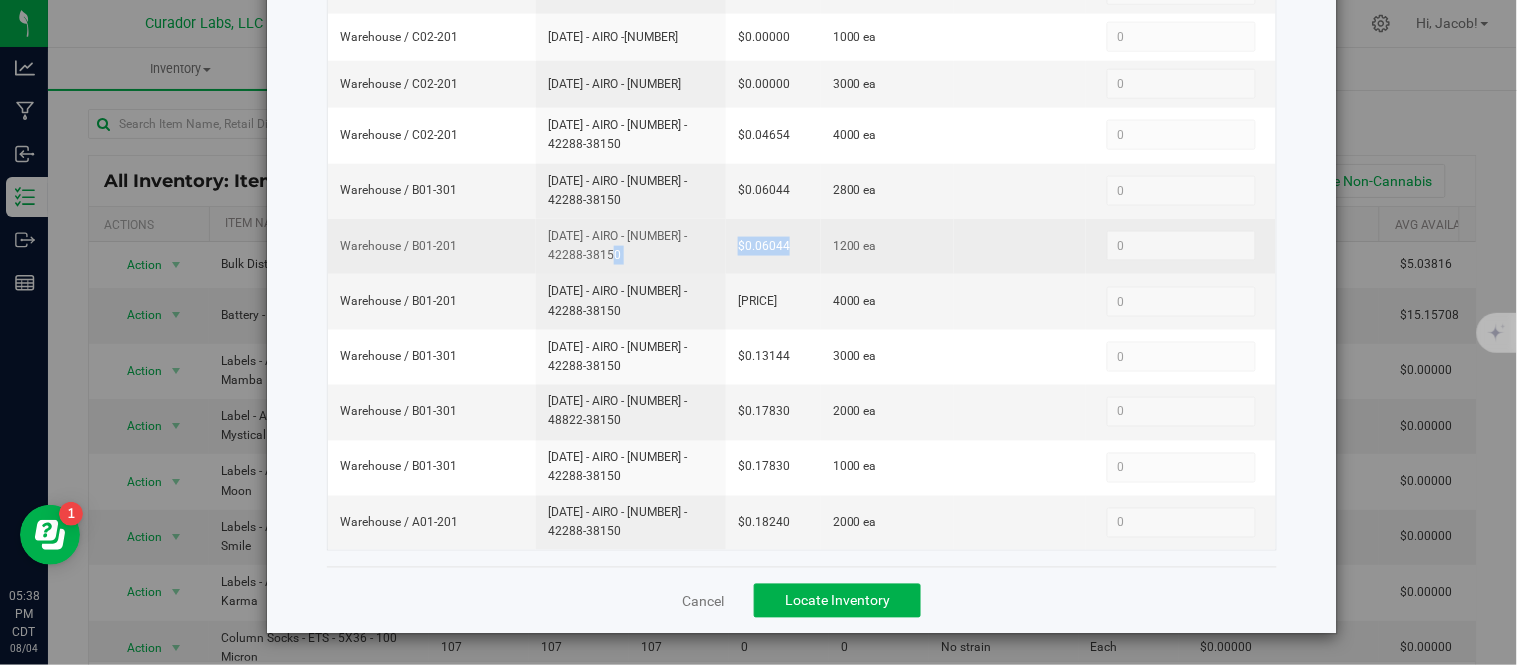 drag, startPoint x: 696, startPoint y: 240, endPoint x: 781, endPoint y: 247, distance: 85.28775 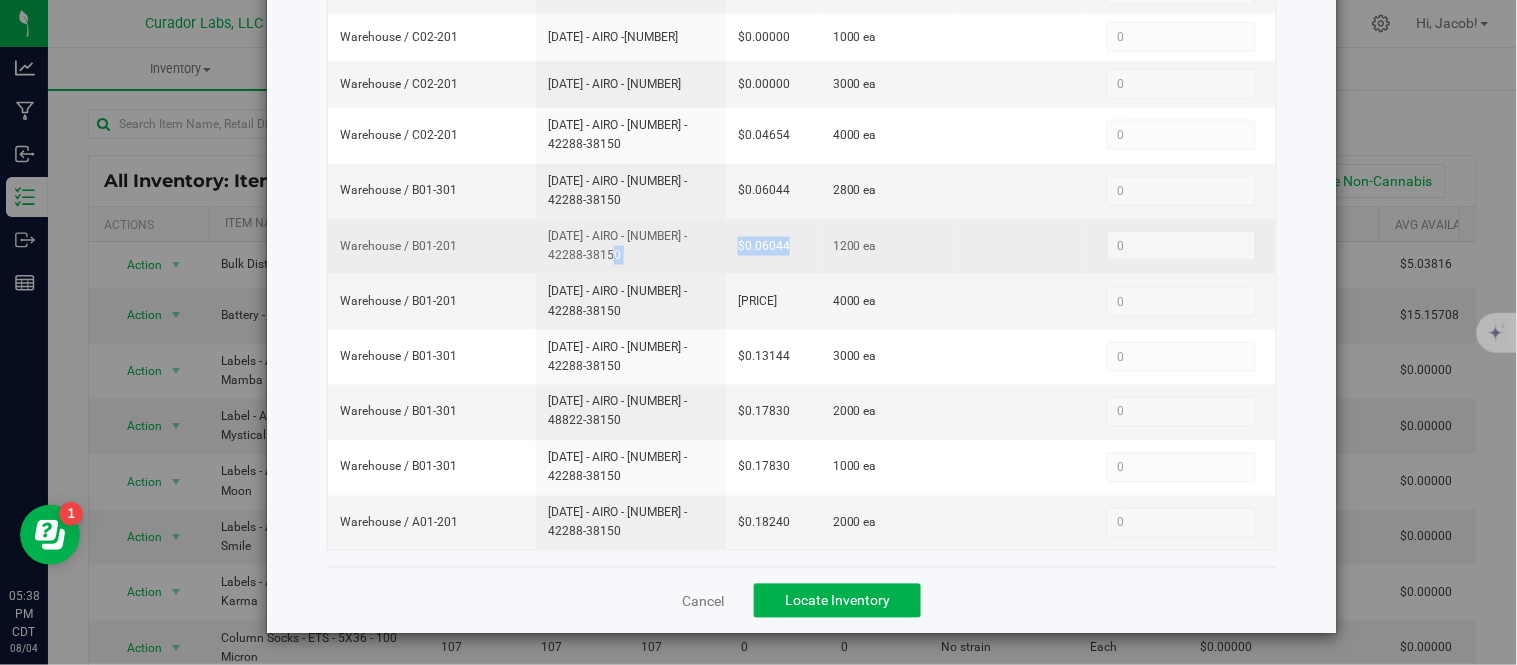 click on "Warehouse / B01-201
[DATE] - AIRO - [NUMBER] - 42288-38150
[PRICE] 1200 ea 0 0" at bounding box center [802, 246] 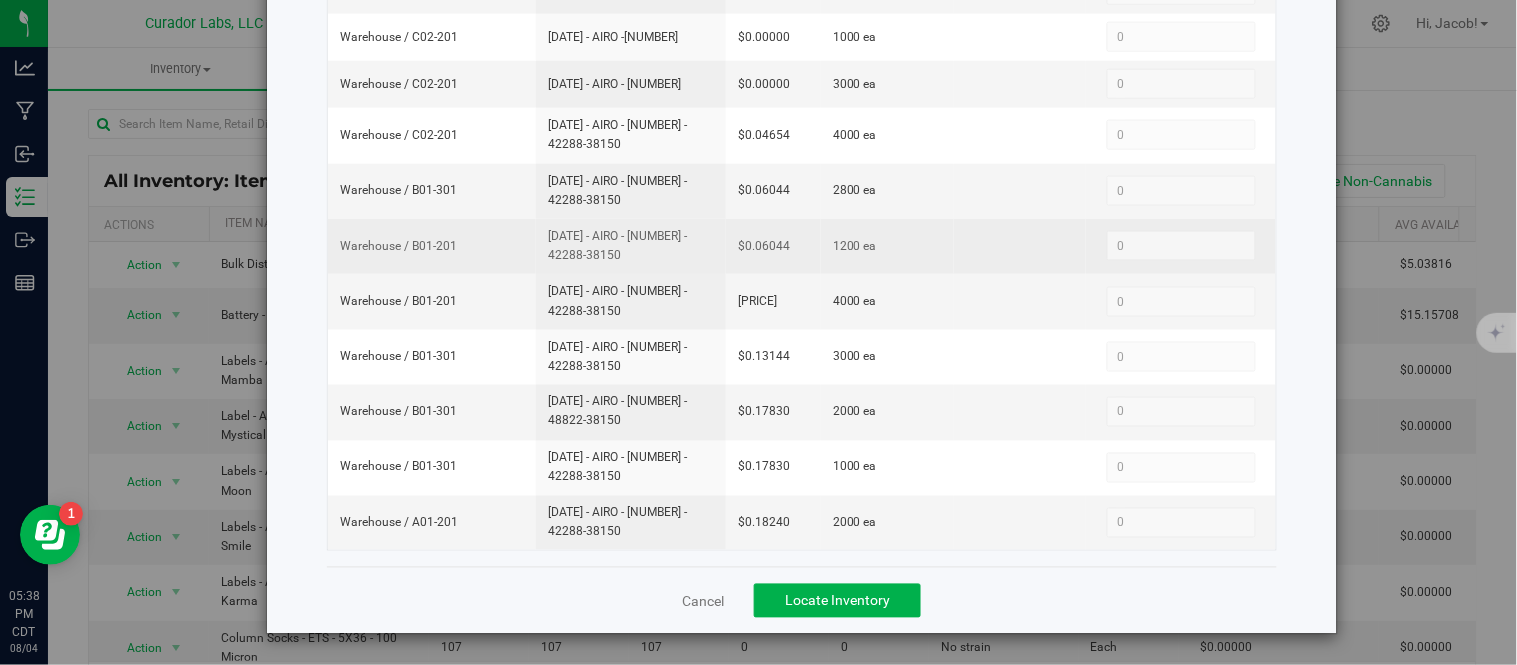click on "$0.06044" at bounding box center (773, 246) 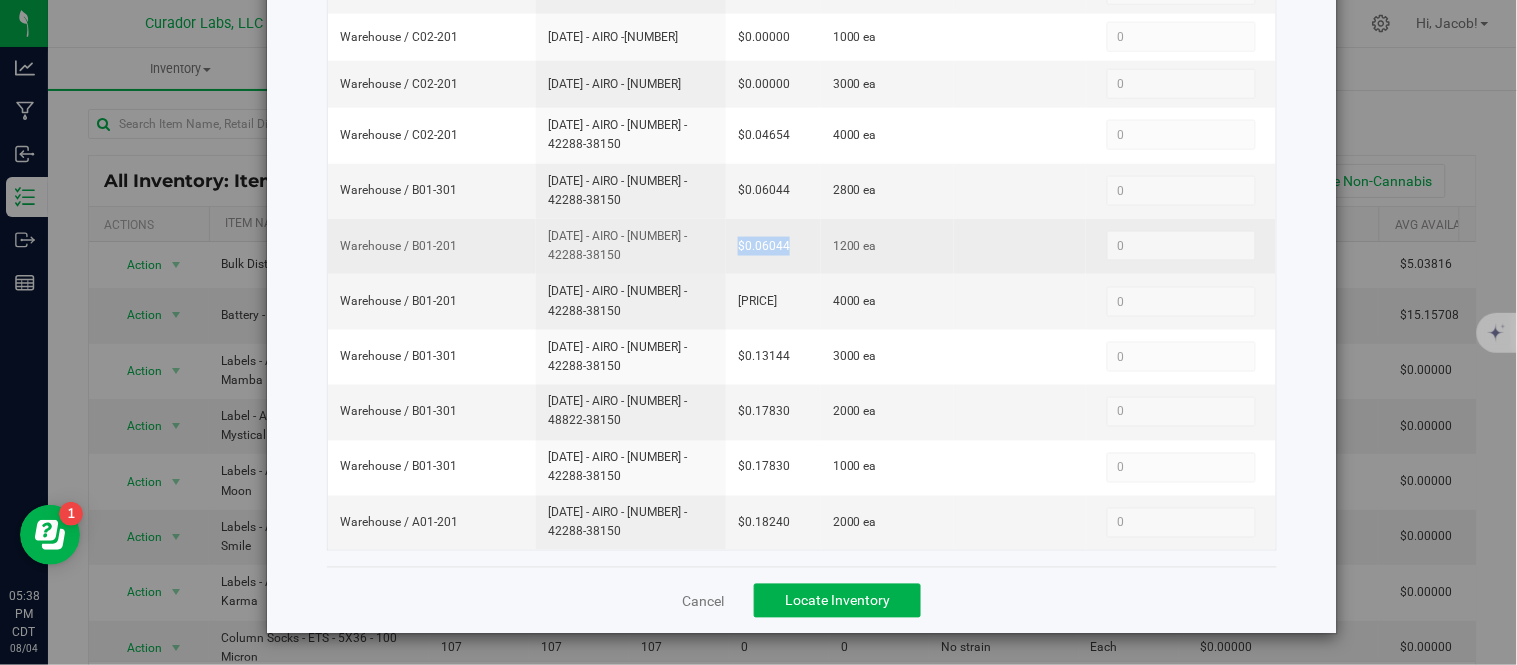 drag, startPoint x: 781, startPoint y: 247, endPoint x: 718, endPoint y: 247, distance: 63 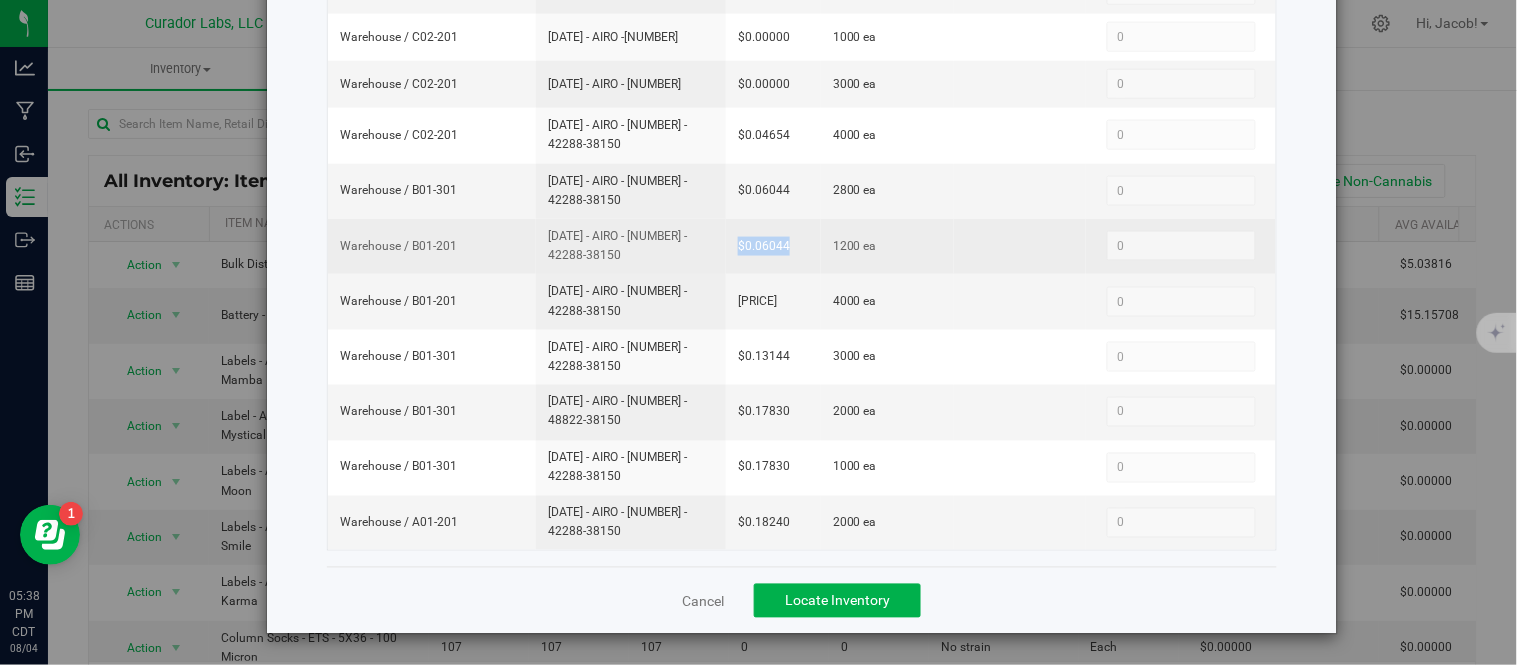 click on "$0.06044" at bounding box center (773, 246) 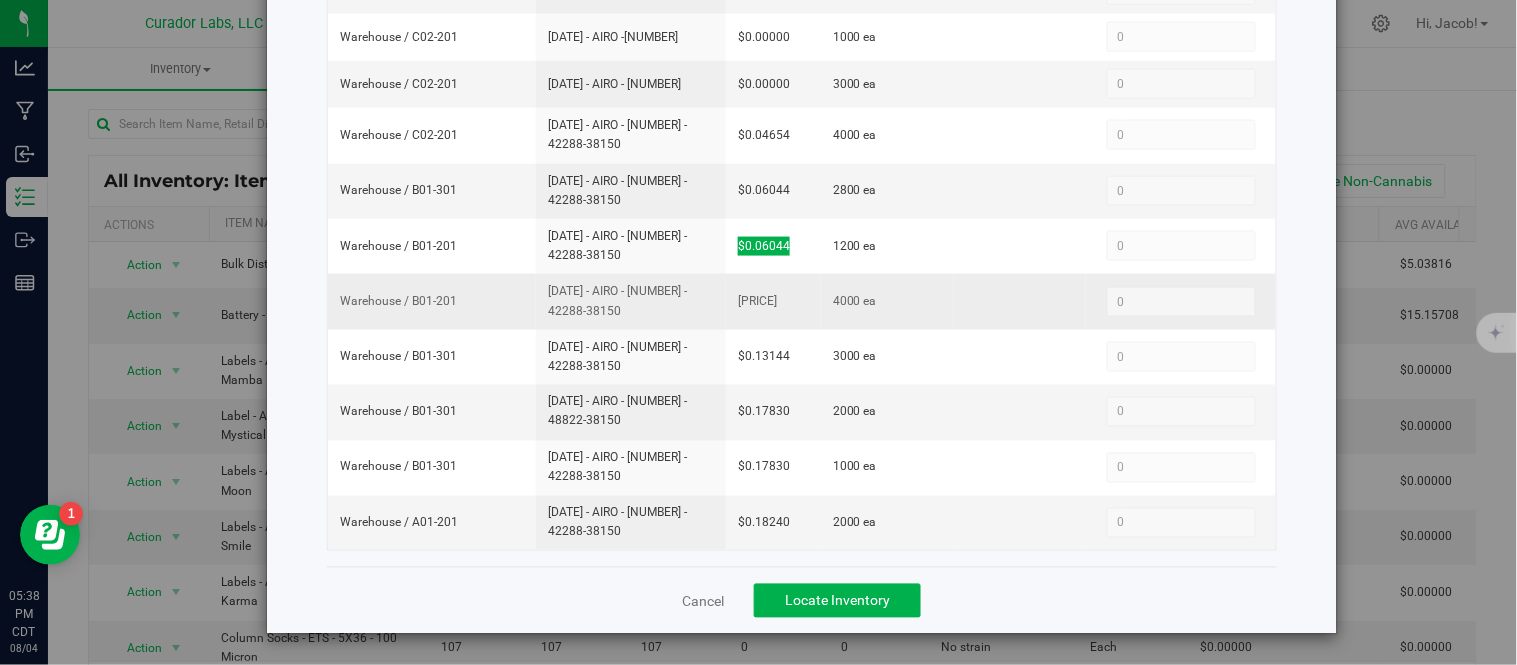 drag, startPoint x: 626, startPoint y: 314, endPoint x: 523, endPoint y: 297, distance: 104.393486 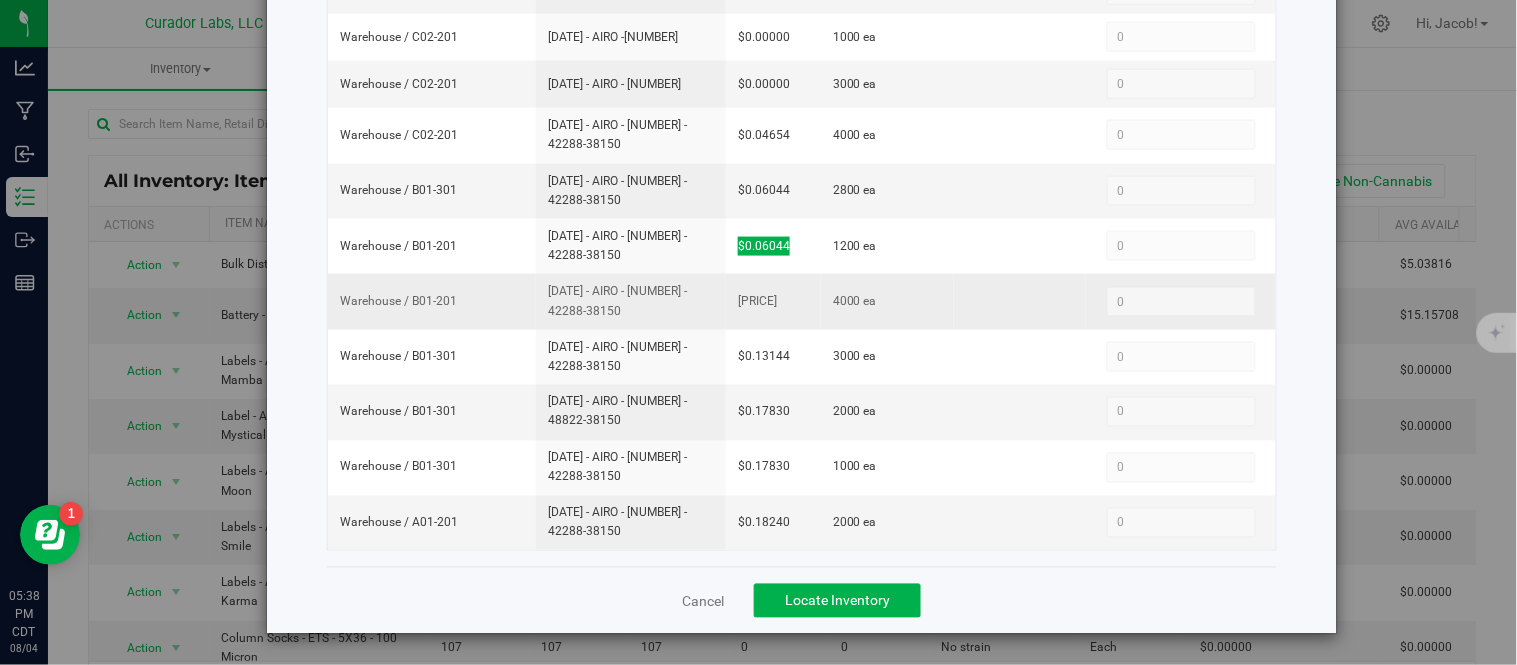 click on "Warehouse / B01-201
[DATE] - AIRO - [NUMBER] - 42288-38150
[PRICE] 4000 ea 0 0" at bounding box center (802, 301) 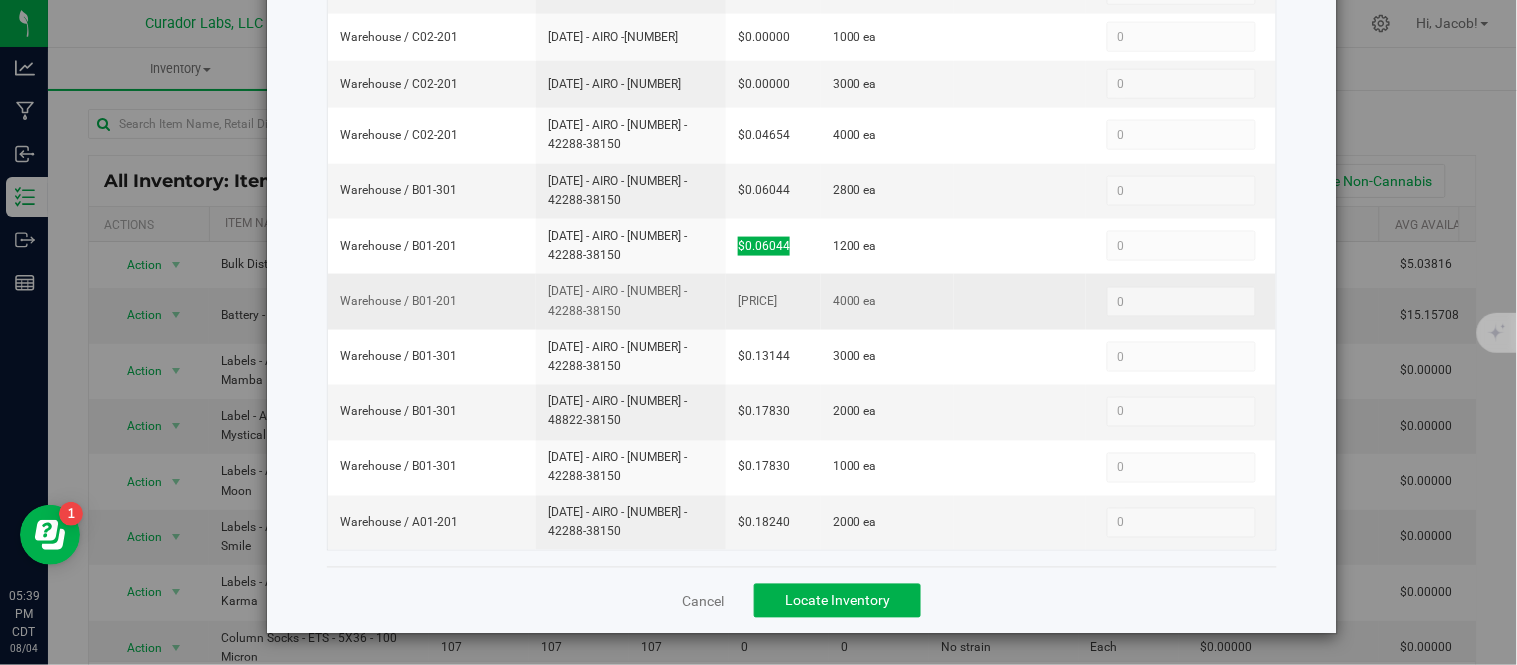 drag, startPoint x: 788, startPoint y: 298, endPoint x: 721, endPoint y: 300, distance: 67.02985 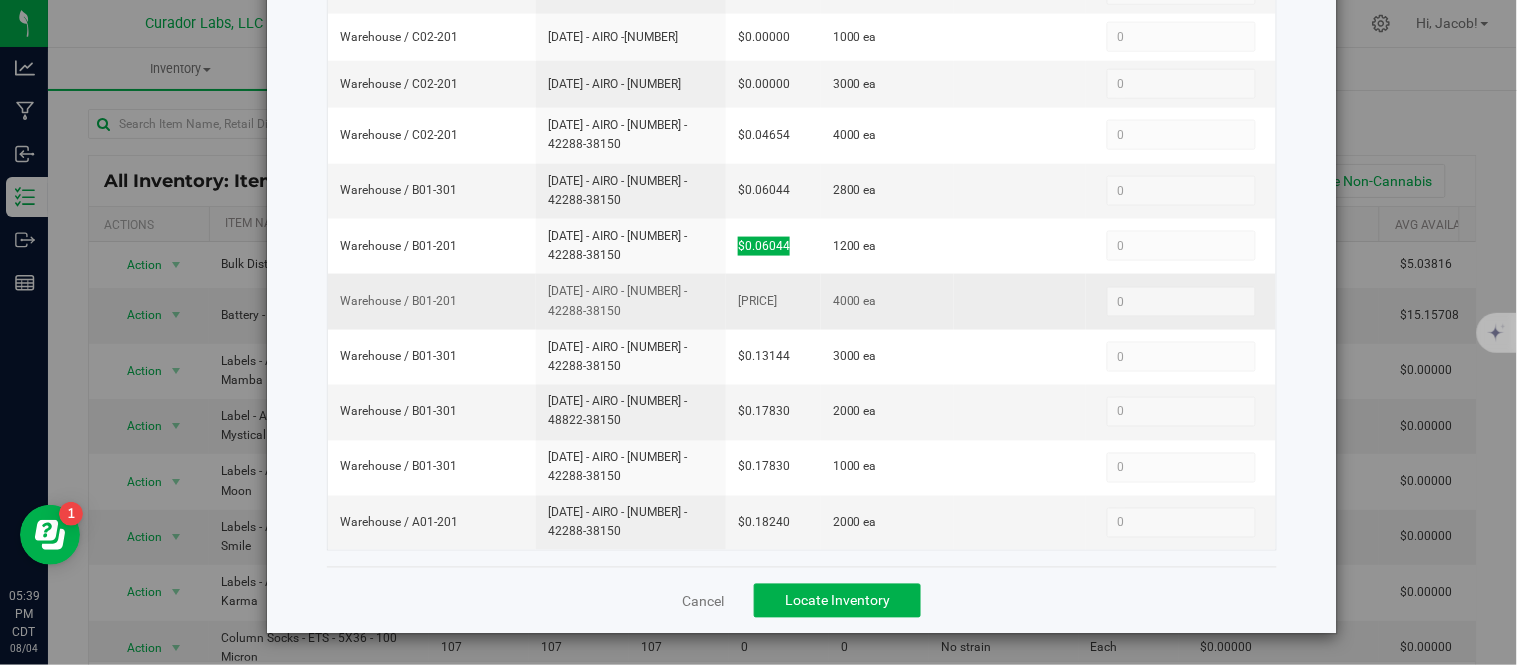 click on "[PRICE]" at bounding box center [773, 301] 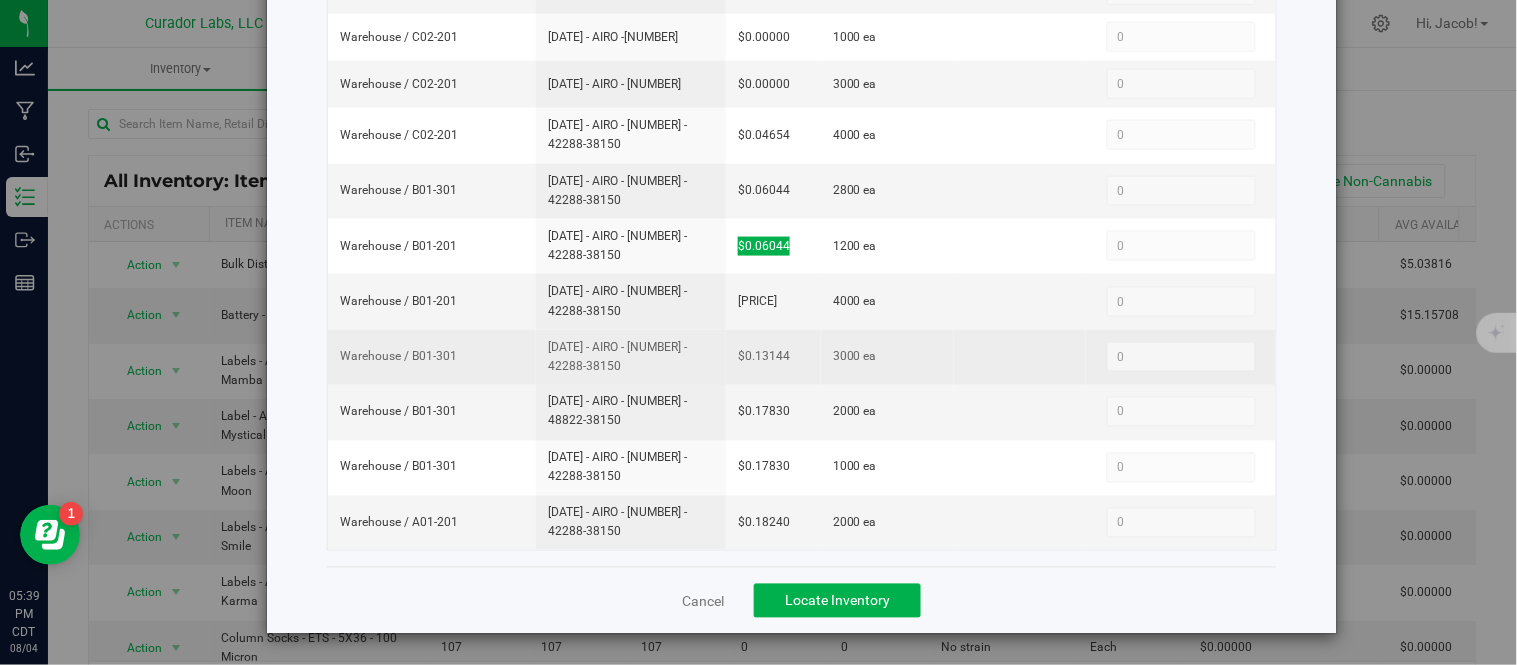 click on "[DATE] - AIRO - [NUMBER] - 42288-38150" at bounding box center [631, 357] 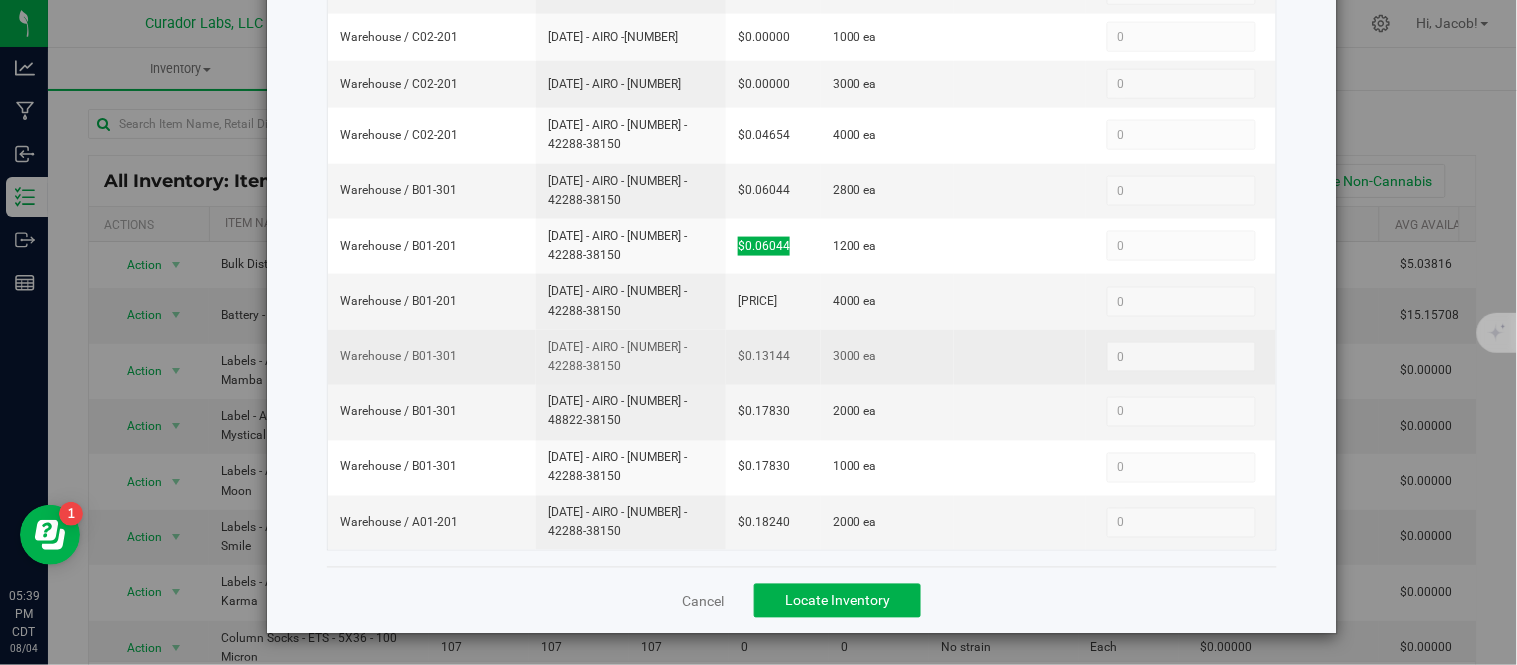 click on "[DATE] - AIRO - [NUMBER] - 42288-38150" at bounding box center [631, 357] 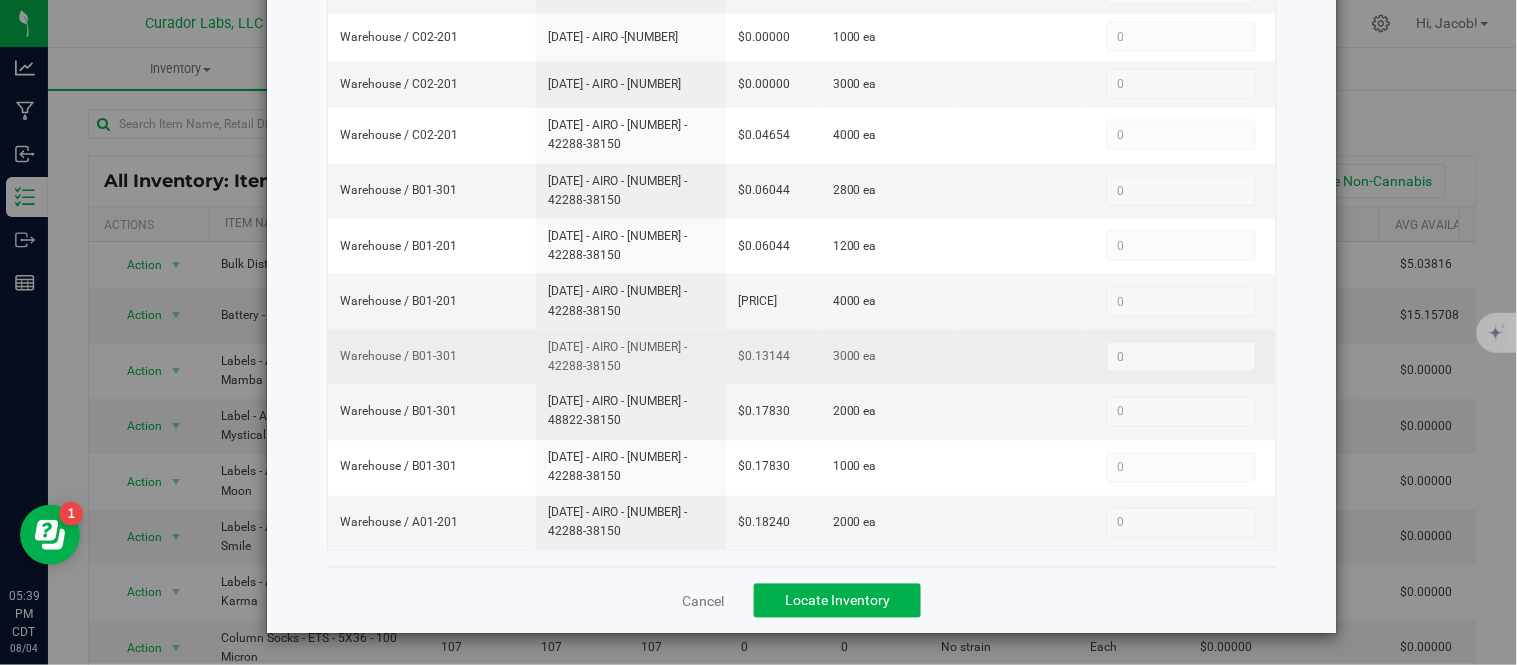 drag, startPoint x: 582, startPoint y: 364, endPoint x: 532, endPoint y: 353, distance: 51.1957 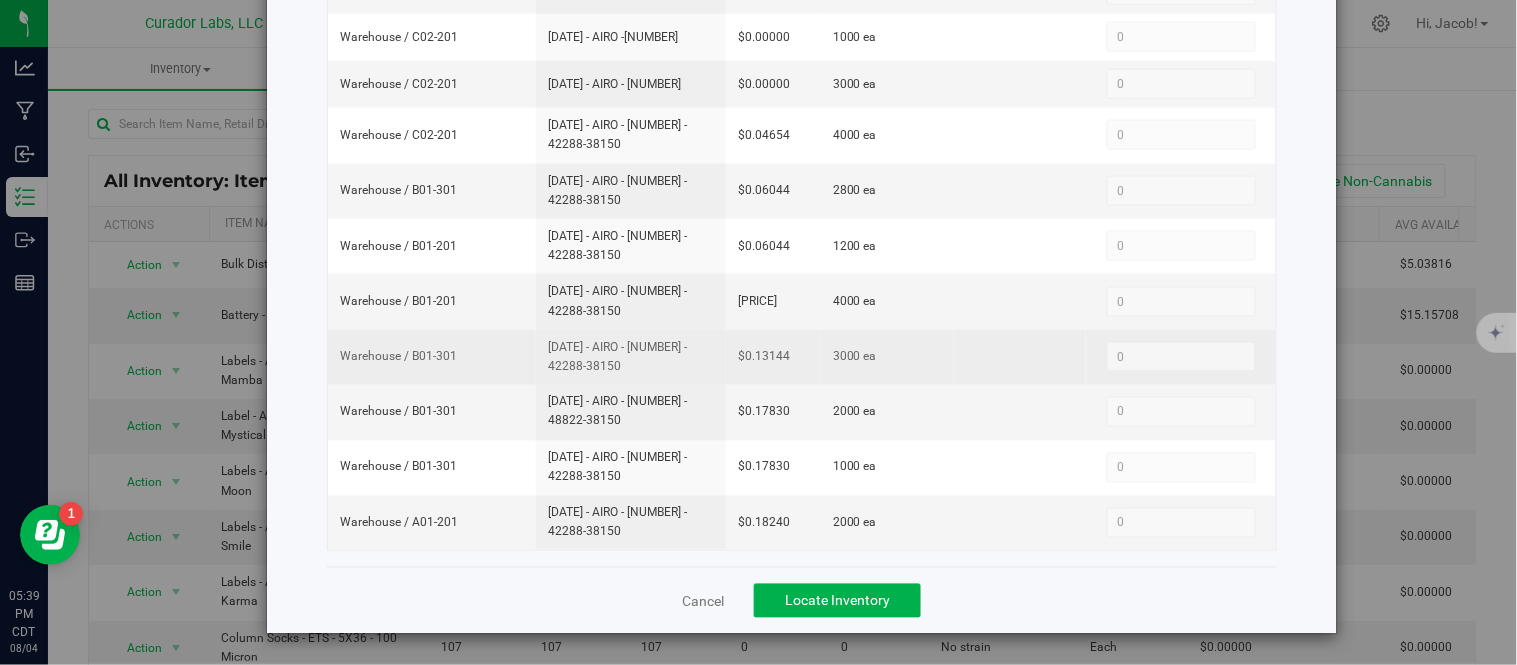 click on "[DATE] - AIRO - [NUMBER] - 42288-38150" at bounding box center (631, 357) 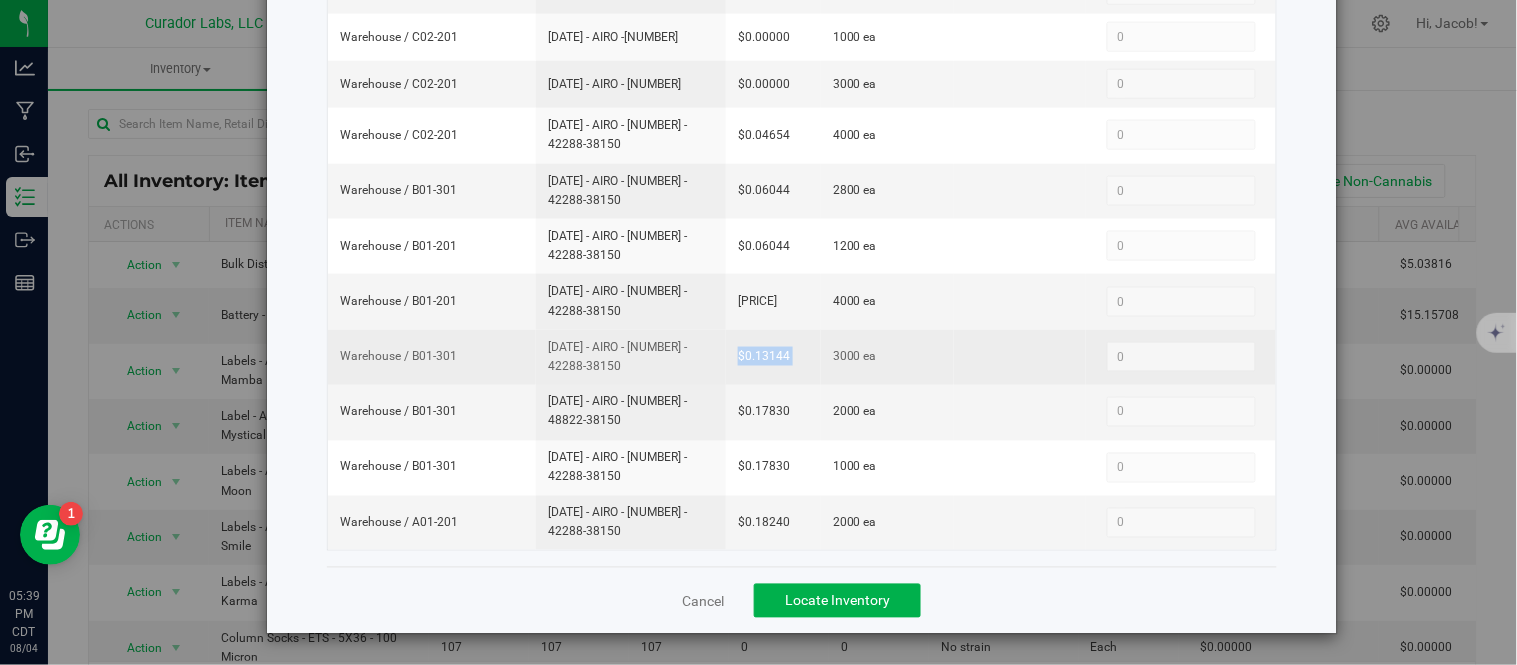 drag, startPoint x: 816, startPoint y: 346, endPoint x: 712, endPoint y: 354, distance: 104.307236 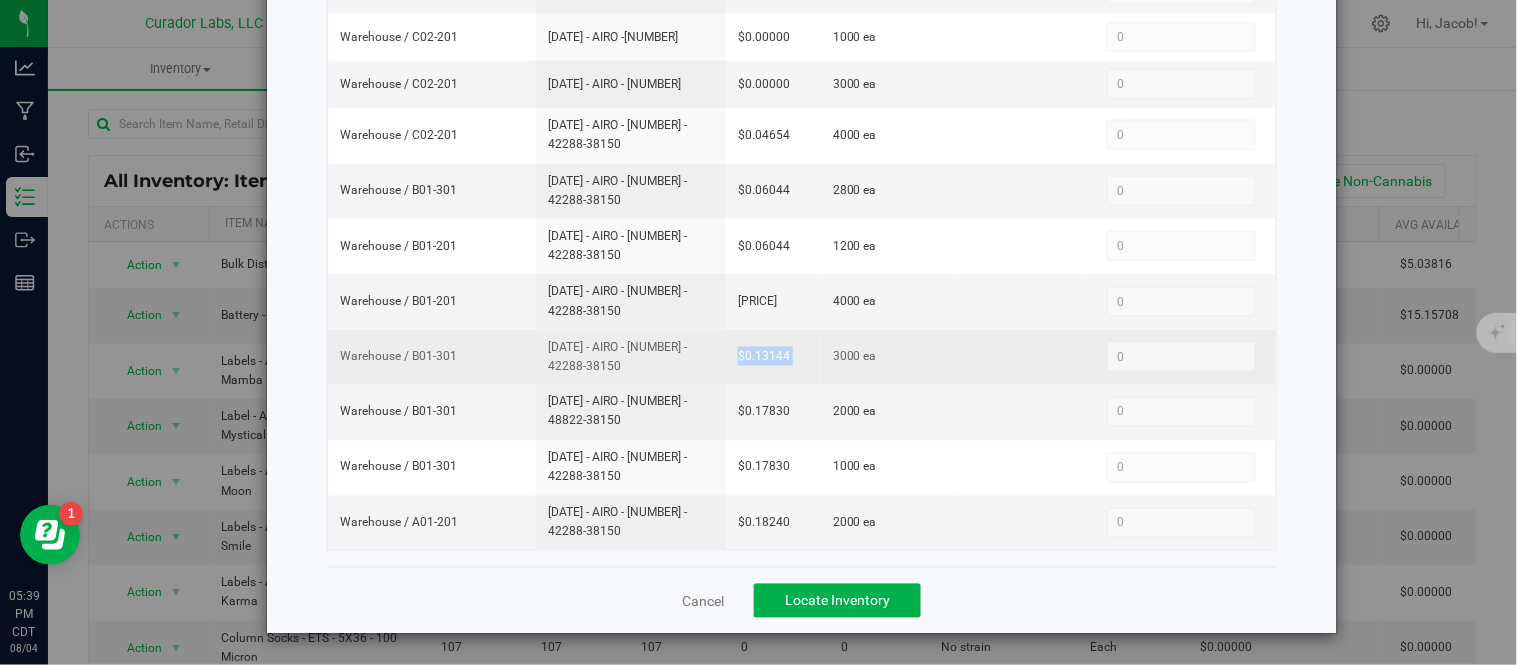 click on "Warehouse / B01-301
[DATE] - AIRO - [NUMBER] - 42288-38150
[PRICE] 3000 ea 0 0" at bounding box center [802, 357] 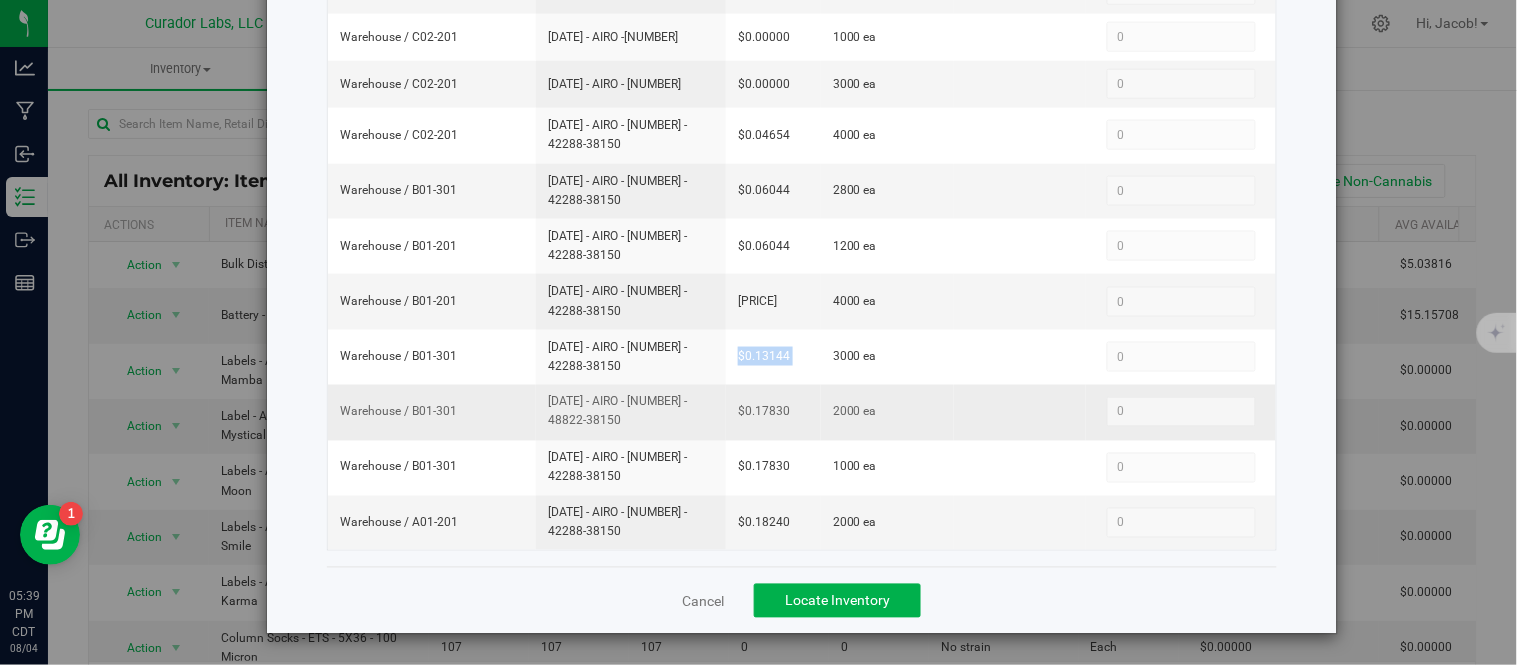 drag, startPoint x: 640, startPoint y: 426, endPoint x: 522, endPoint y: 413, distance: 118.71394 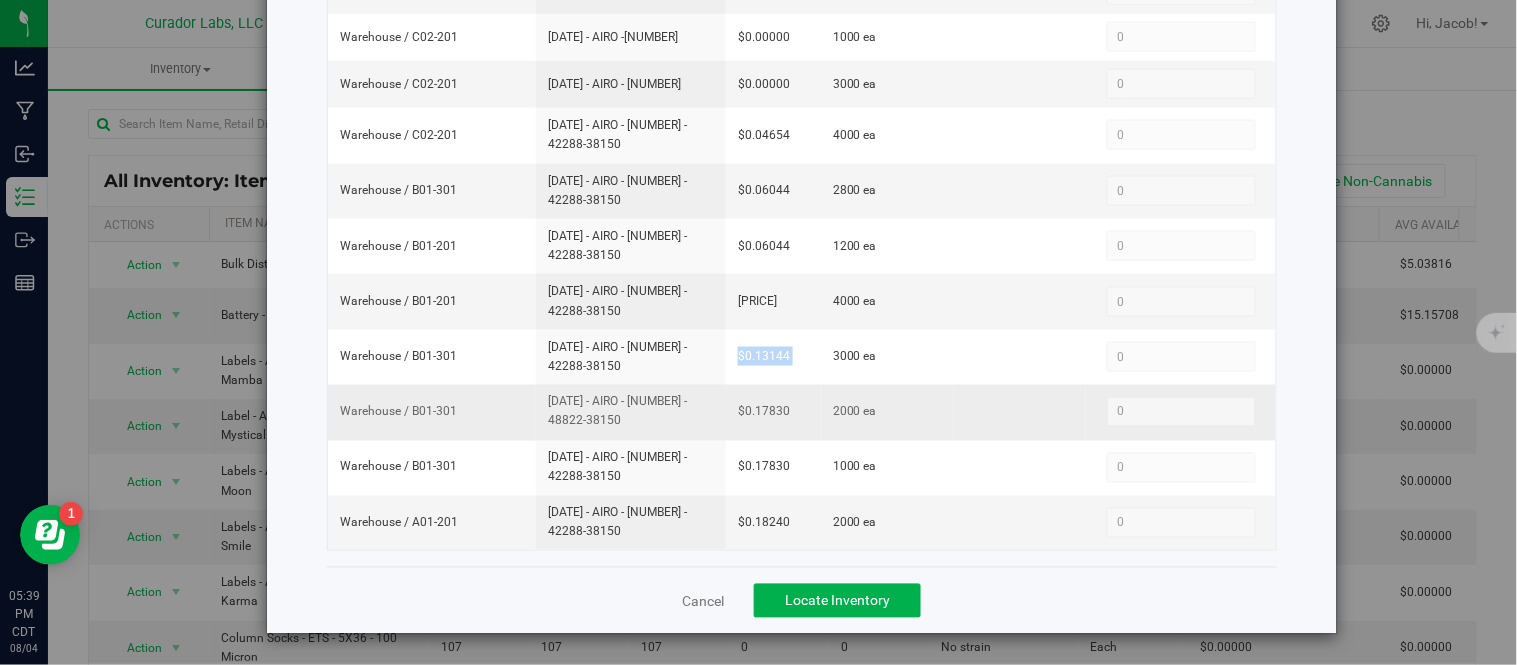 click on "Warehouse / B01-301
[DATE] - AIRO - [NUMBER] - 48822-38150
[PRICE] 2000 ea 0 0" at bounding box center (802, 412) 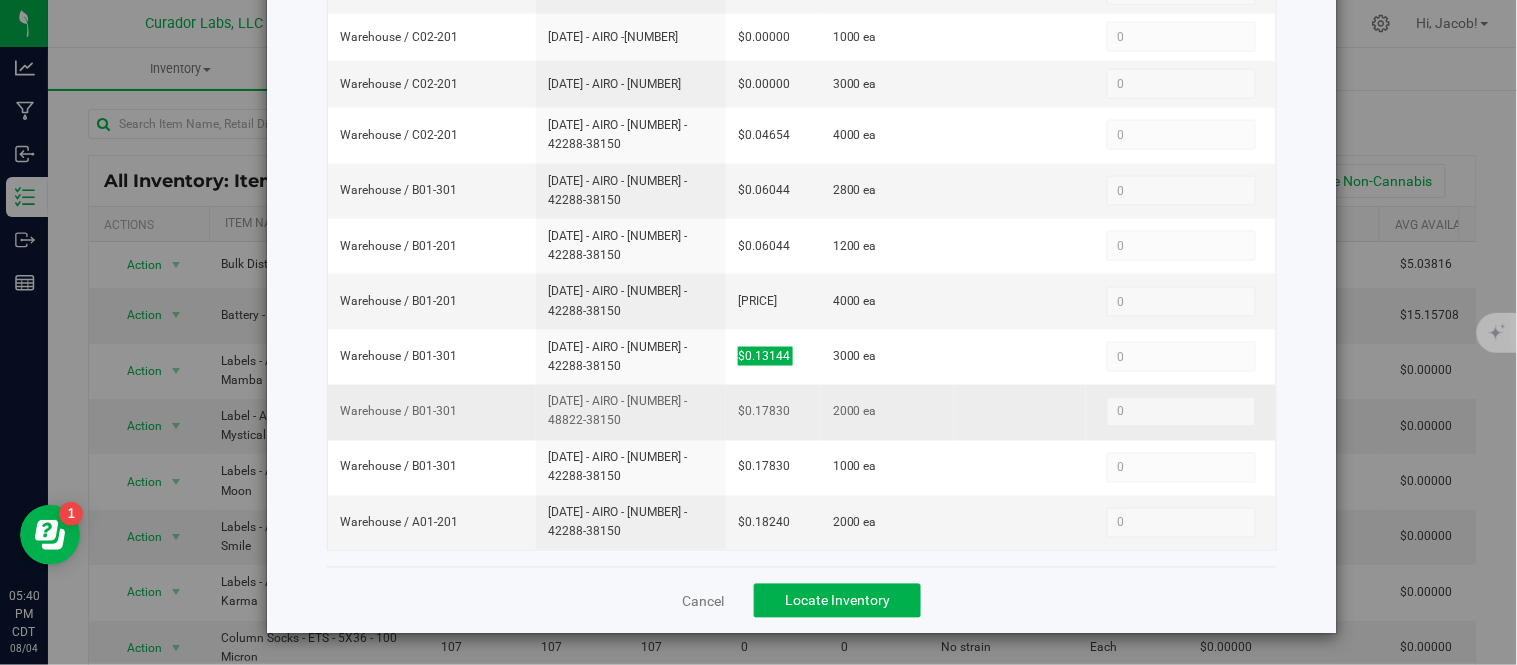 click on "[DATE] - AIRO - [NUMBER] - 48822-38150" at bounding box center [631, 412] 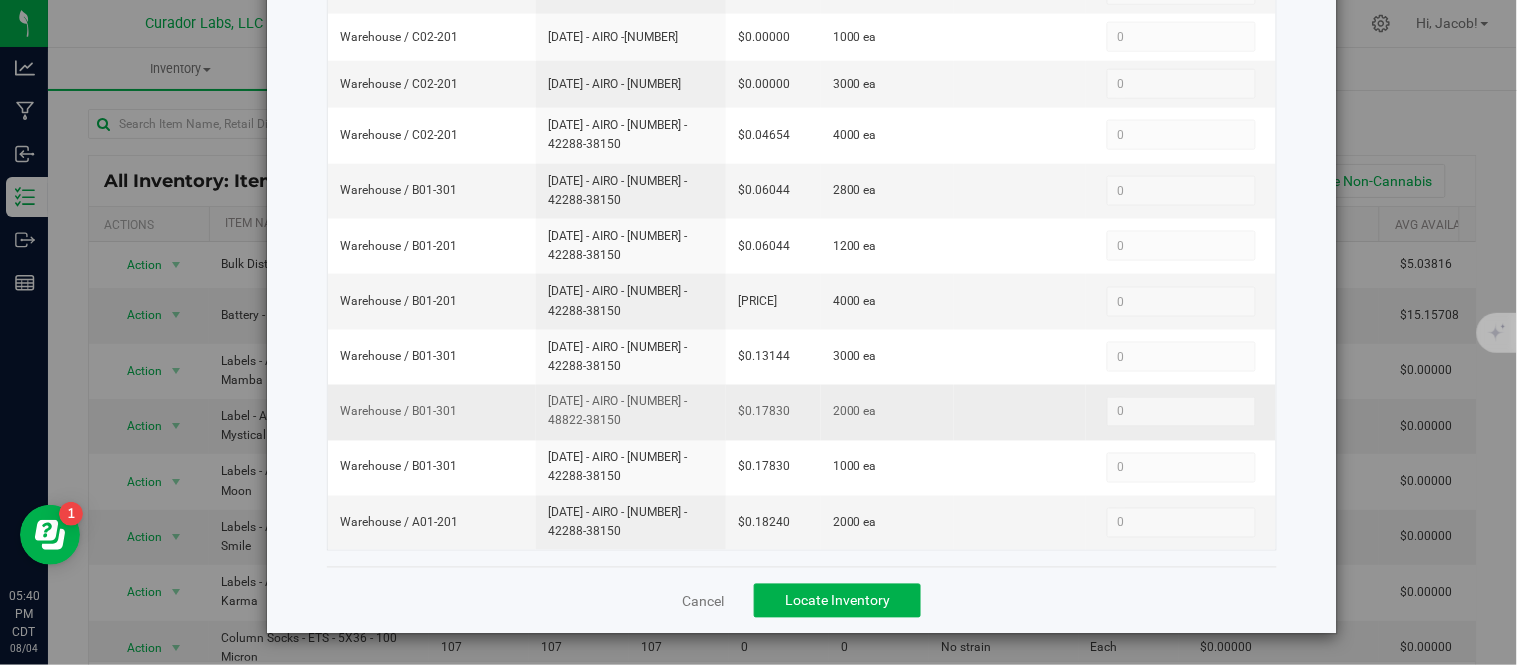 drag, startPoint x: 574, startPoint y: 421, endPoint x: 527, endPoint y: 417, distance: 47.169907 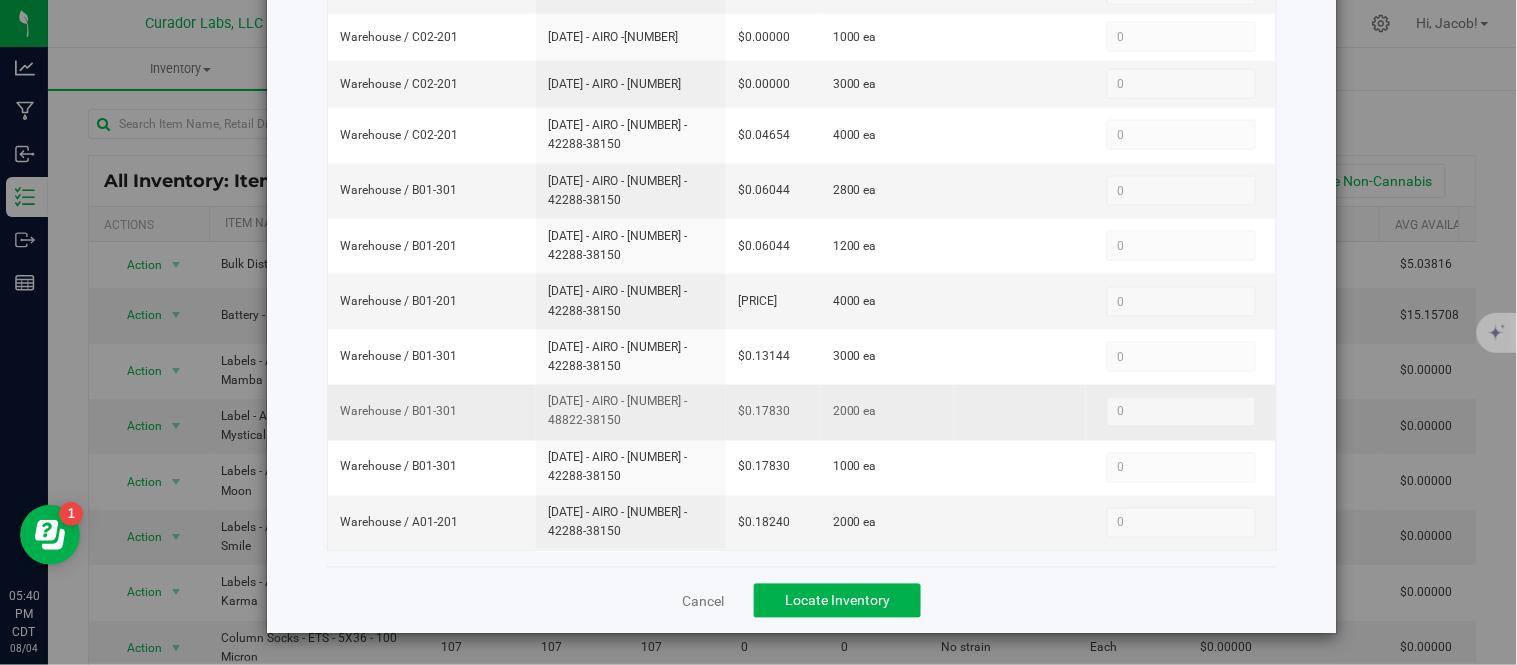 click on "[DATE] - AIRO - [NUMBER] - 48822-38150" at bounding box center (631, 412) 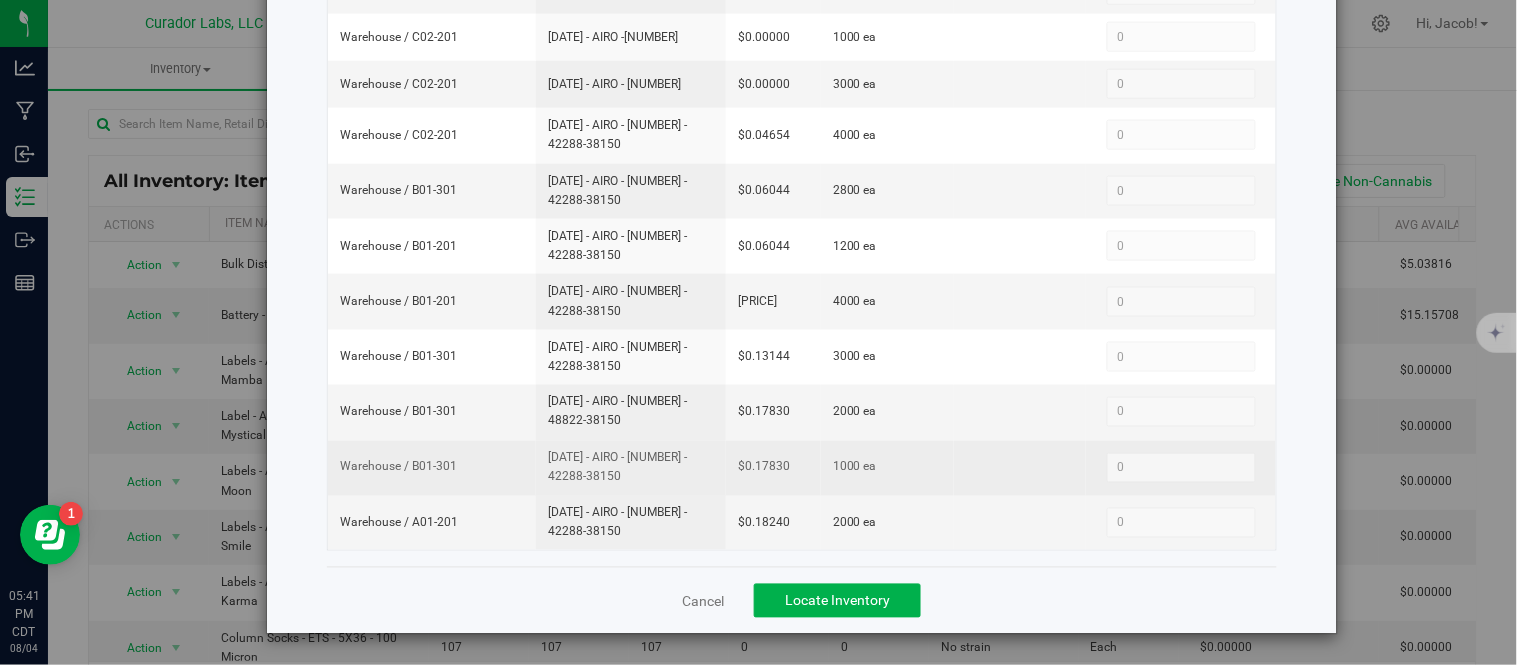 drag, startPoint x: 614, startPoint y: 480, endPoint x: 522, endPoint y: 462, distance: 93.74433 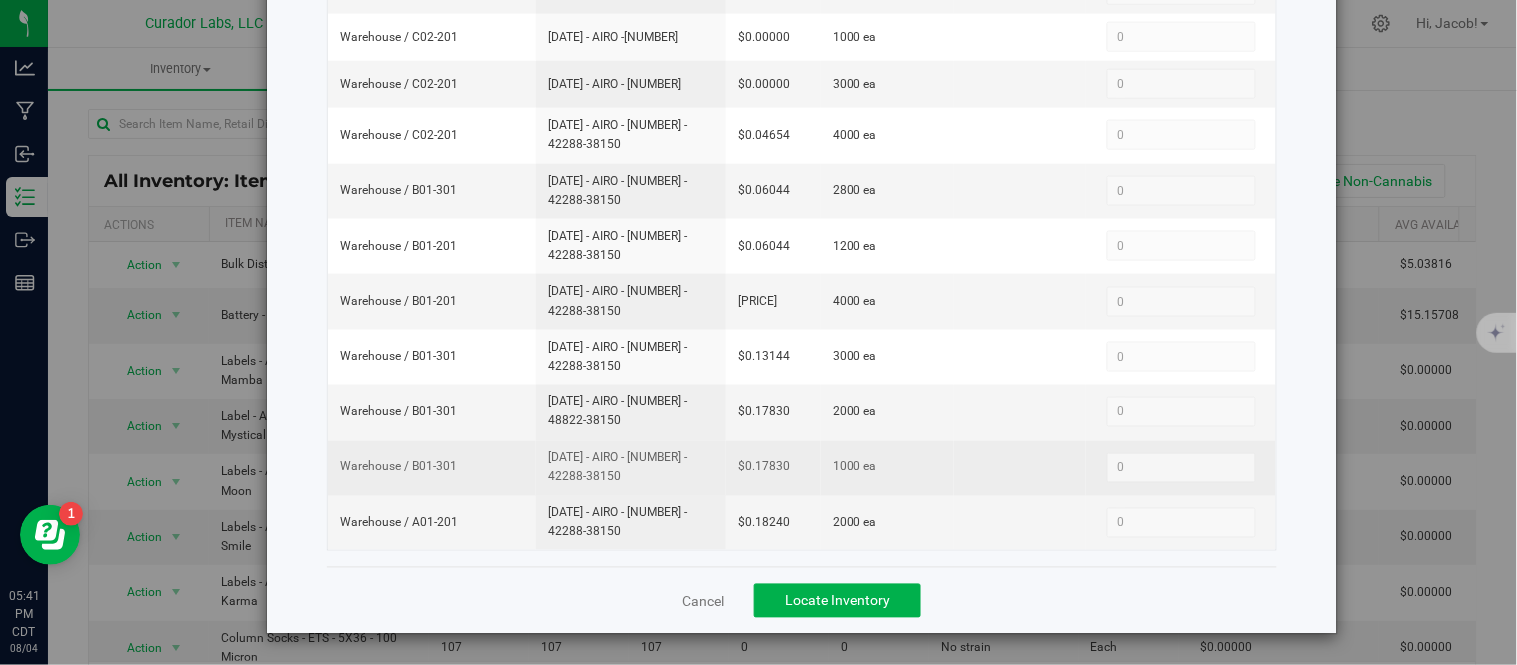 click on "Warehouse / B01-301
[DATE] - AIRO - [NUMBER] - 42288-38150
[PRICE] 1000 ea 0 0" at bounding box center [802, 468] 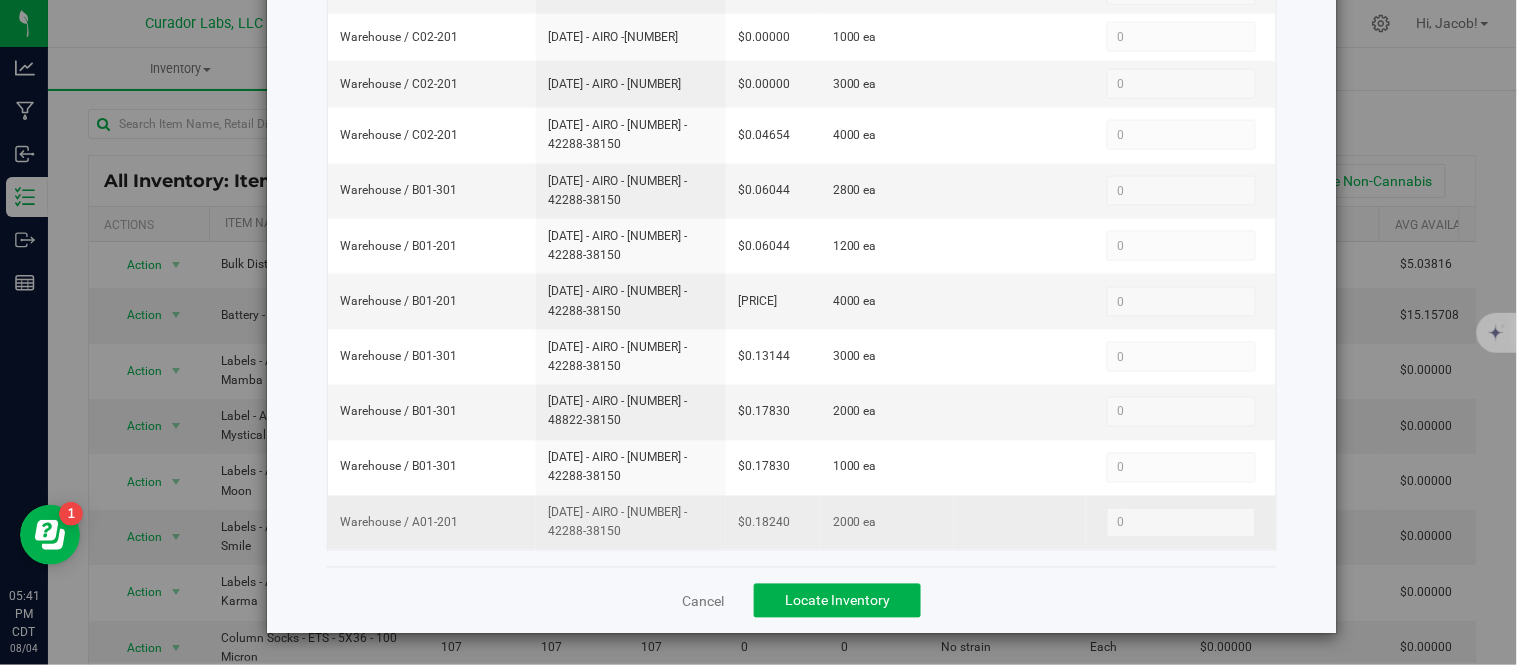 click on "[DATE] - AIRO - [NUMBER] - 42288-38150" at bounding box center (631, 523) 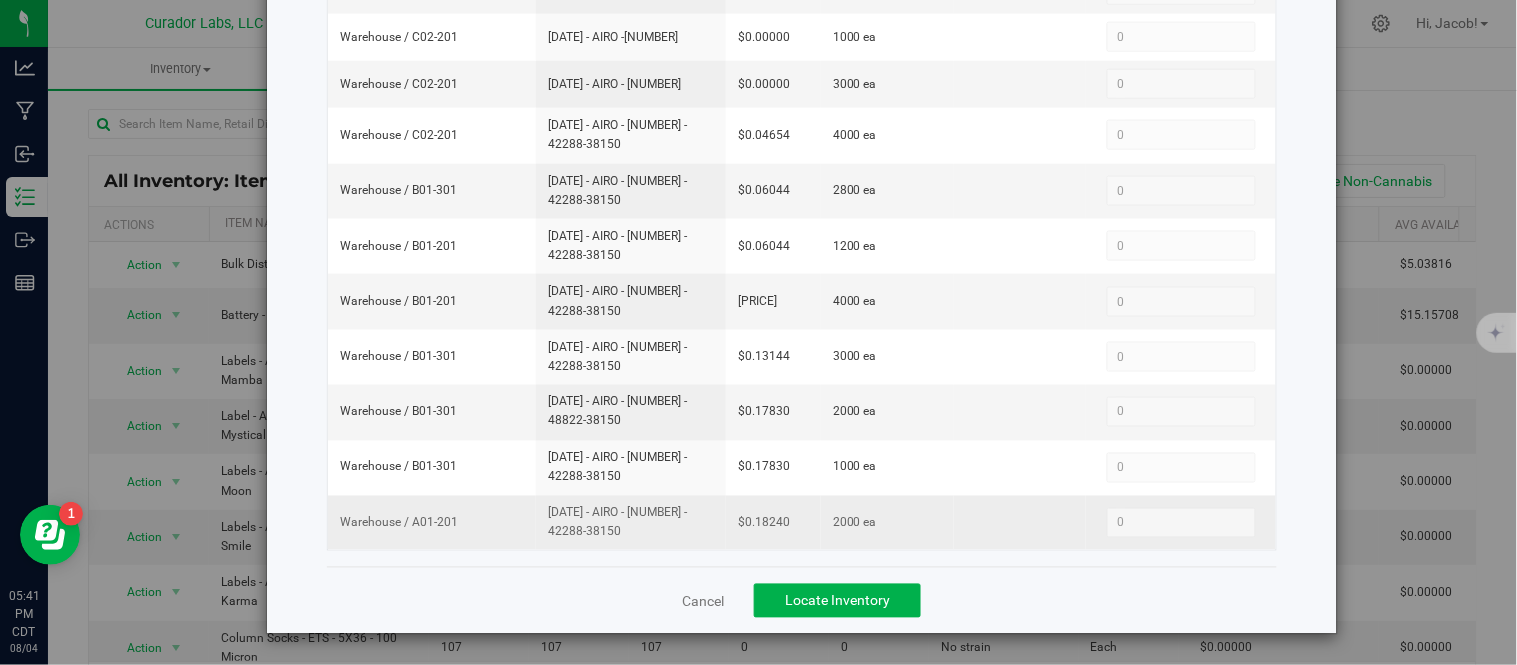 drag, startPoint x: 598, startPoint y: 536, endPoint x: 526, endPoint y: 522, distance: 73.34848 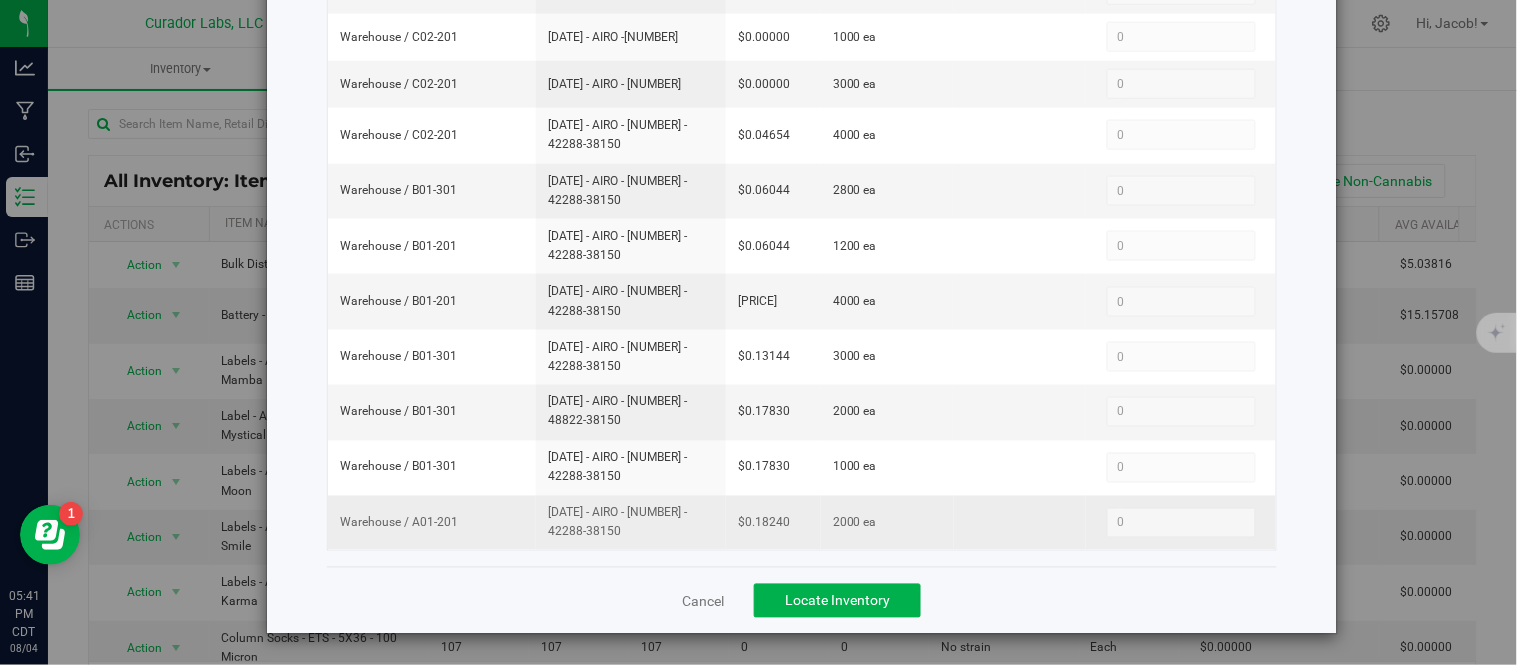 click on "Warehouse / A01-201
[DATE] - AIRO - [NUMBER] - 42288-38150
[PRICE] 2000 ea 0 0" at bounding box center [802, 523] 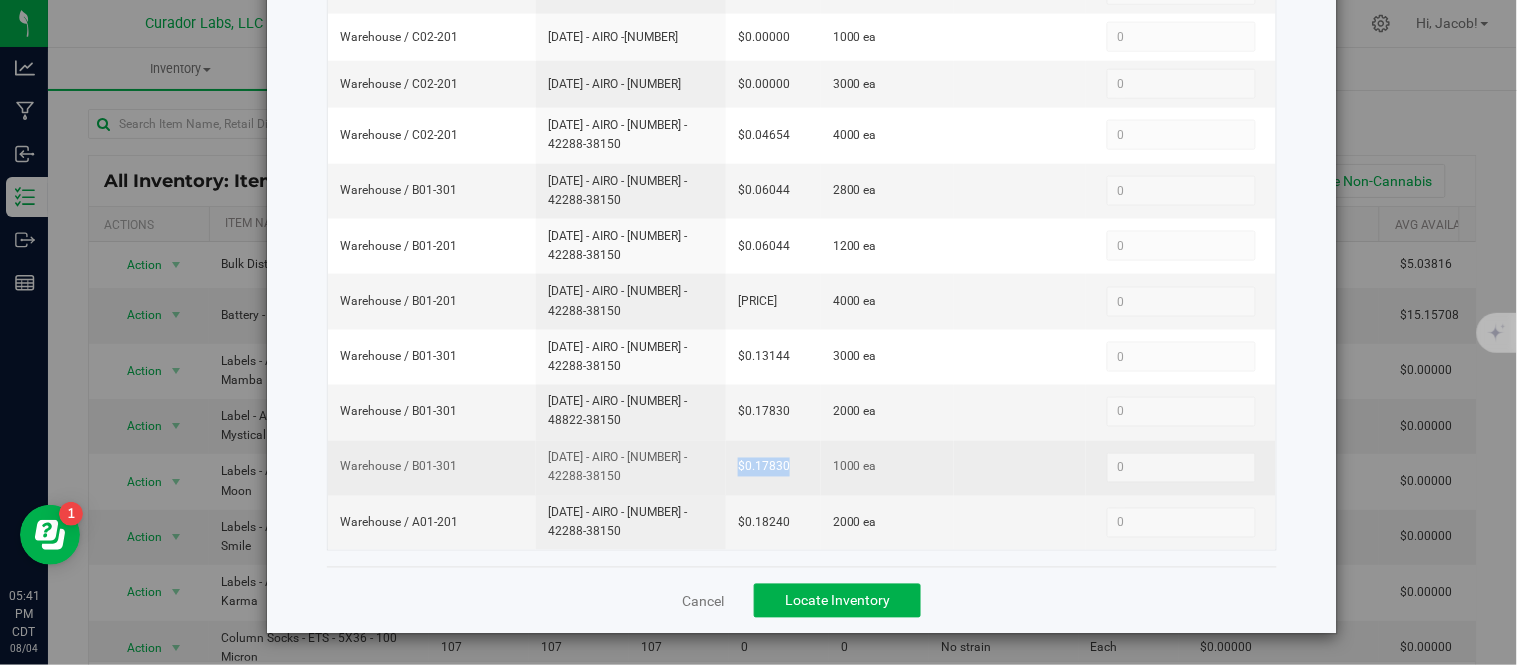 drag, startPoint x: 801, startPoint y: 465, endPoint x: 718, endPoint y: 467, distance: 83.02409 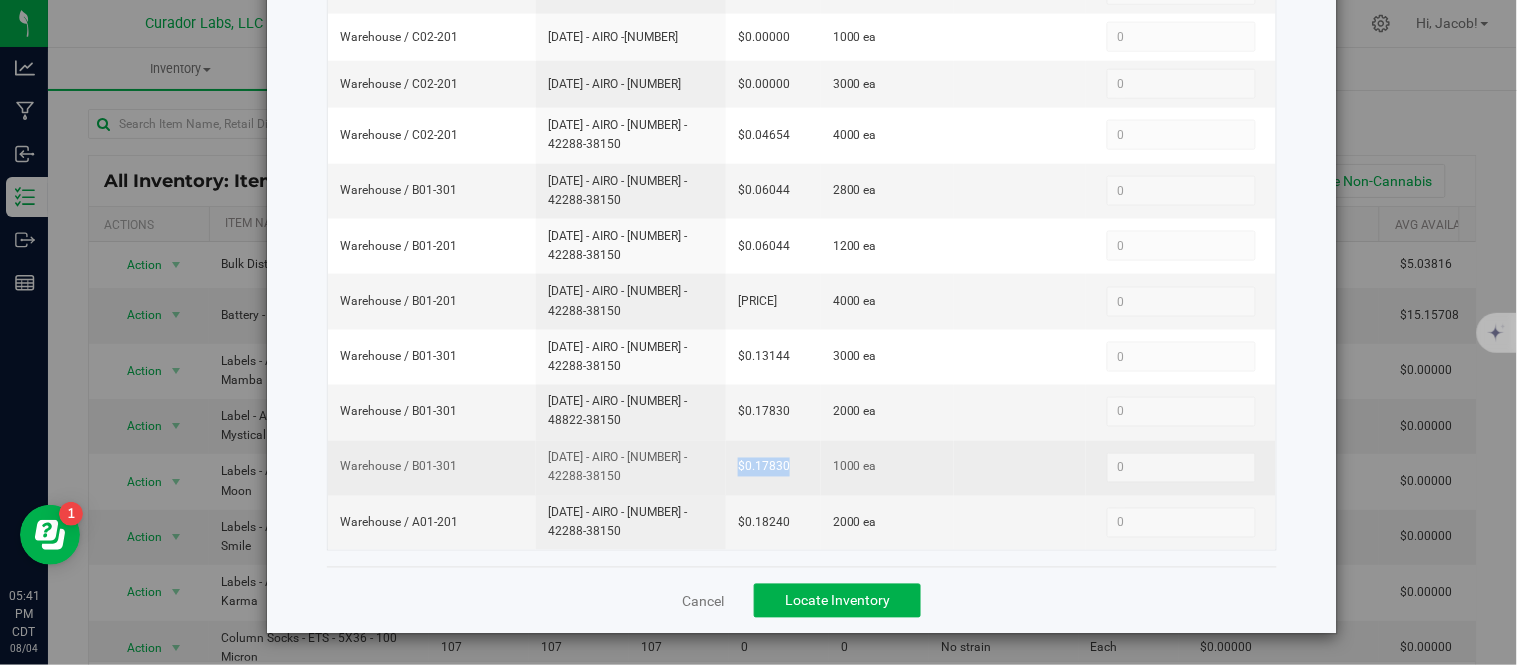 click on "$0.17830" at bounding box center [773, 468] 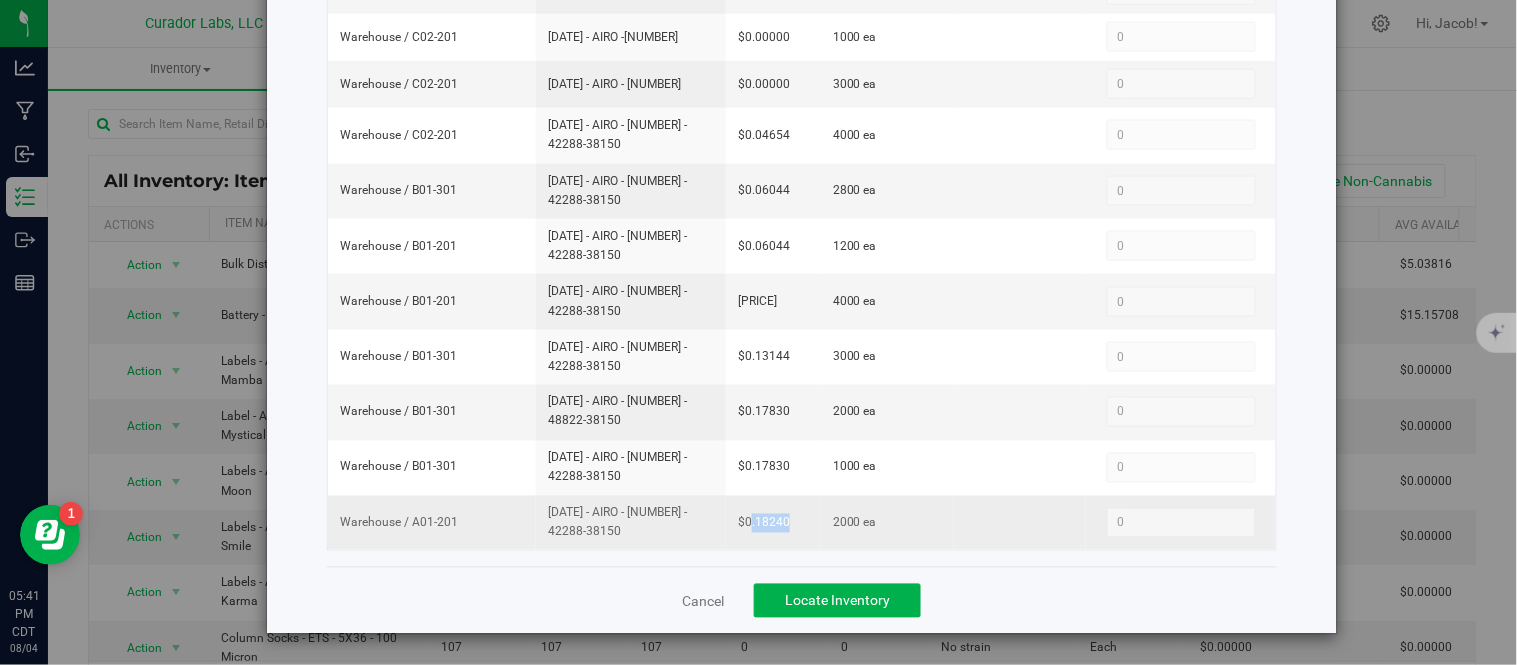 drag, startPoint x: 782, startPoint y: 516, endPoint x: 735, endPoint y: 518, distance: 47.042534 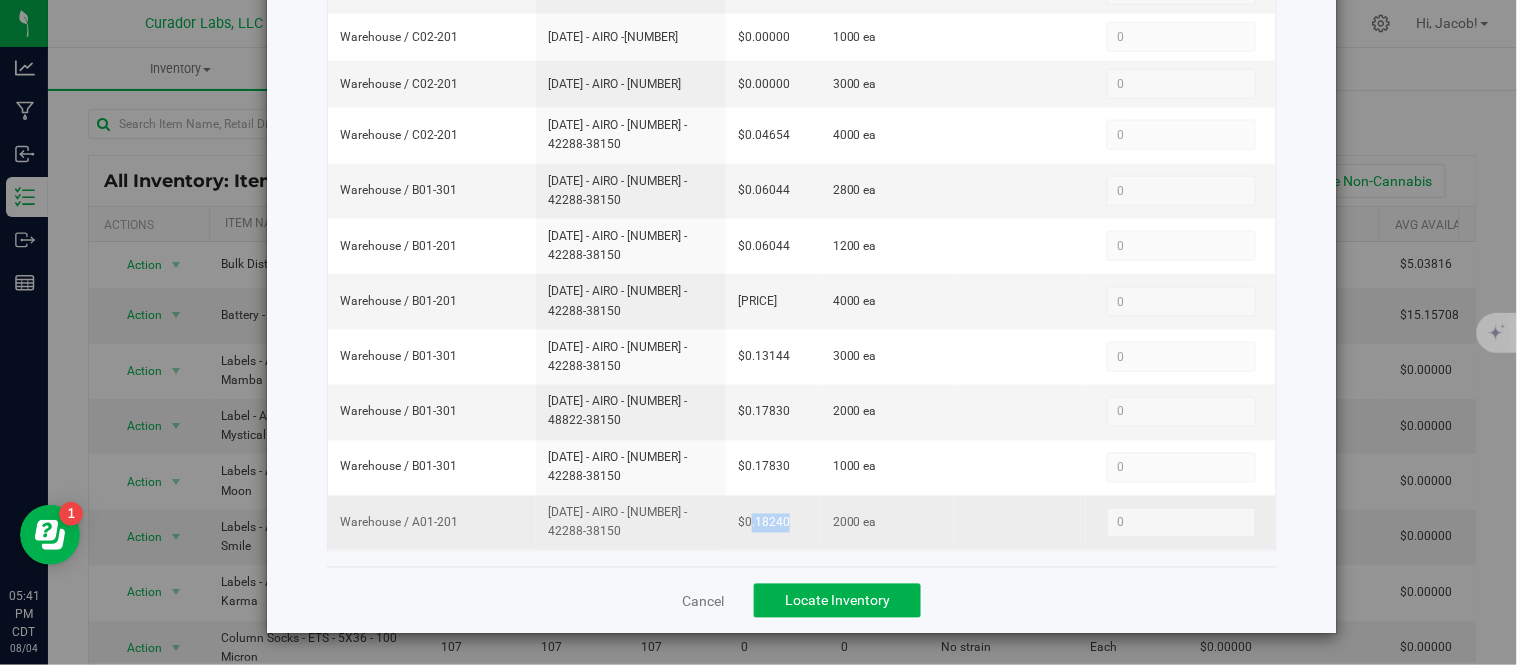 click on "$0.18240" at bounding box center [773, 523] 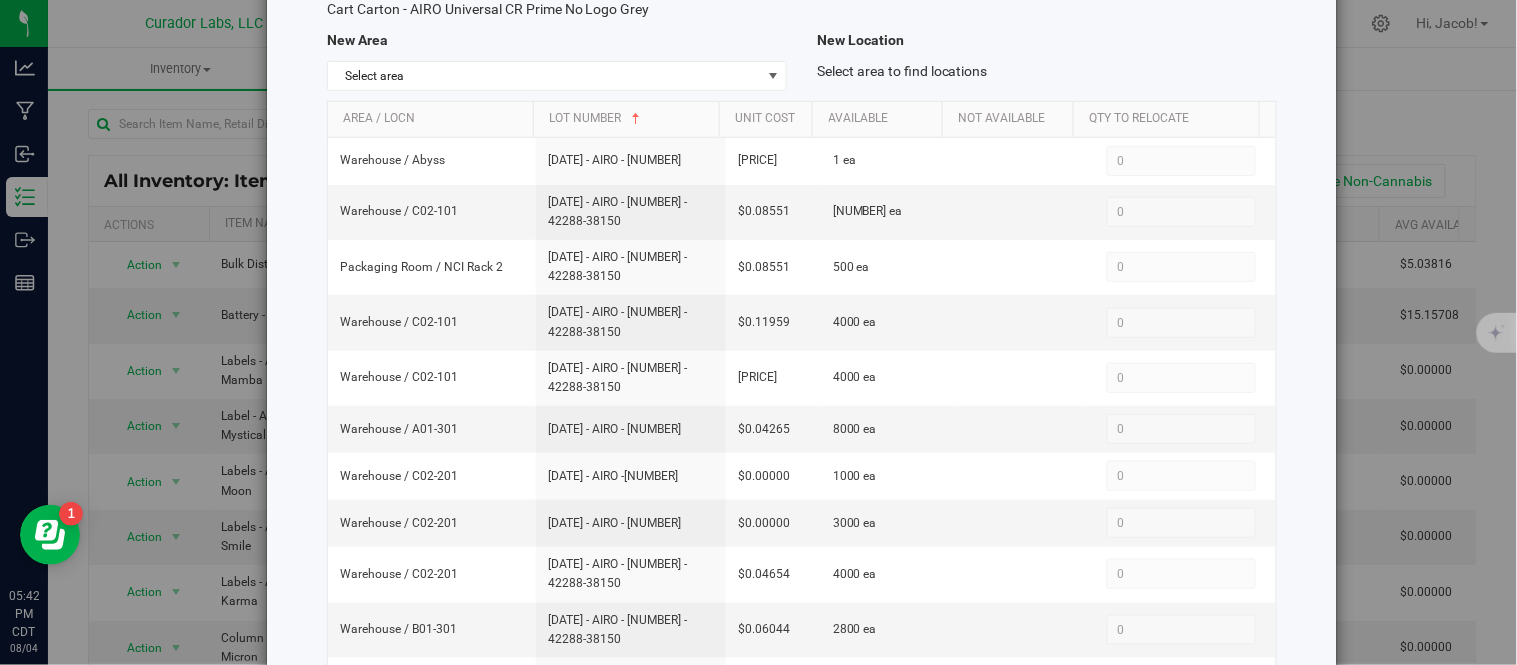 scroll, scrollTop: 0, scrollLeft: 0, axis: both 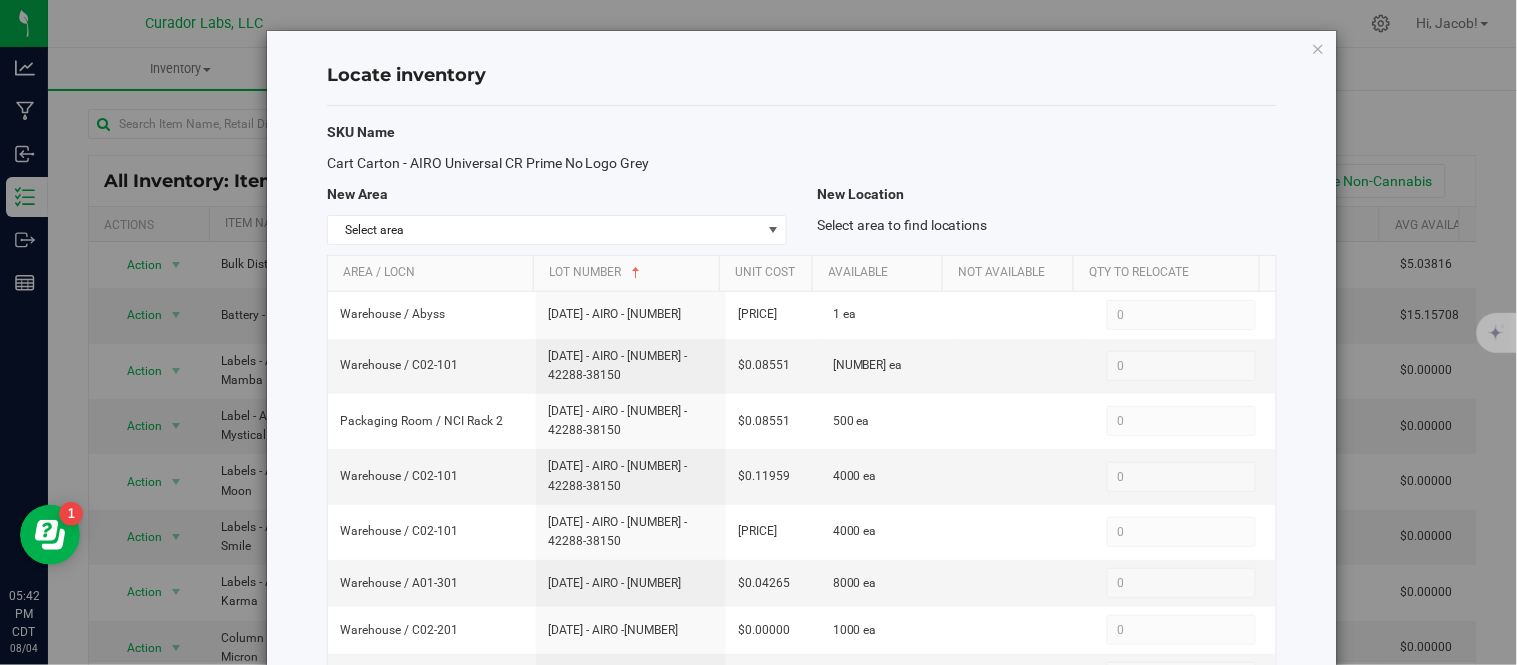click on "Locate inventory
SKU Name
Cart Carton - AIRO Universal CR Prime No Logo Grey
New Area
New Location
Select area Select area BHO Lab BHO Lab Convection Oven 1 BHO Lab Convection Oven 2 BHO Lab Convection Oven 3 BHO Lab Convection Oven 4 BHO Lab Cryo Freezer 1 BHO Lab Cryo Freezer 2 BHO Lab Cryo Freezer 3 BHO Lab Freezer 1 BHO Lab Vac Oven 1 BHO Lab Vac Oven 2 BHO Lab Vac Oven 3 BHO Lab Vac Oven 4 BHO Lab Vac Oven 5 BHO Lab Vac Oven 6 Cannatrol Carting Room Distillate Rack Dock Flower Production Room Flower Room For Sale Fridge 1 For Sale Fridge 2 For Sale Rack 1 For Sale Rack 2 For Sale Rack 3 For Sale Rack 4 For Sale Rack 5 For Sale Rack 6 Lab" at bounding box center [802, 629] 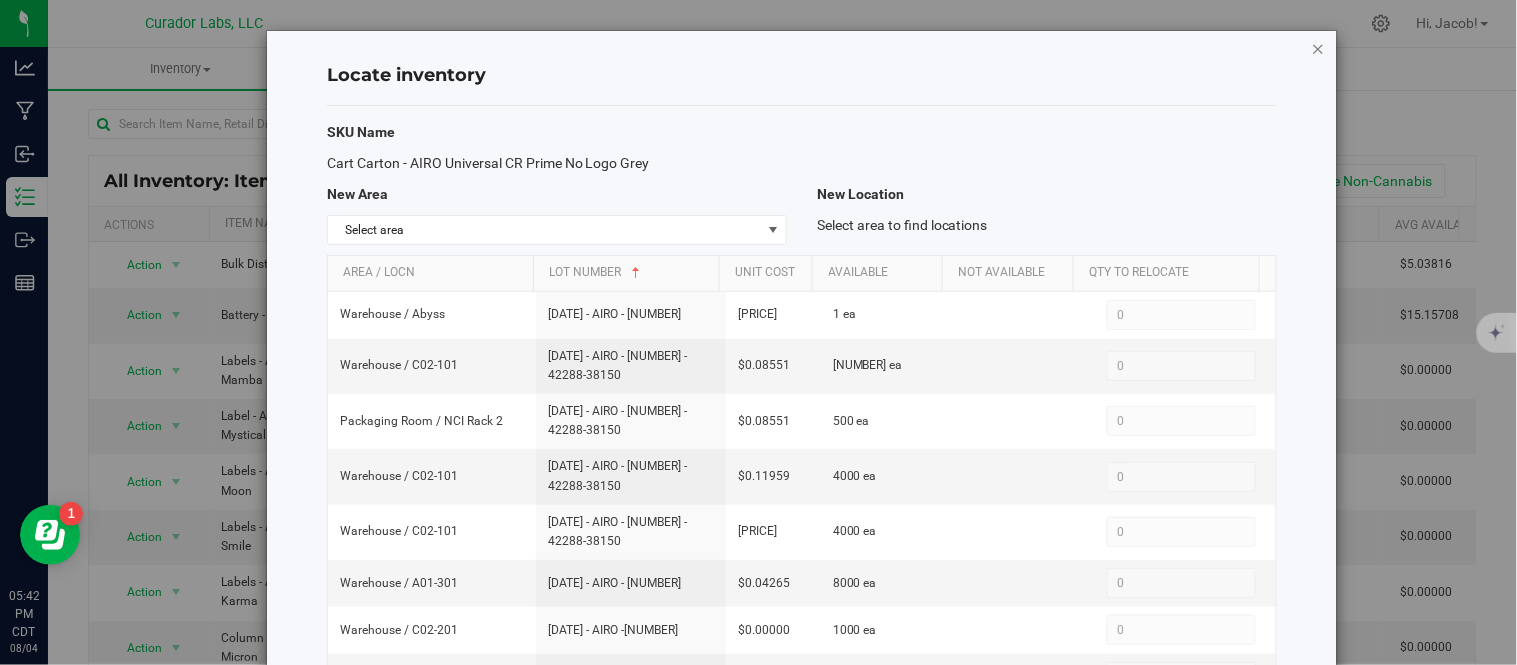click at bounding box center (1319, 48) 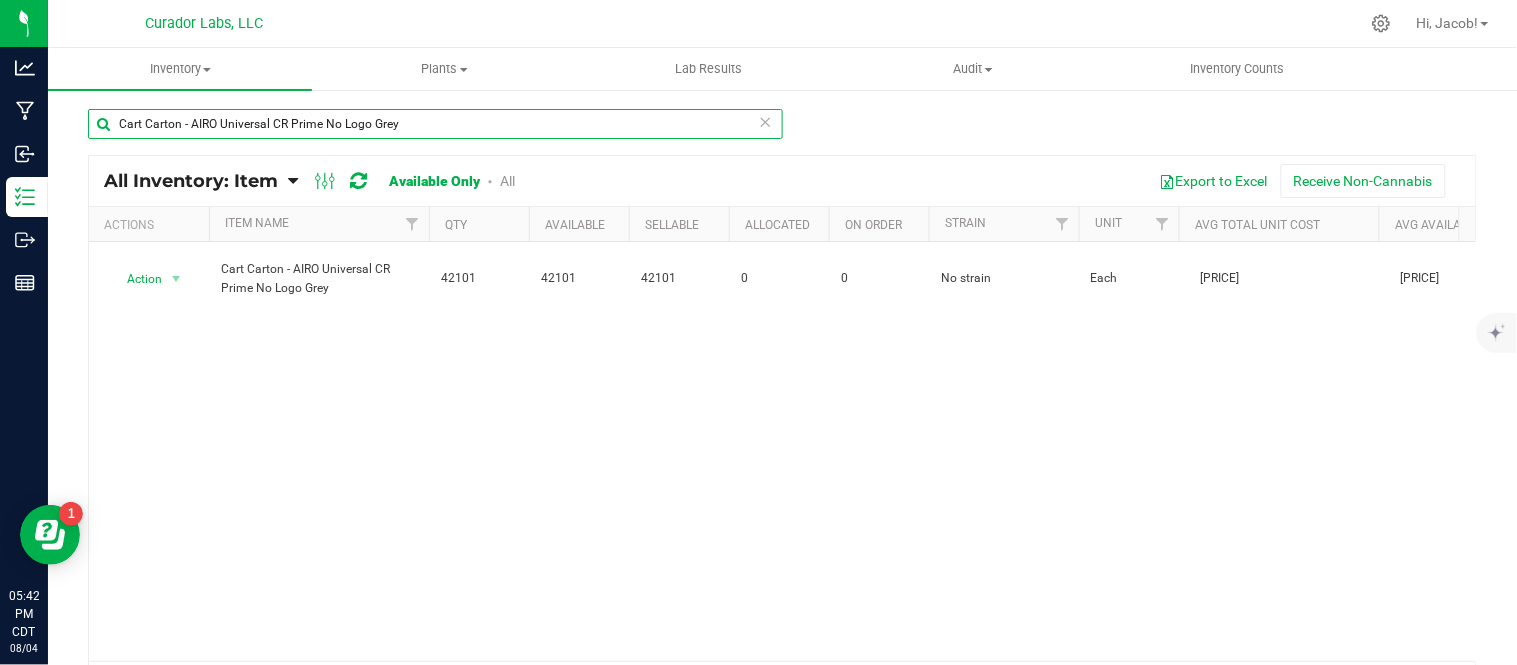 click on "Cart Carton - AIRO Universal CR Prime No Logo Grey" at bounding box center [435, 124] 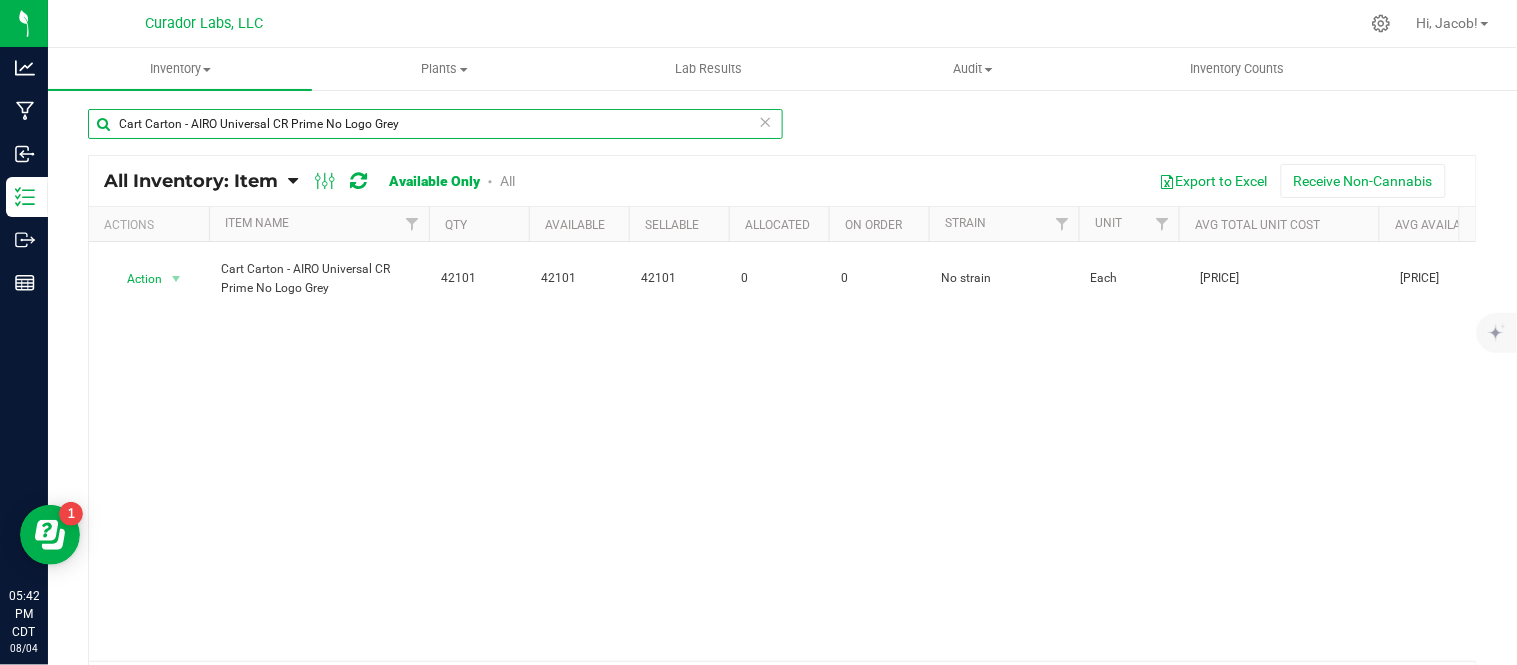click on "Cart Carton - AIRO Universal CR Prime No Logo Grey" at bounding box center [435, 124] 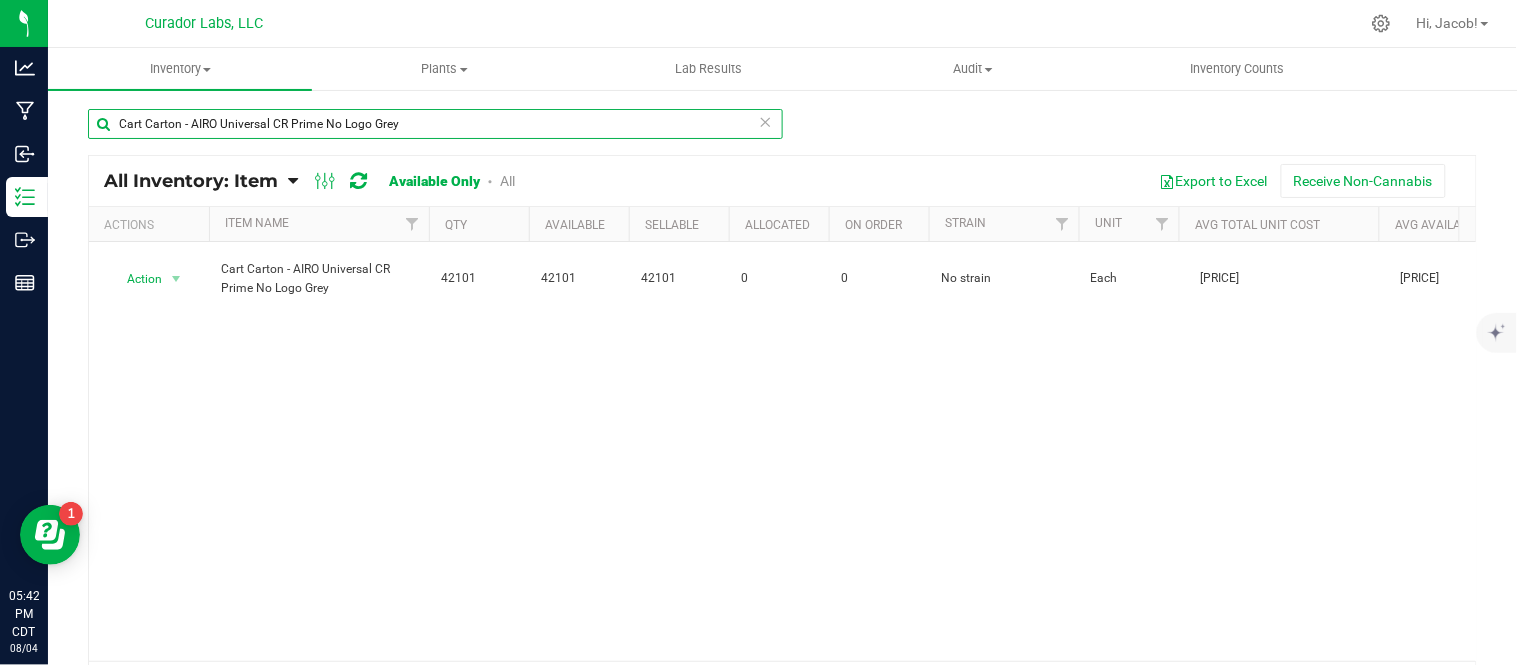 click on "Cart Carton - AIRO Universal CR Prime No Logo Grey" at bounding box center (435, 124) 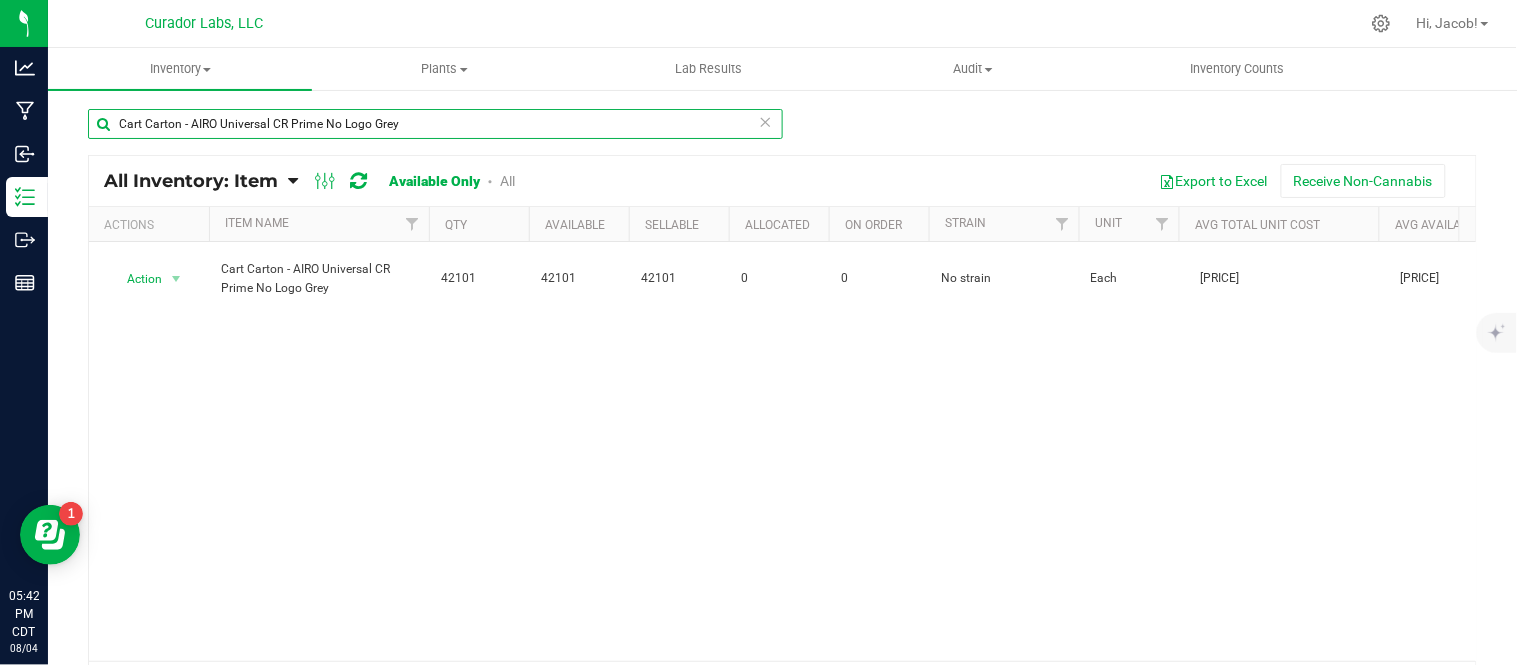 paste on "on - AIRO - AIROX Blade 2g with AIRO Logo CR on Dark" 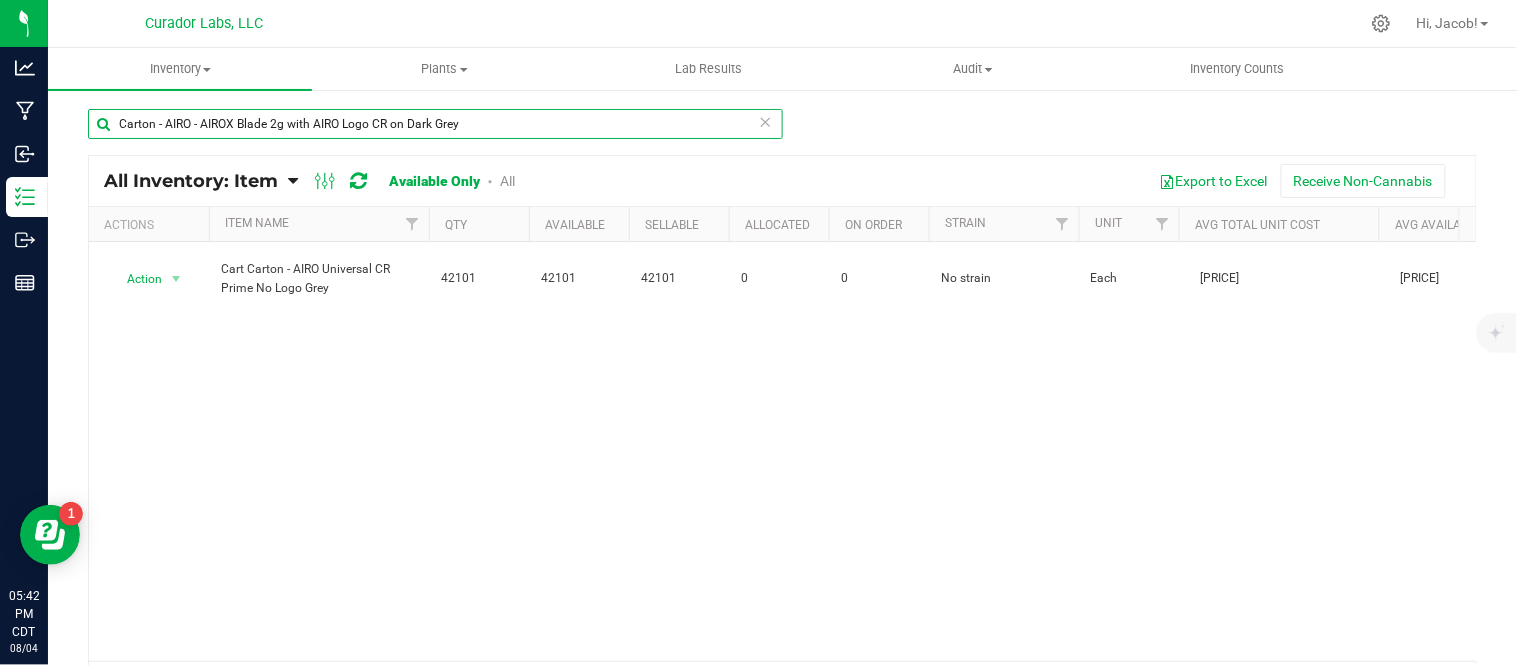 type on "Carton - AIRO - AIROX Blade 2g with AIRO Logo CR on Dark Grey" 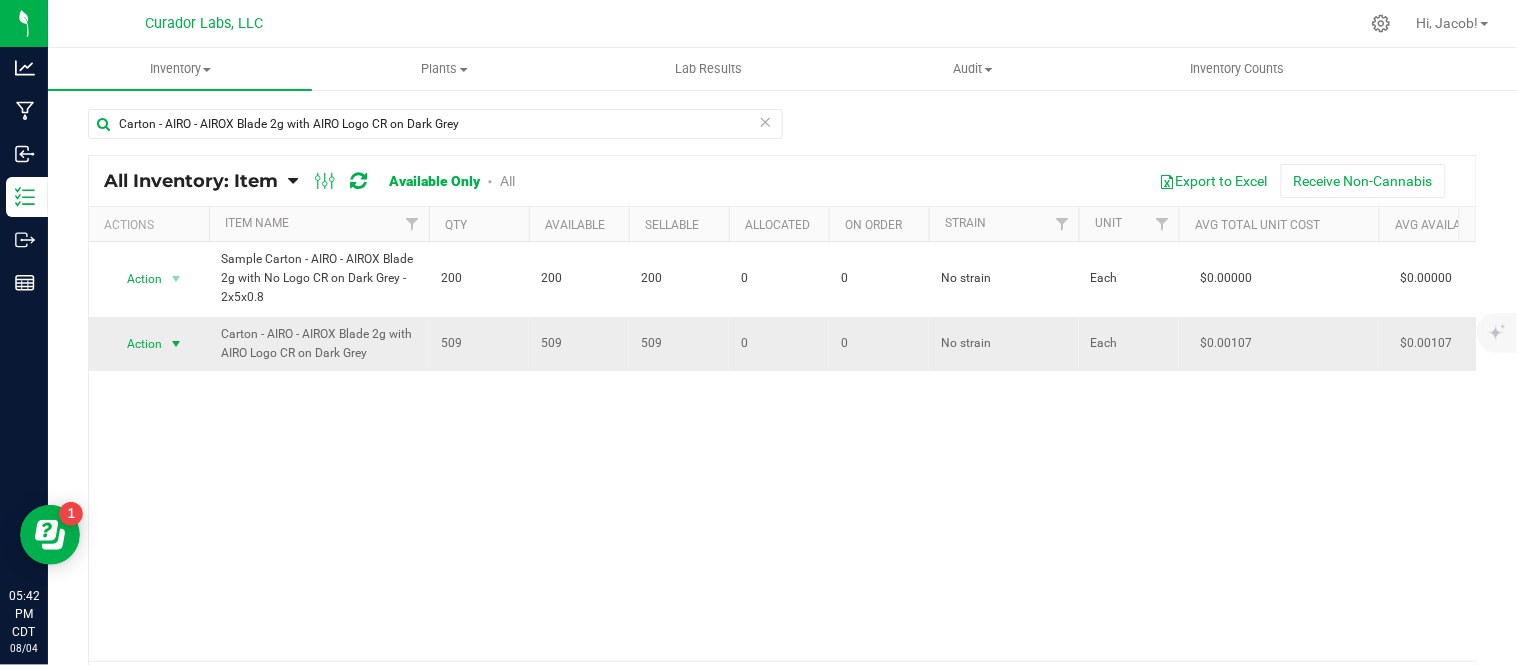 click on "Action" at bounding box center [136, 344] 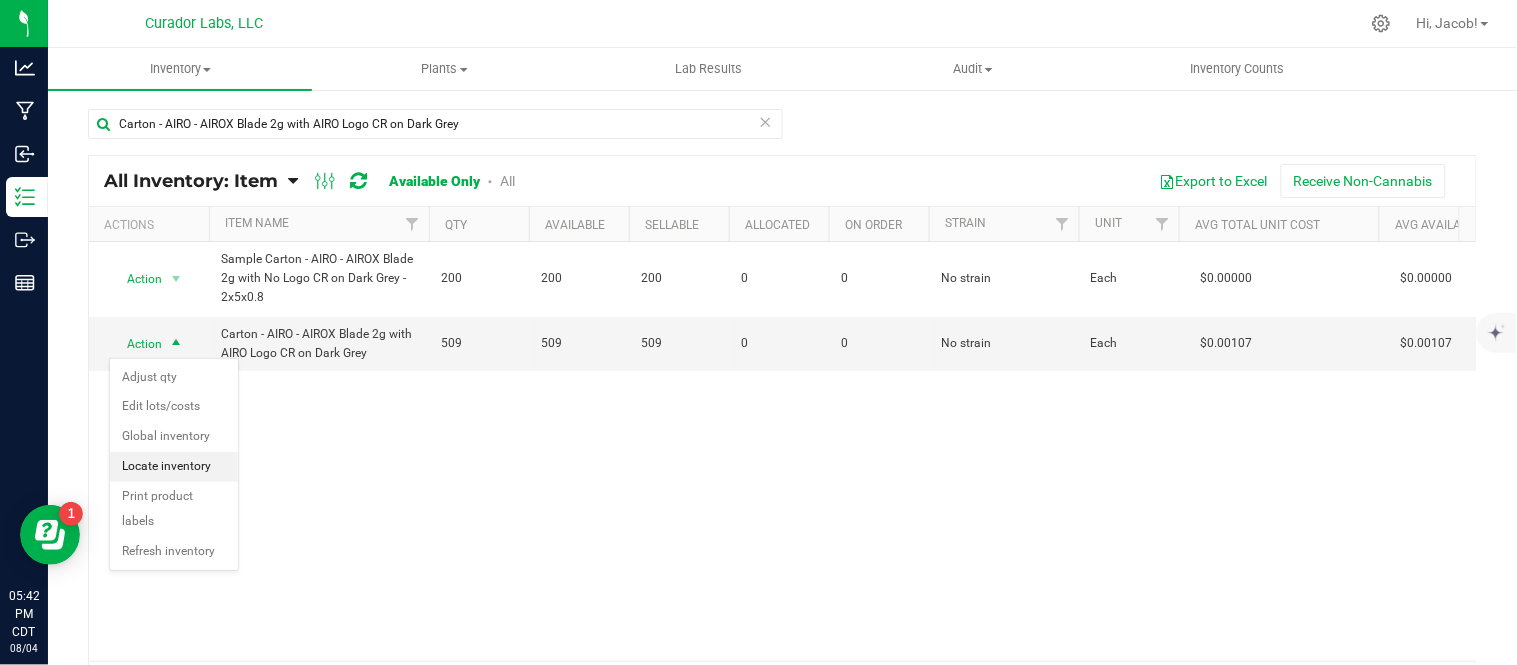 click on "Locate inventory" at bounding box center (174, 467) 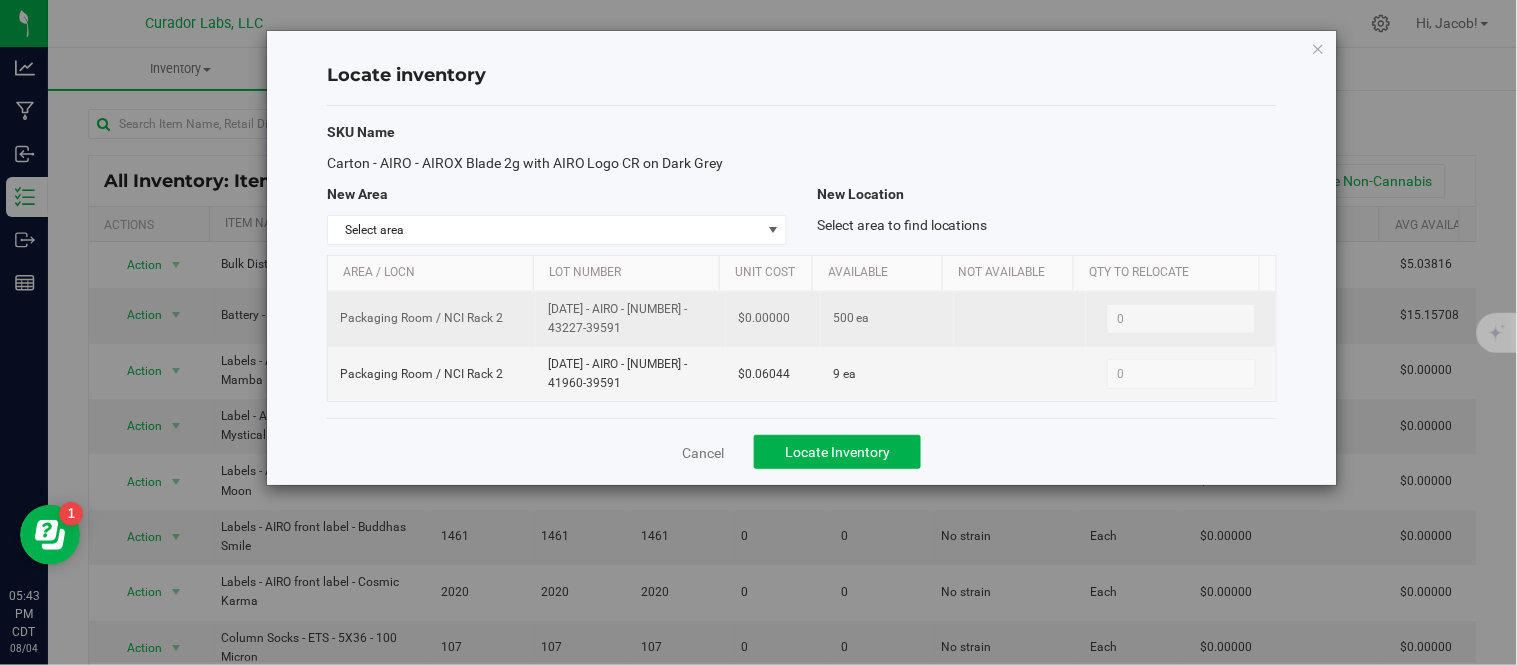 drag, startPoint x: 611, startPoint y: 342, endPoint x: 596, endPoint y: 337, distance: 15.811388 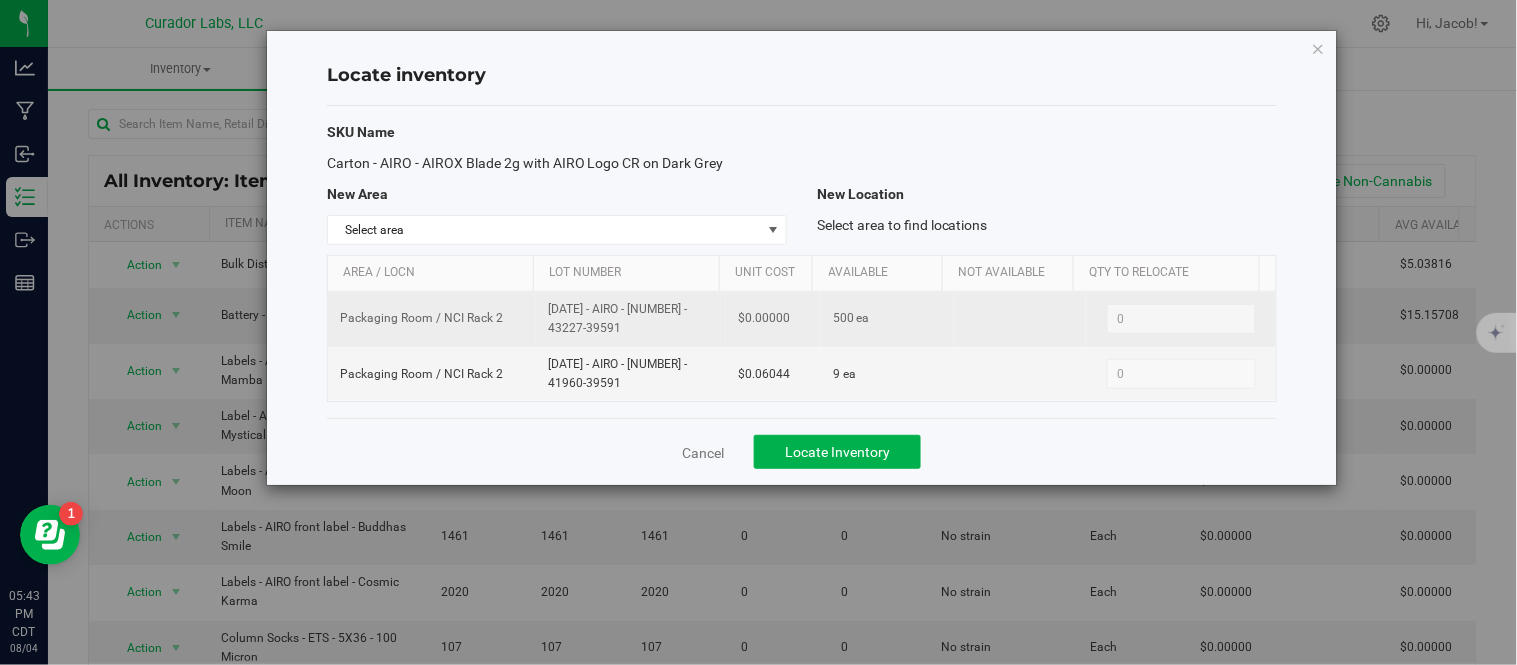 click on "[DATE] - AIRO - [NUMBER] - 43227-39591" at bounding box center (631, 319) 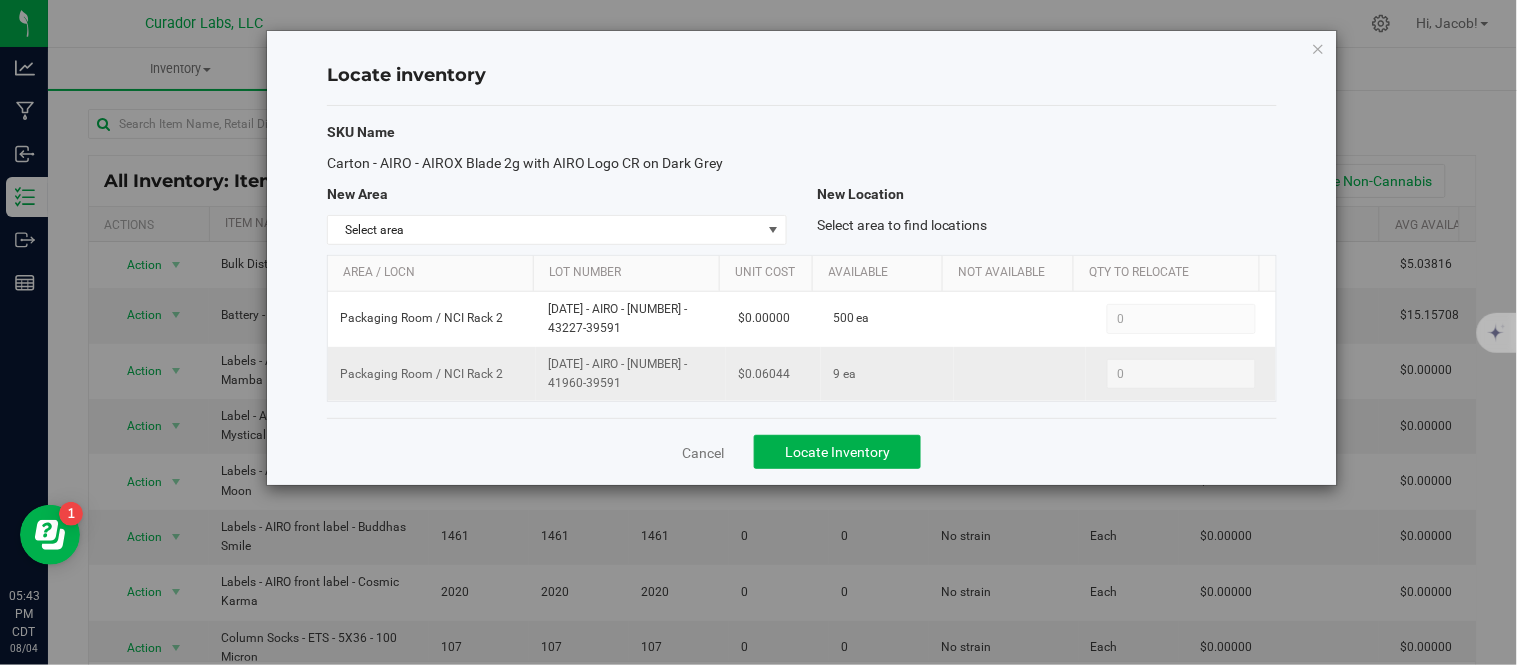 drag, startPoint x: 601, startPoint y: 393, endPoint x: 537, endPoint y: 370, distance: 68.007355 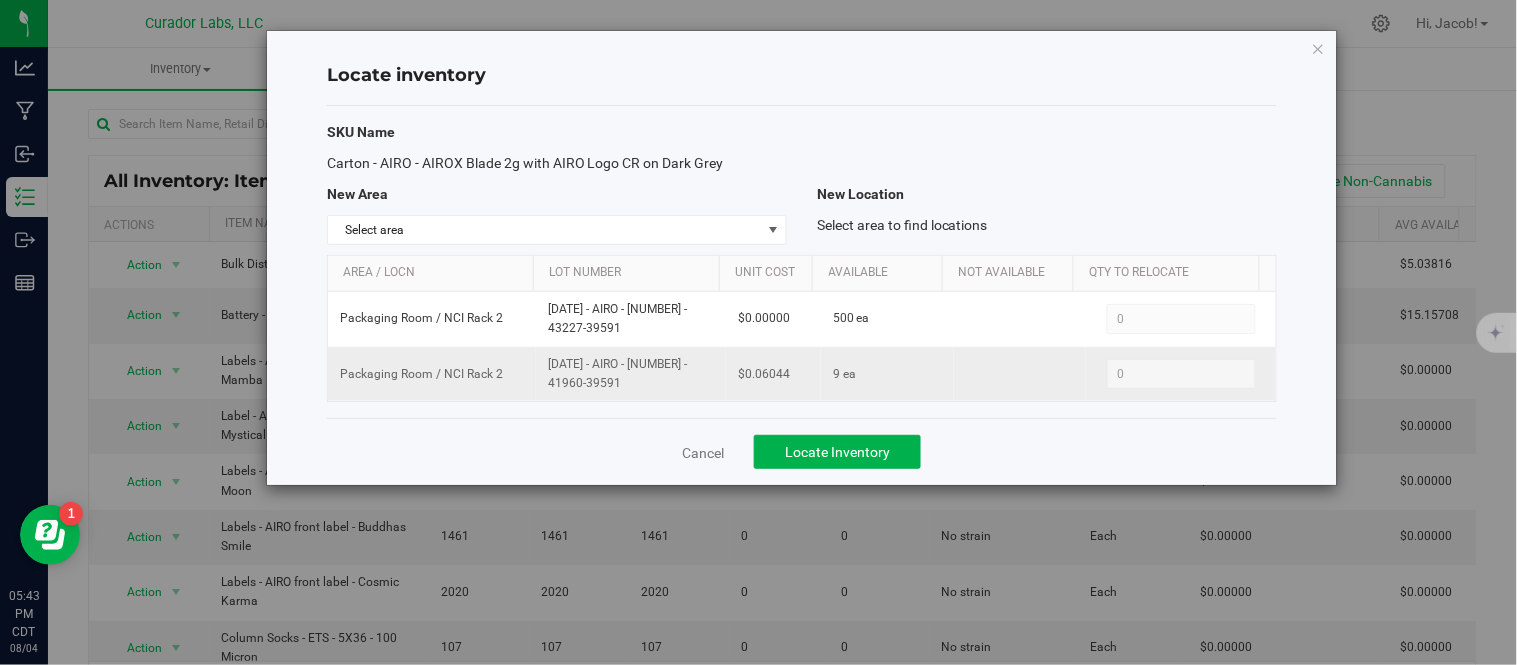 click on "[DATE] - AIRO - [NUMBER] - 41960-39591" at bounding box center (631, 374) 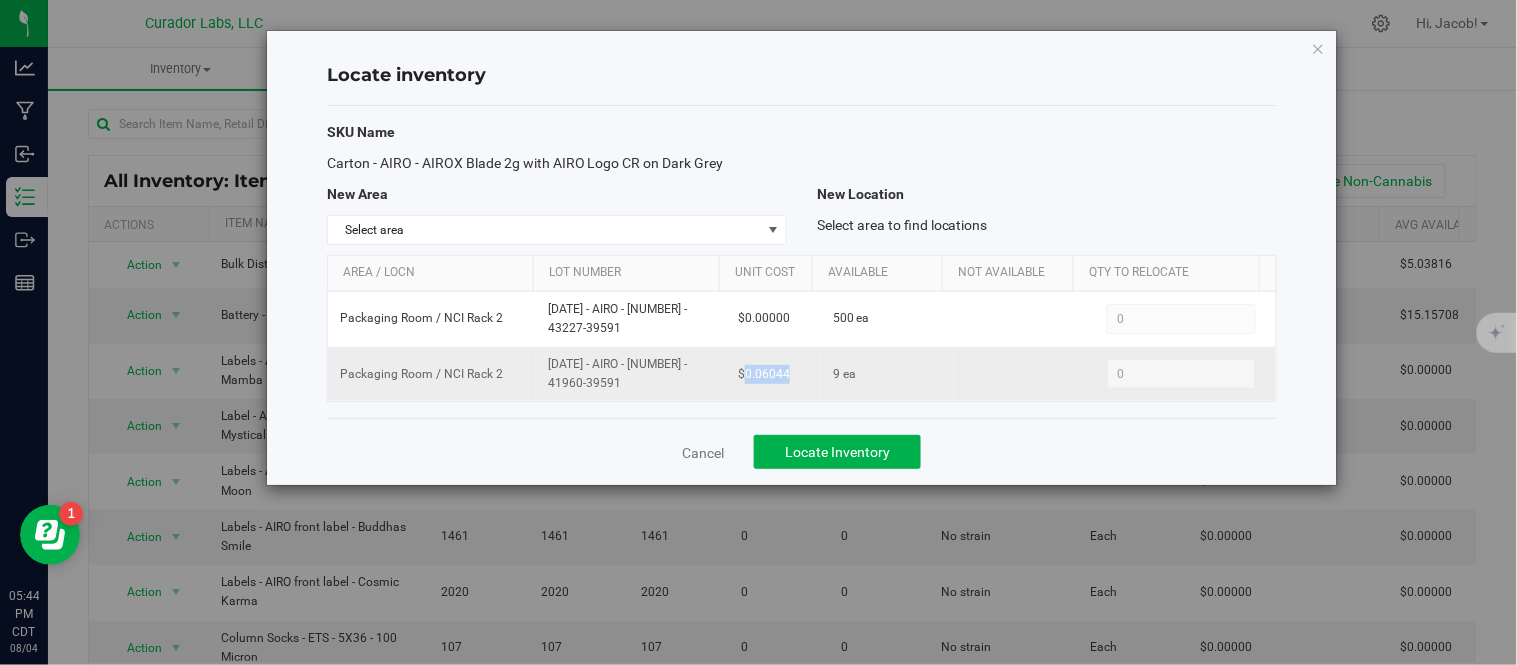 drag, startPoint x: 794, startPoint y: 372, endPoint x: 735, endPoint y: 374, distance: 59.03389 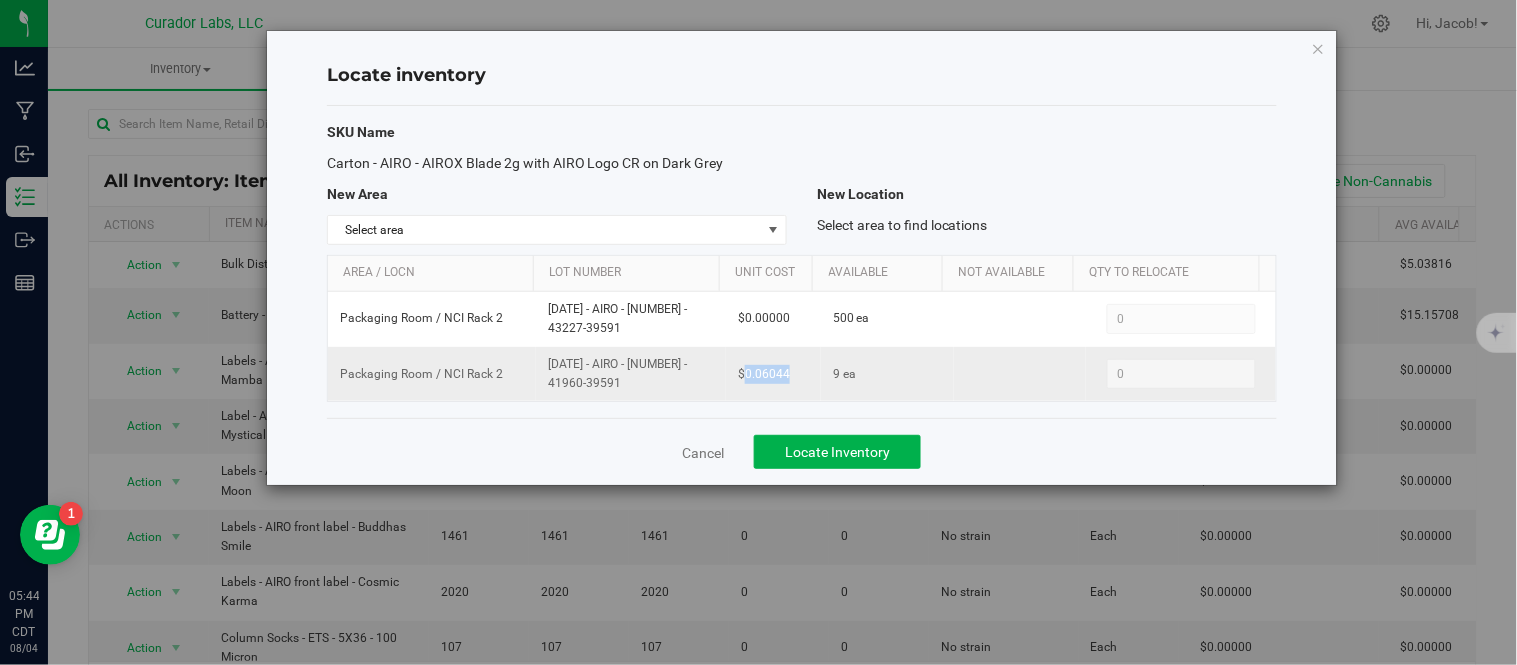 click on "$0.06044" at bounding box center [773, 374] 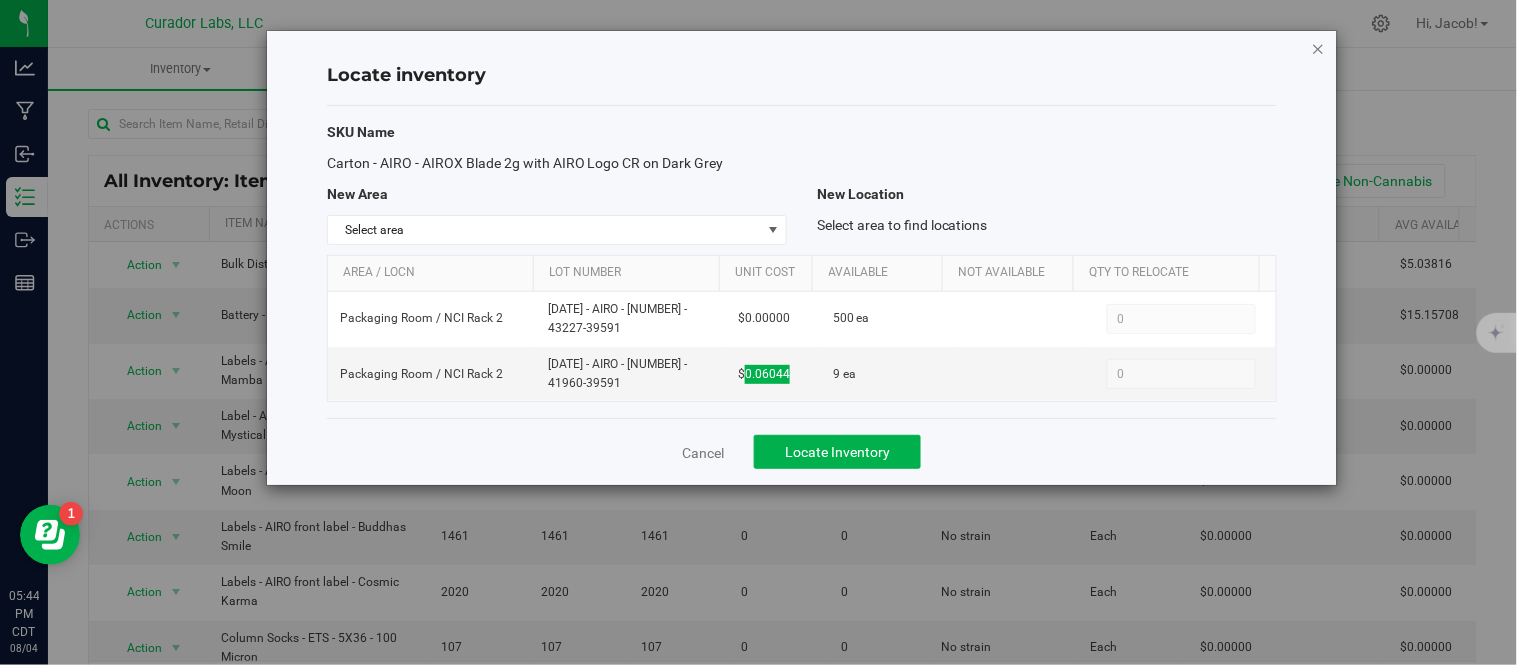 click at bounding box center (1319, 48) 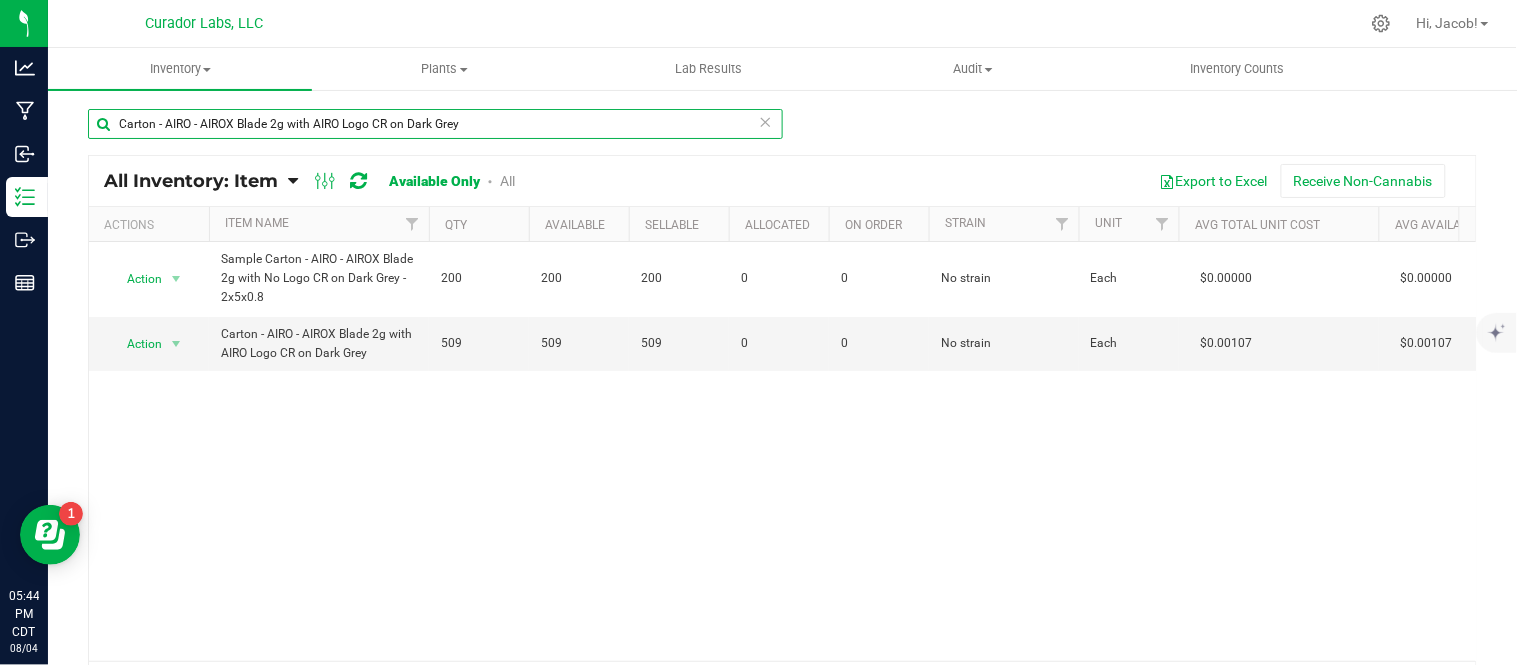 click on "Carton - AIRO - AIROX Blade 2g with AIRO Logo CR on Dark Grey" at bounding box center [435, 124] 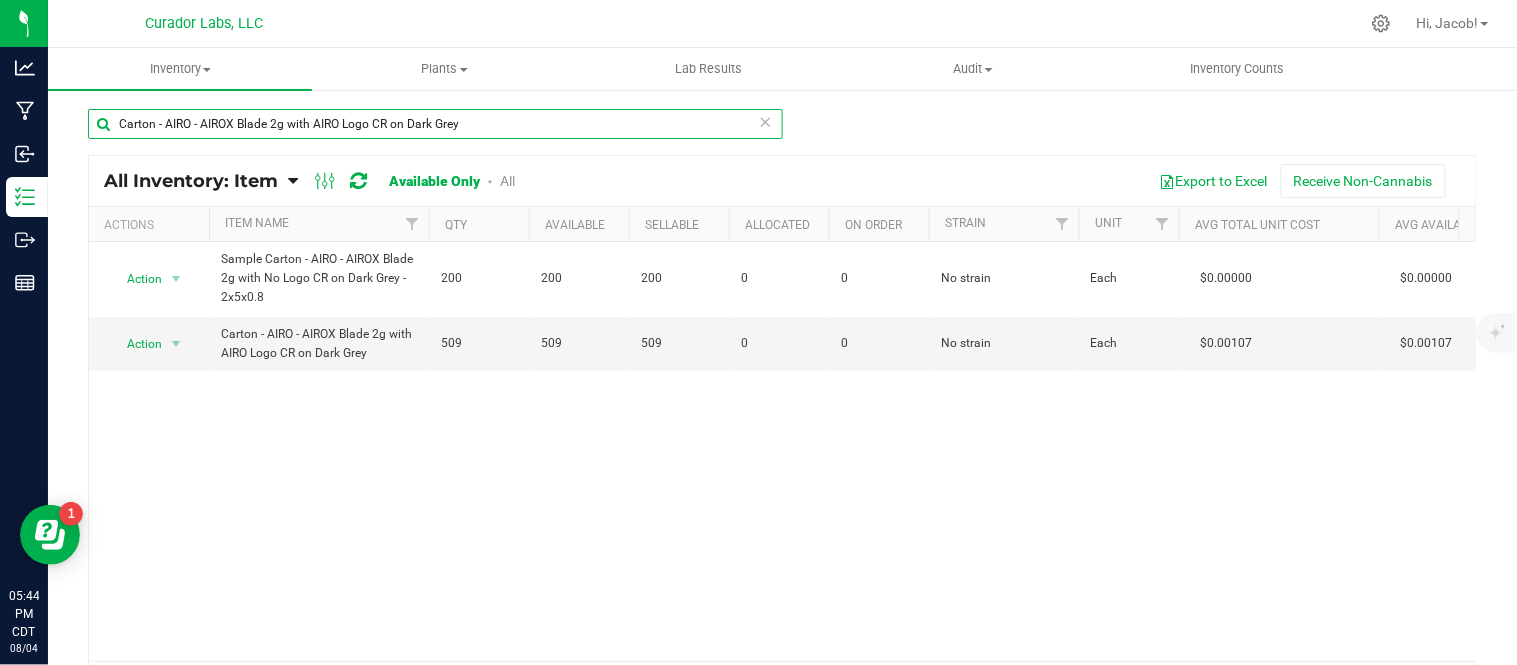 click on "Carton - AIRO - AIROX Blade 2g with AIRO Logo CR on Dark Grey" at bounding box center (435, 124) 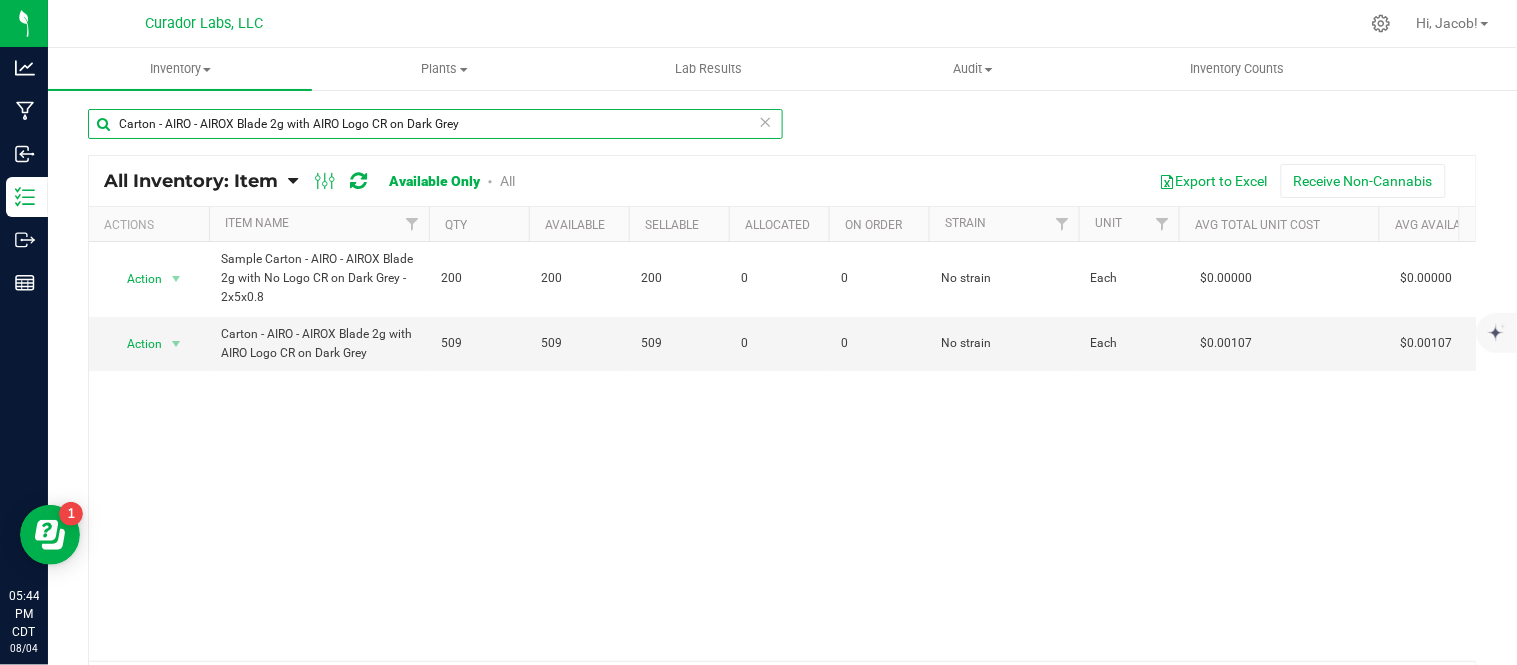 click on "Carton - AIRO - AIROX Blade 2g with AIRO Logo CR on Dark Grey" at bounding box center [435, 124] 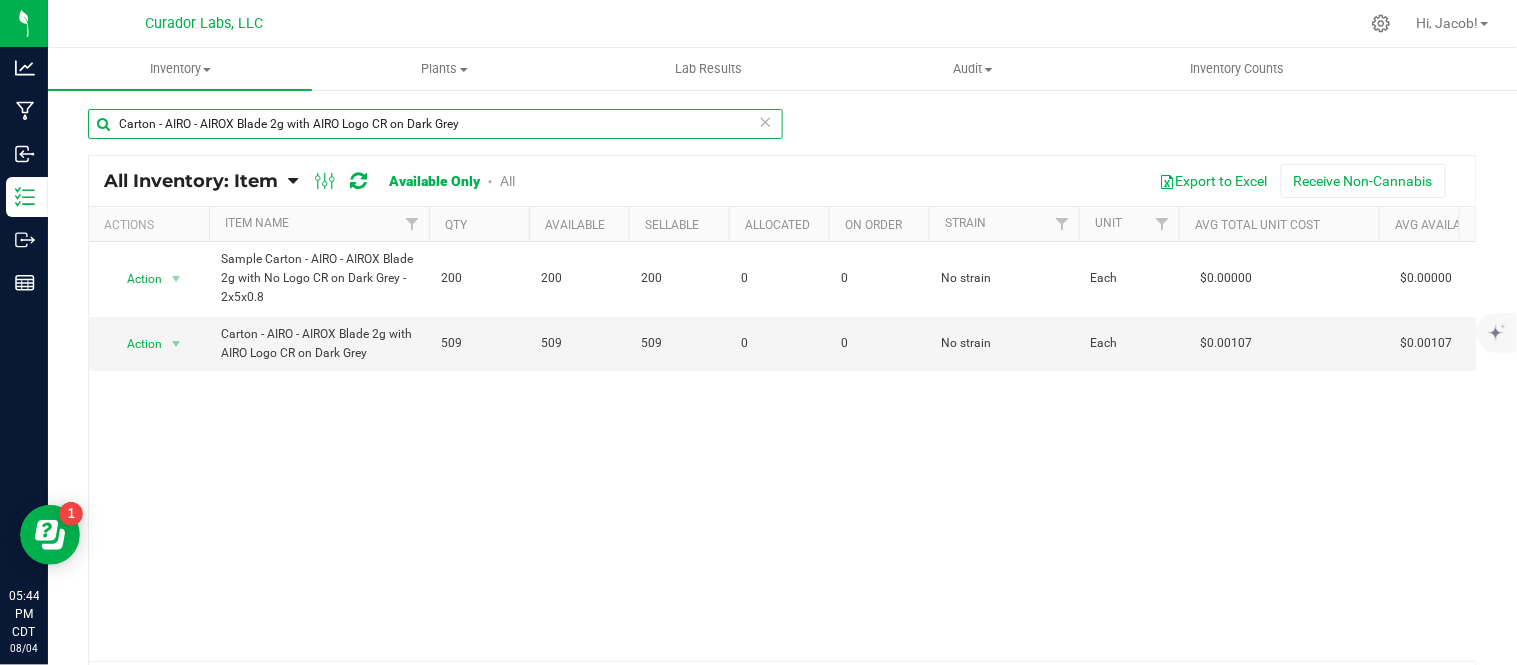 paste on "iroX Disposable Universal CR Prime No Logo" 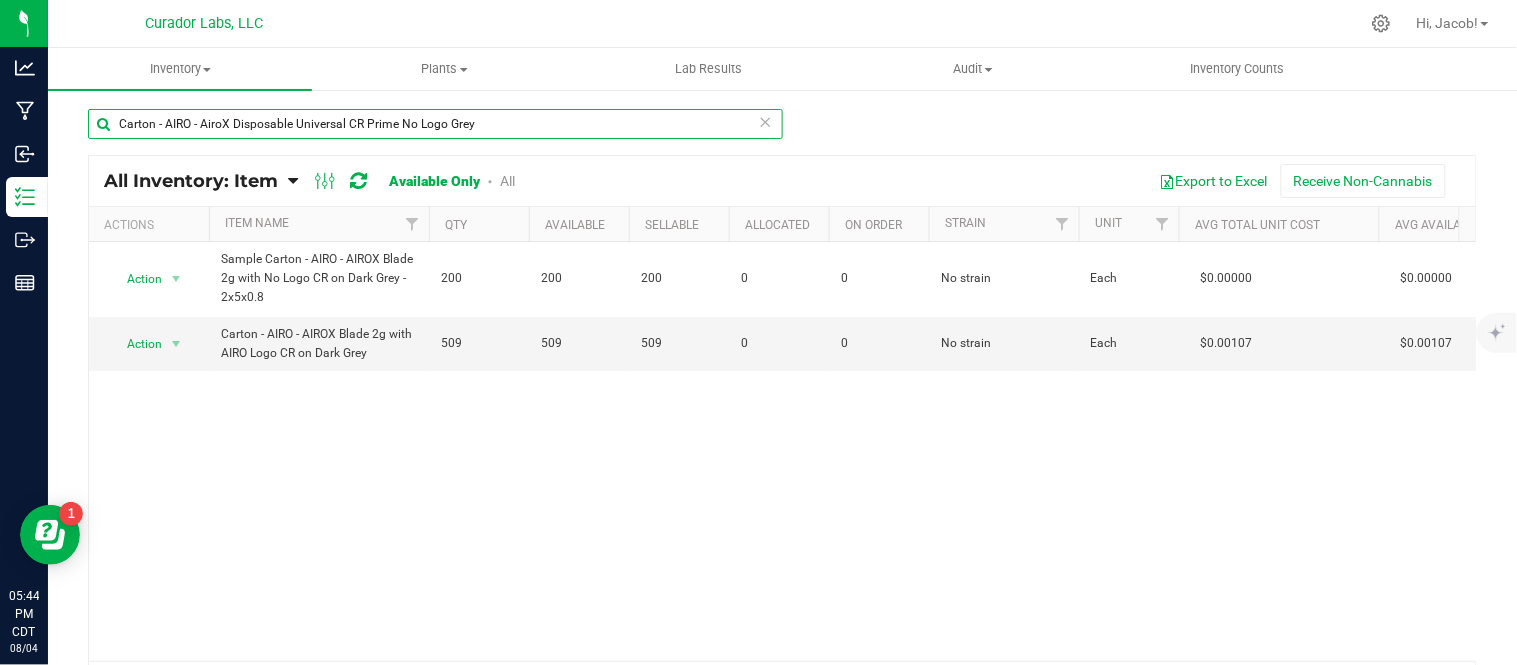 type on "Carton - AIRO - AiroX Disposable Universal CR Prime No Logo Grey" 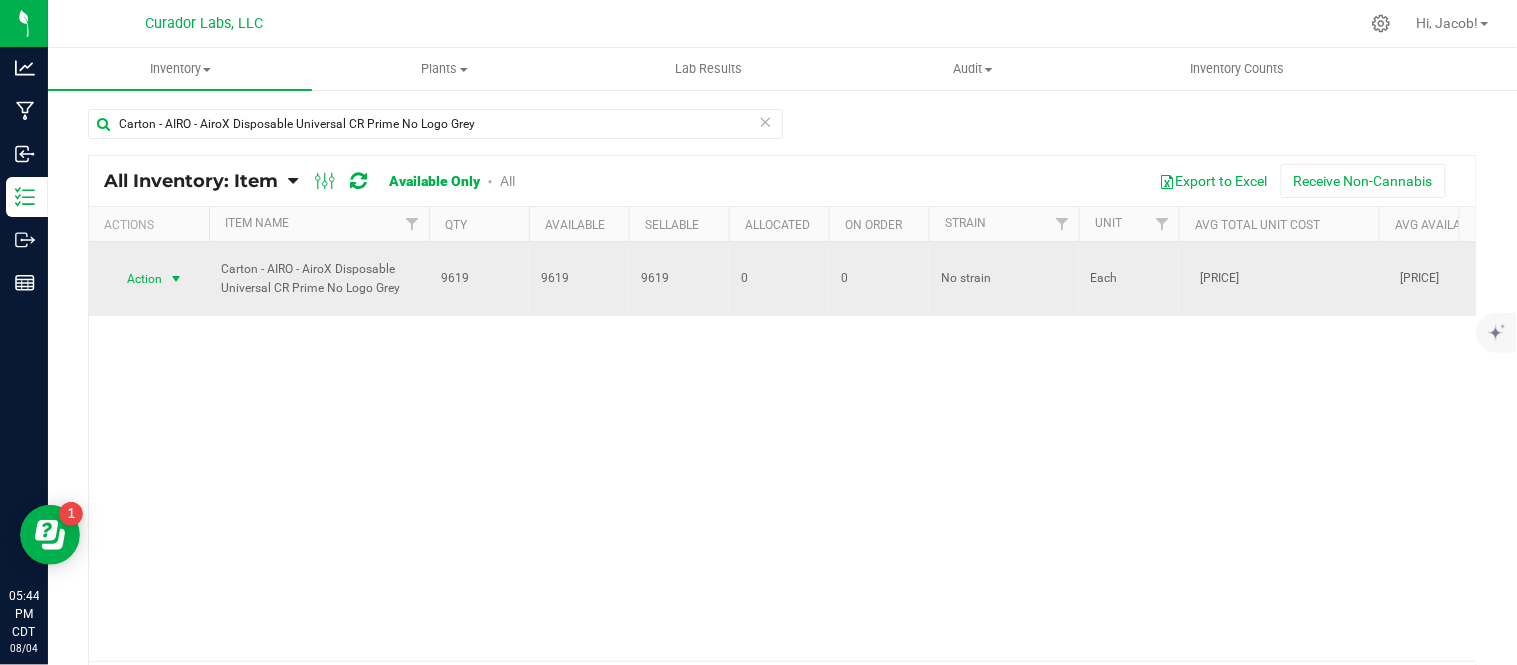 click at bounding box center (176, 279) 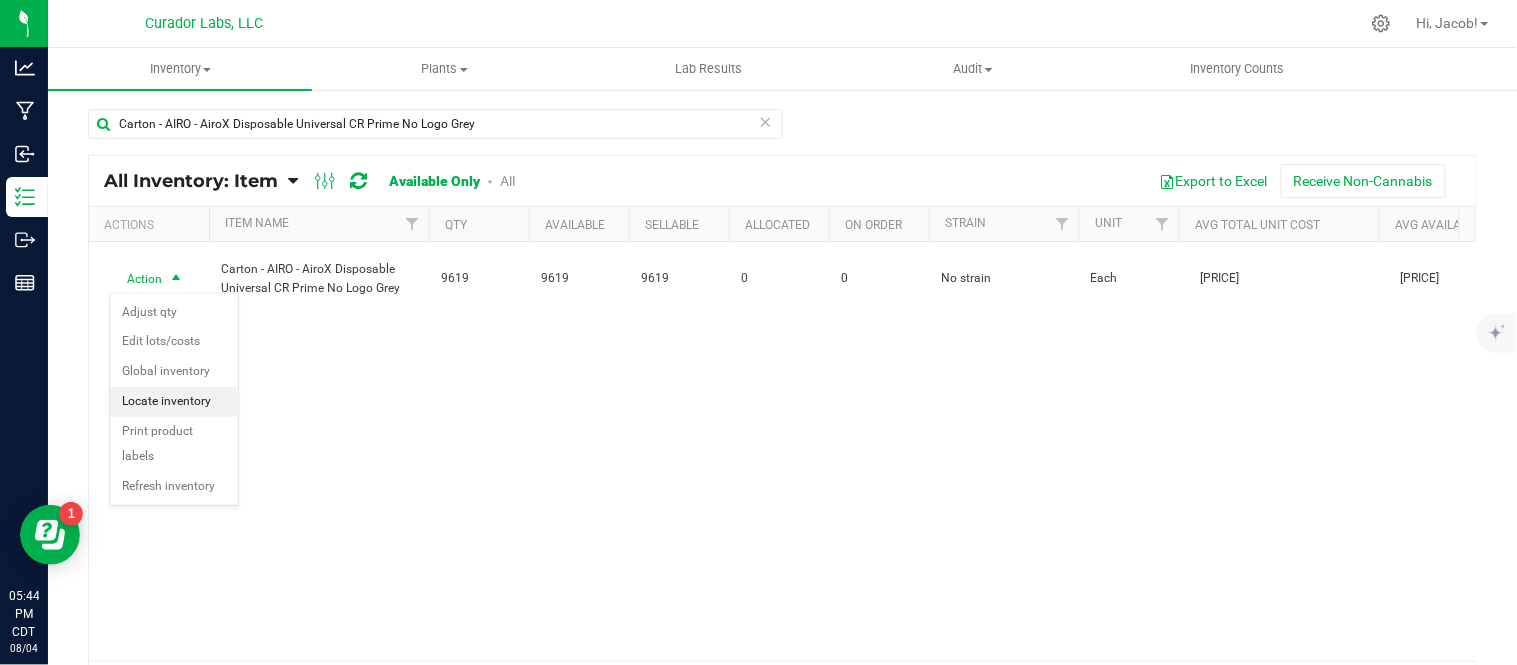 click on "Locate inventory" at bounding box center (174, 402) 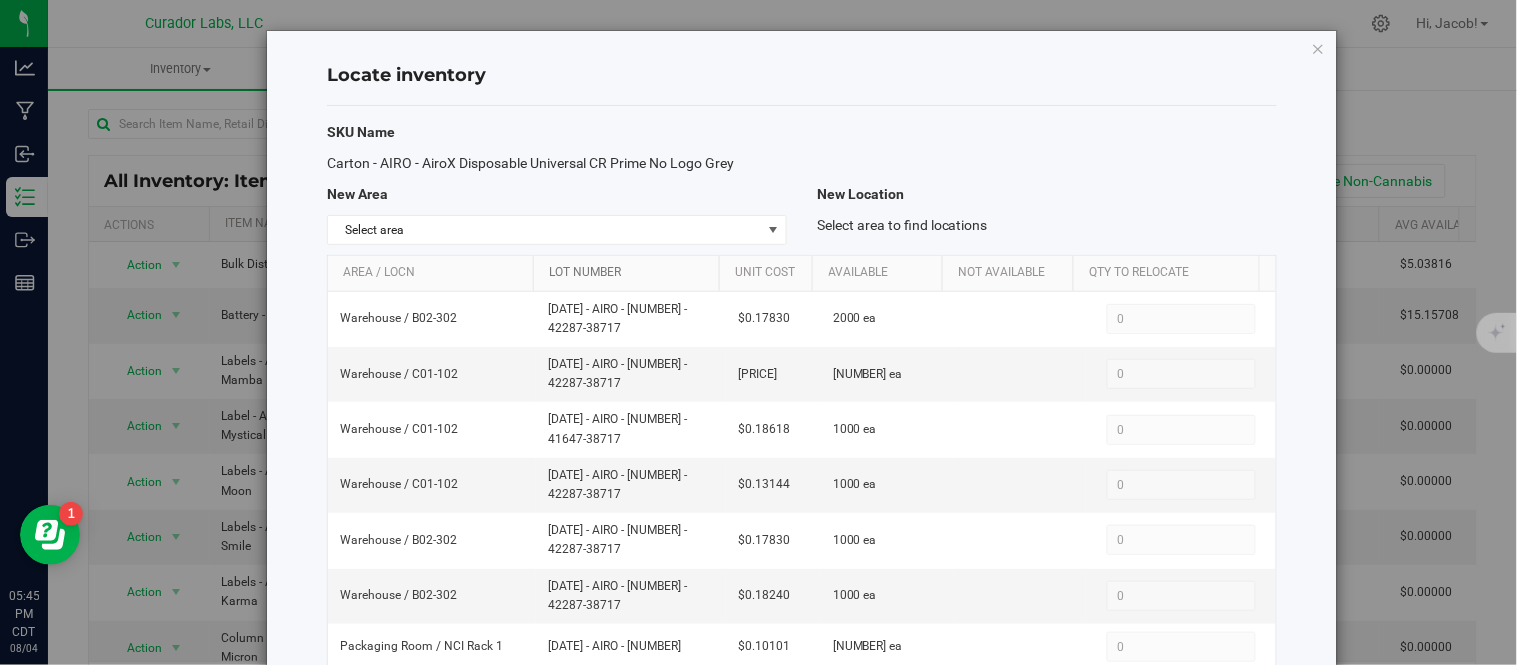 click on "Lot Number" at bounding box center [630, 273] 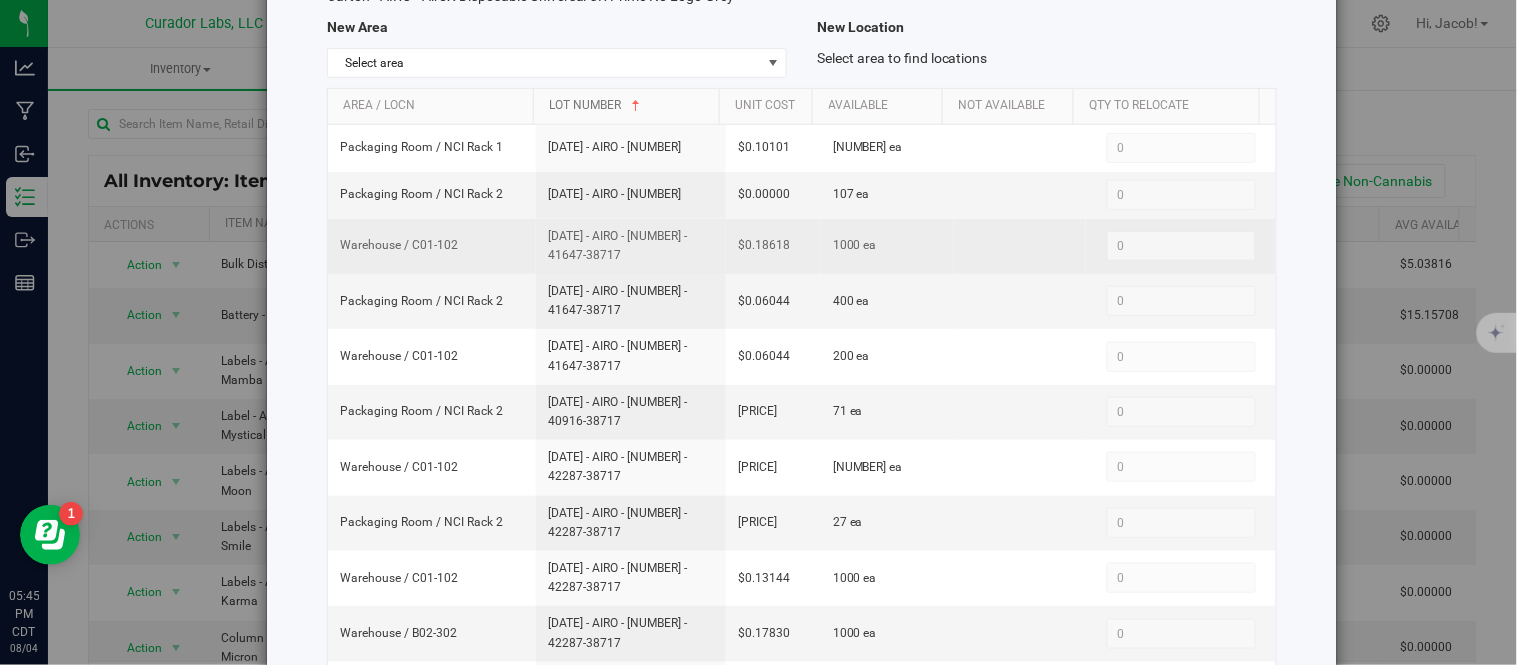 scroll, scrollTop: 121, scrollLeft: 0, axis: vertical 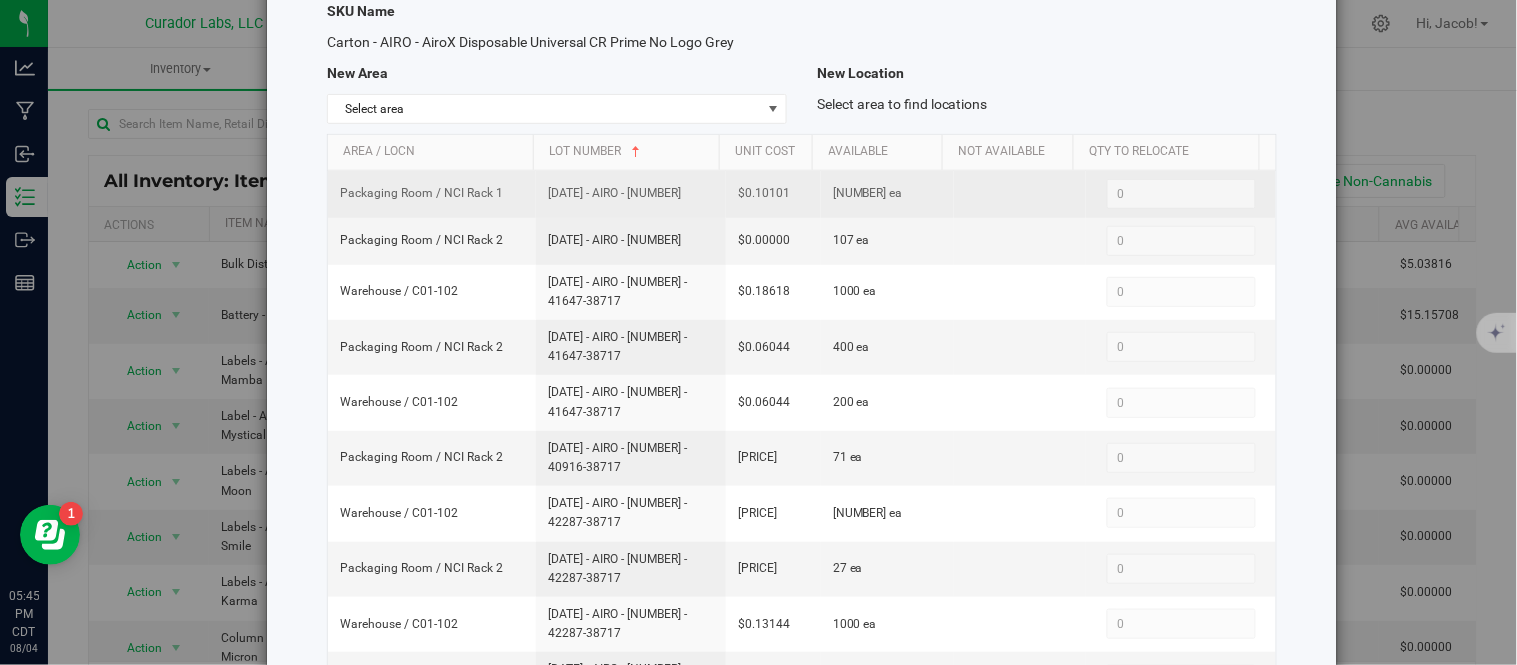 drag, startPoint x: 652, startPoint y: 196, endPoint x: 532, endPoint y: 185, distance: 120.50311 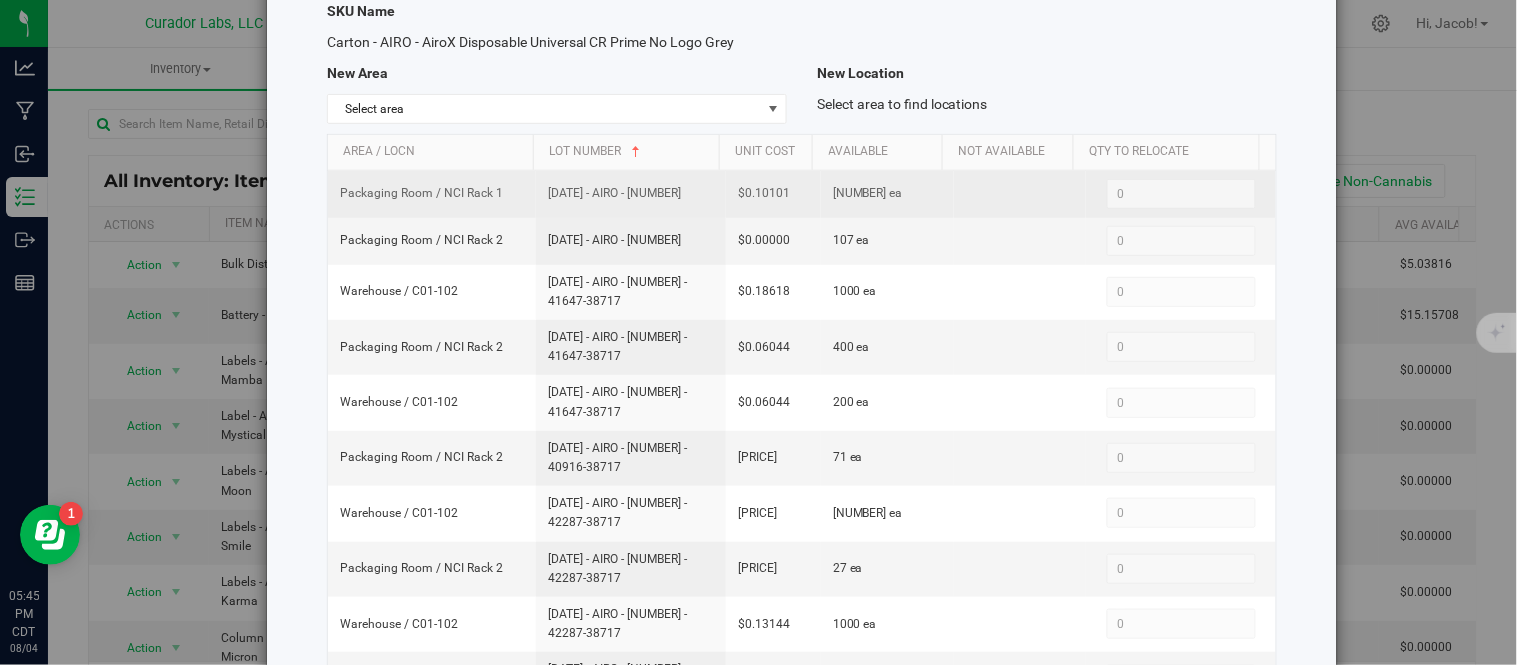 click on "[DATE] - AIRO - [NUMBER]" at bounding box center (631, 194) 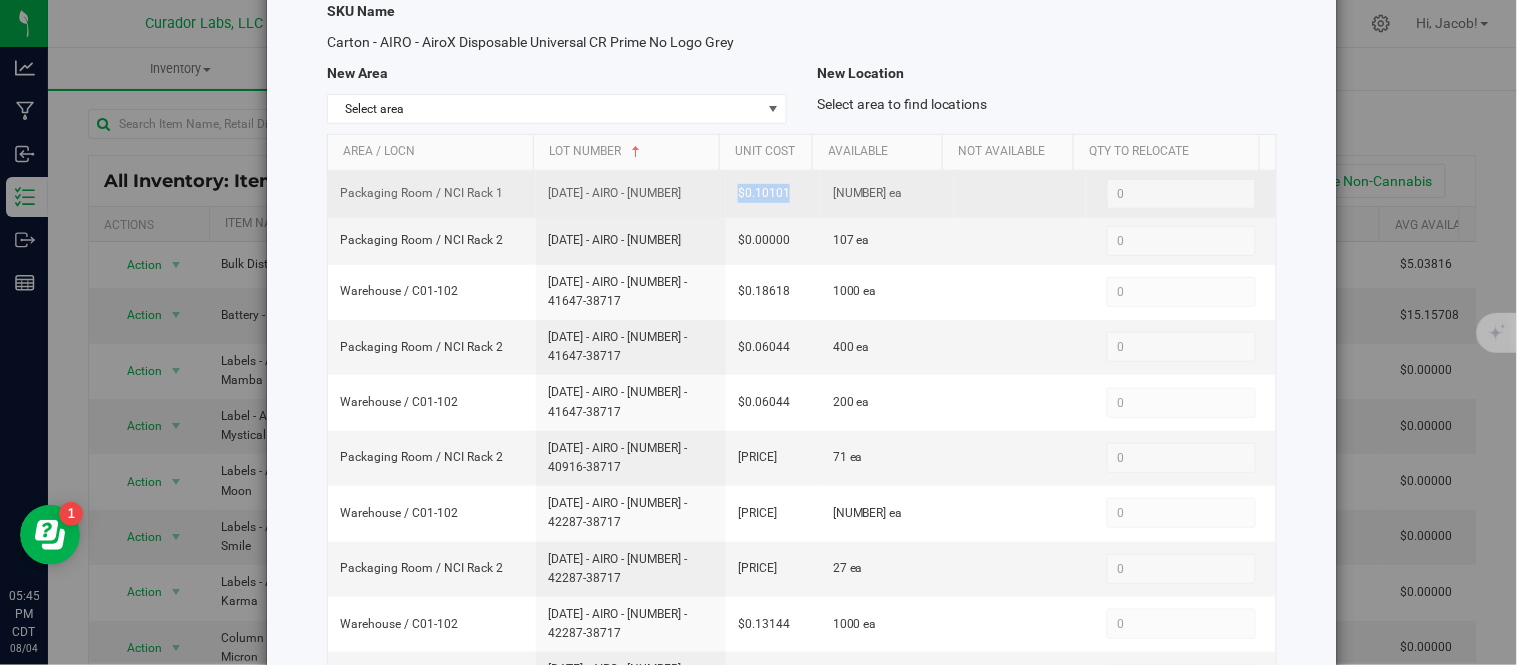 drag, startPoint x: 797, startPoint y: 194, endPoint x: 713, endPoint y: 192, distance: 84.0238 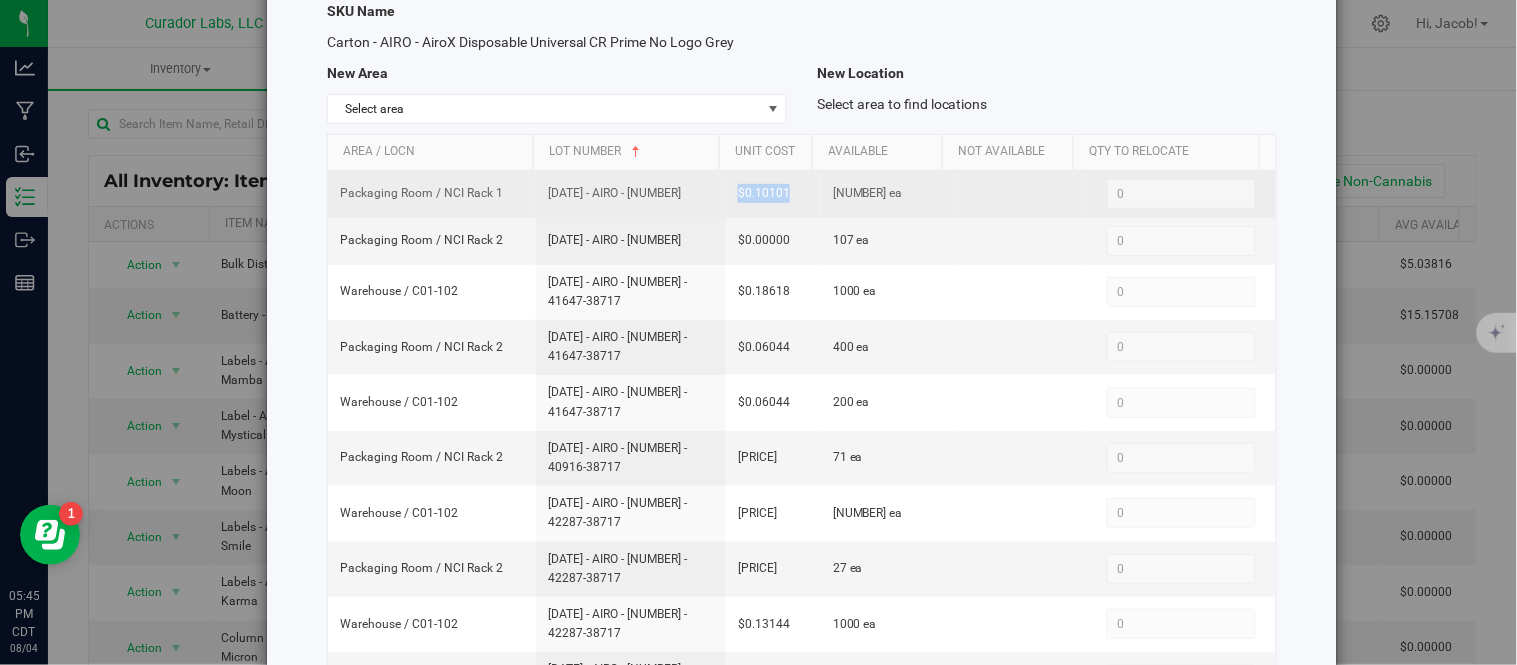 click on "$0.10101" at bounding box center (773, 194) 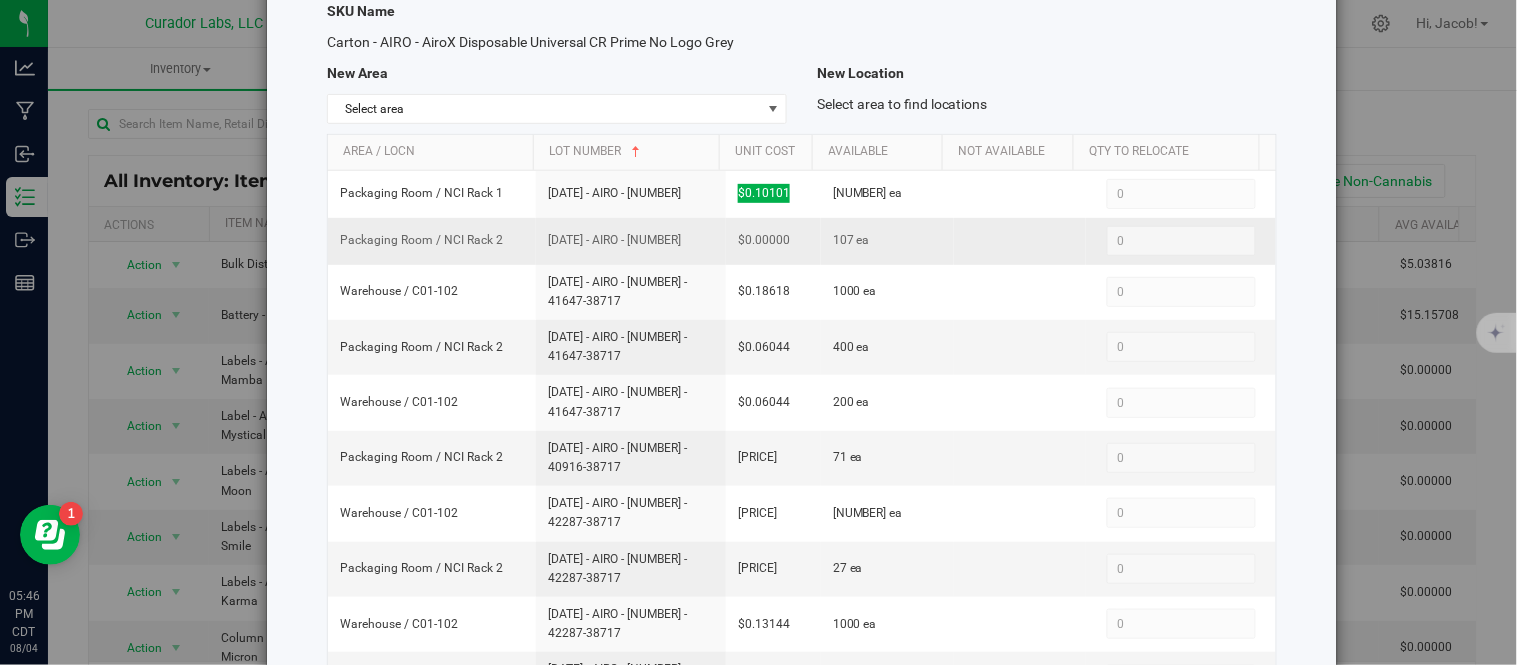 drag, startPoint x: 678, startPoint y: 245, endPoint x: 545, endPoint y: 222, distance: 134.97408 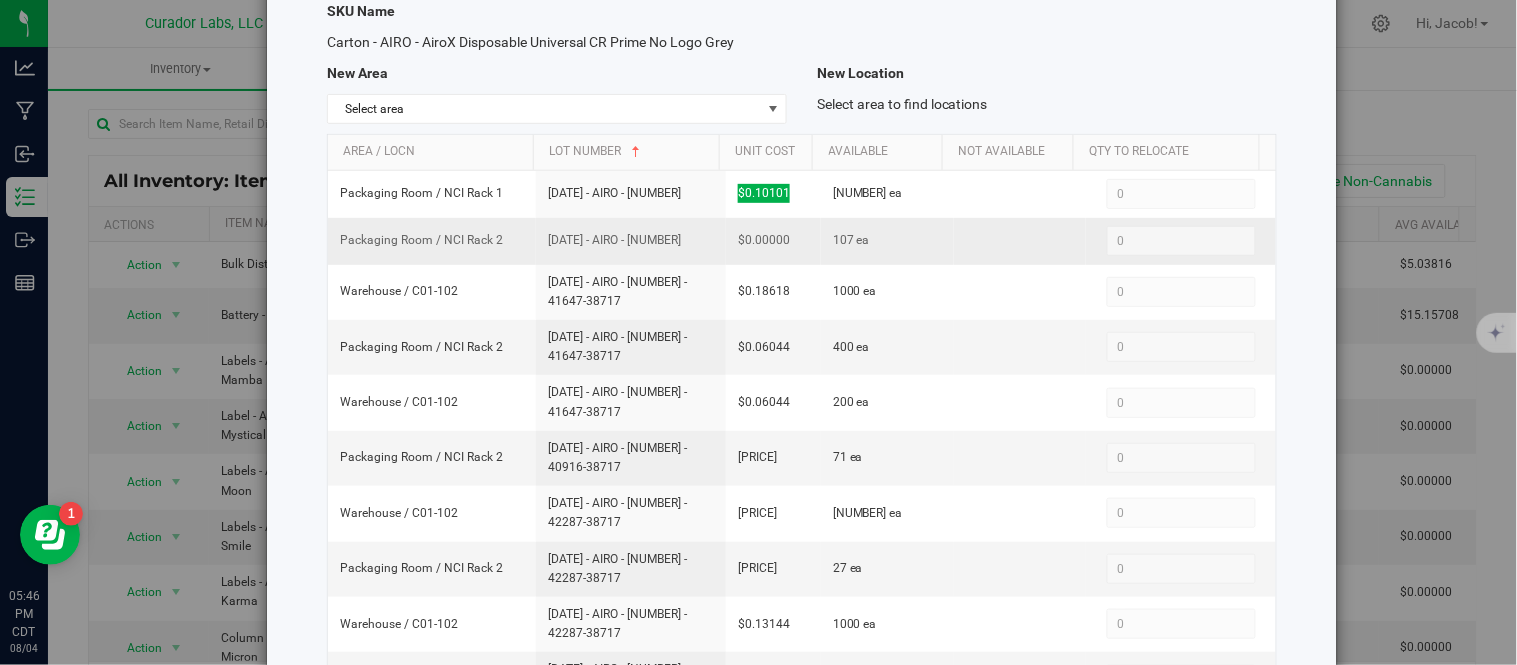 click on "[DATE] - AIRO - [NUMBER]" at bounding box center (631, 241) 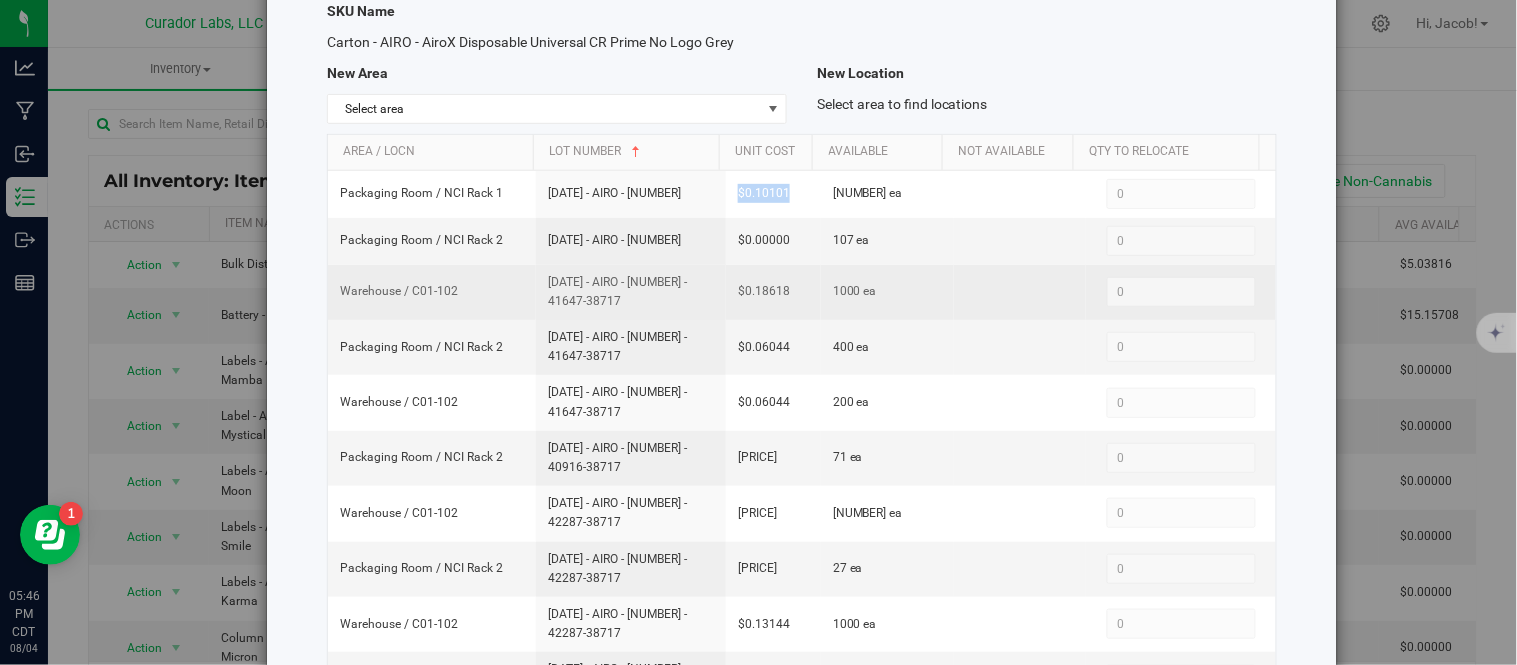 drag, startPoint x: 667, startPoint y: 301, endPoint x: 531, endPoint y: 293, distance: 136.23509 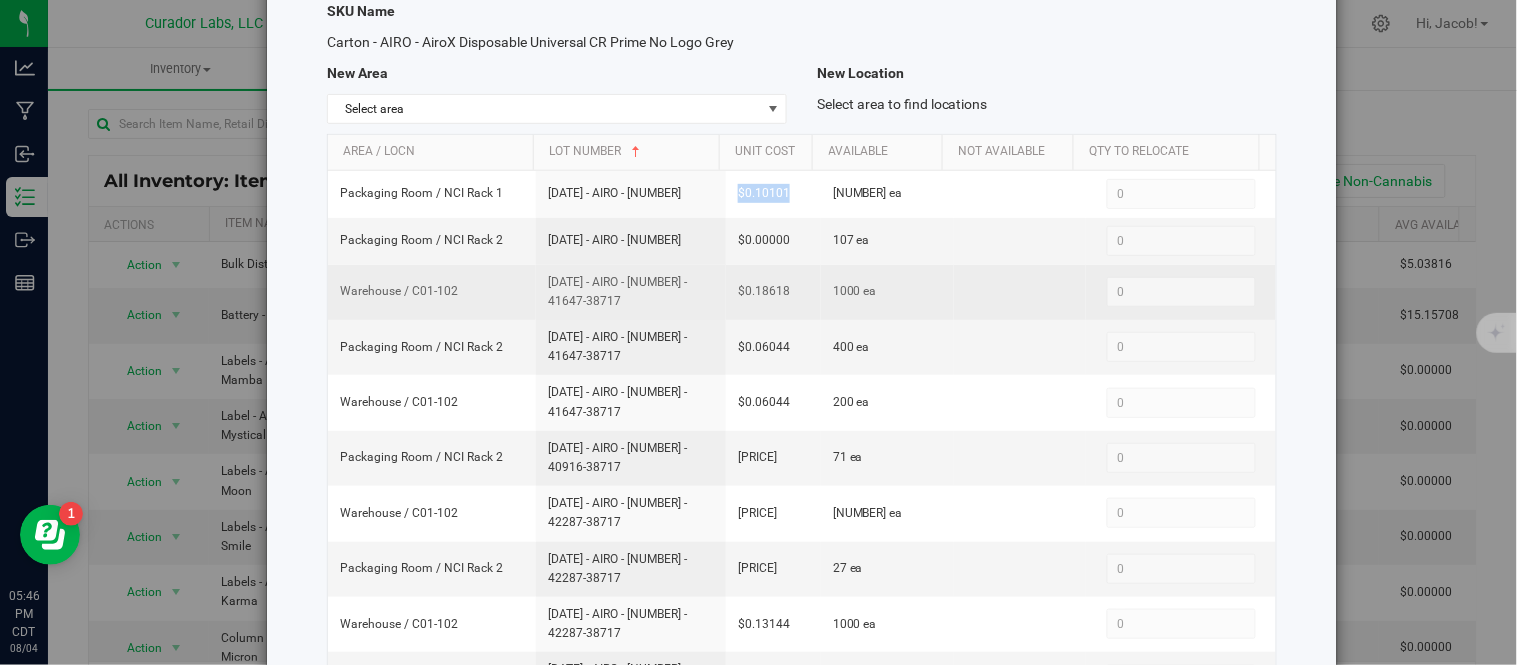 click on "[DATE] - AIRO - [NUMBER] - 41647-38717" at bounding box center (631, 292) 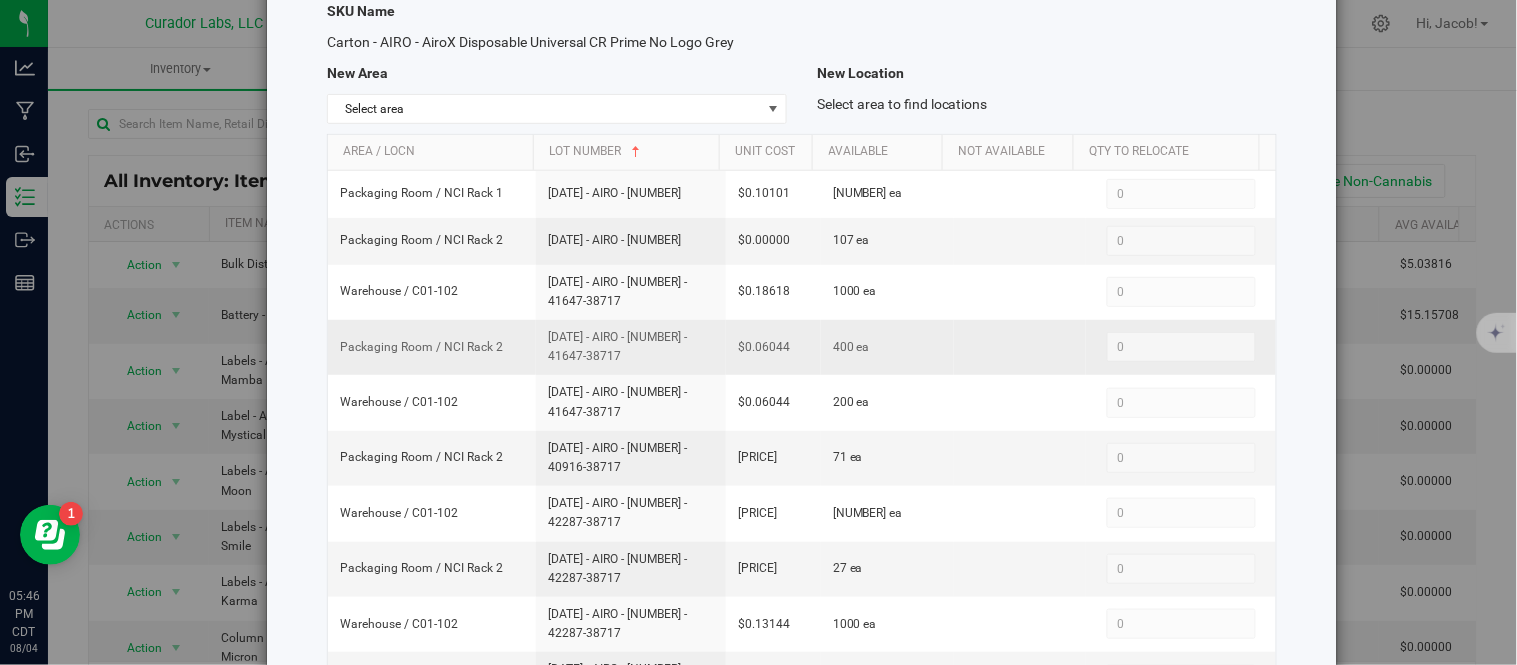 click on "[DATE] - AIRO - [NUMBER] - 41647-38717" at bounding box center (631, 347) 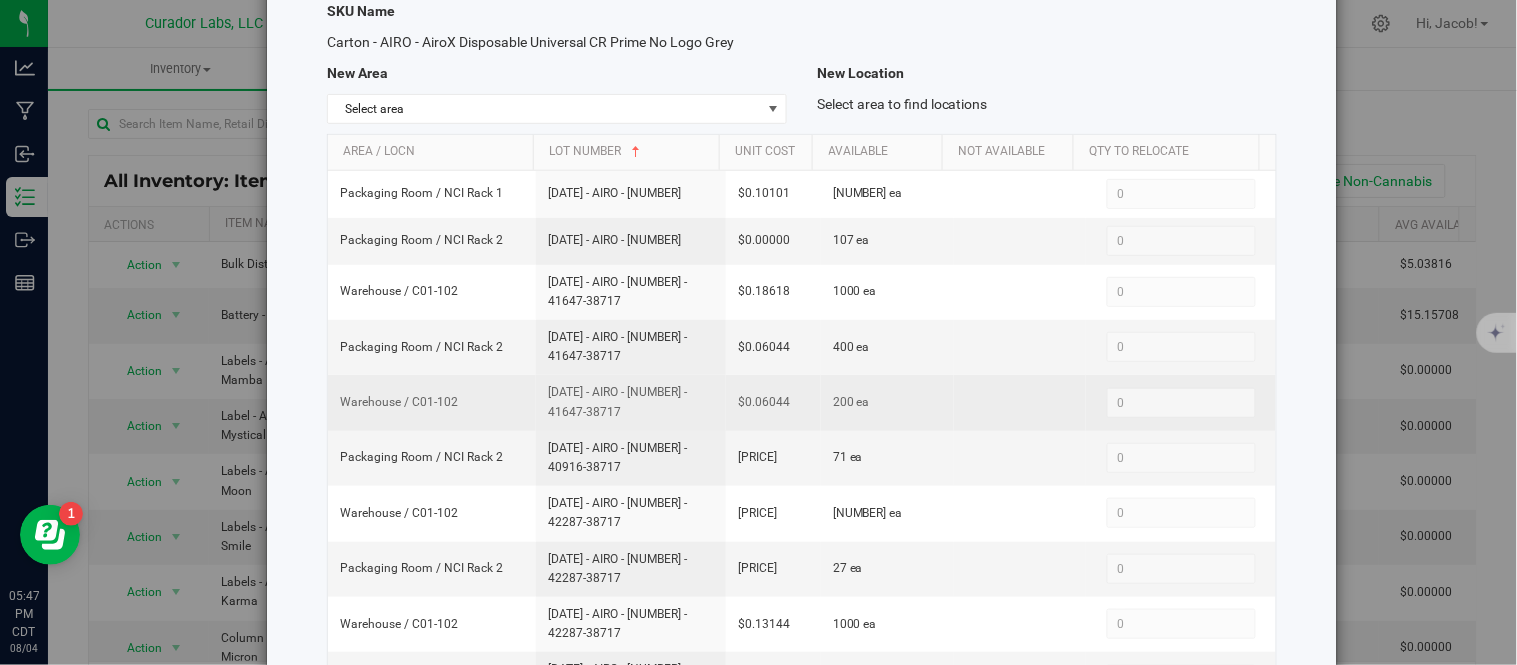 click on "[DATE] - AIRO - [NUMBER] - 41647-38717" at bounding box center [631, 402] 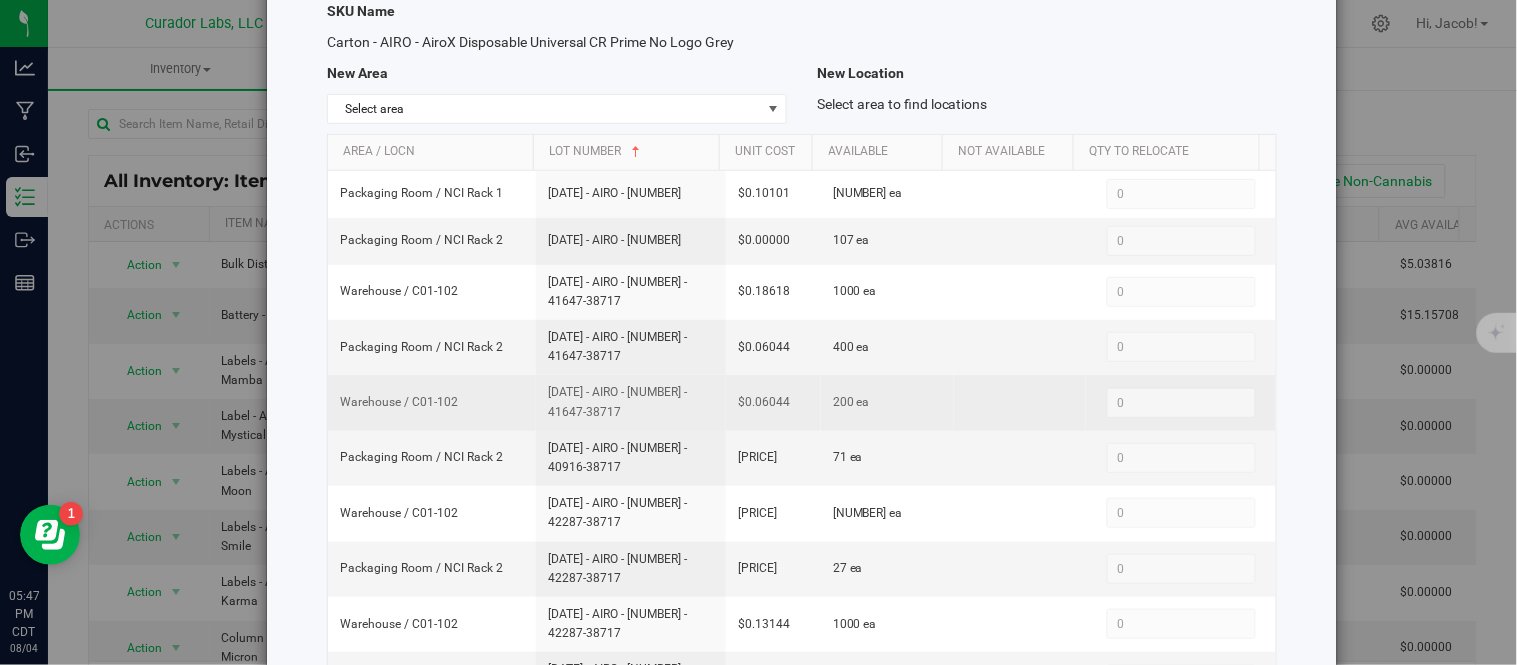 drag, startPoint x: 588, startPoint y: 408, endPoint x: 533, endPoint y: 401, distance: 55.443665 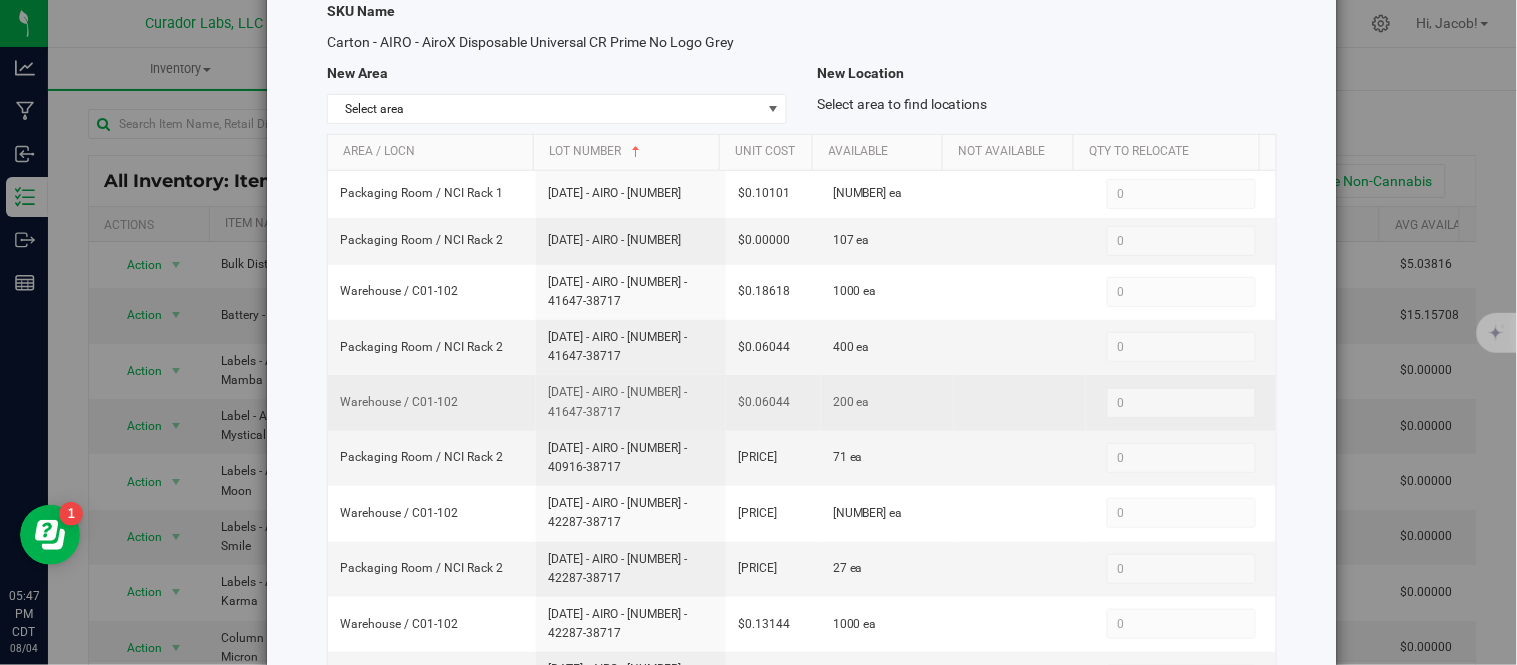 click on "[DATE] - AIRO - [NUMBER] - 41647-38717" at bounding box center [631, 402] 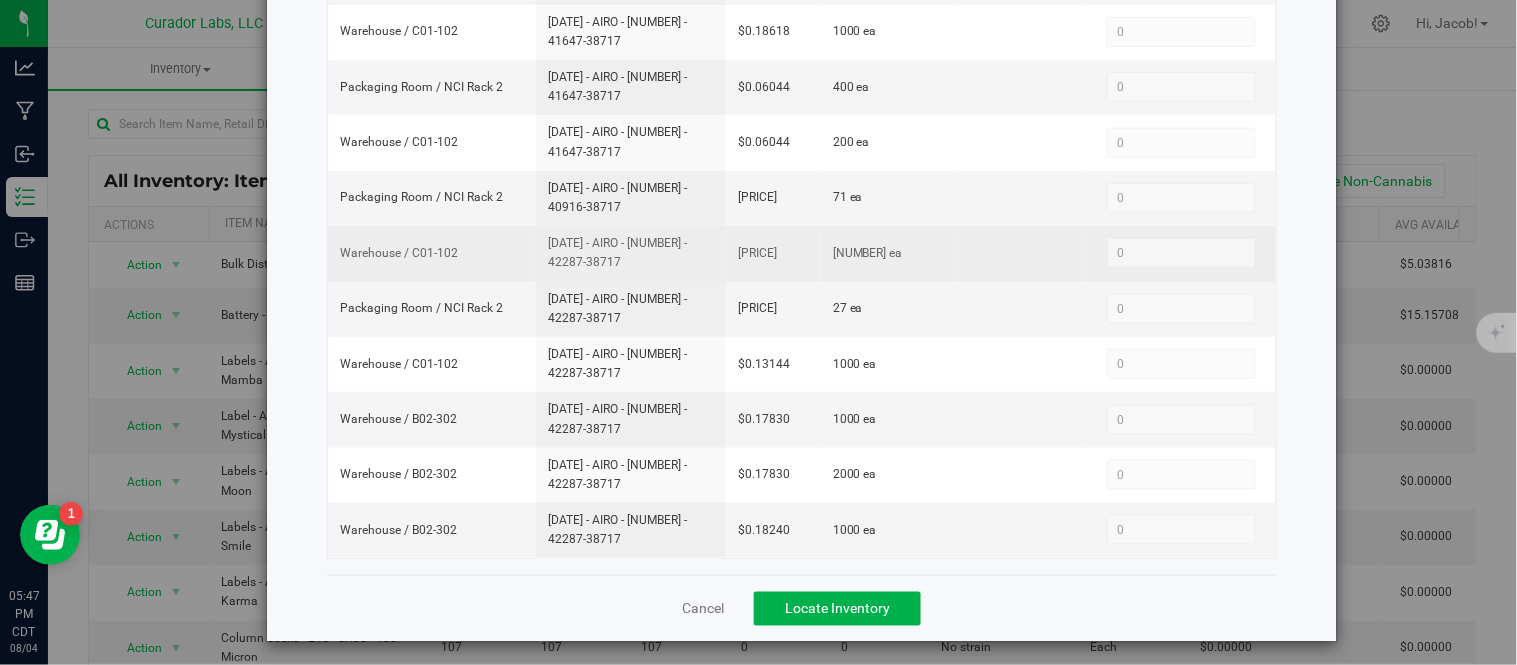 scroll, scrollTop: 382, scrollLeft: 0, axis: vertical 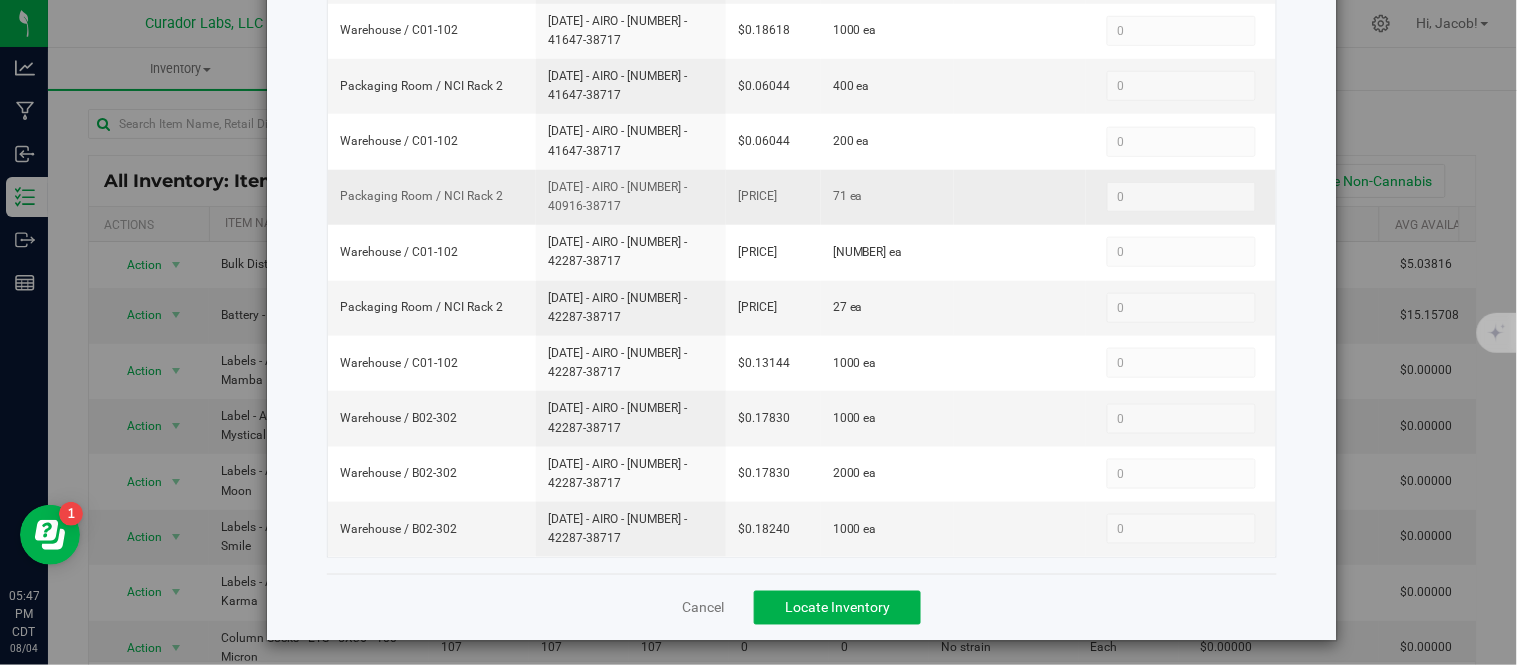 drag, startPoint x: 666, startPoint y: 213, endPoint x: 528, endPoint y: 196, distance: 139.04315 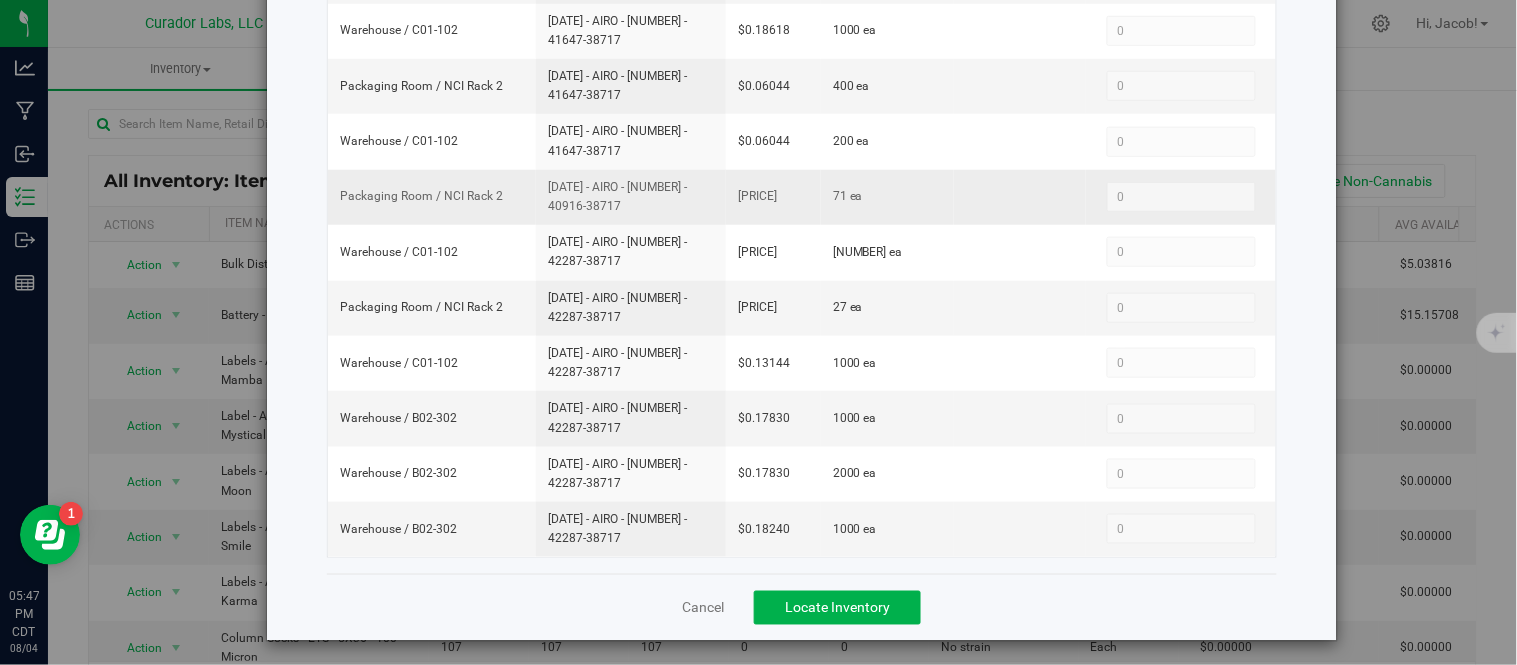 click on "[DATE] - AIRO - [NUMBER] - 40916-38717" at bounding box center (631, 197) 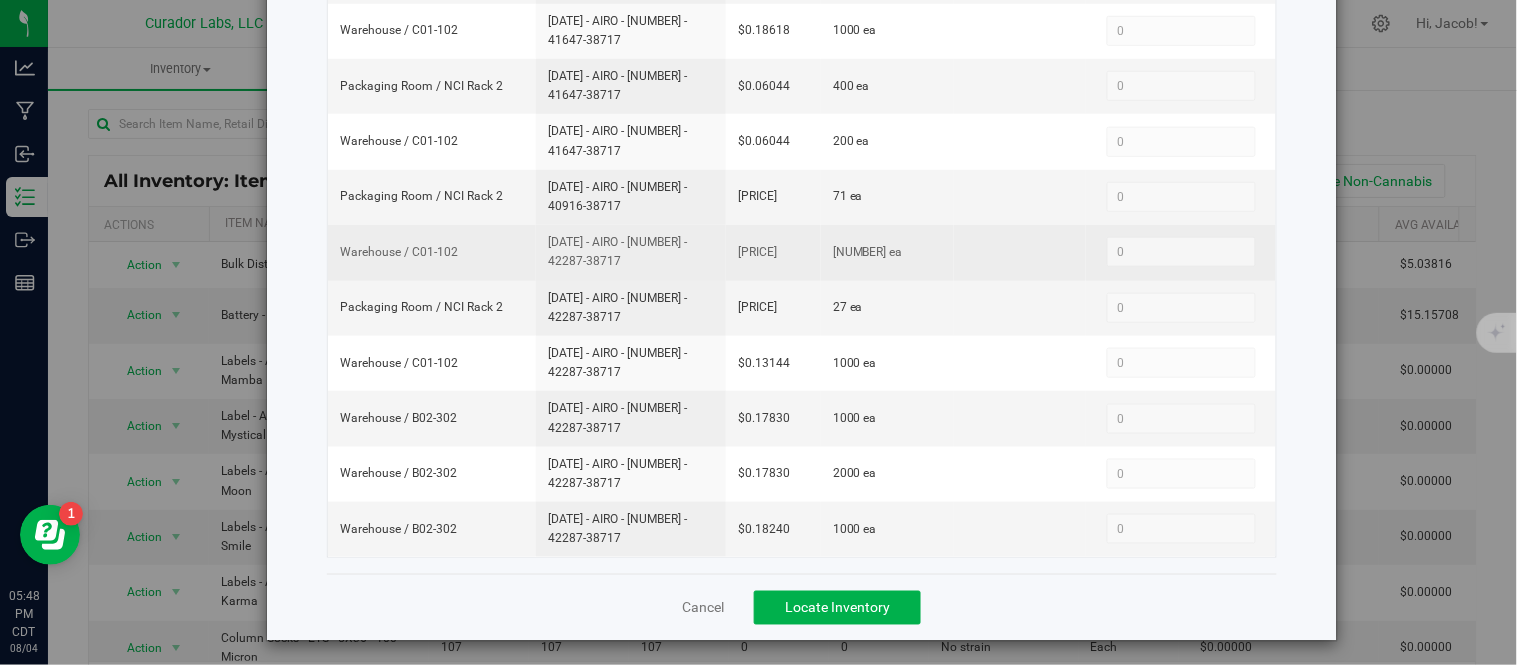 drag, startPoint x: 615, startPoint y: 265, endPoint x: 532, endPoint y: 250, distance: 84.34453 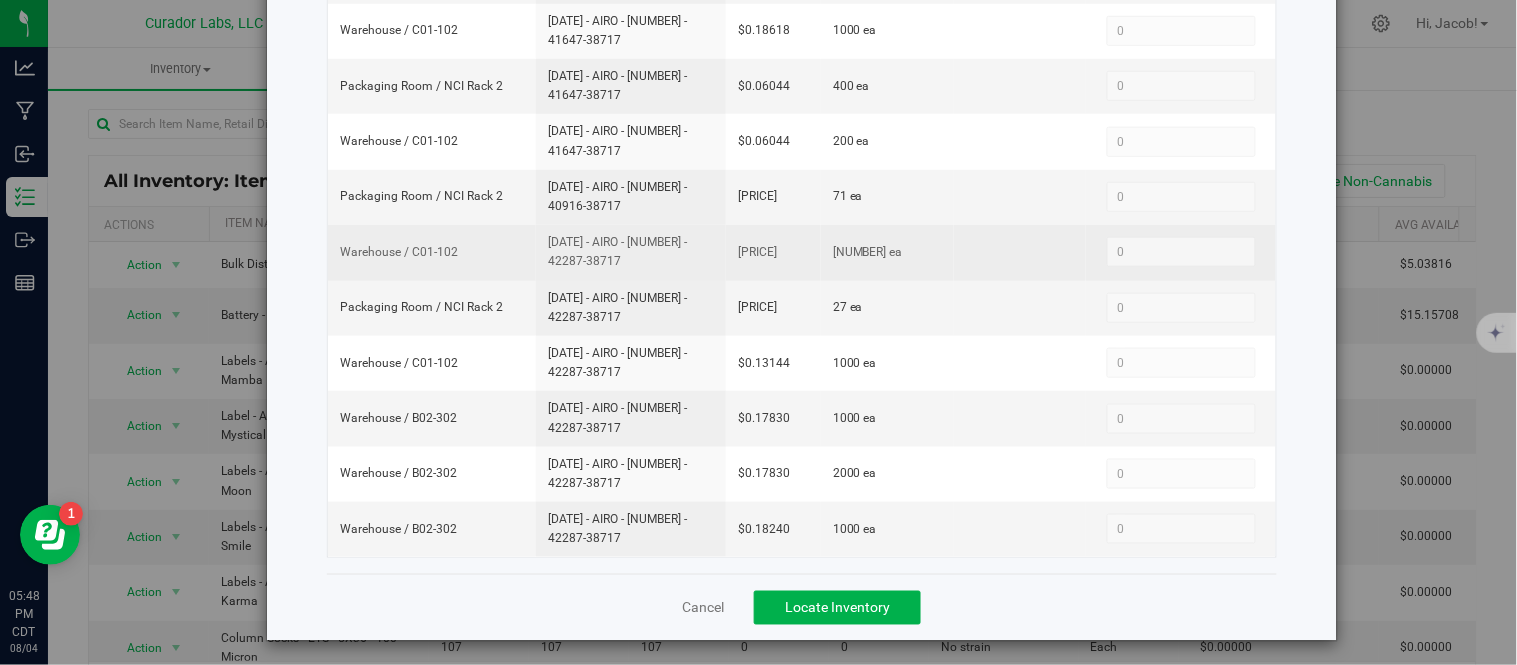 click on "[DATE] - AIRO - [NUMBER] - 42287-38717" at bounding box center [631, 252] 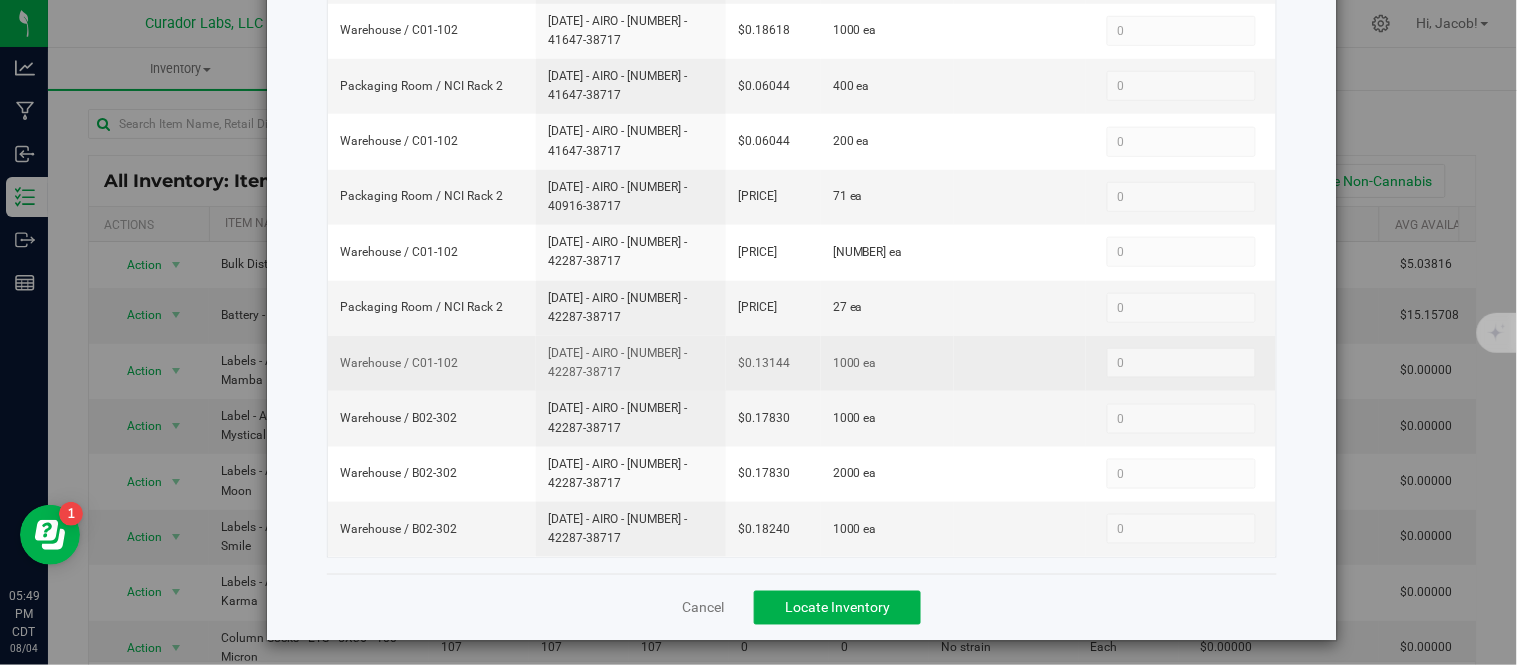 click on "[DATE] - AIRO - [NUMBER] - 42287-38717" at bounding box center [631, 363] 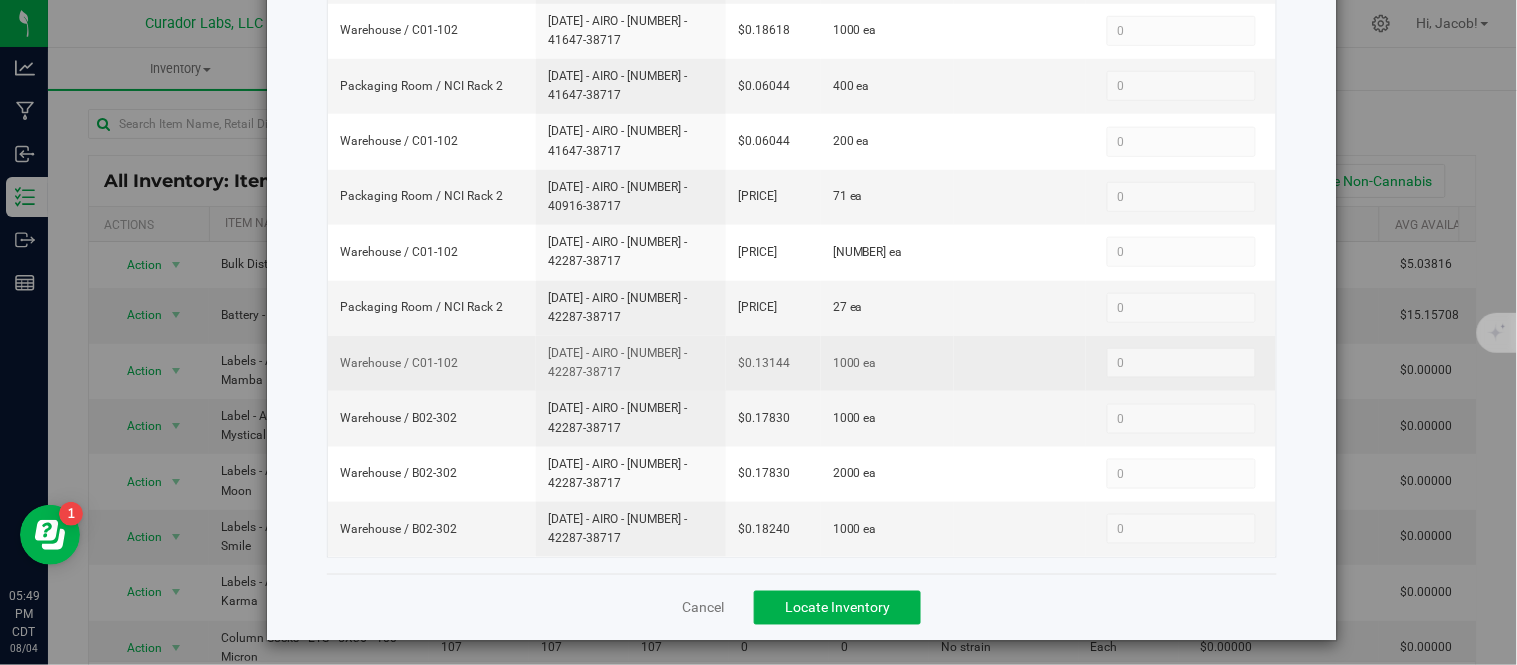 click on "[DATE] - AIRO - [NUMBER] - 42287-38717" at bounding box center [631, 363] 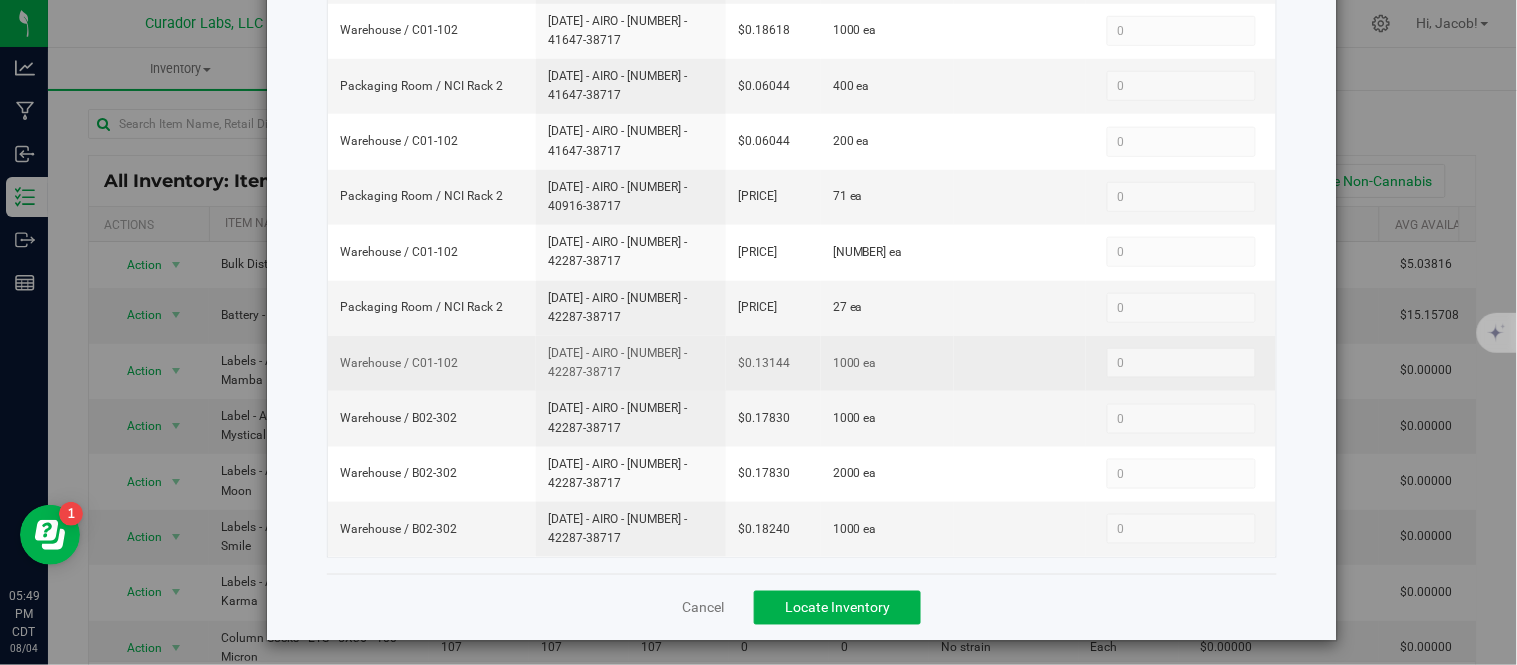 drag, startPoint x: 585, startPoint y: 378, endPoint x: 524, endPoint y: 366, distance: 62.169125 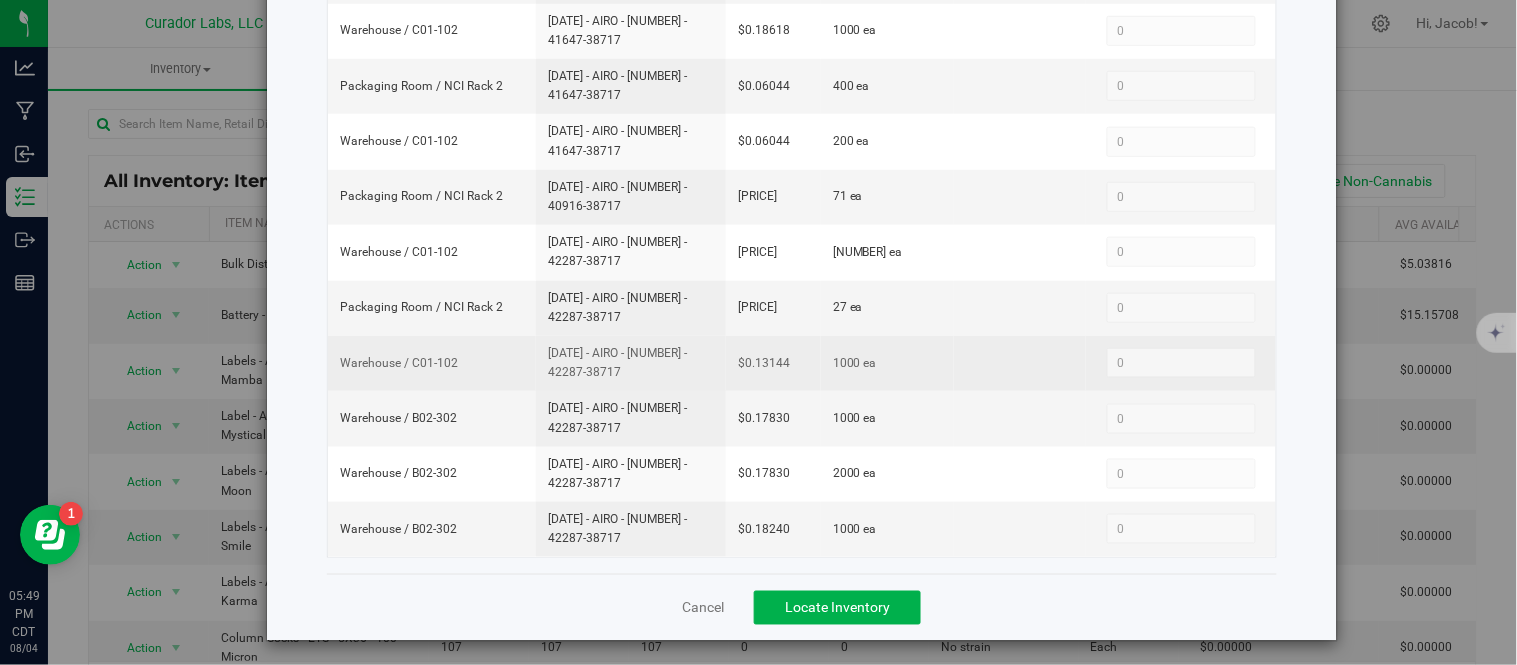 click on "Warehouse / C01-102
[DATE] - AIRO - [NUMBER] - 42287-38717
[PRICE] 1000 ea 0 0" at bounding box center [802, 363] 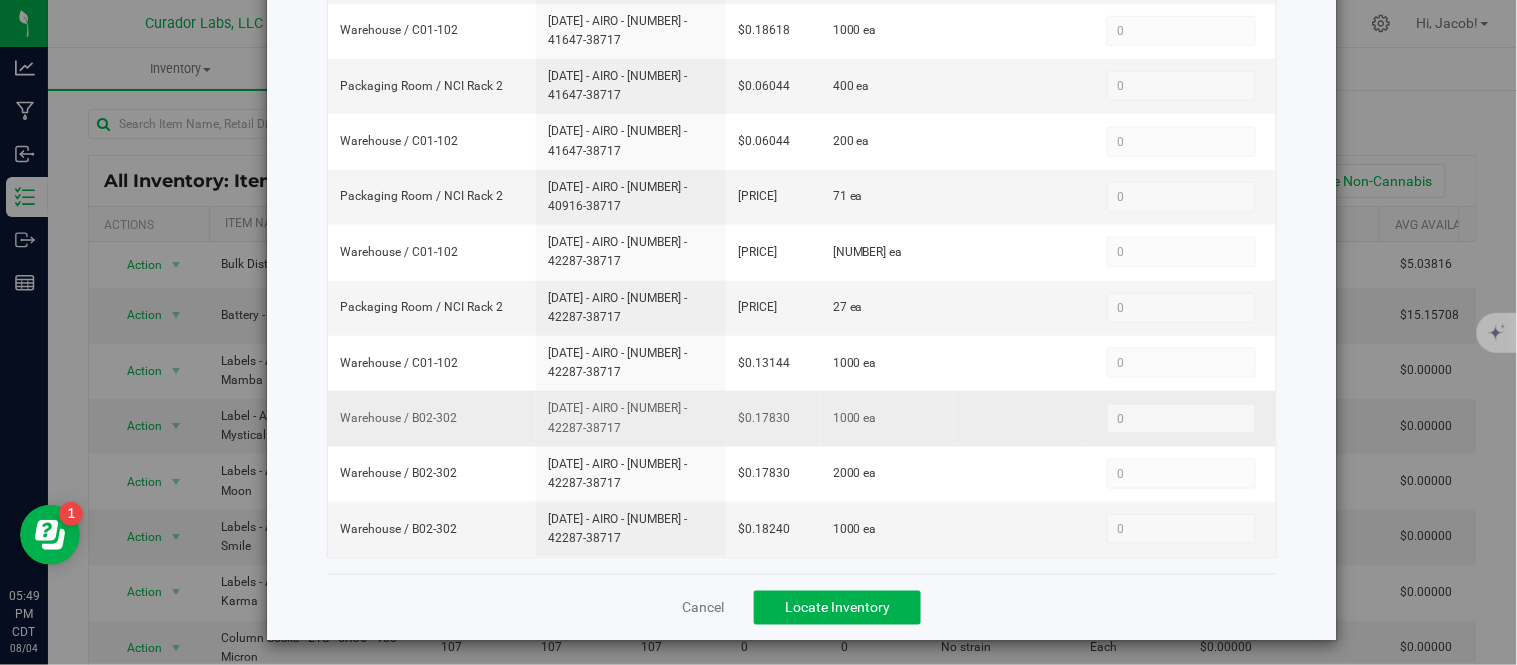drag, startPoint x: 631, startPoint y: 427, endPoint x: 527, endPoint y: 423, distance: 104.0769 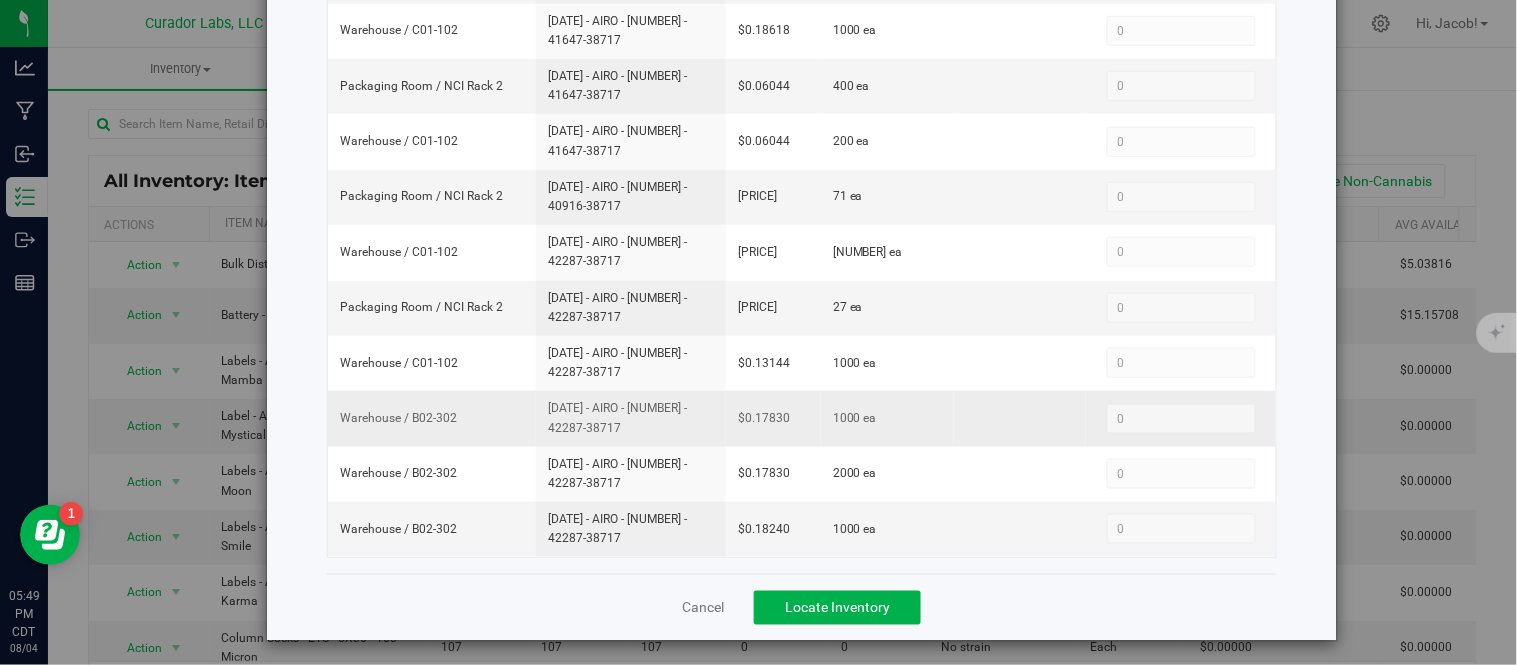 click on "[DATE] - AIRO - [NUMBER] - 42287-38717" at bounding box center [631, 418] 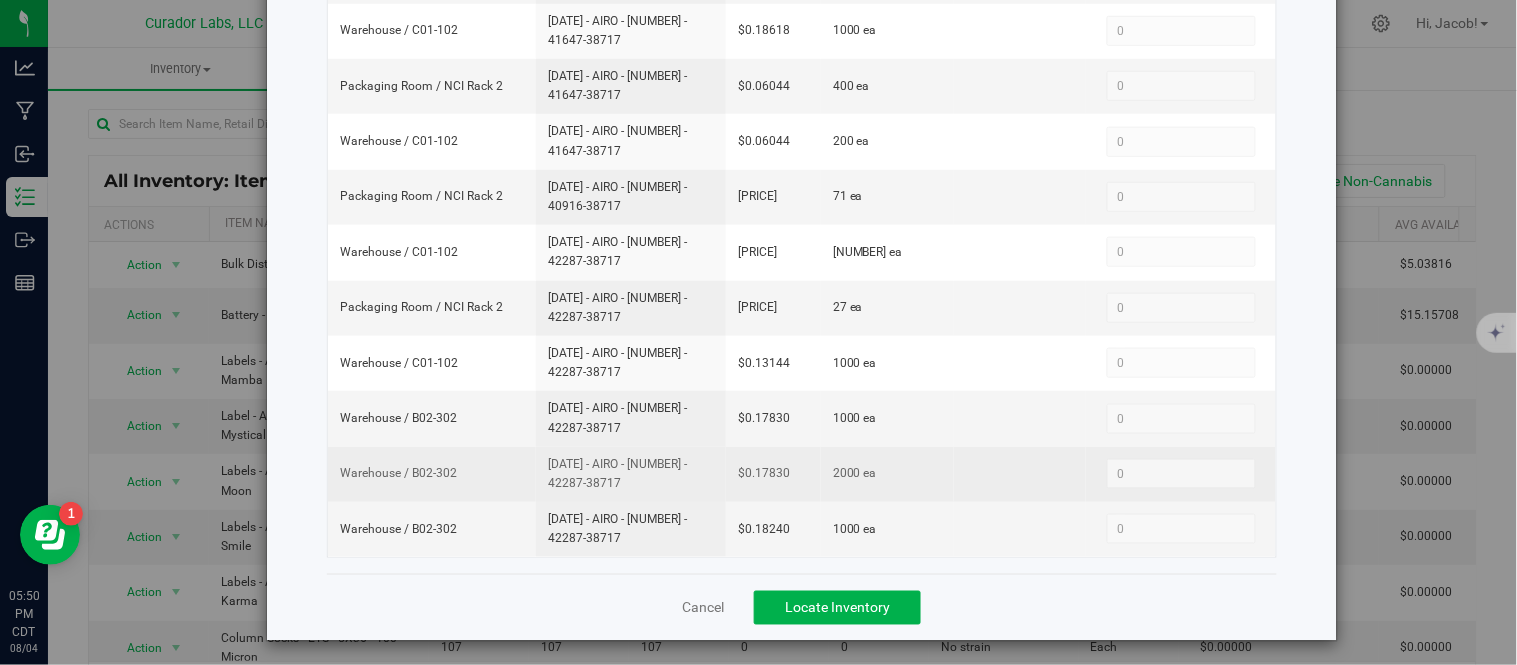 click on "[DATE] - AIRO - [NUMBER] - 42287-38717" at bounding box center (631, 474) 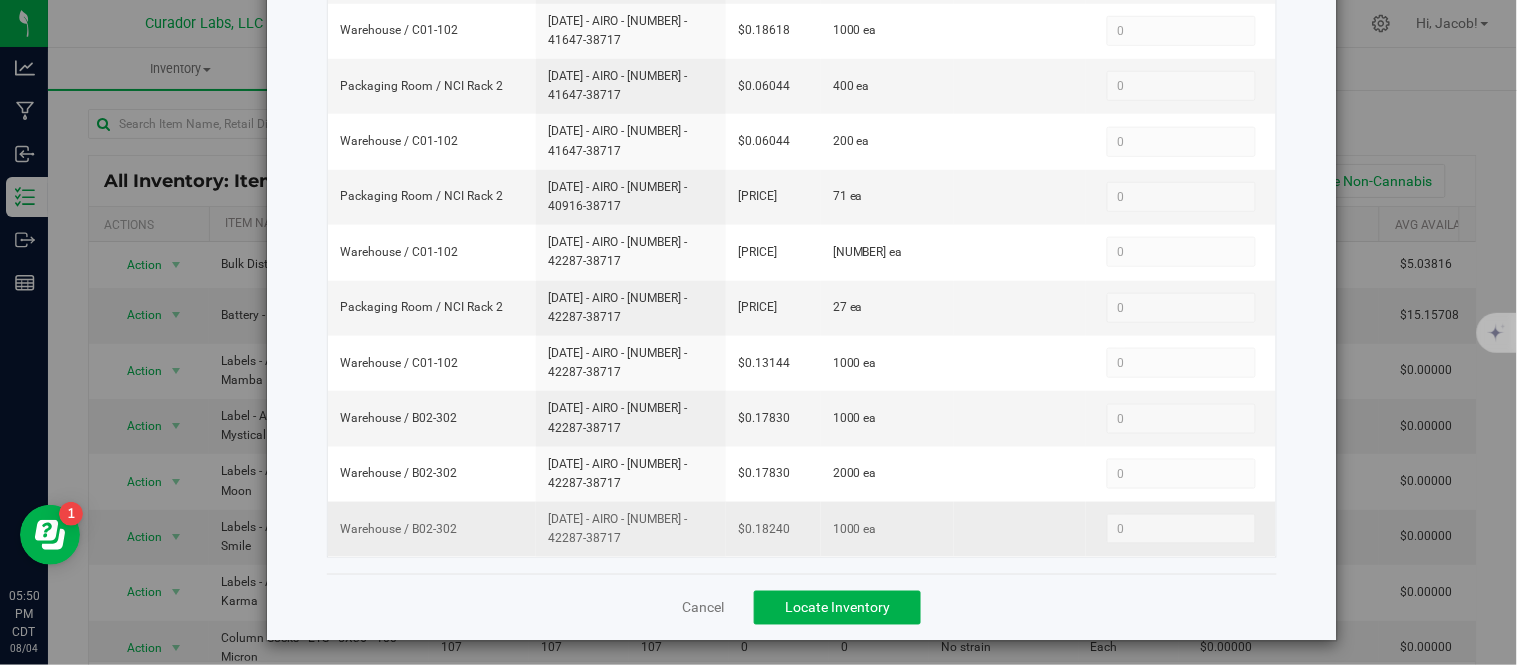 drag, startPoint x: 590, startPoint y: 545, endPoint x: 521, endPoint y: 535, distance: 69.72087 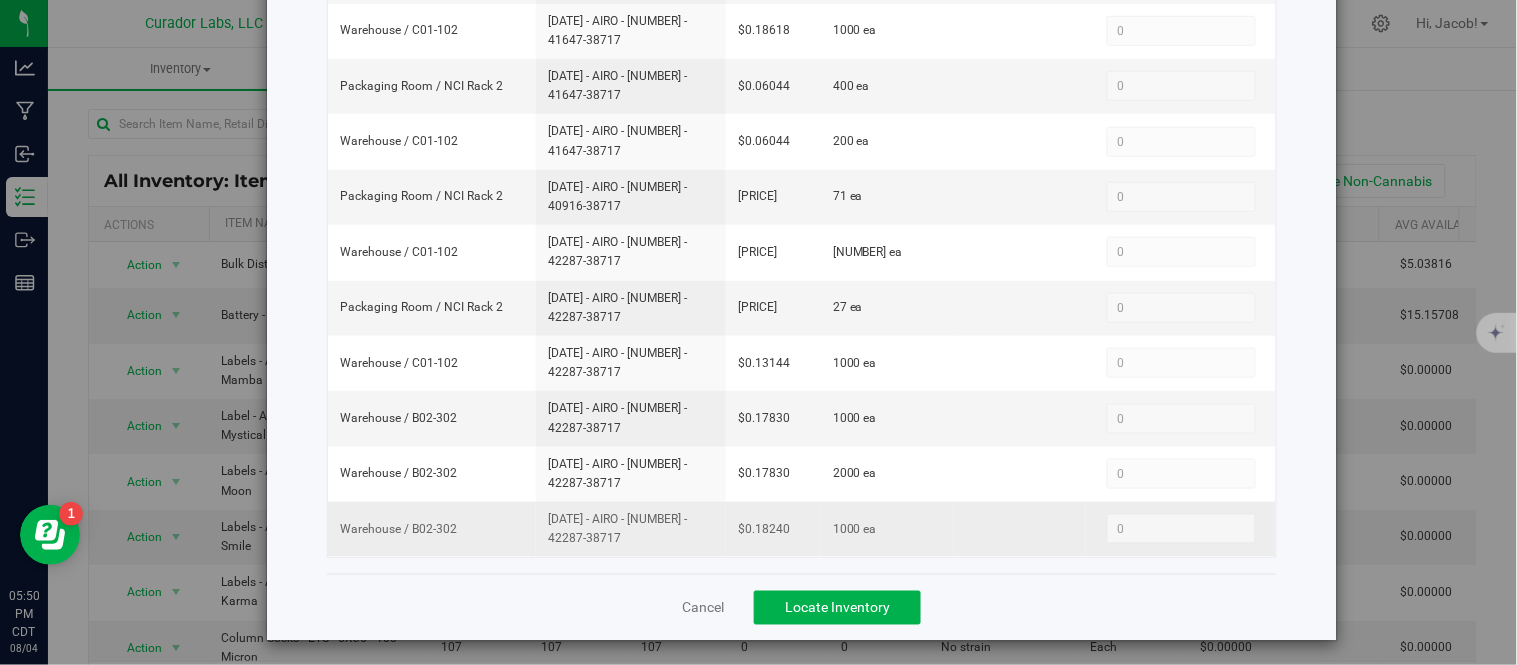 click on "Warehouse / B02-302
[DATE] - AIRO - [NUMBER] - 42287-38717
[PRICE] 1000 ea 0 0" at bounding box center [802, 529] 